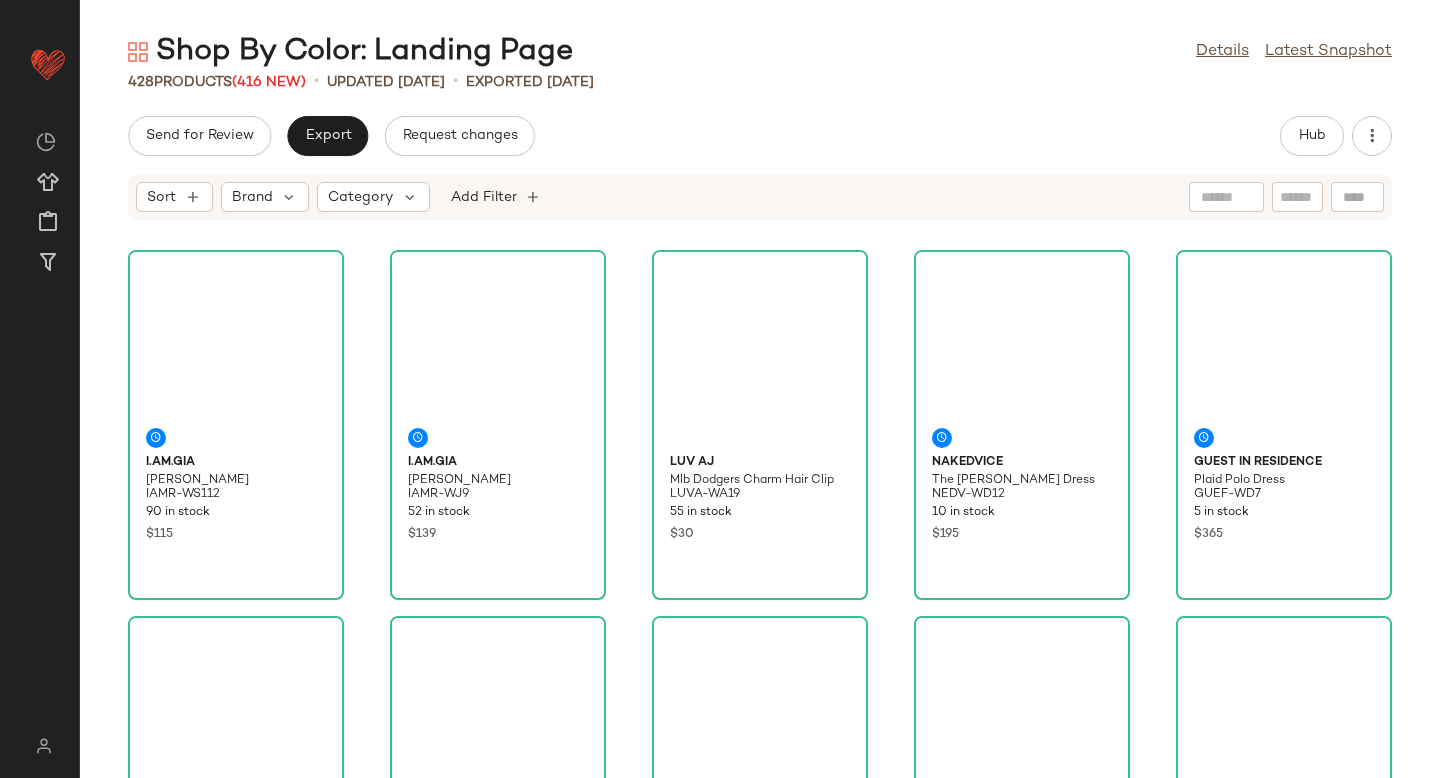 scroll, scrollTop: 0, scrollLeft: 0, axis: both 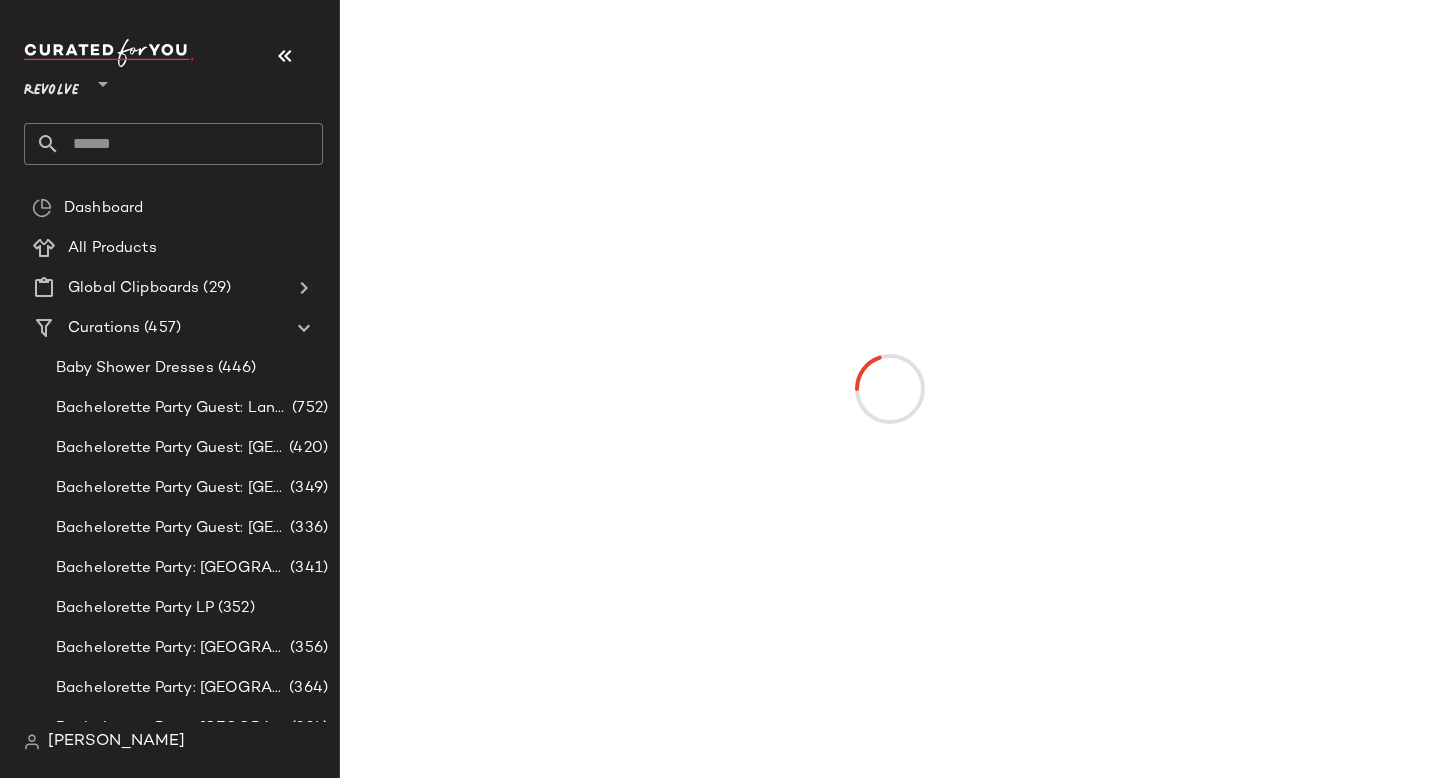 click 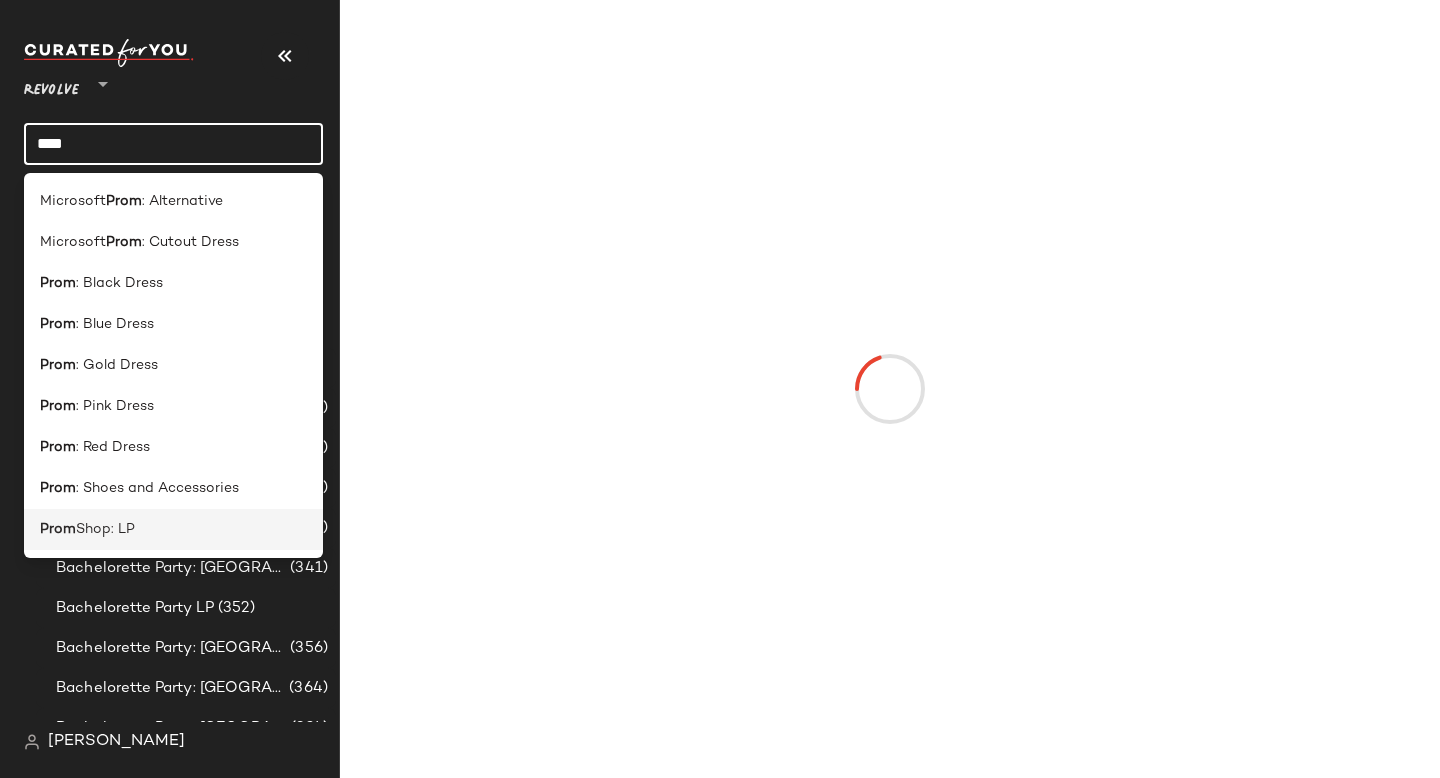 type on "****" 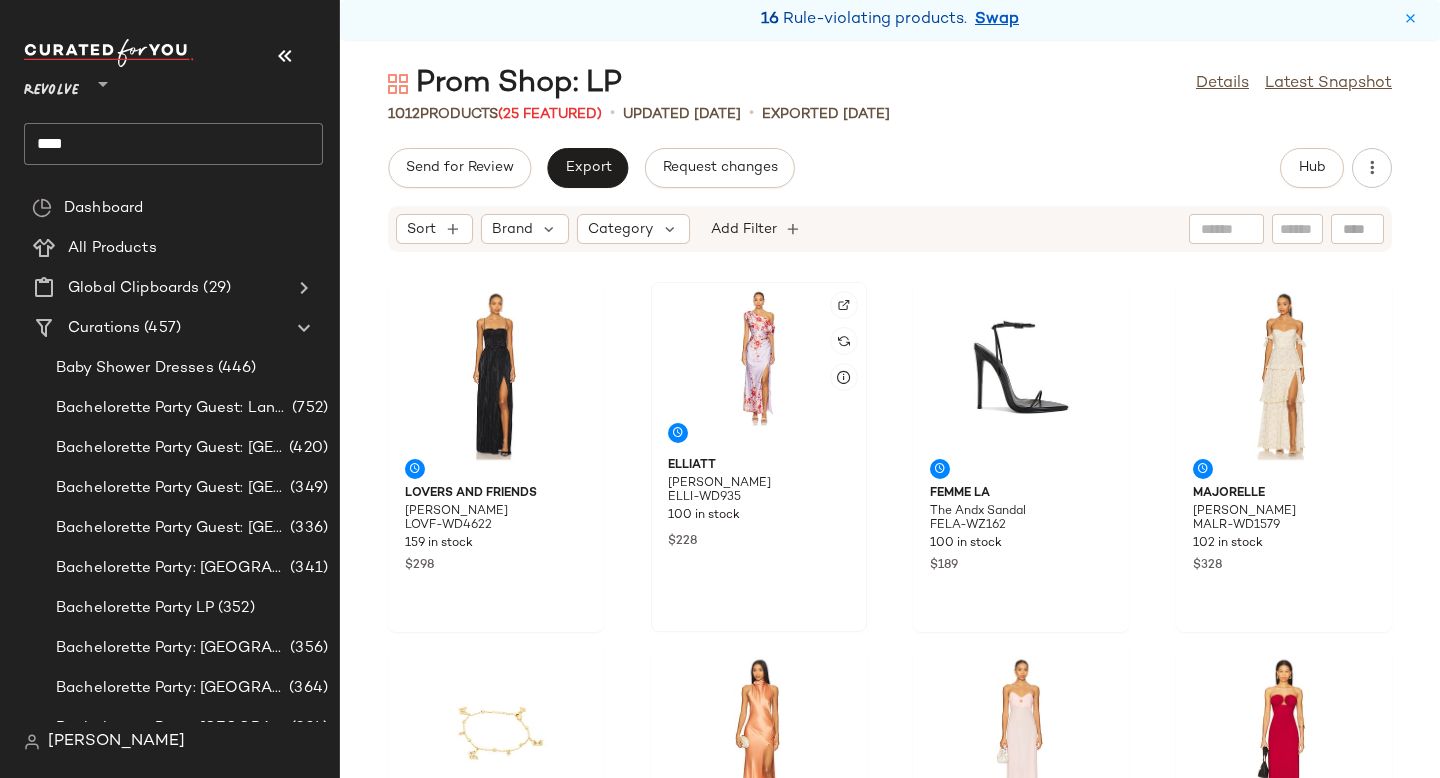 click 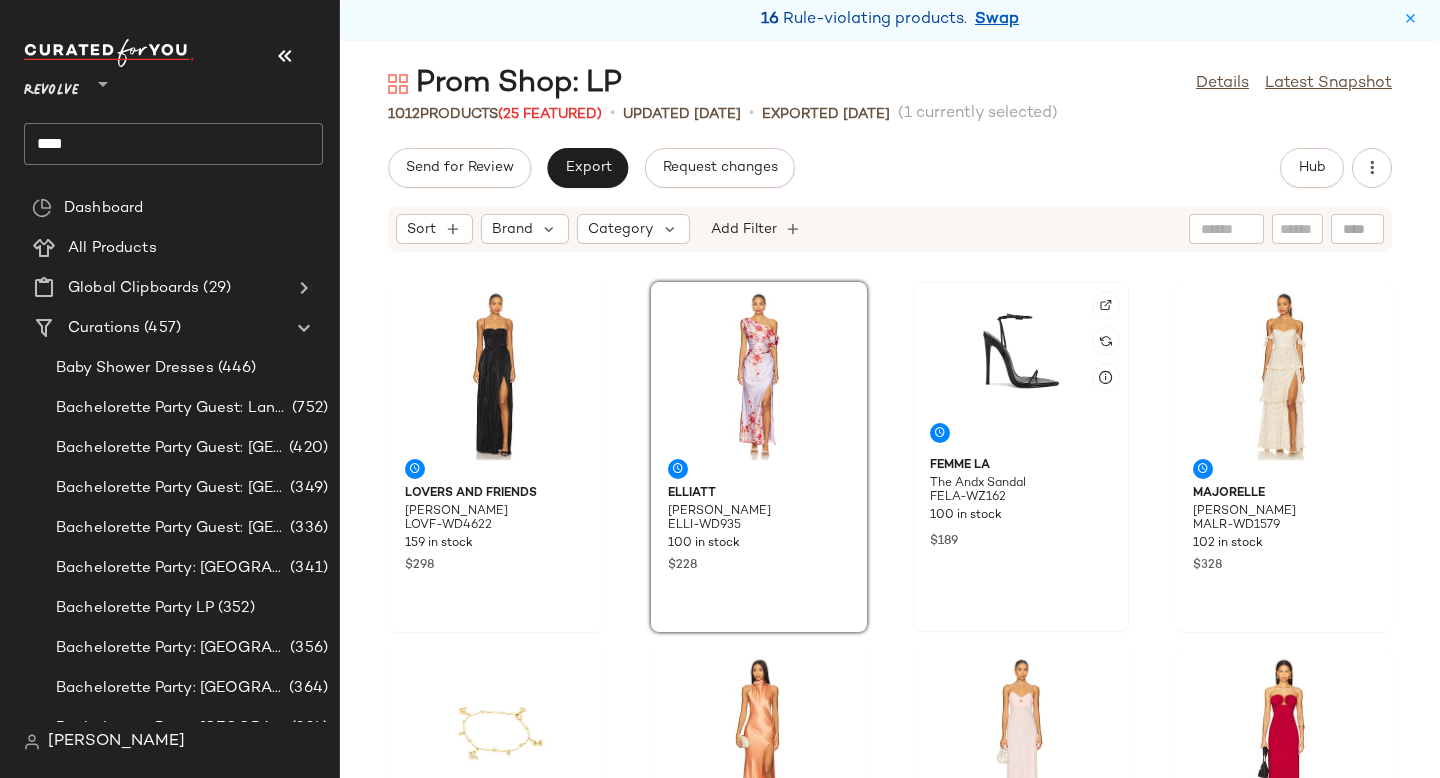 click 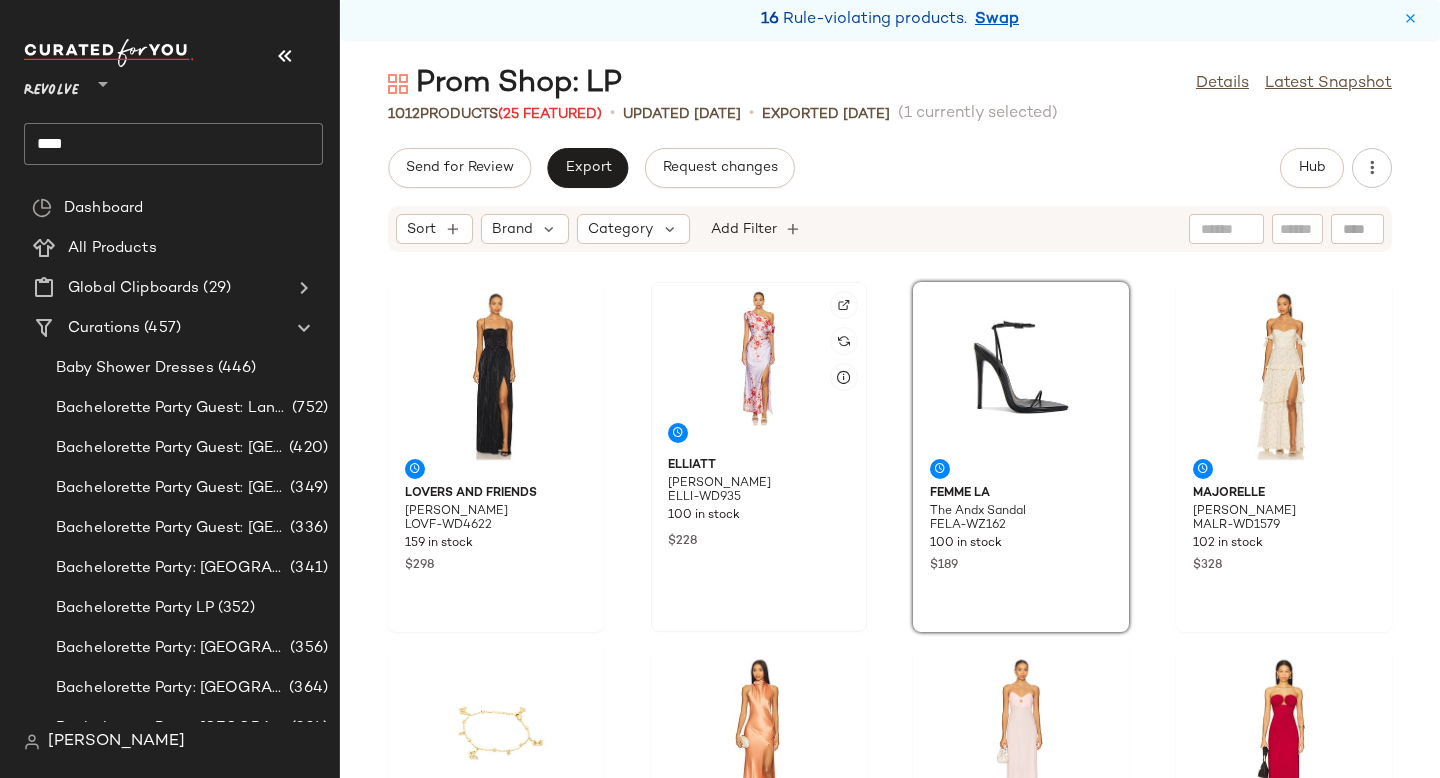 click 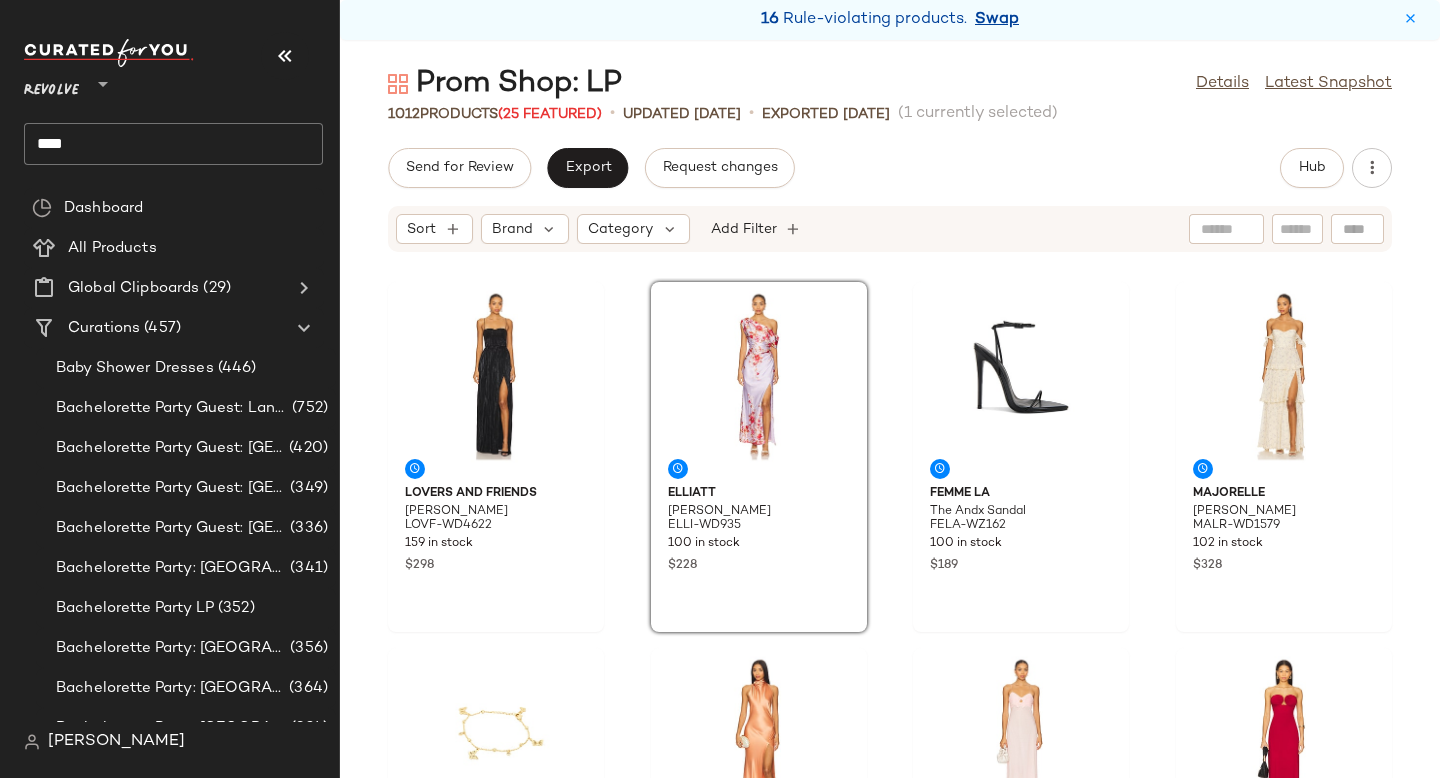 click on "Swap" at bounding box center (997, 20) 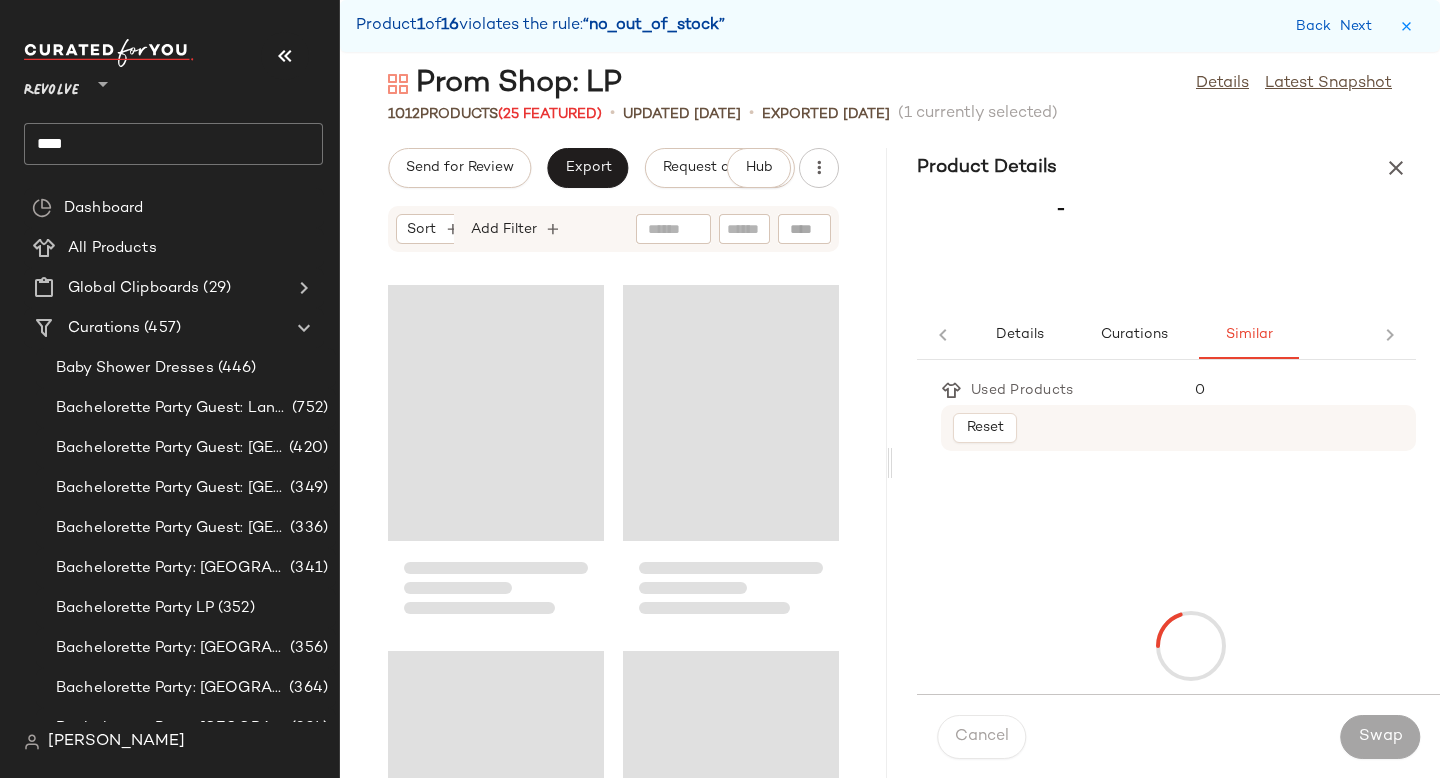 scroll, scrollTop: 0, scrollLeft: 0, axis: both 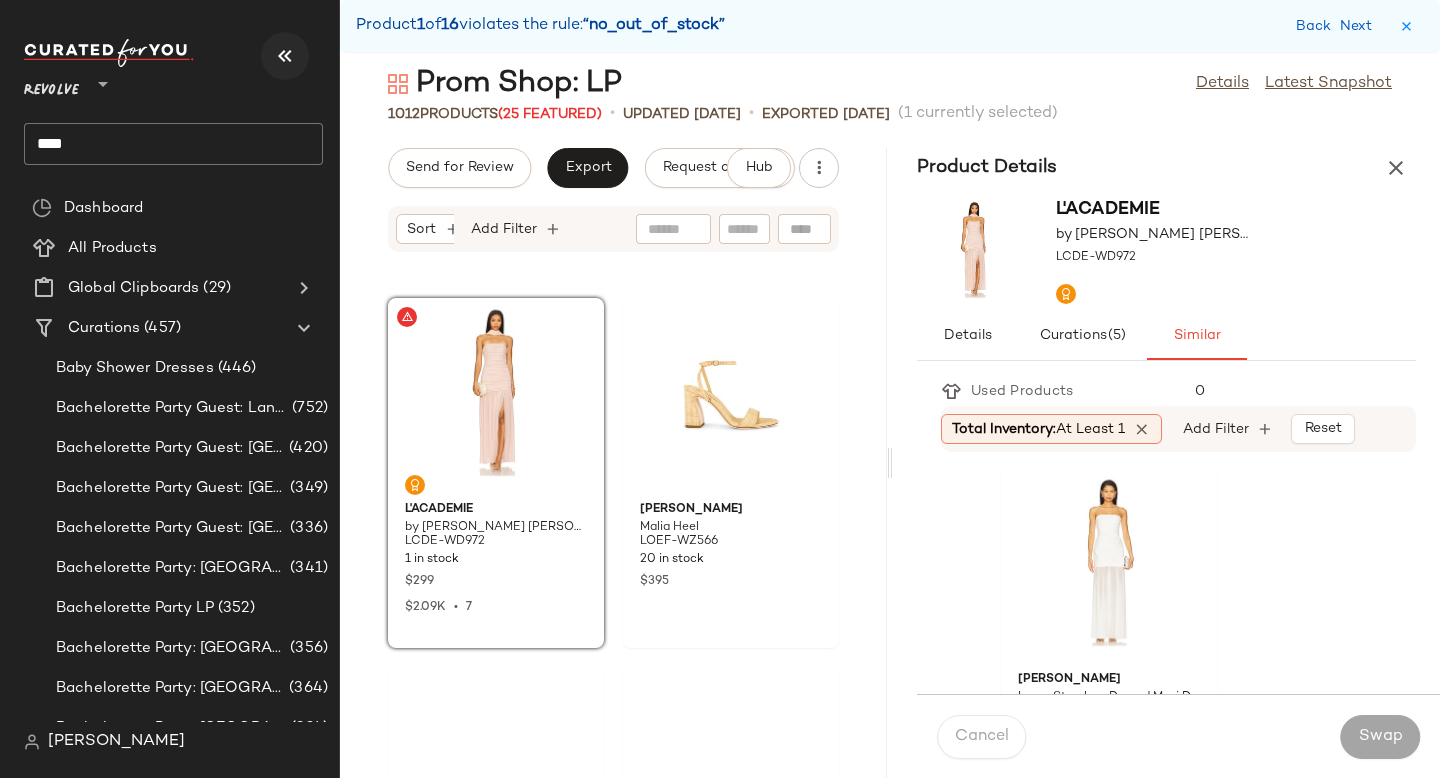 click at bounding box center (285, 56) 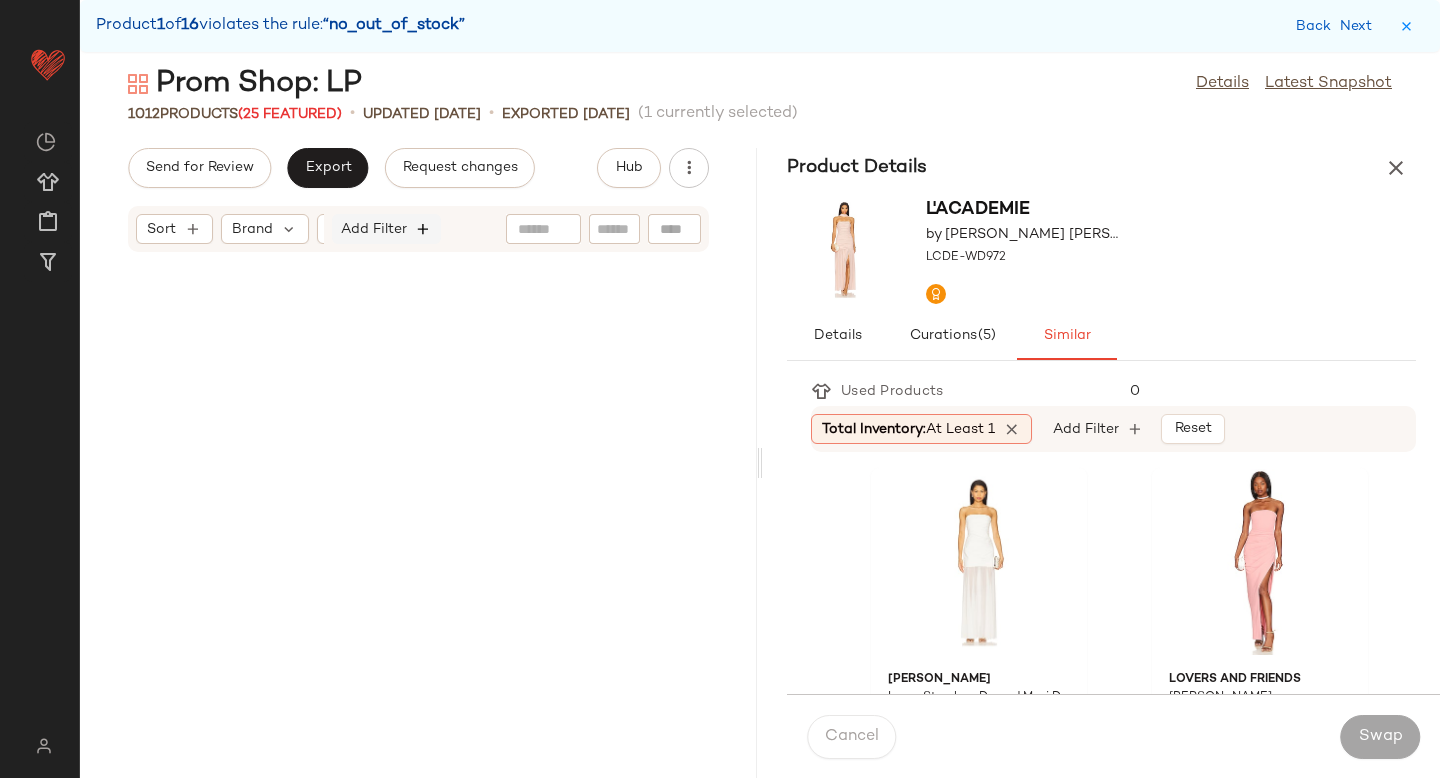 scroll, scrollTop: 17934, scrollLeft: 0, axis: vertical 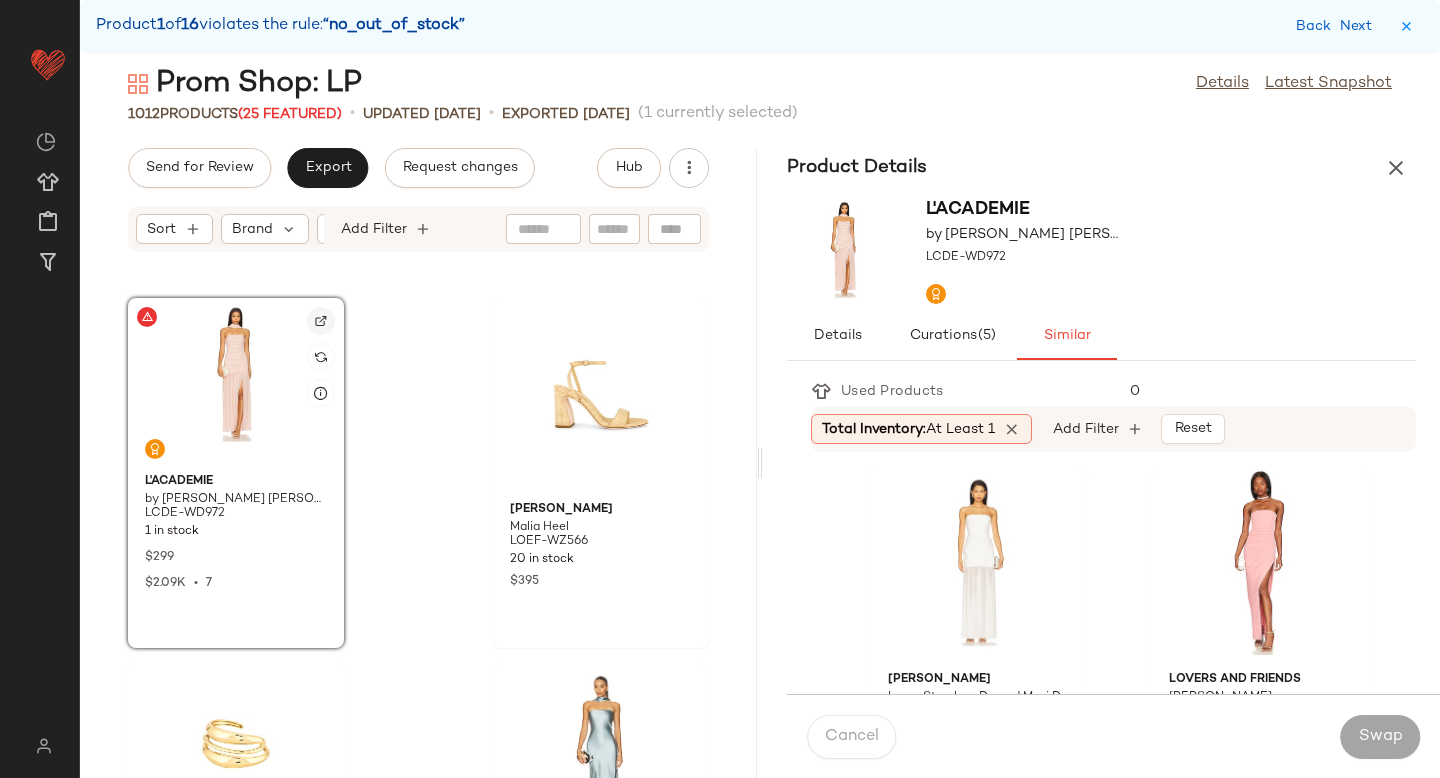 click 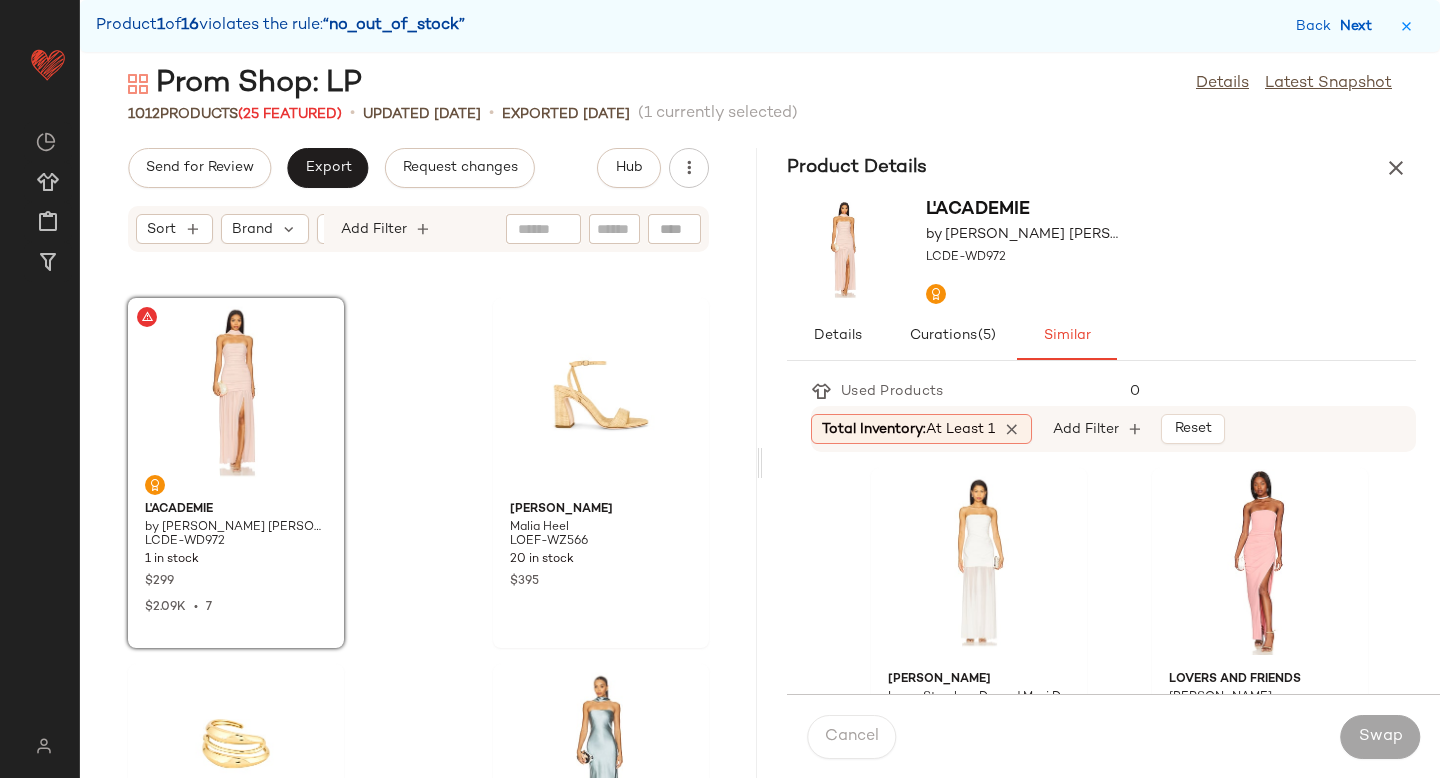 click on "Next" at bounding box center [1360, 26] 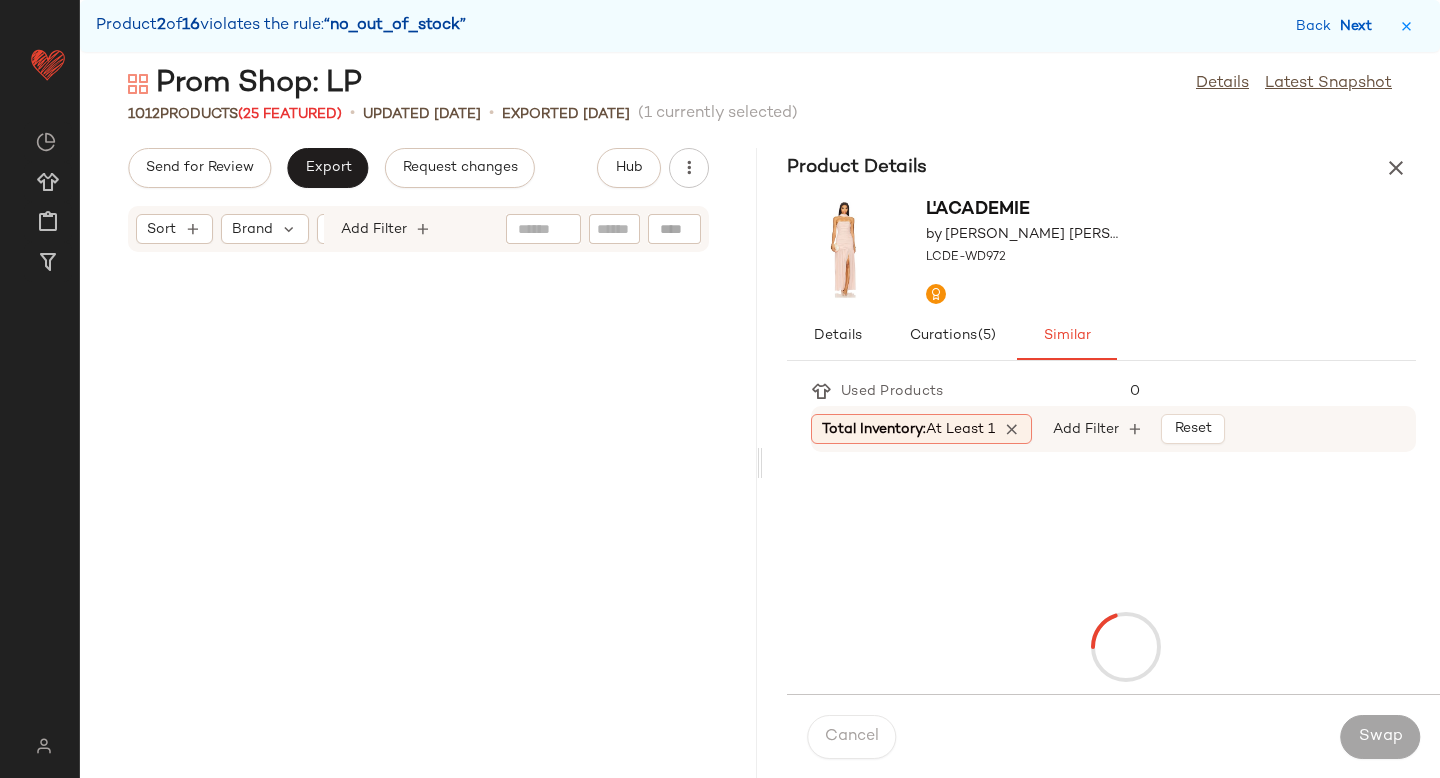 scroll, scrollTop: 19032, scrollLeft: 0, axis: vertical 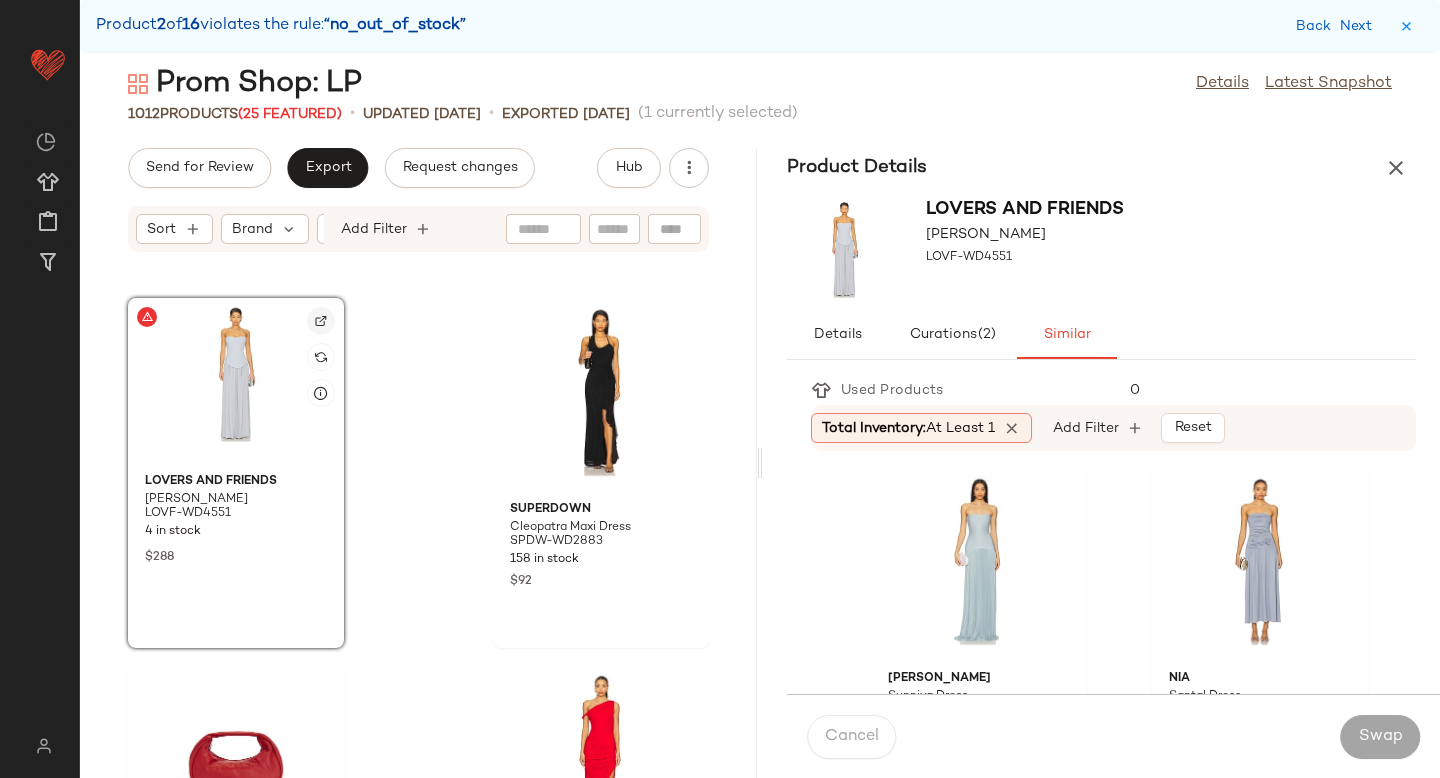 click at bounding box center (321, 321) 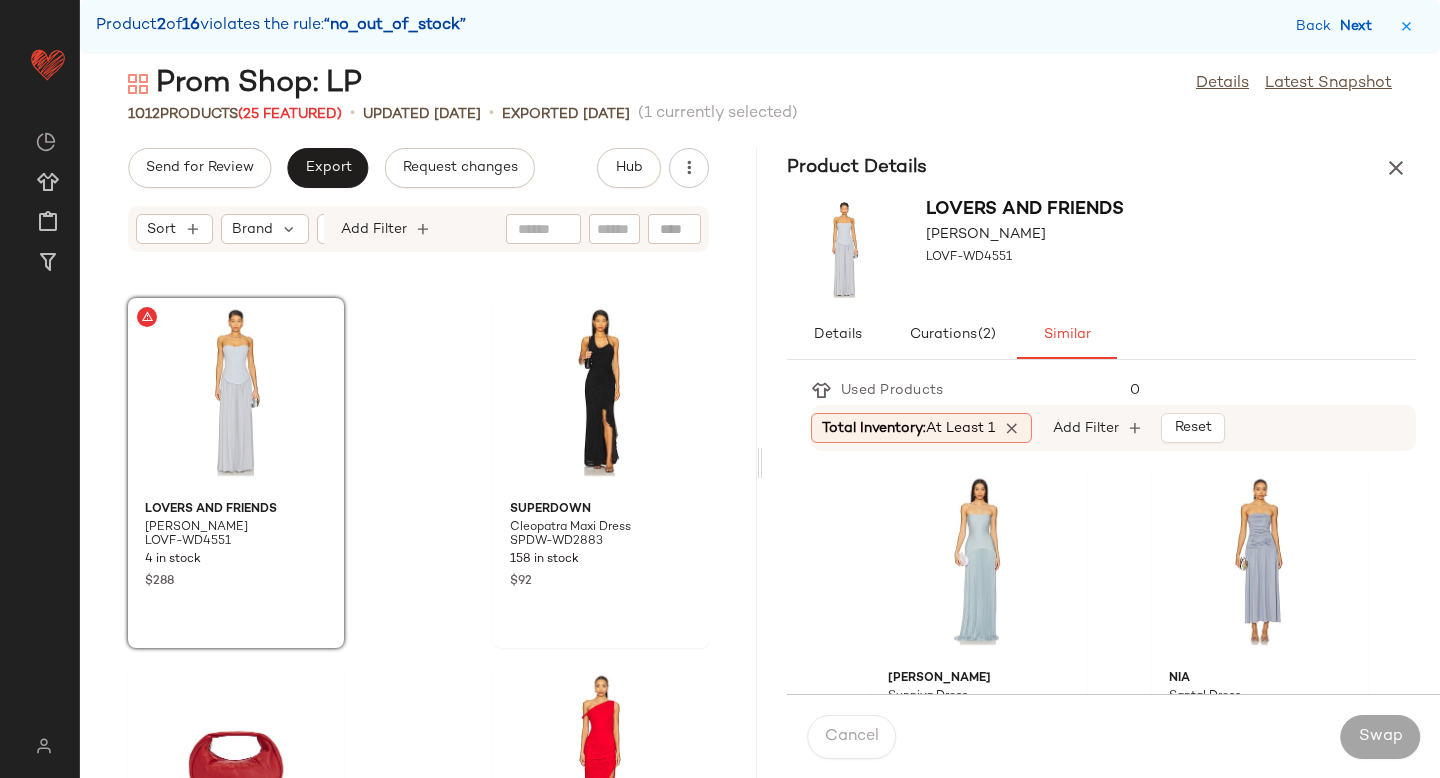 click on "Next" at bounding box center [1360, 26] 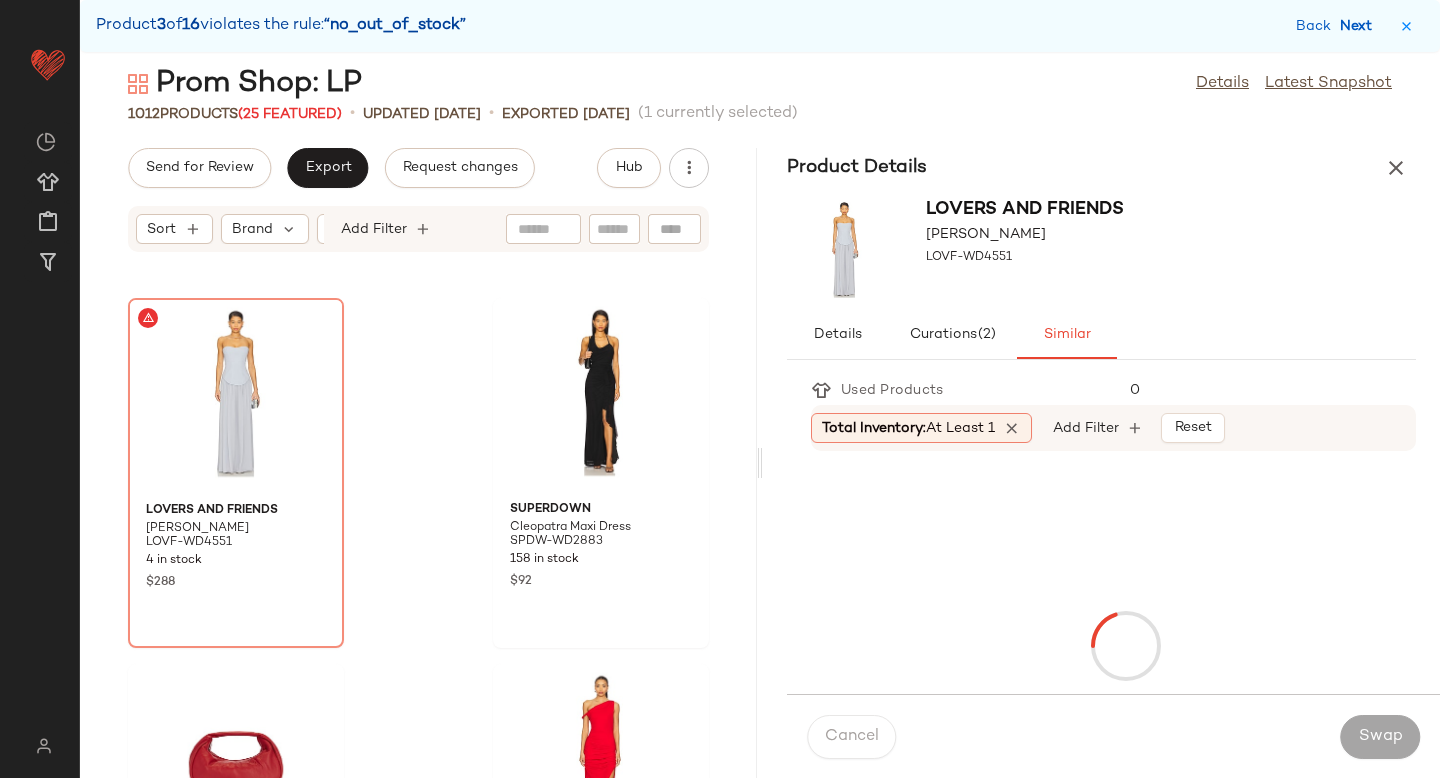 scroll, scrollTop: 24888, scrollLeft: 0, axis: vertical 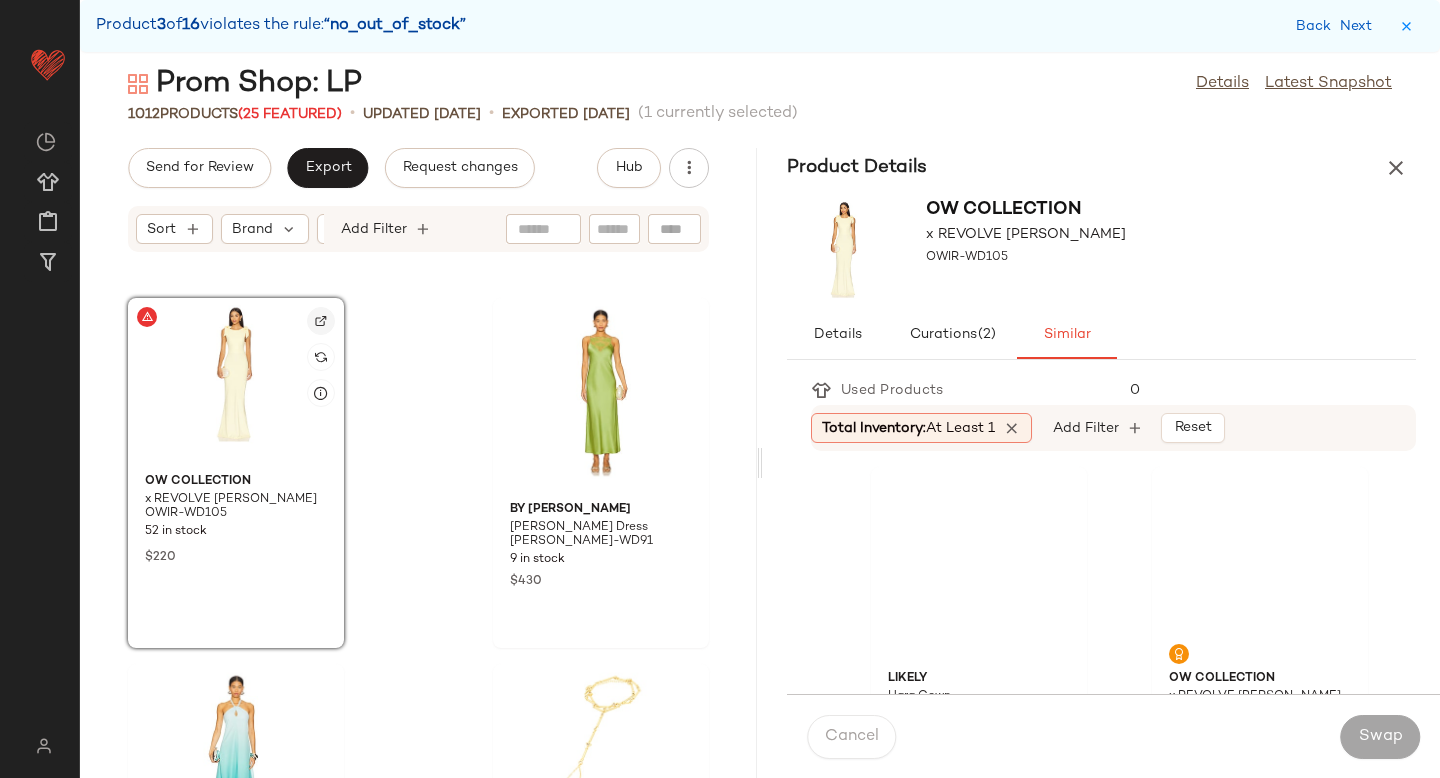 click 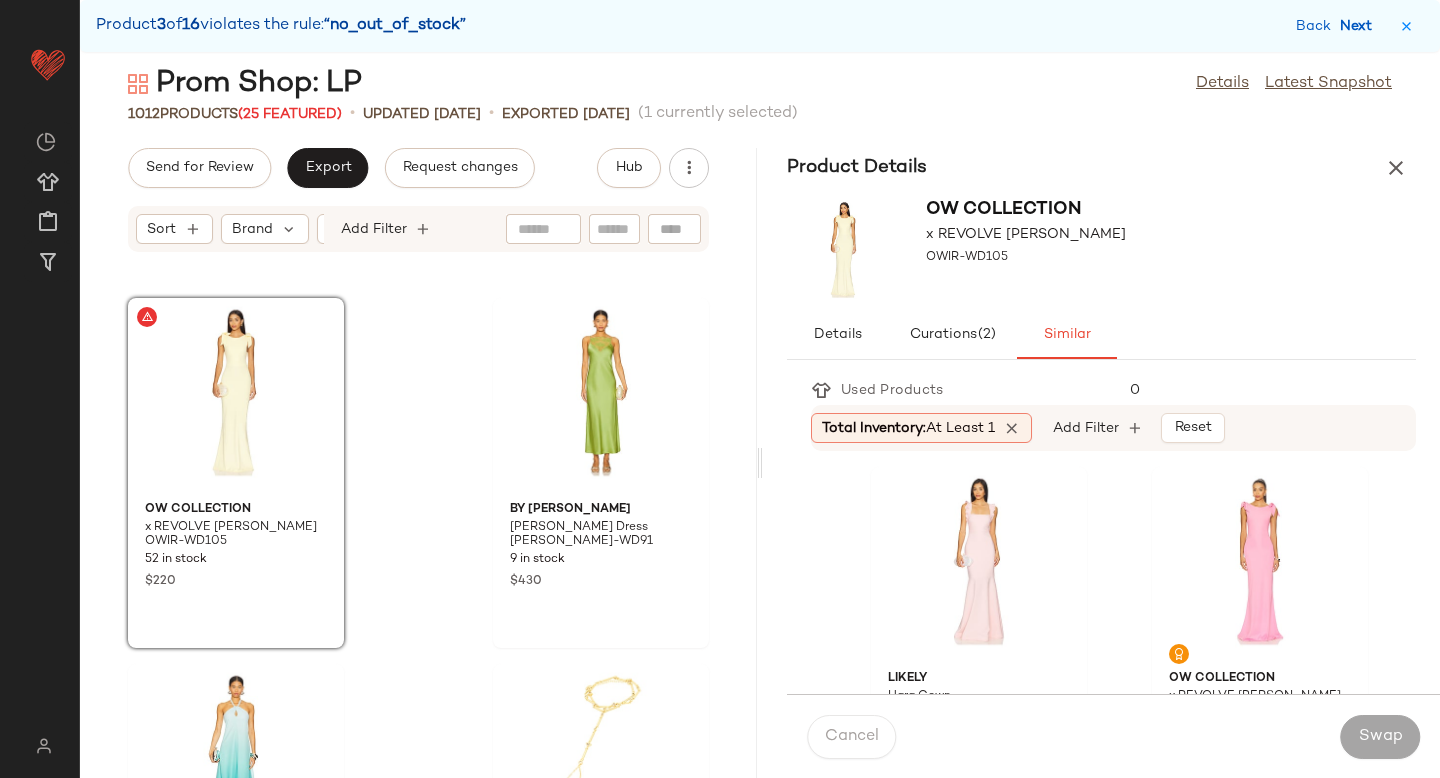 click on "Next" at bounding box center (1360, 26) 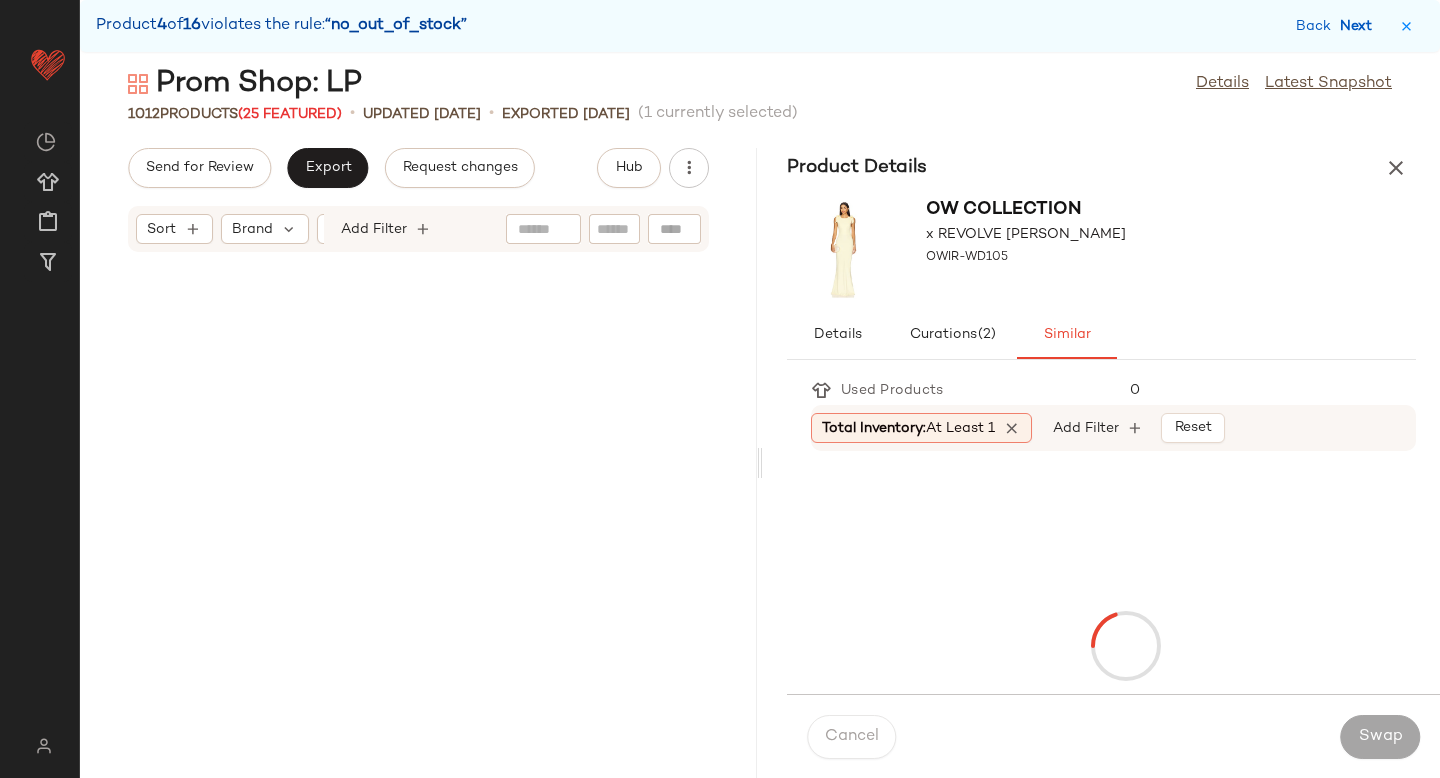 scroll, scrollTop: 28914, scrollLeft: 0, axis: vertical 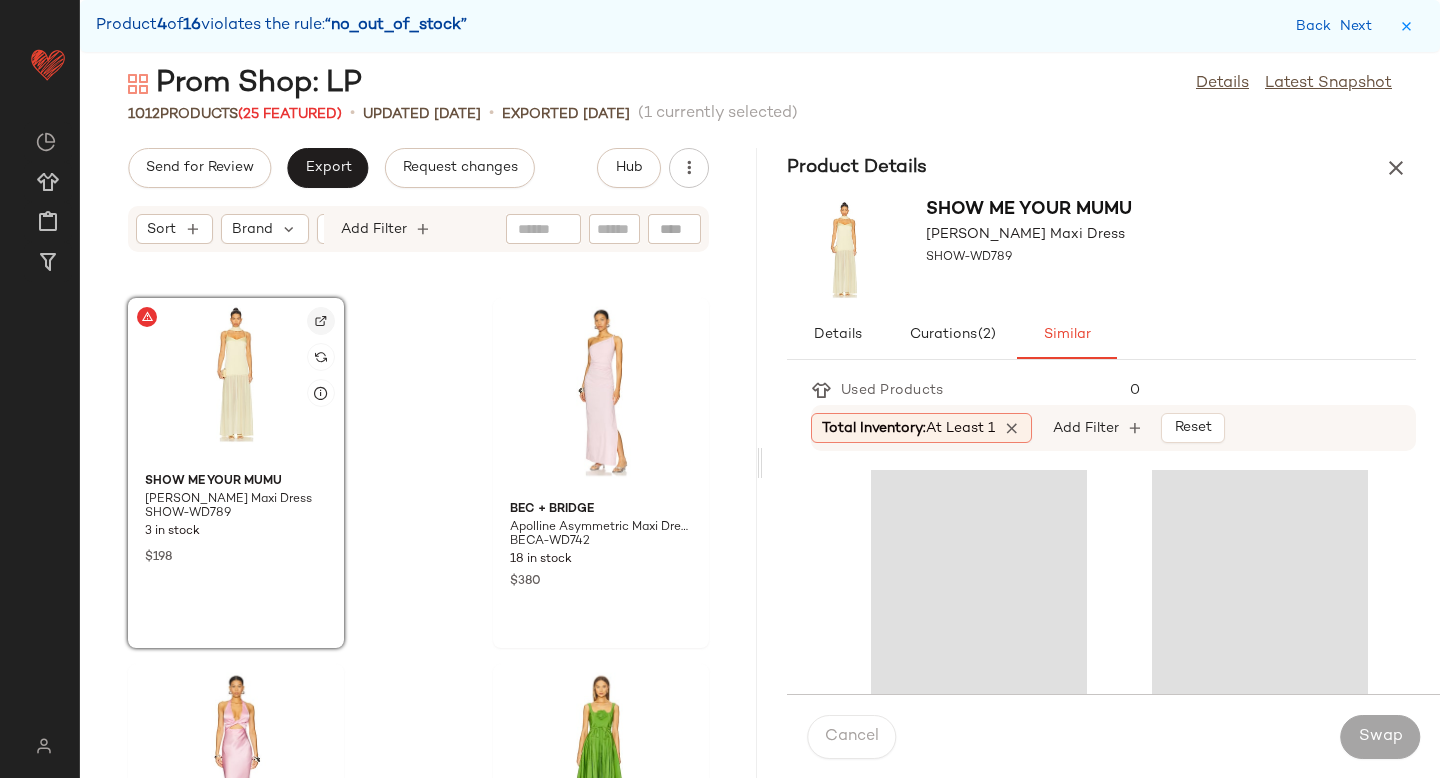 click 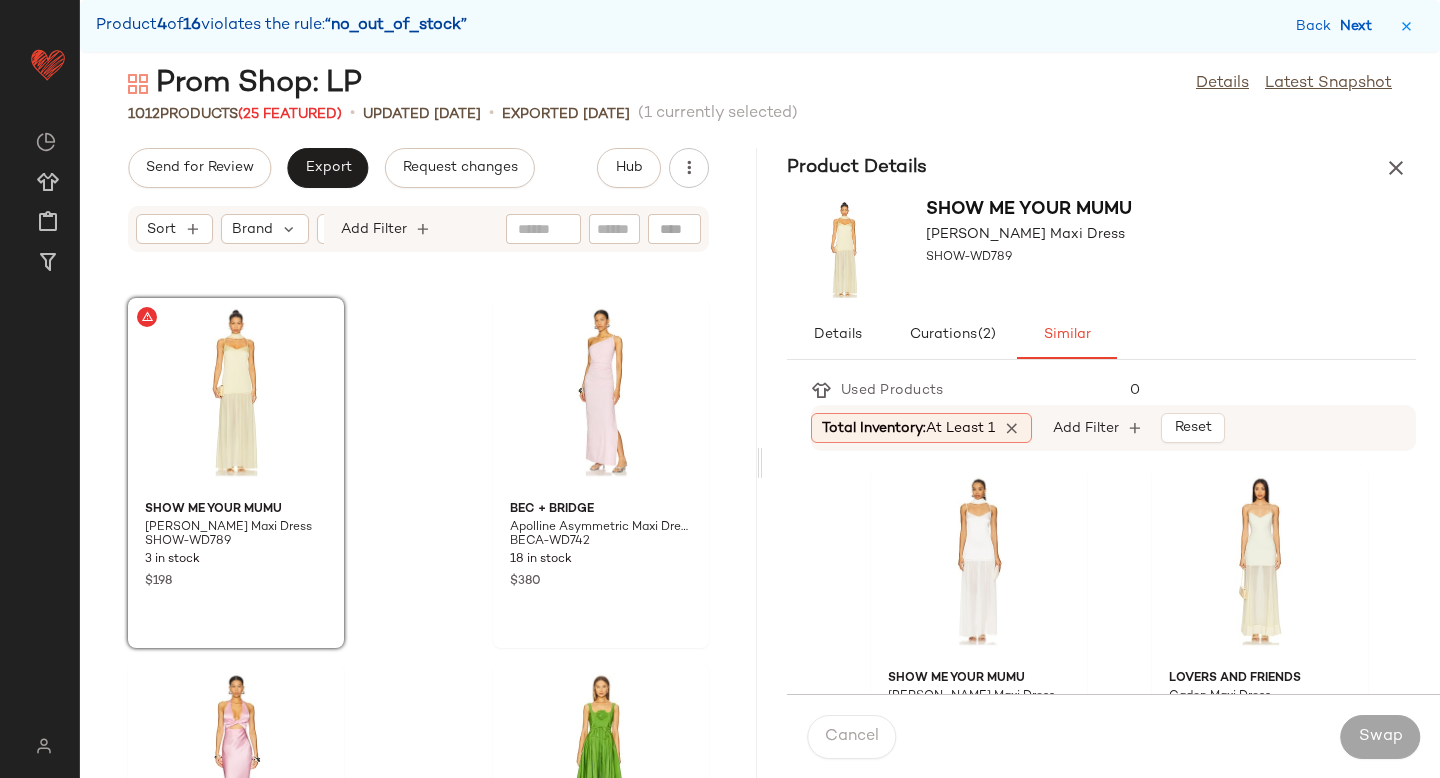 click on "Next" at bounding box center [1360, 26] 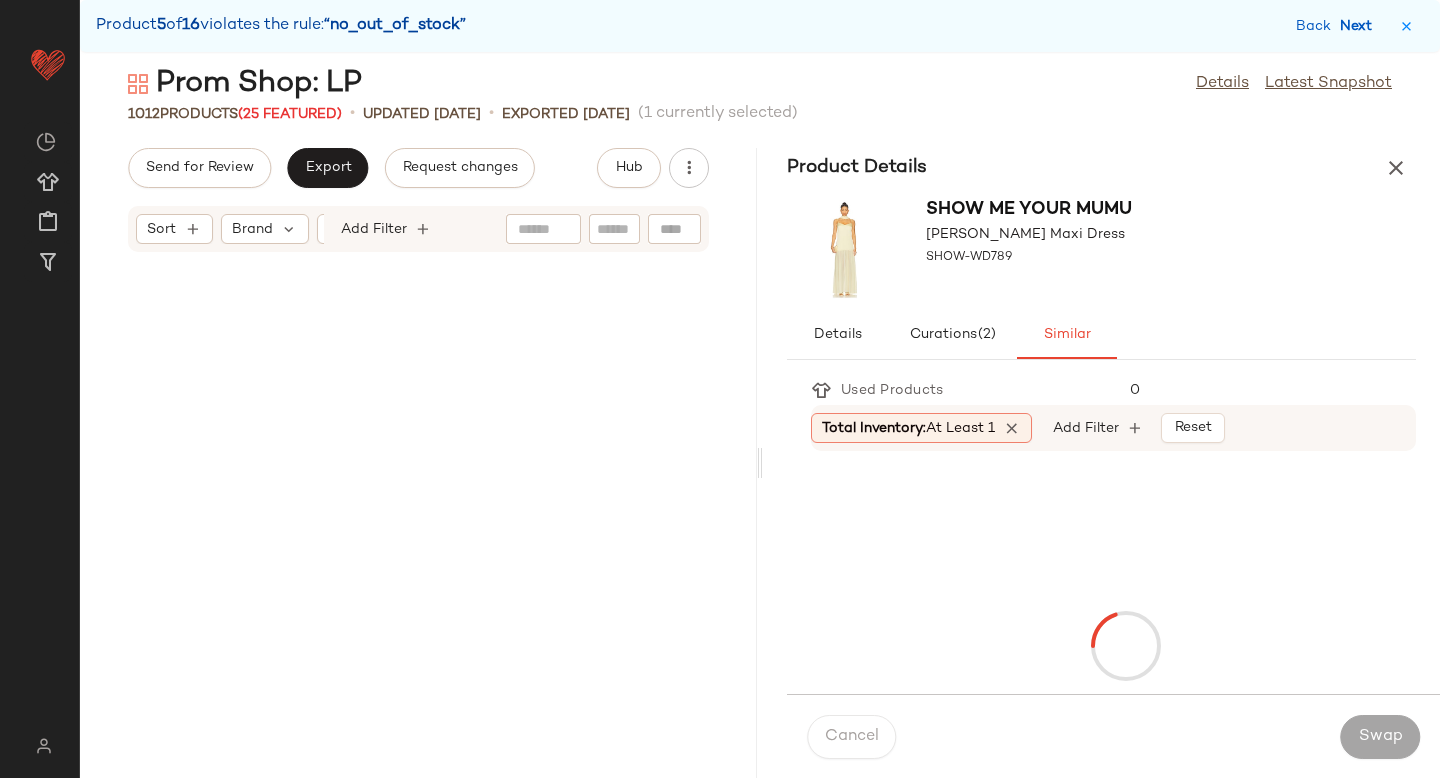 scroll, scrollTop: 31110, scrollLeft: 0, axis: vertical 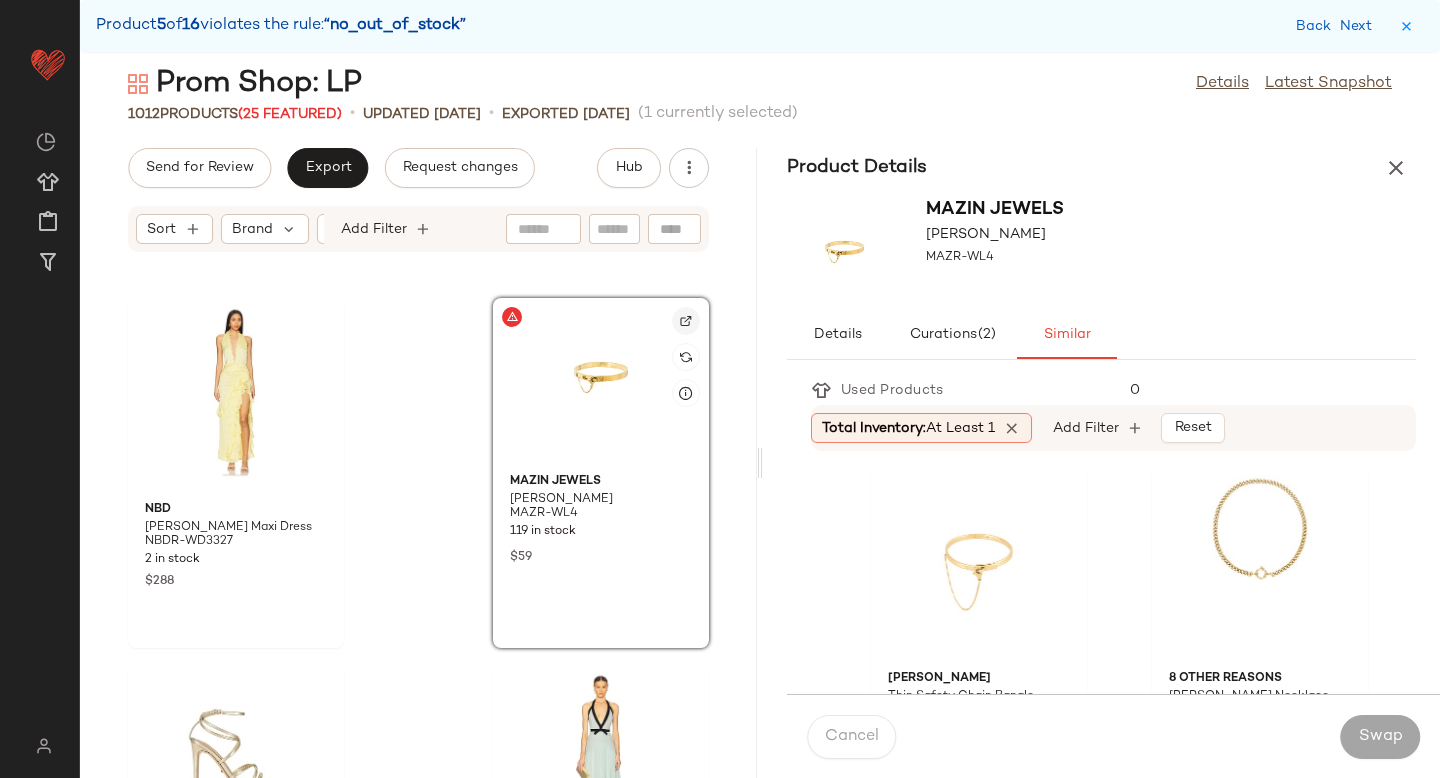 click at bounding box center [686, 321] 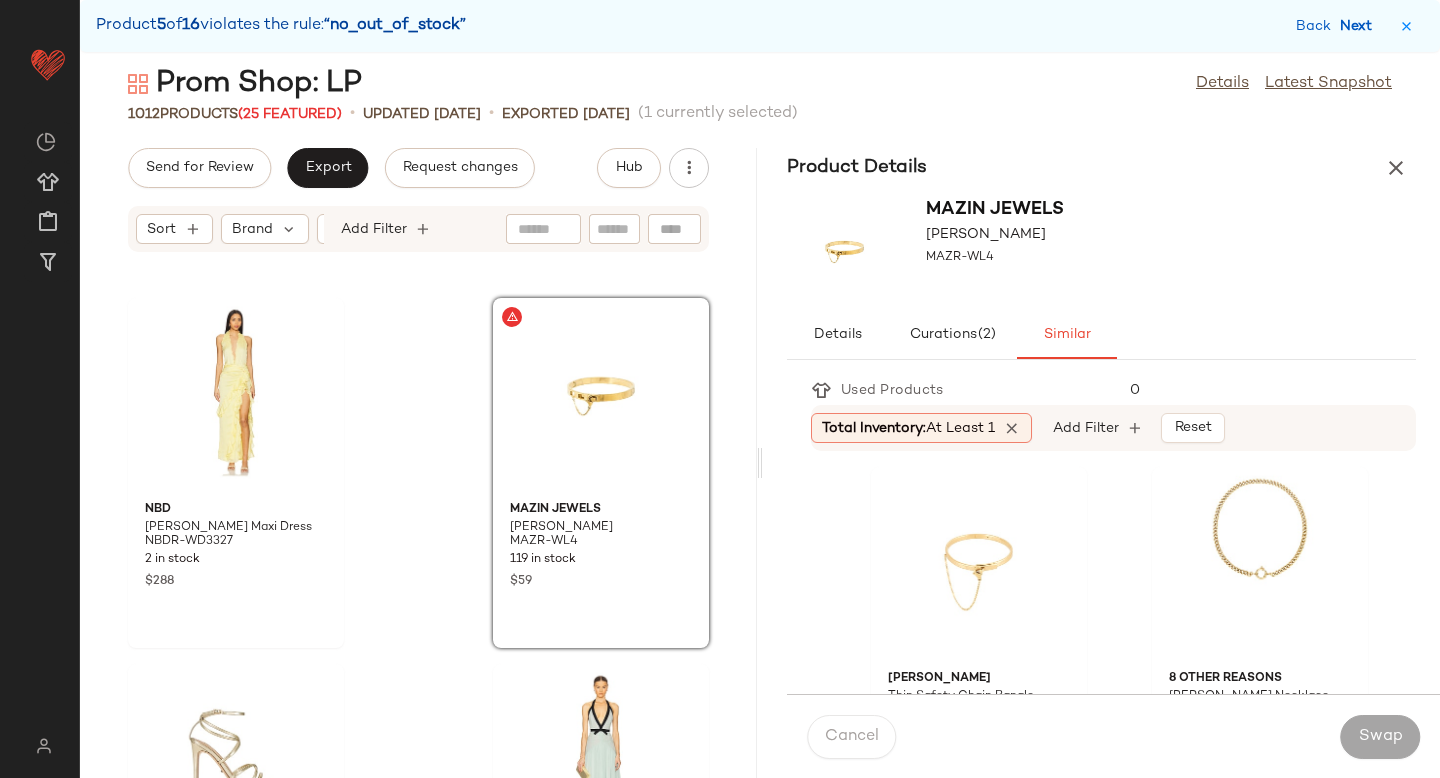 click on "Next" at bounding box center (1360, 26) 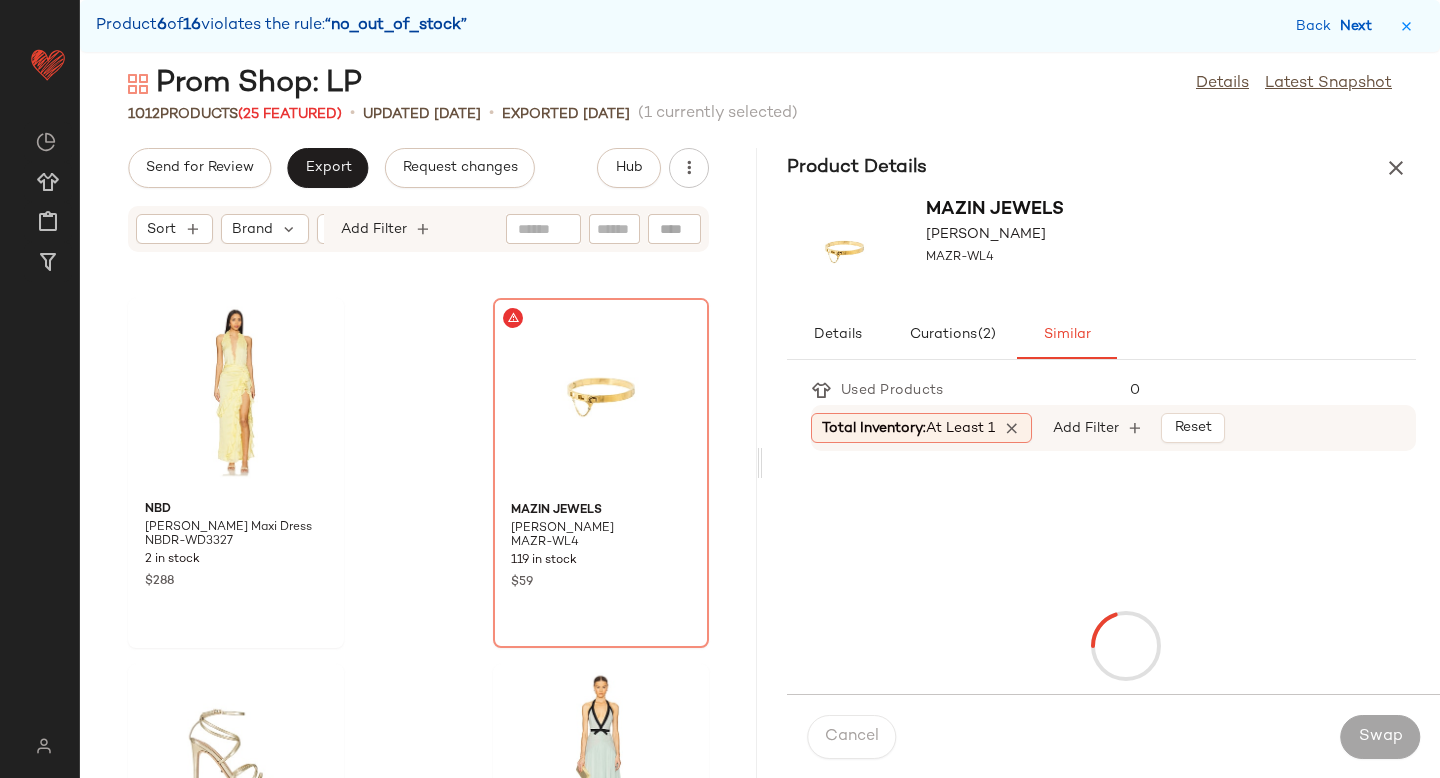 scroll, scrollTop: 36966, scrollLeft: 0, axis: vertical 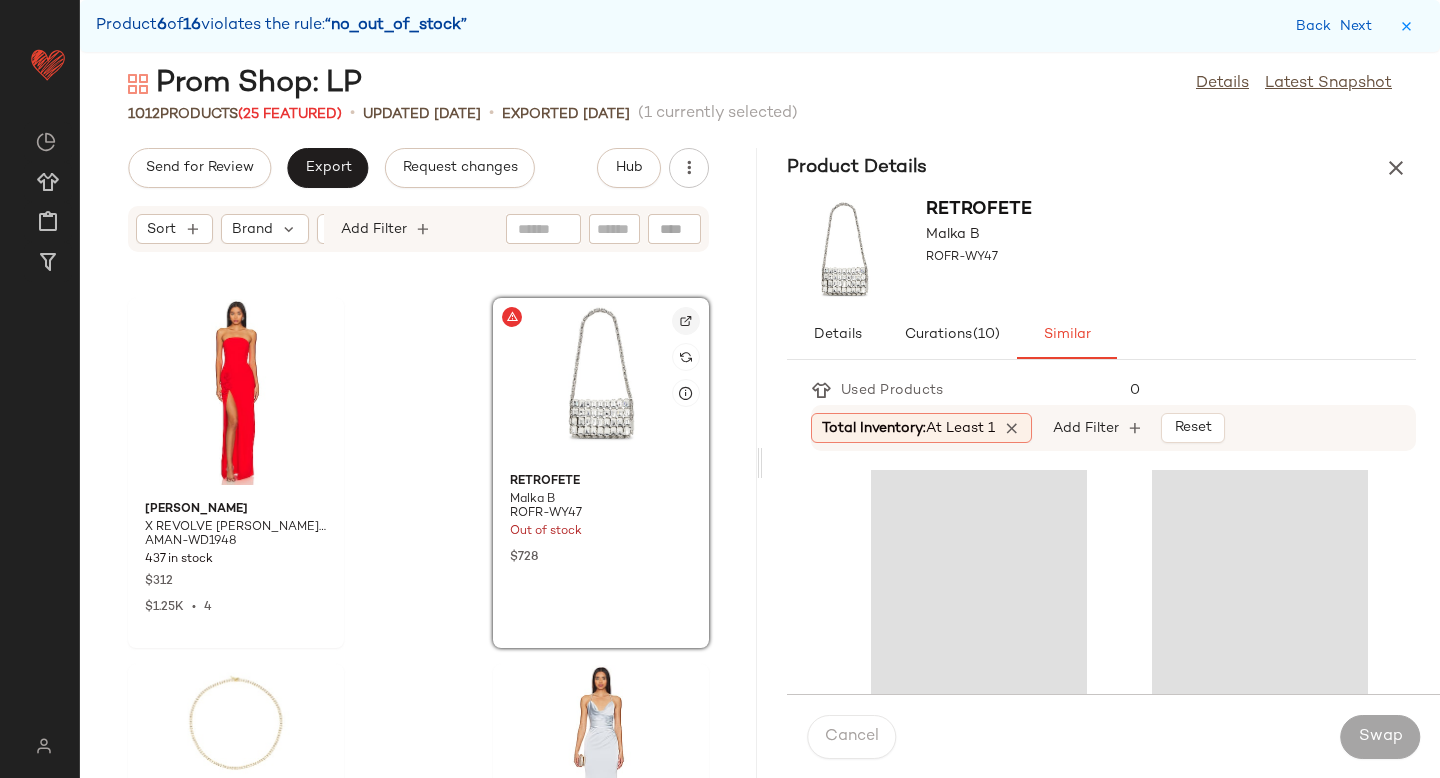 click 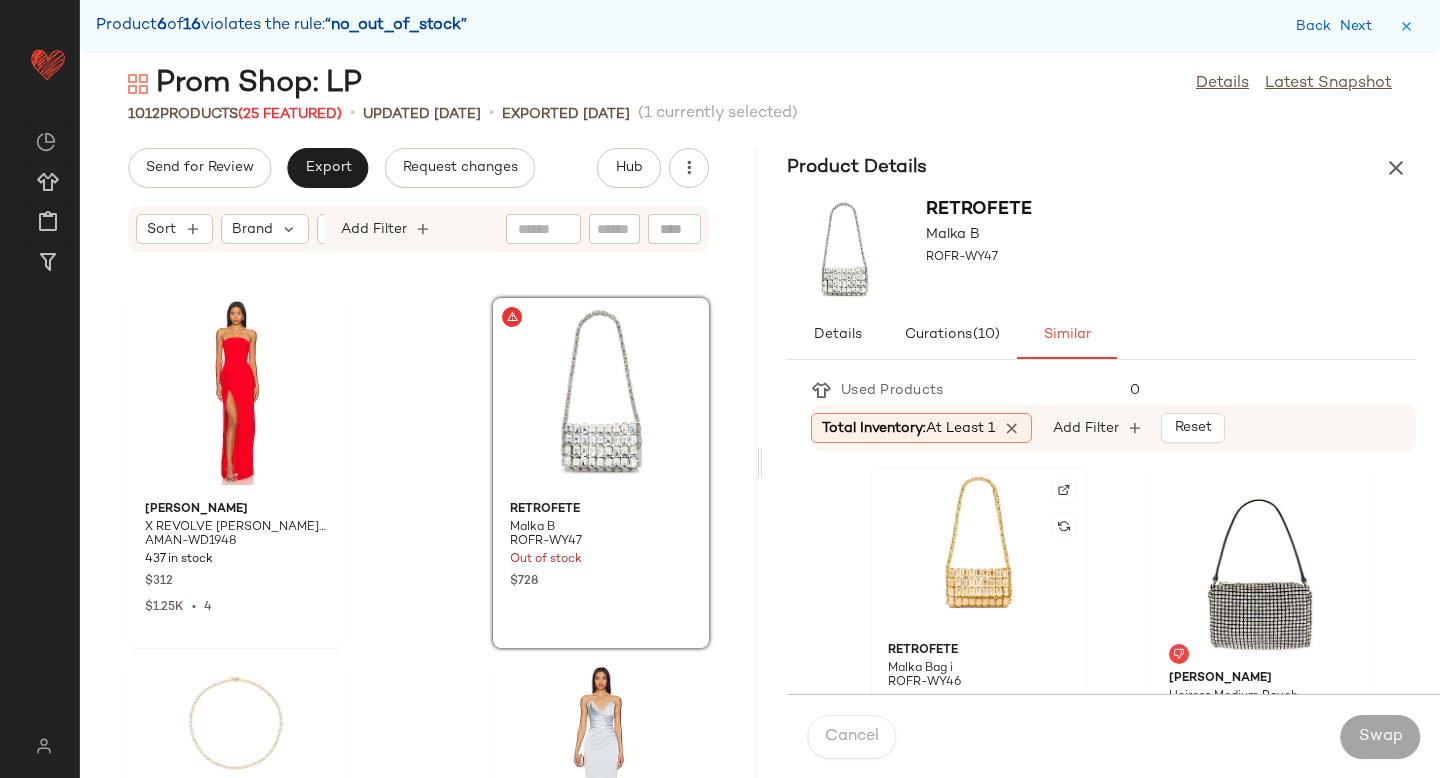 click 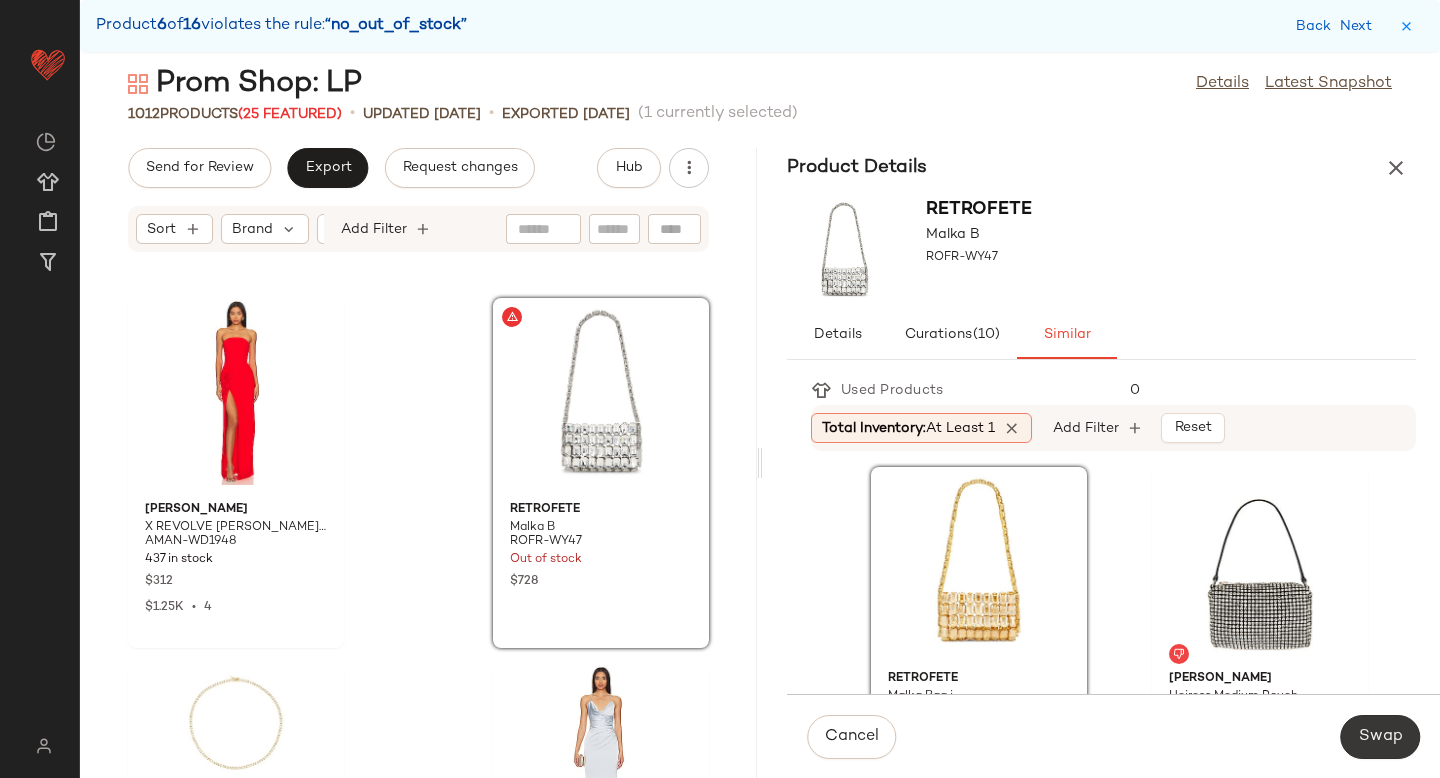 click on "Swap" at bounding box center (1380, 737) 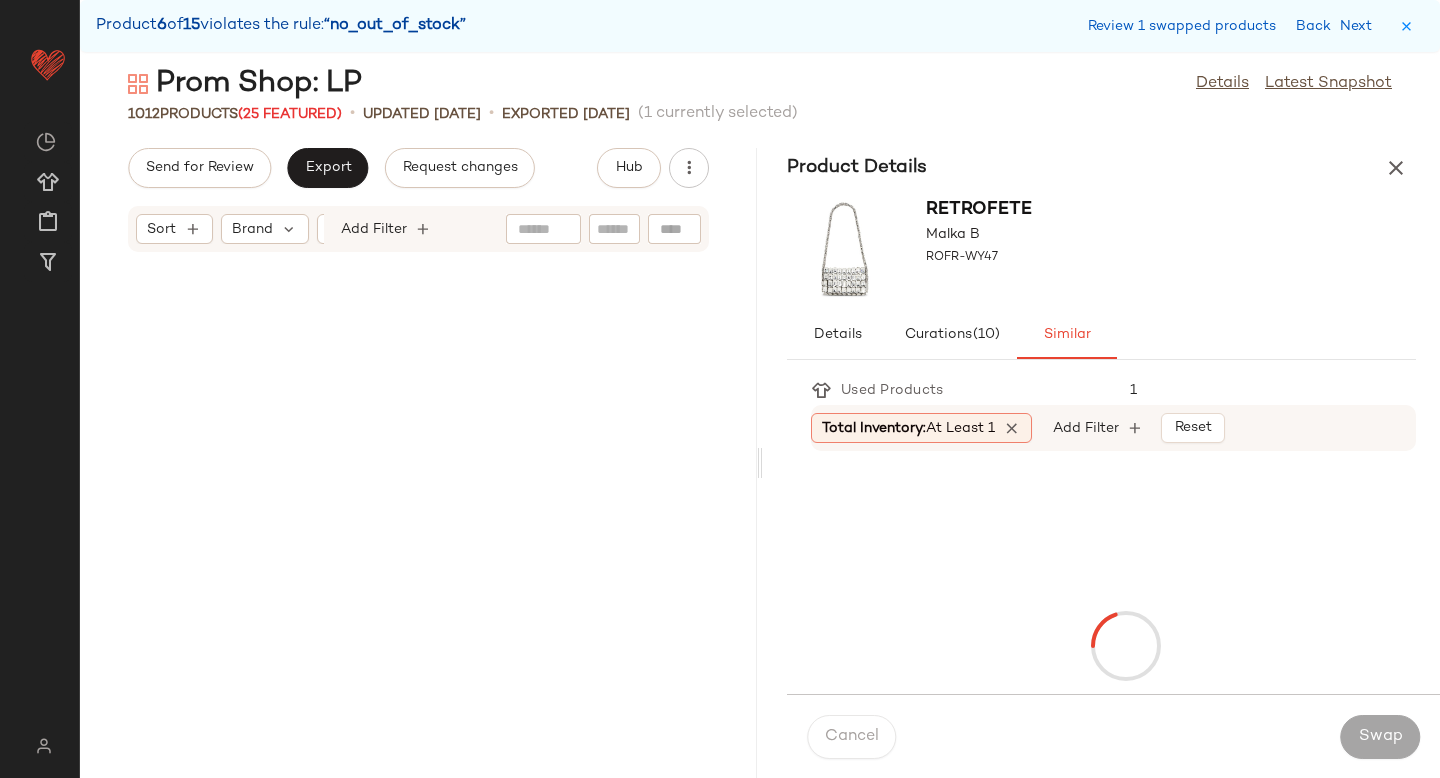 scroll, scrollTop: 61854, scrollLeft: 0, axis: vertical 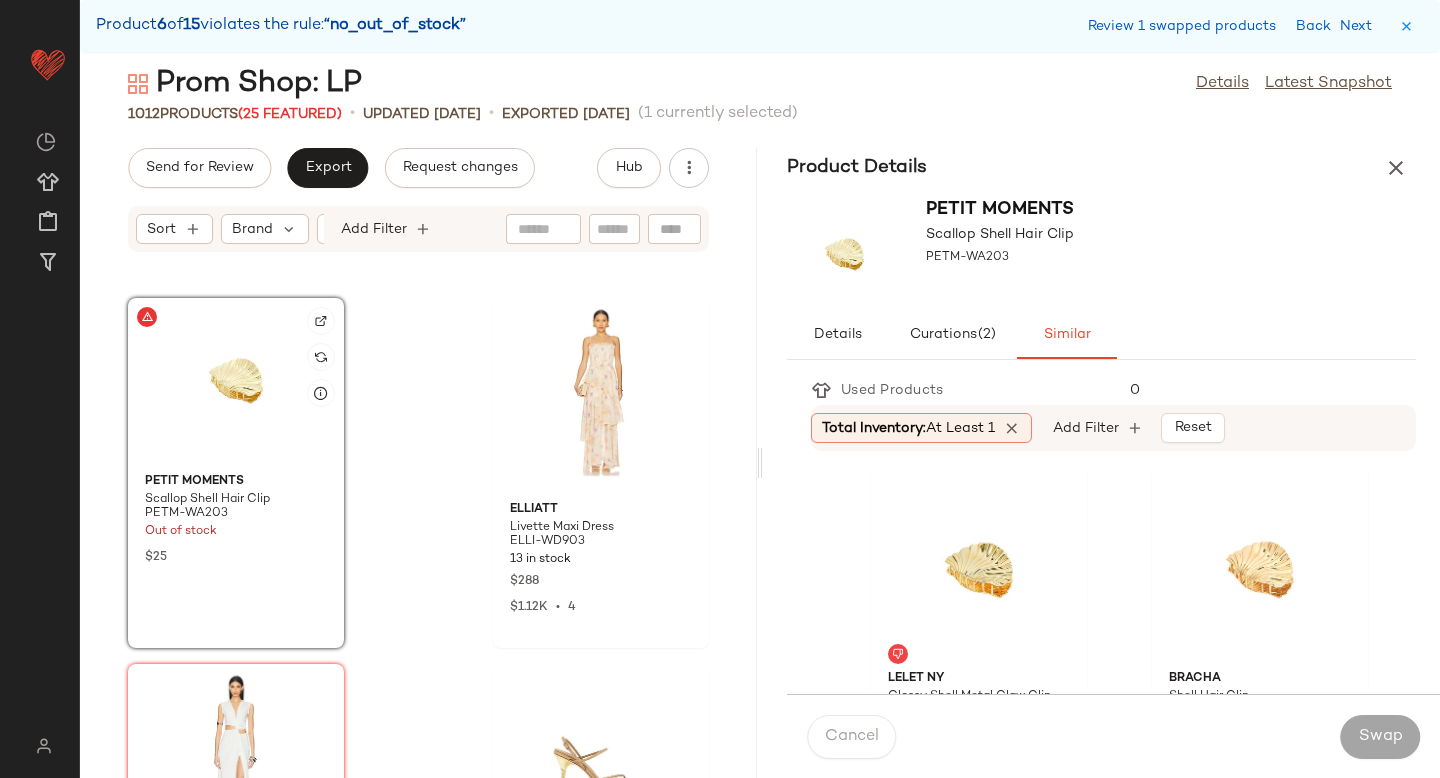 click 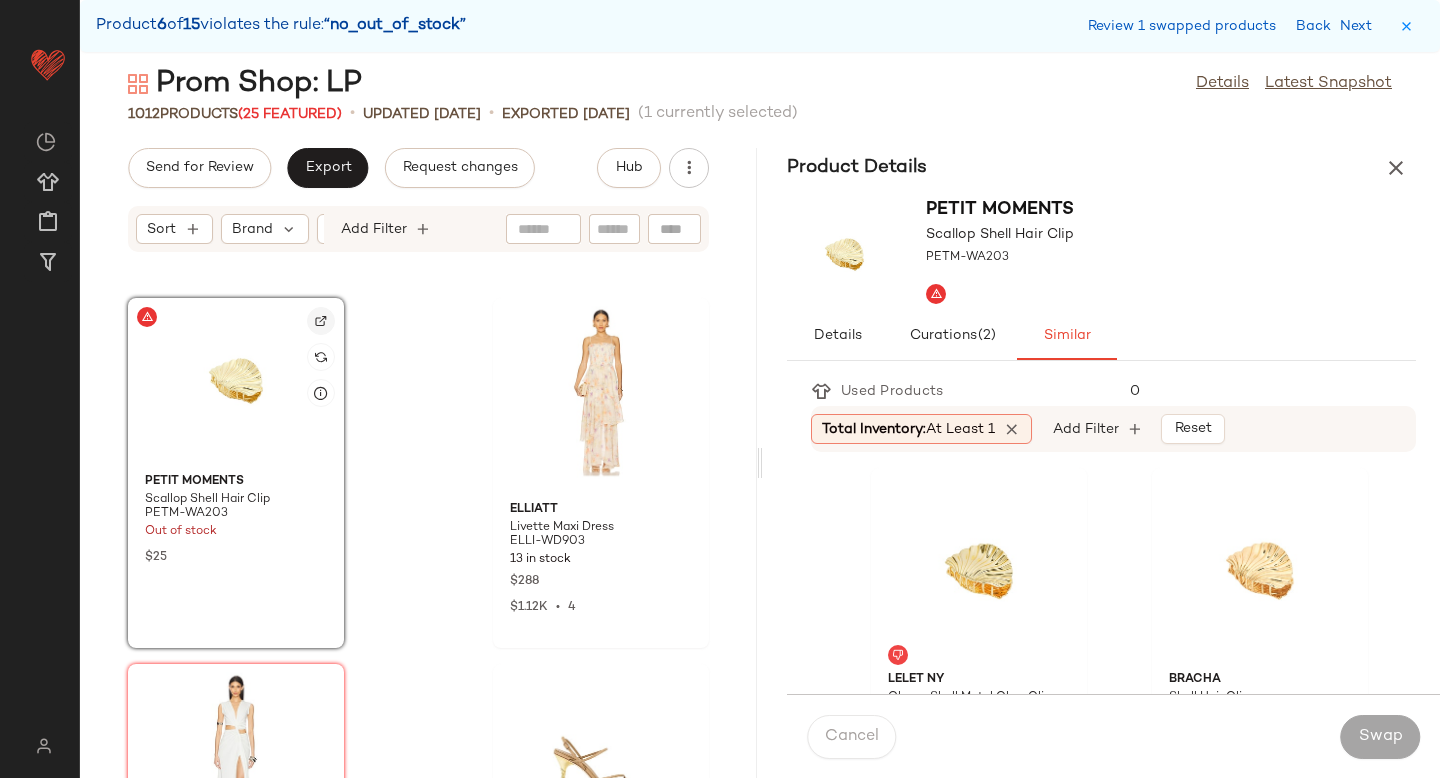 click 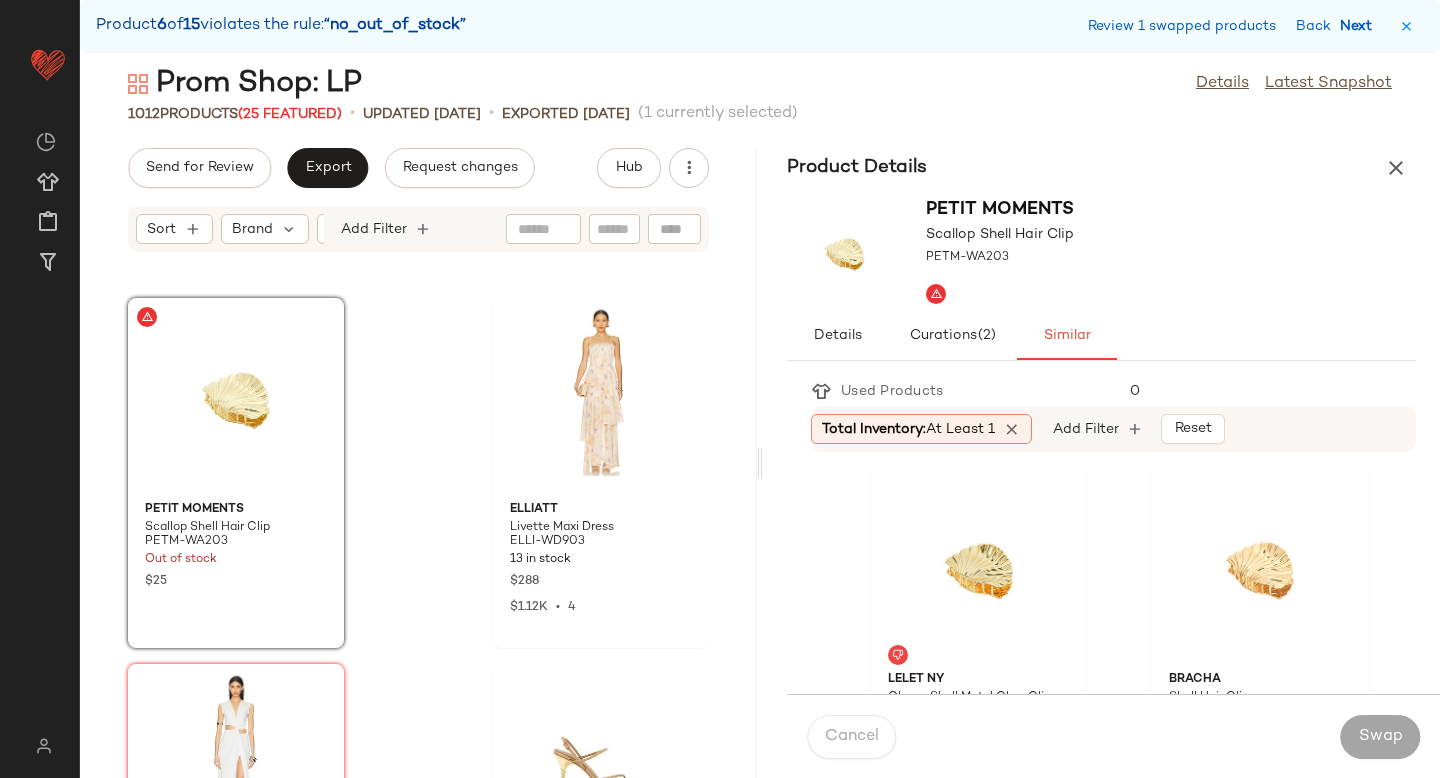 click on "Next" at bounding box center [1360, 26] 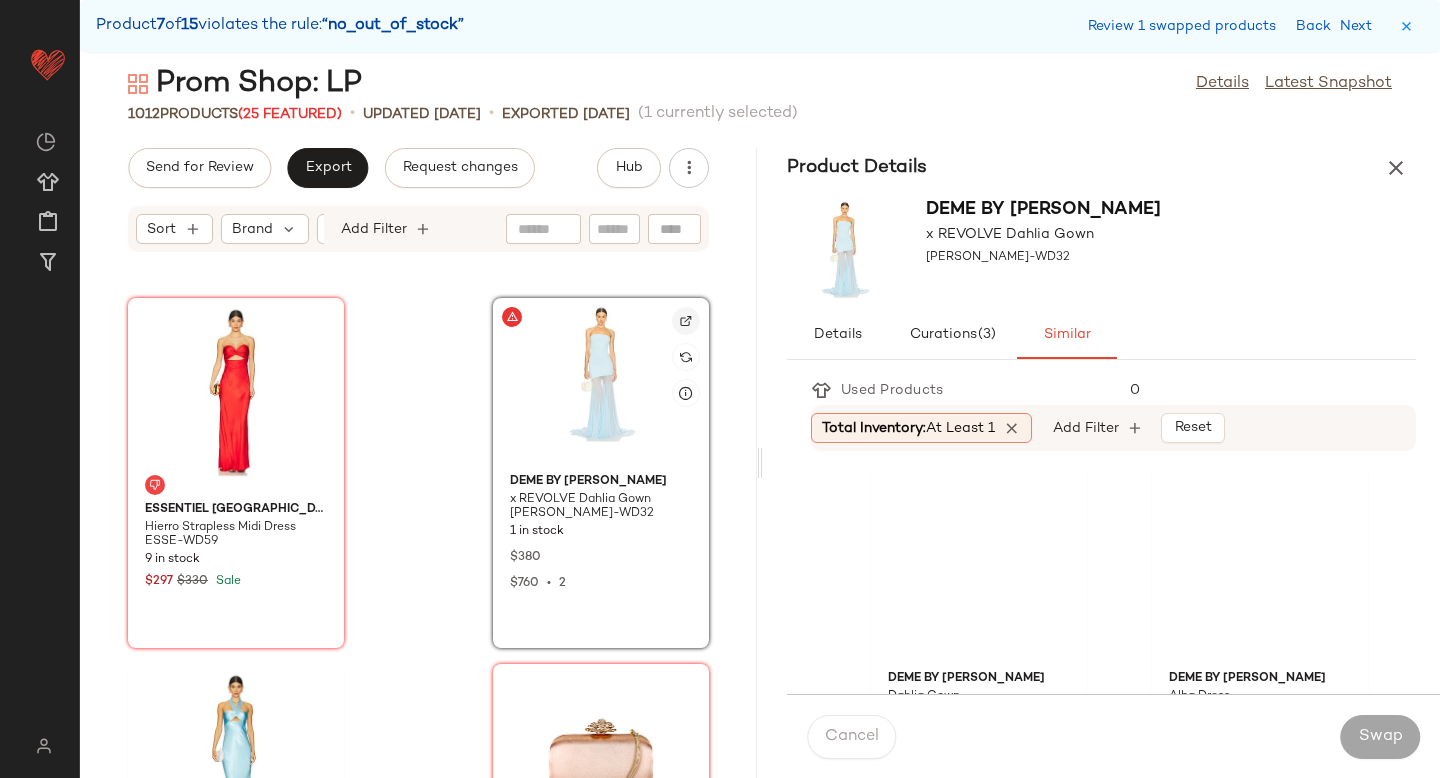click 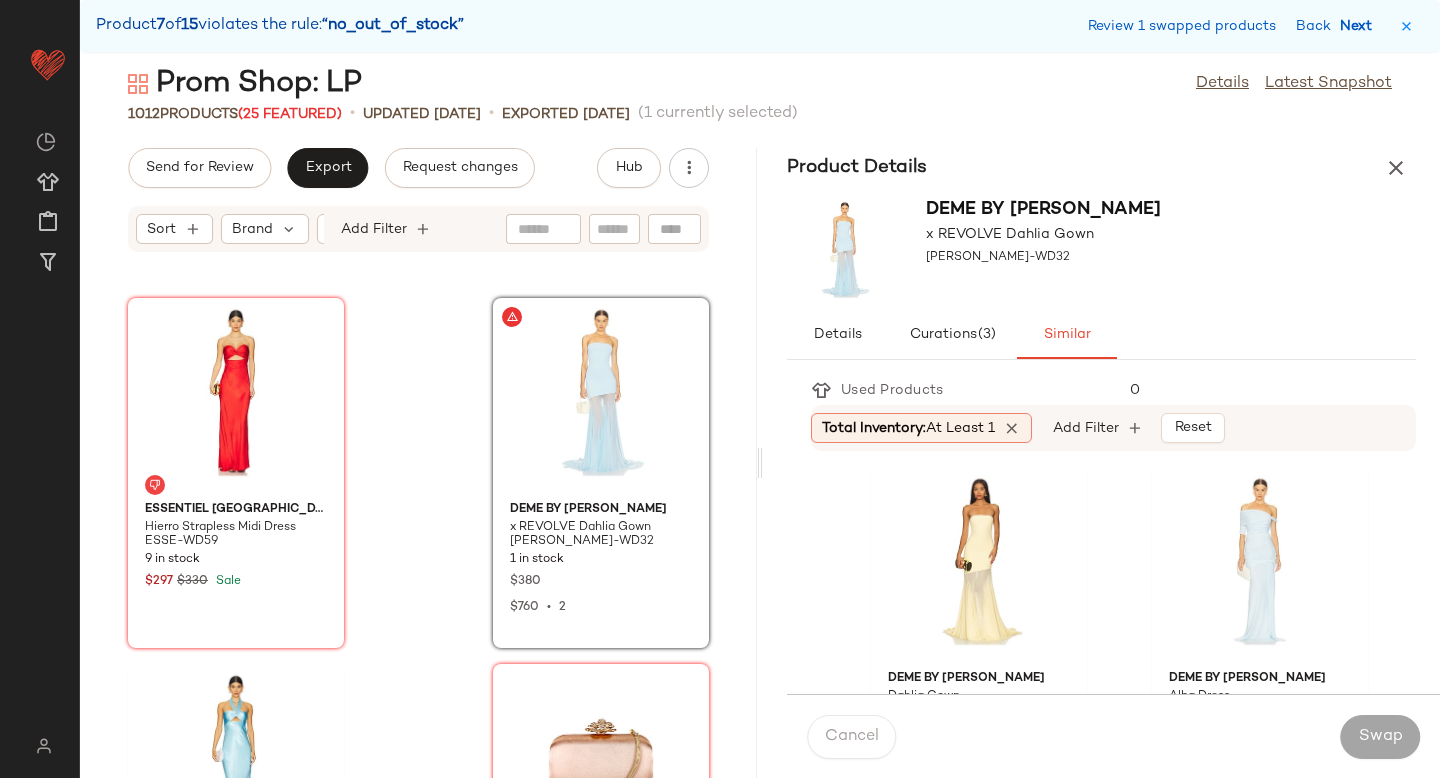 click on "Next" at bounding box center [1360, 26] 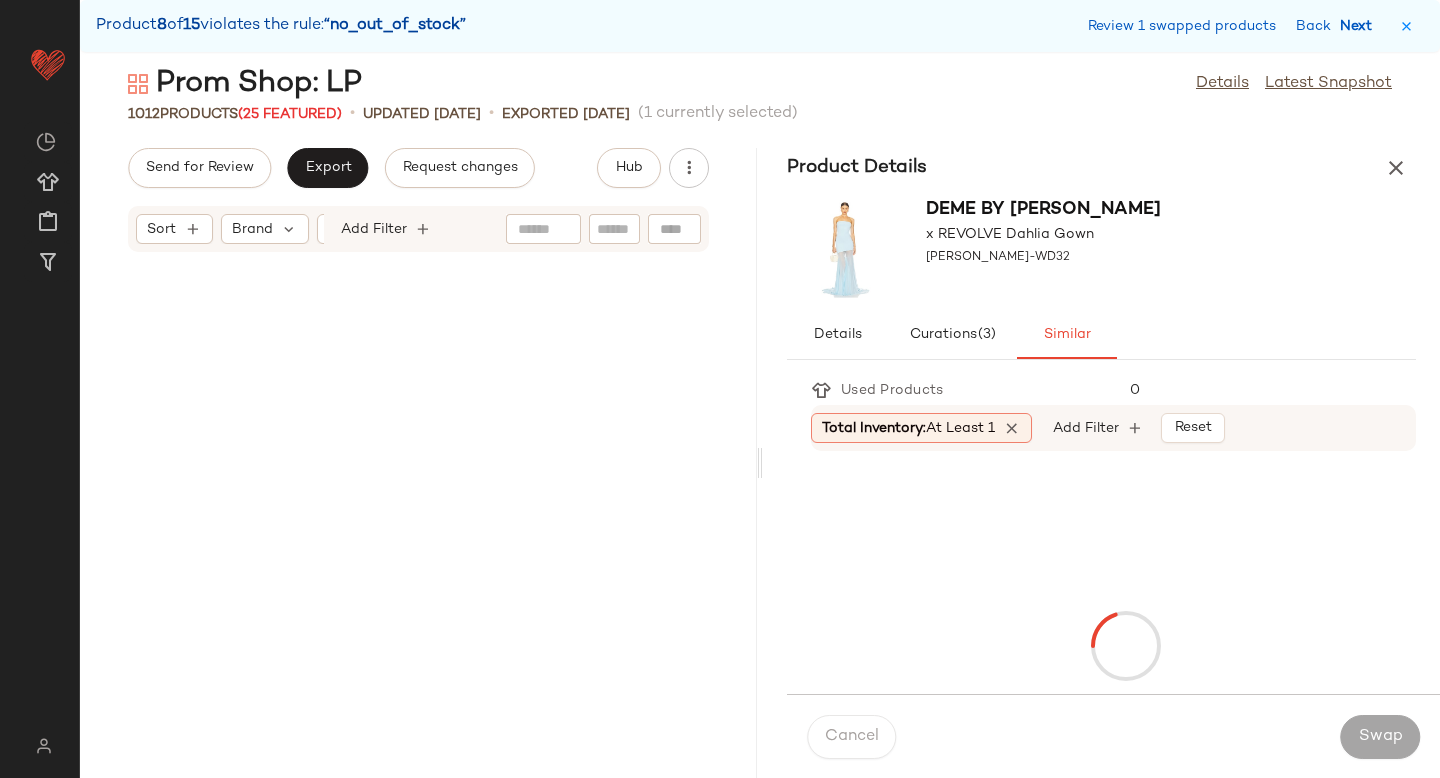 scroll, scrollTop: 69174, scrollLeft: 0, axis: vertical 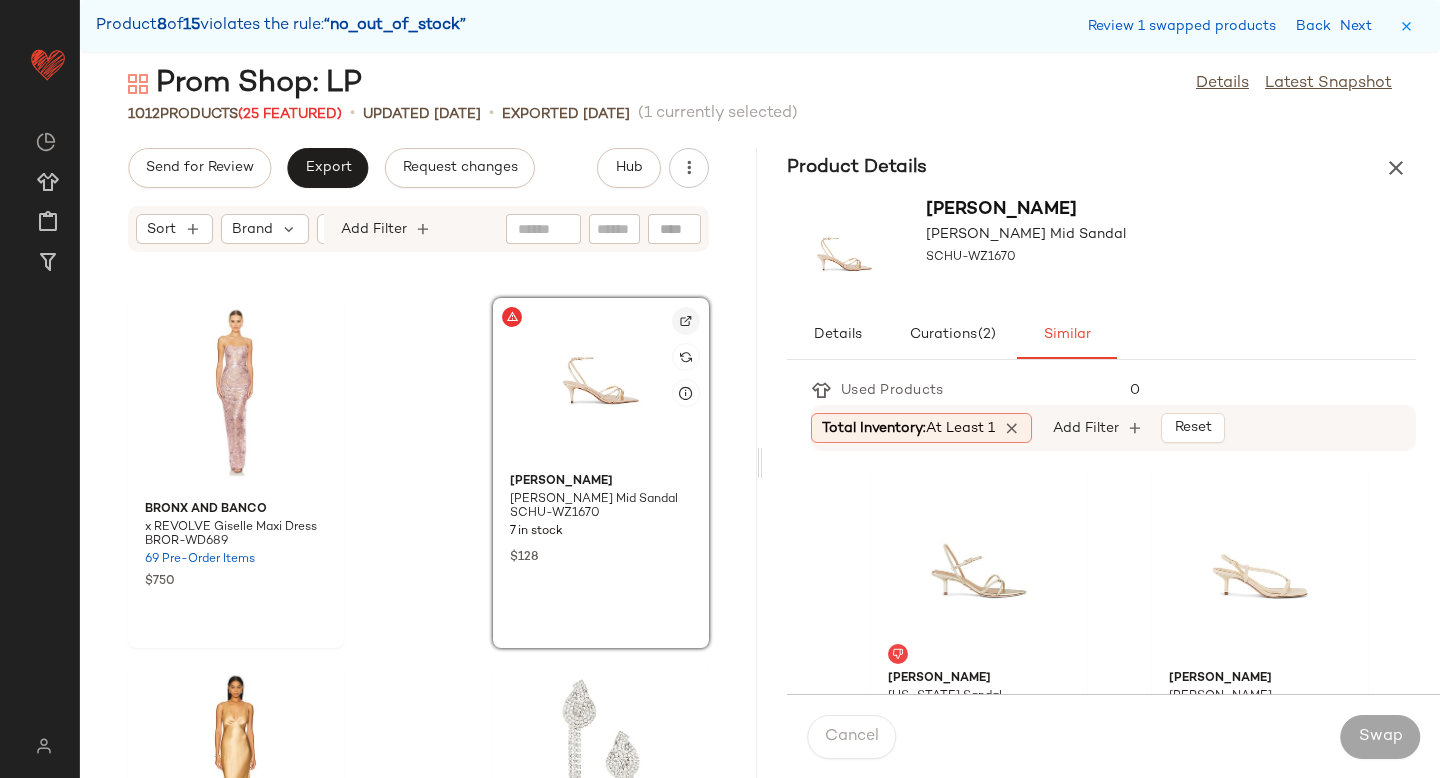 click at bounding box center [686, 321] 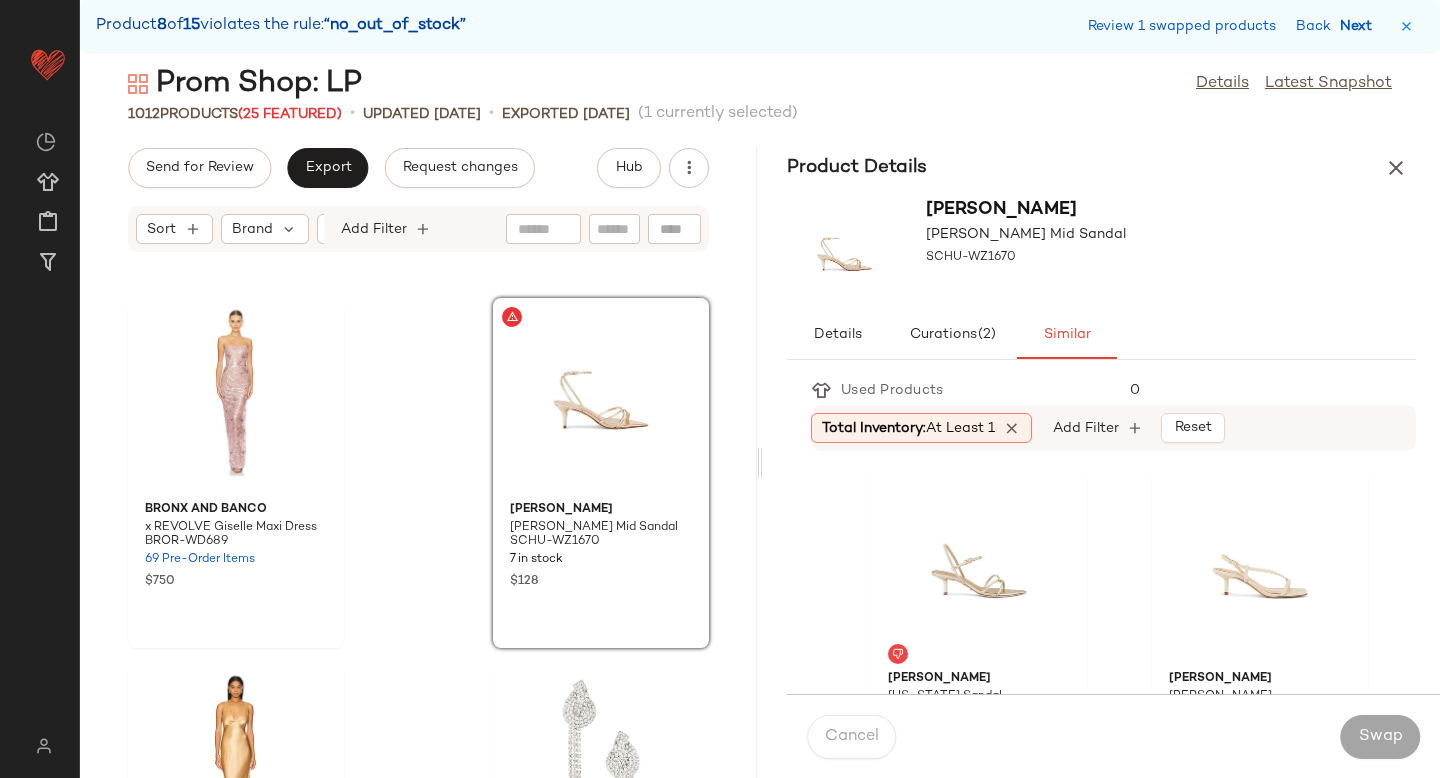 click on "Next" at bounding box center (1360, 26) 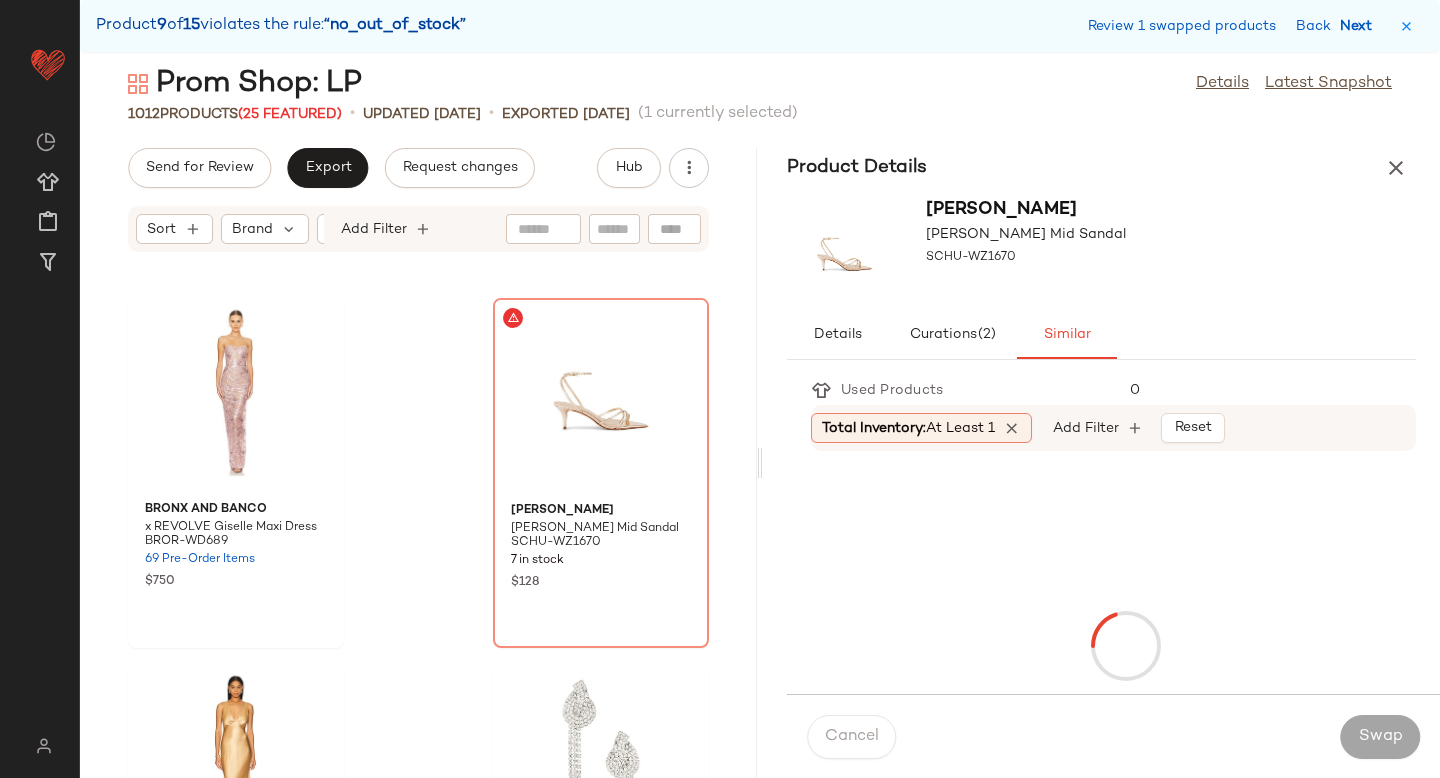 scroll, scrollTop: 73566, scrollLeft: 0, axis: vertical 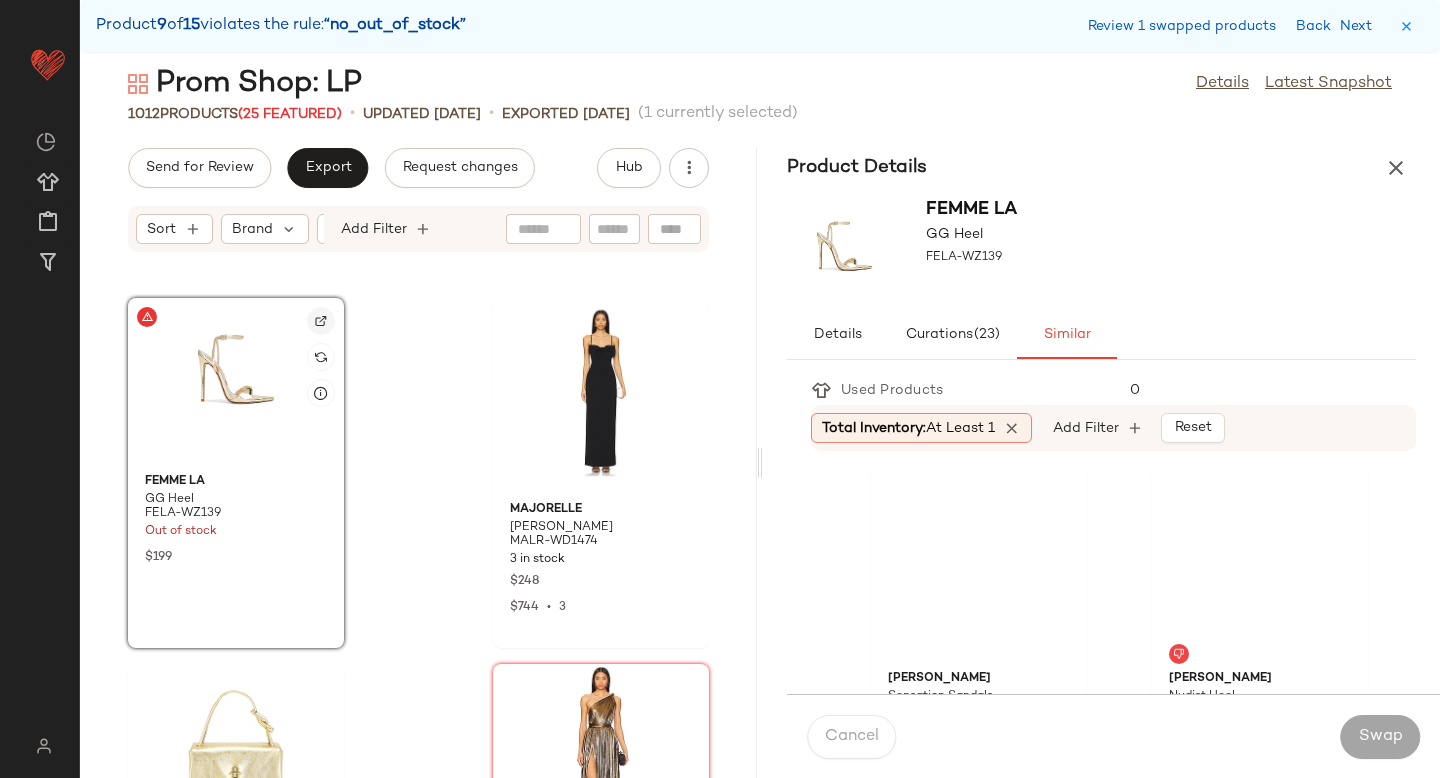 click 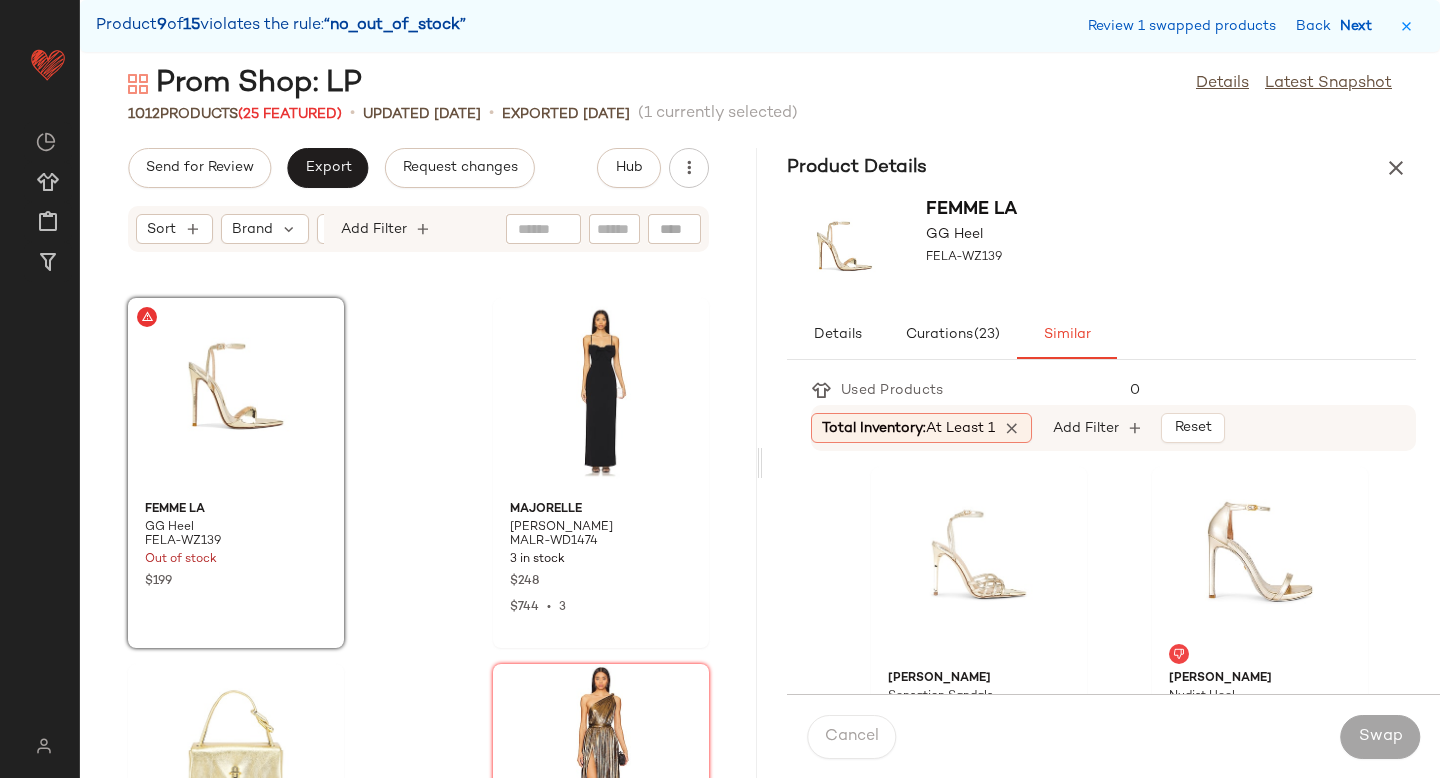 click on "Next" at bounding box center (1360, 26) 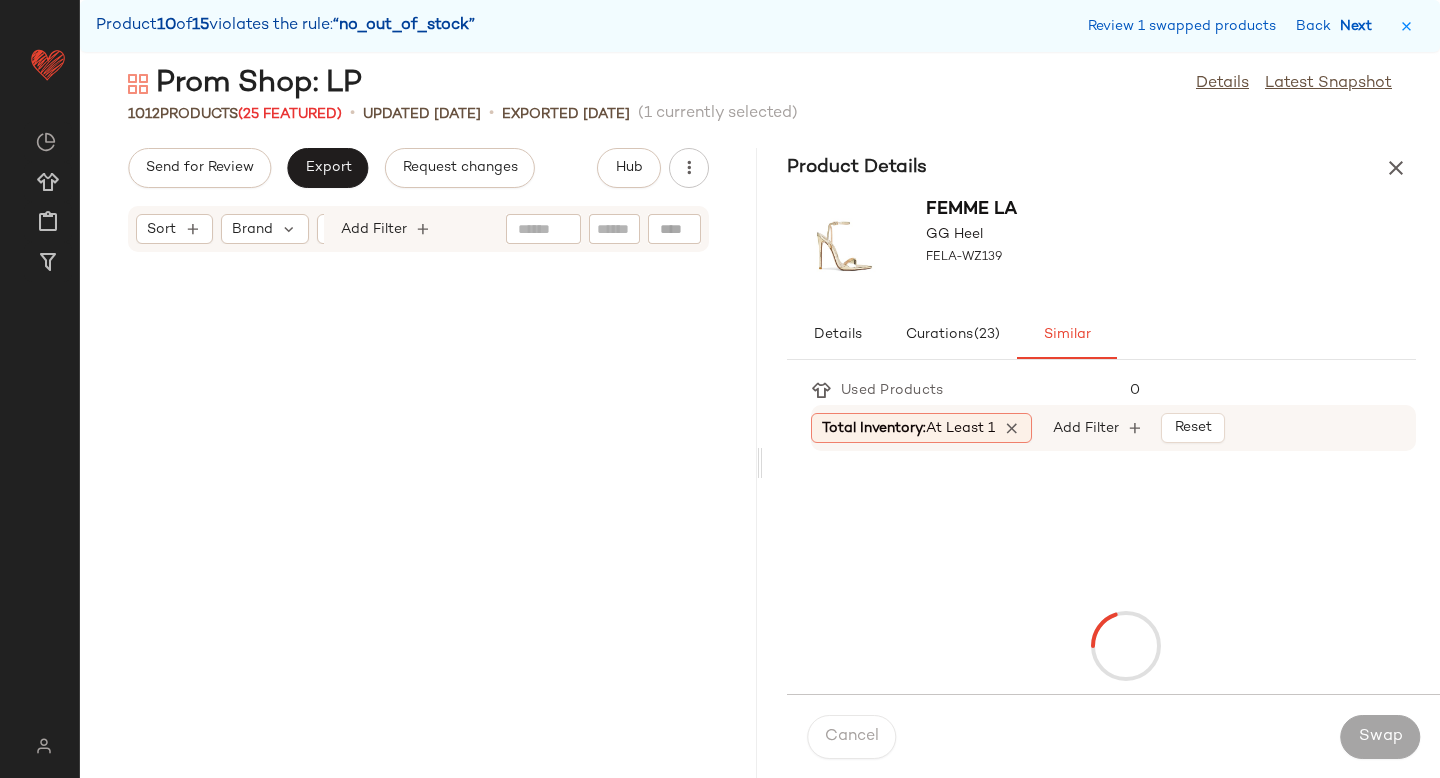 scroll, scrollTop: 80886, scrollLeft: 0, axis: vertical 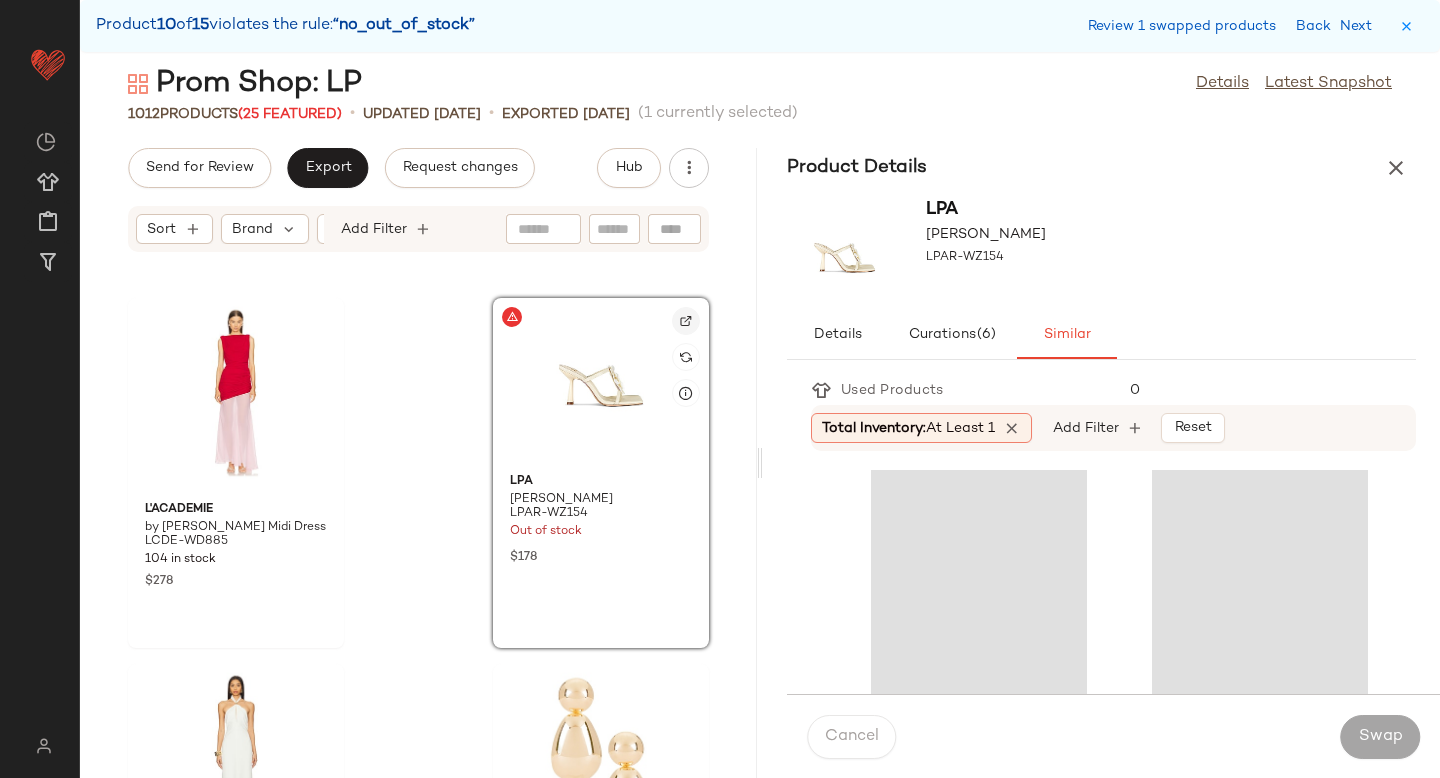 click 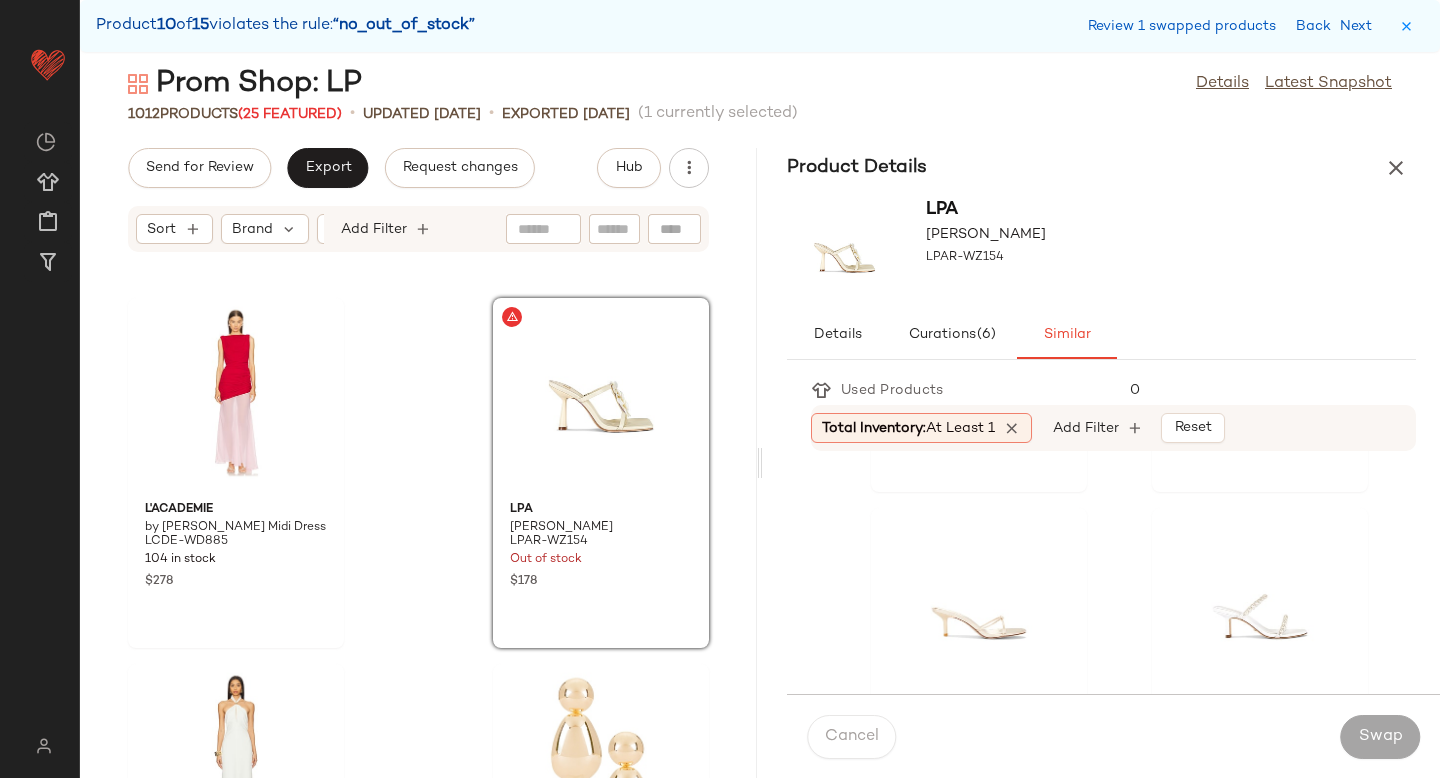 scroll, scrollTop: 368, scrollLeft: 0, axis: vertical 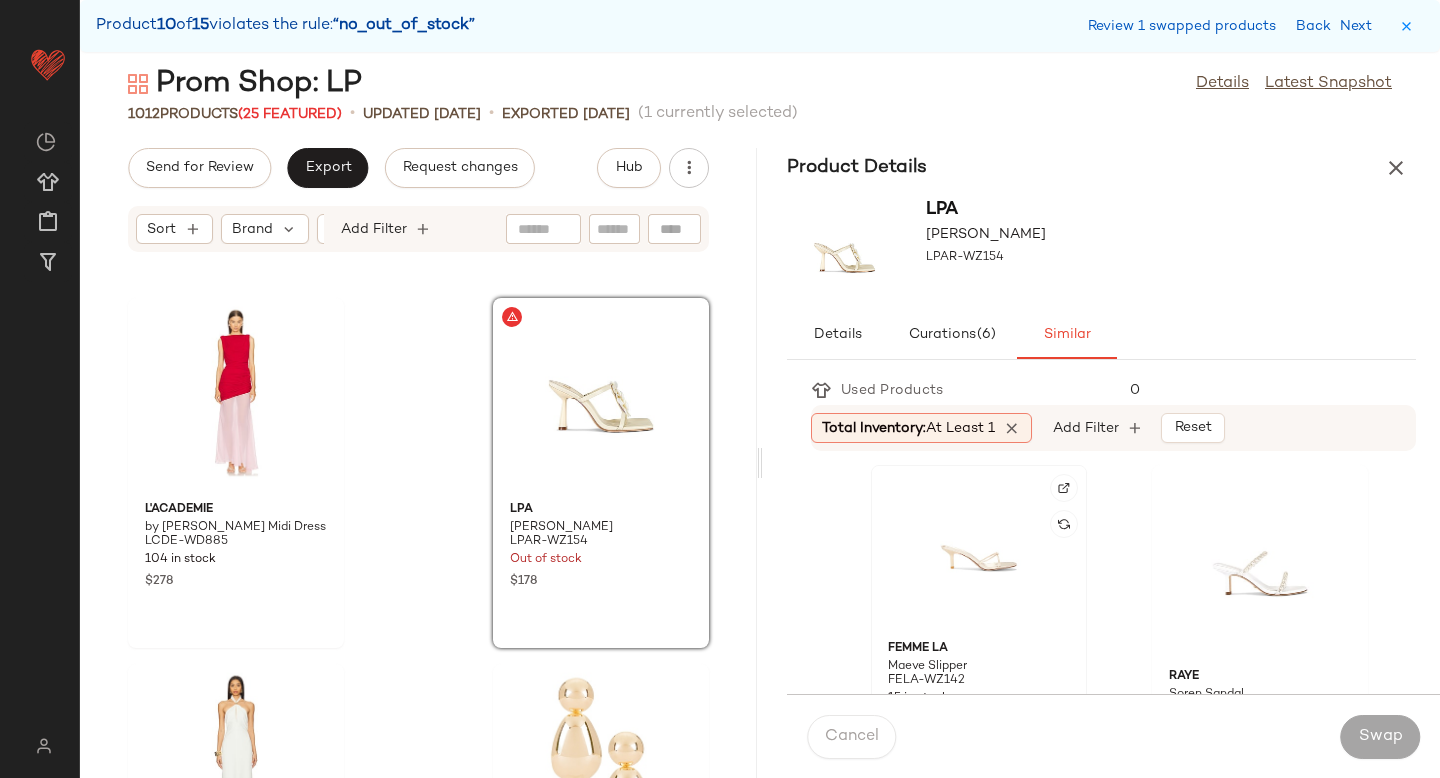 click 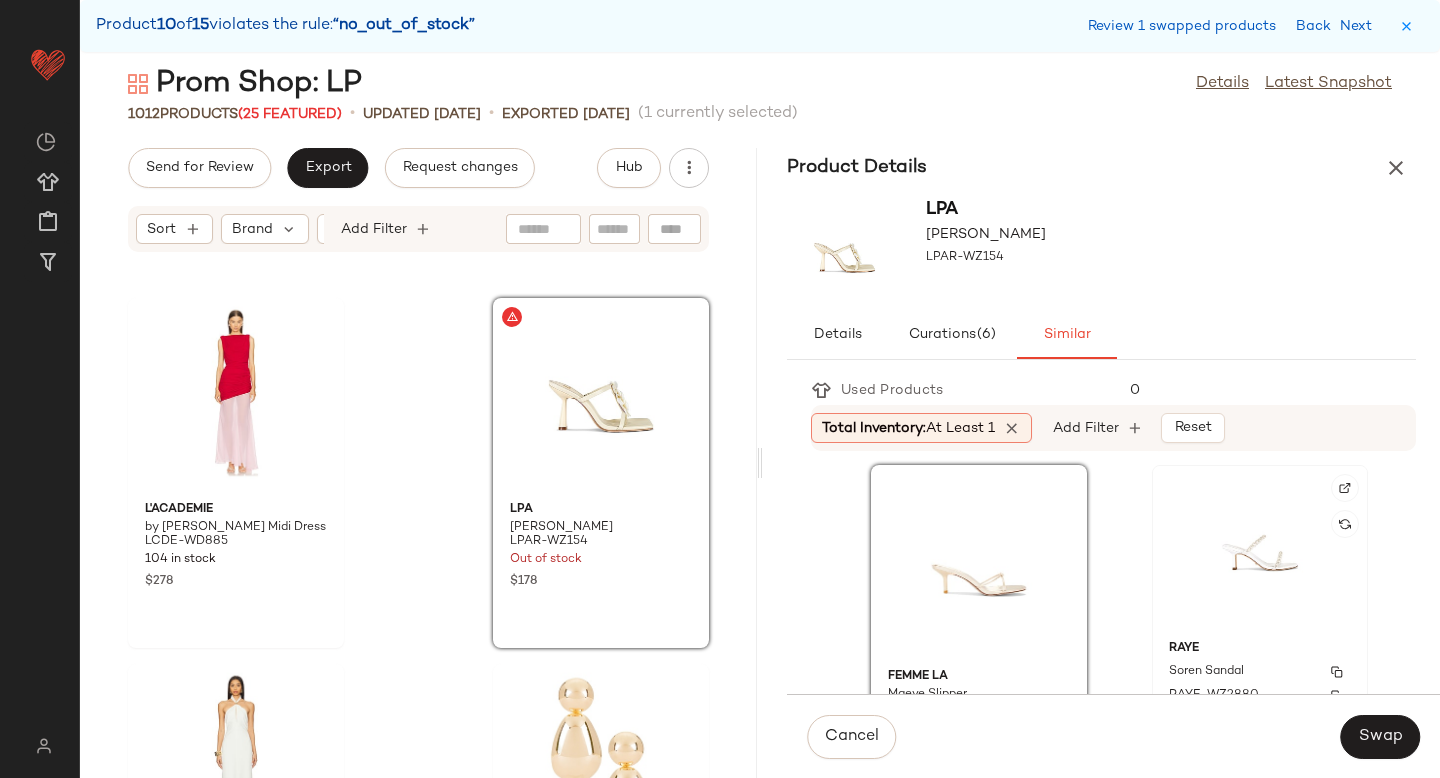 click at bounding box center [1337, 672] 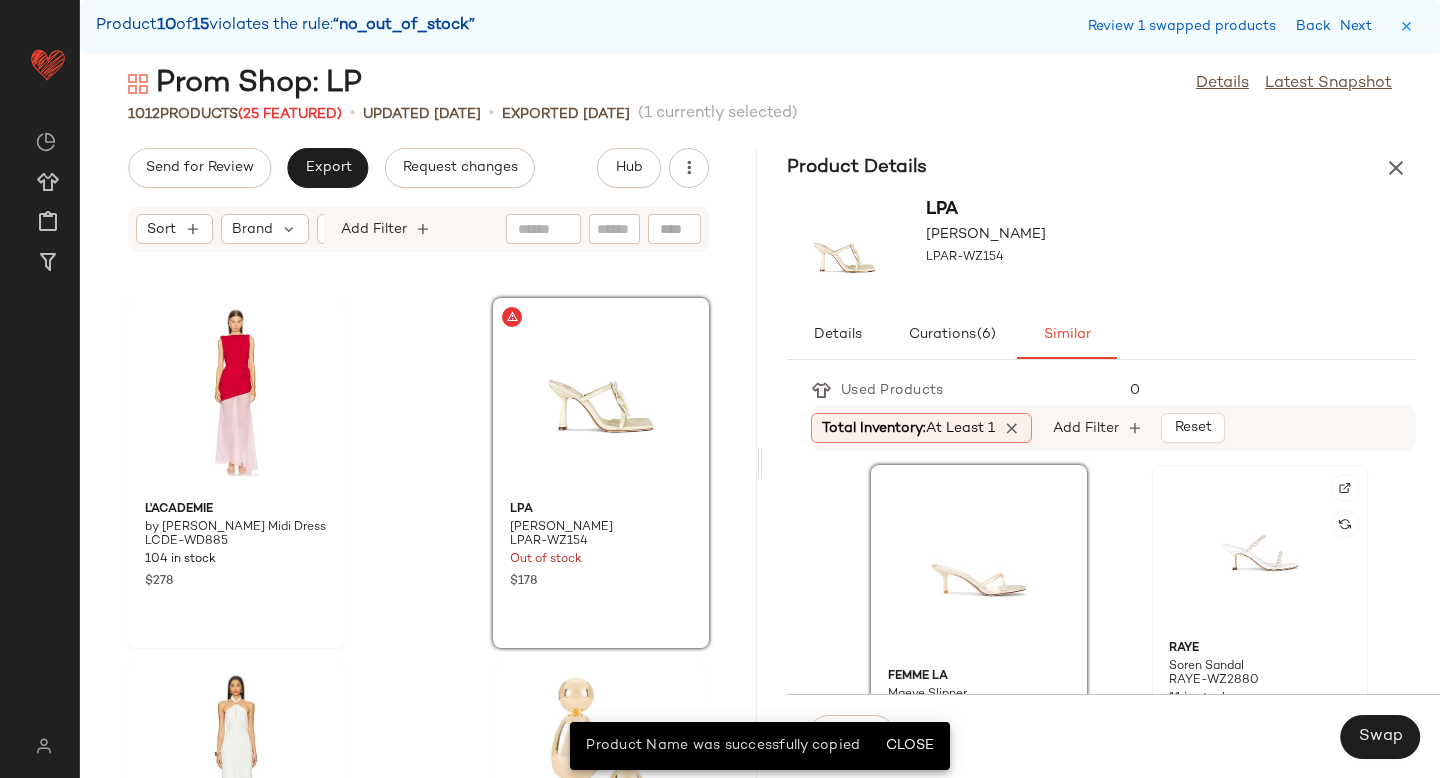 click 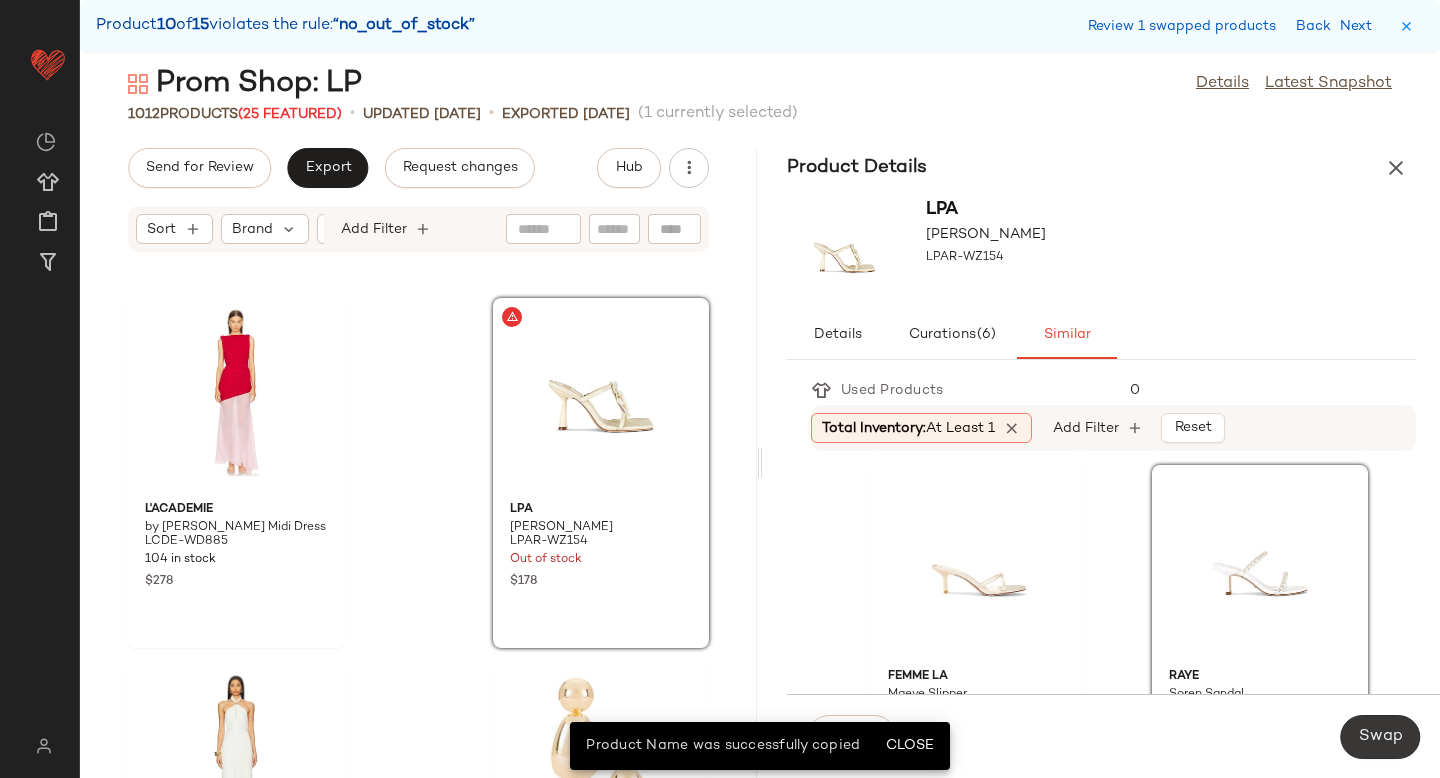 click on "Swap" at bounding box center [1380, 737] 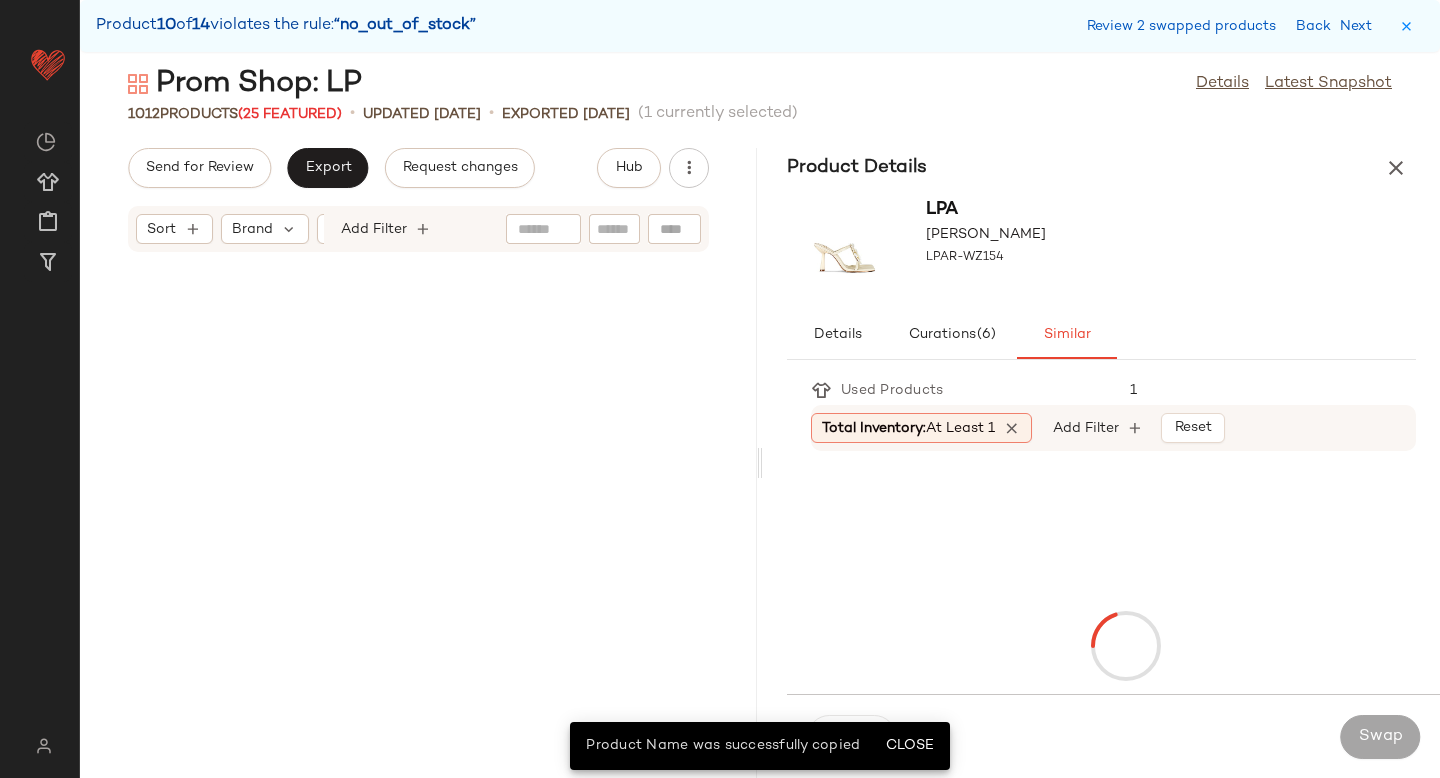 scroll, scrollTop: 90036, scrollLeft: 0, axis: vertical 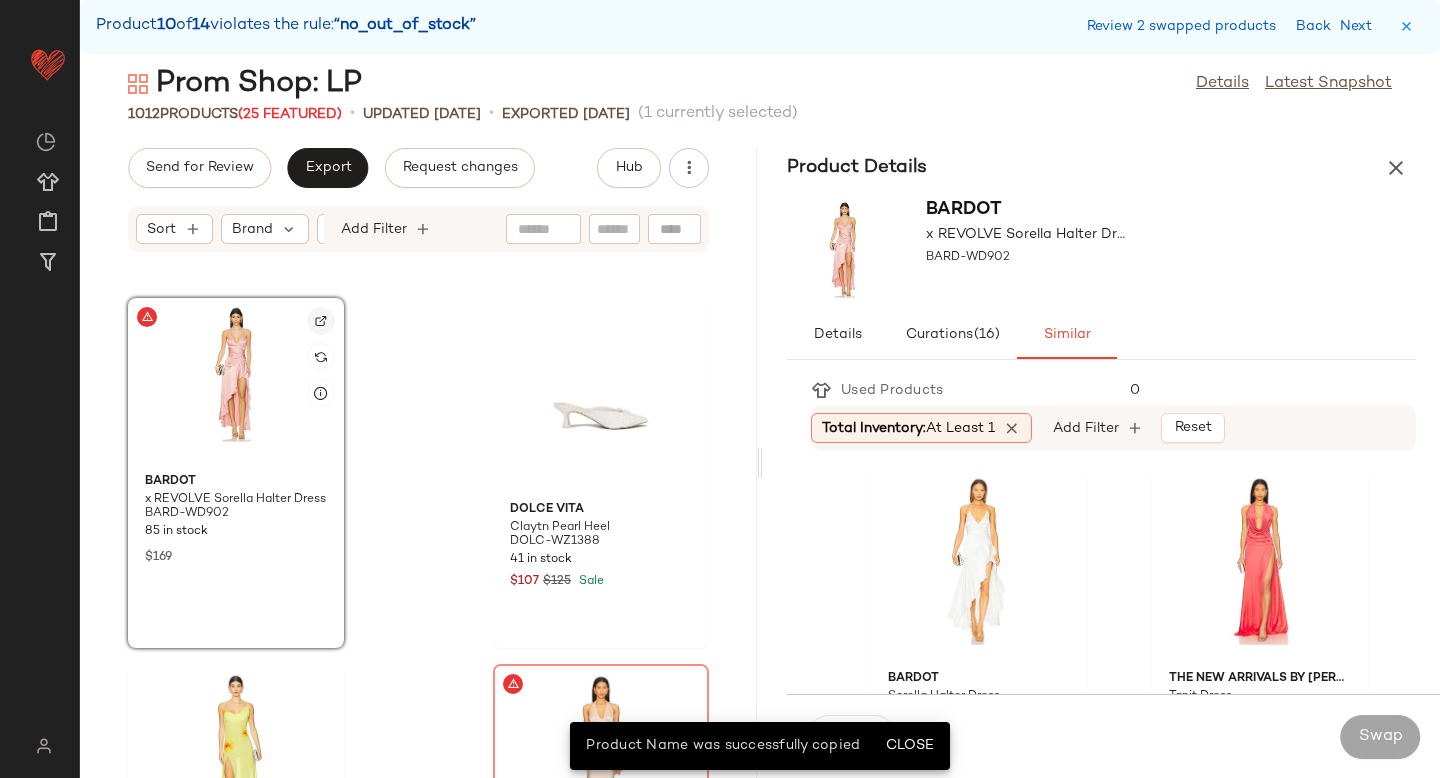 click 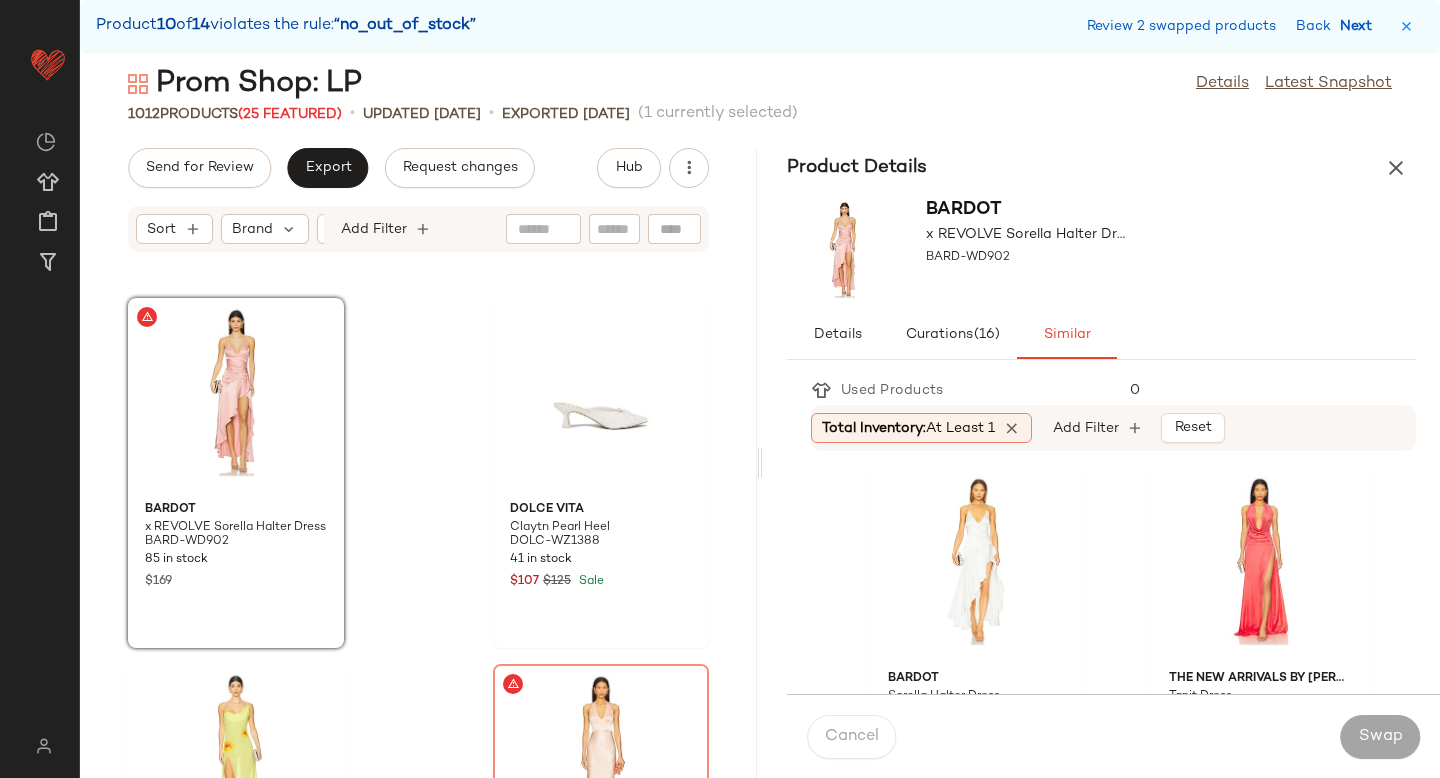 click on "Next" at bounding box center (1360, 26) 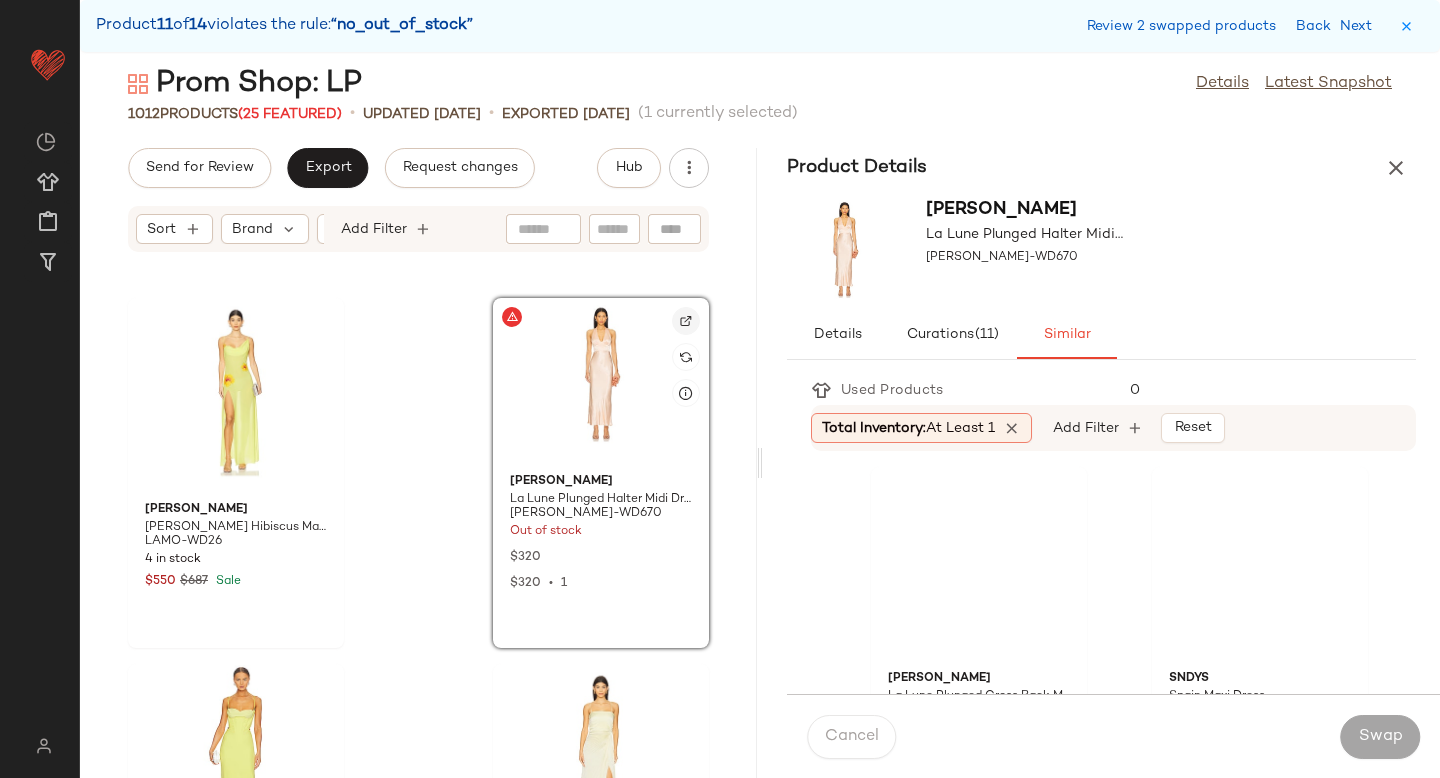 click 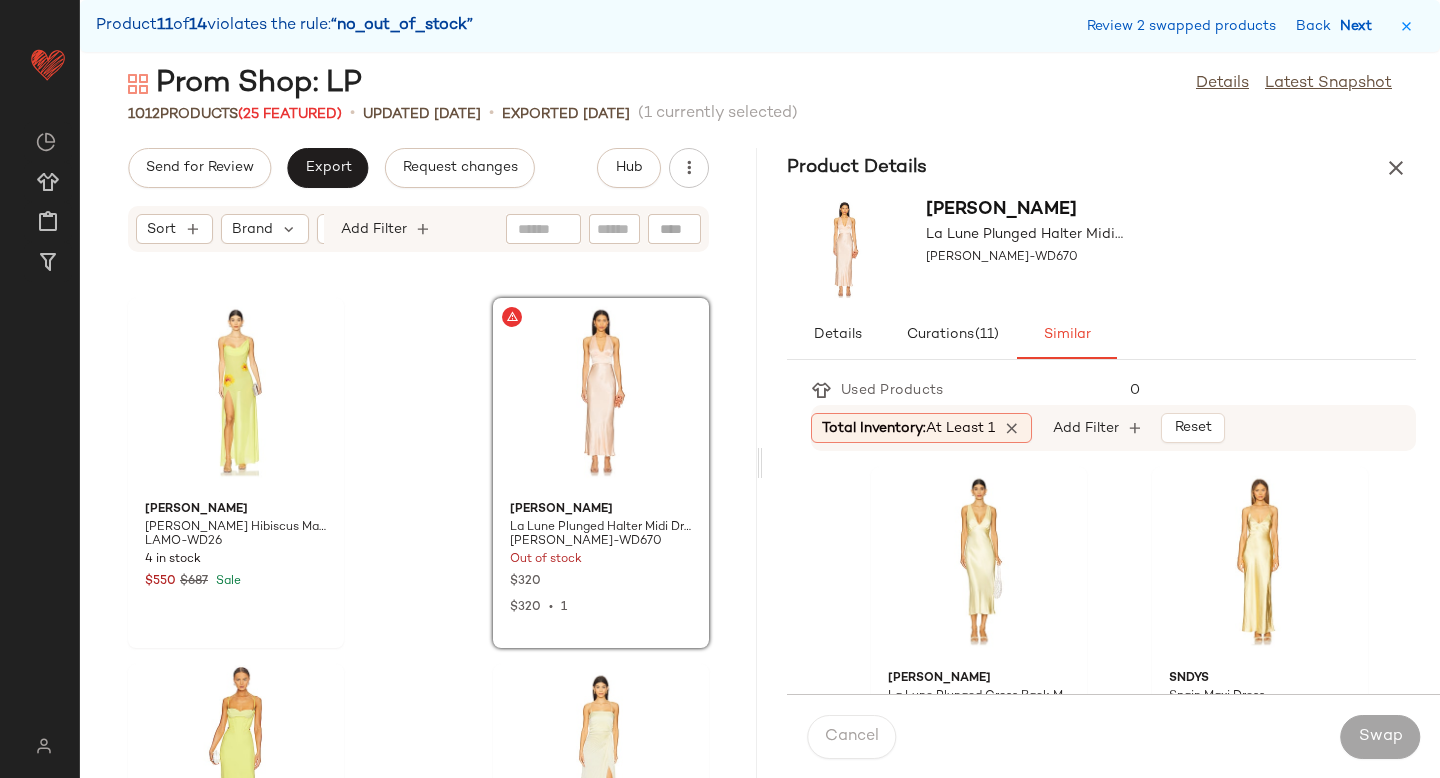 click on "Next" at bounding box center (1360, 26) 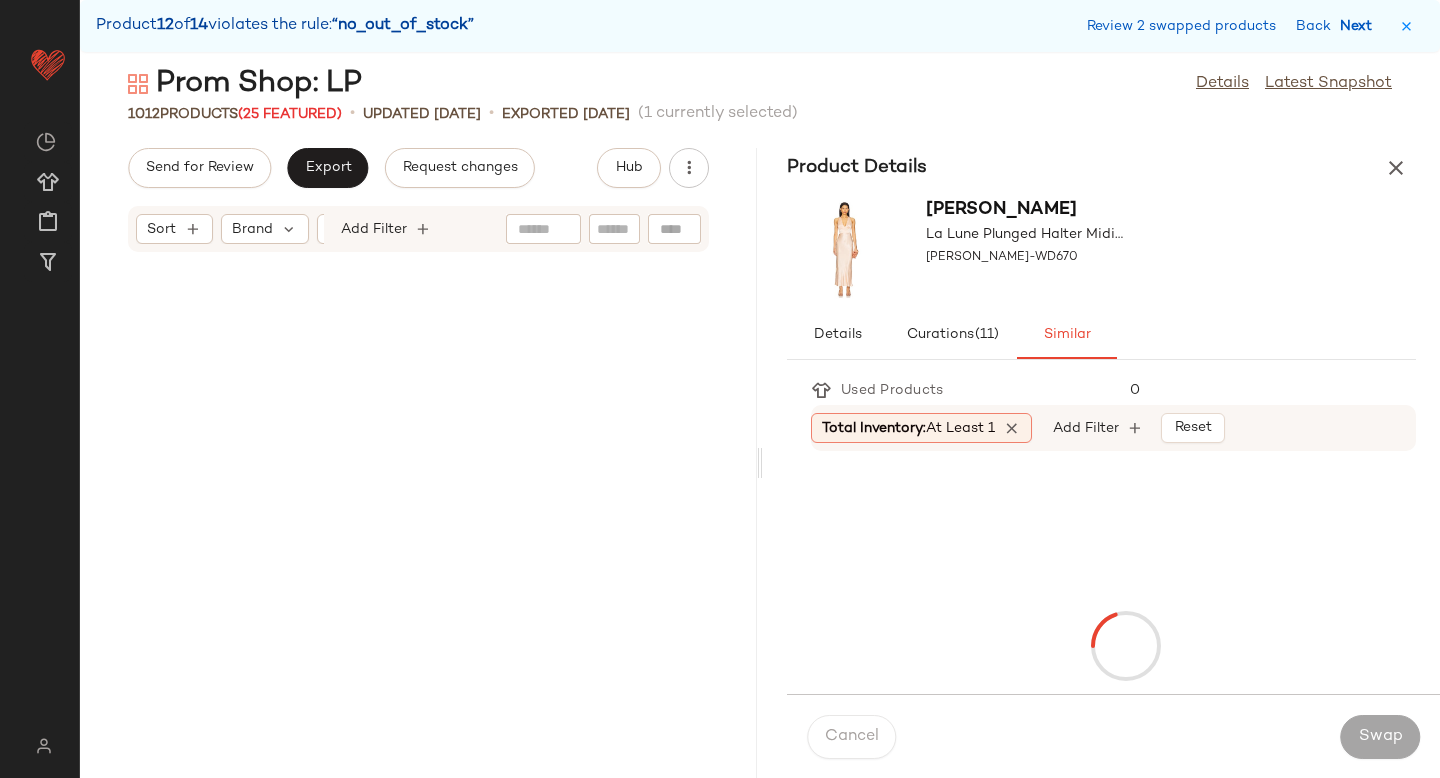 scroll, scrollTop: 104676, scrollLeft: 0, axis: vertical 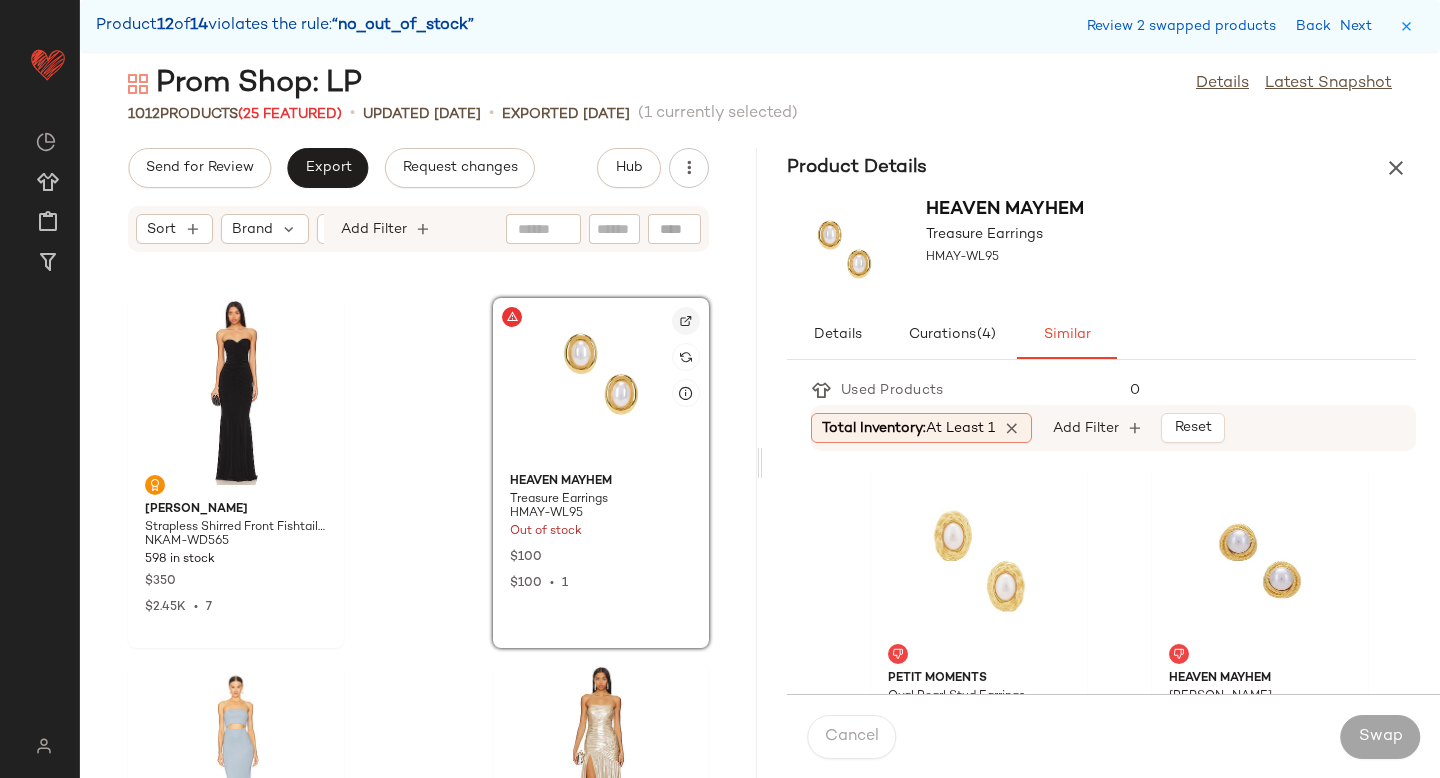 click at bounding box center [686, 321] 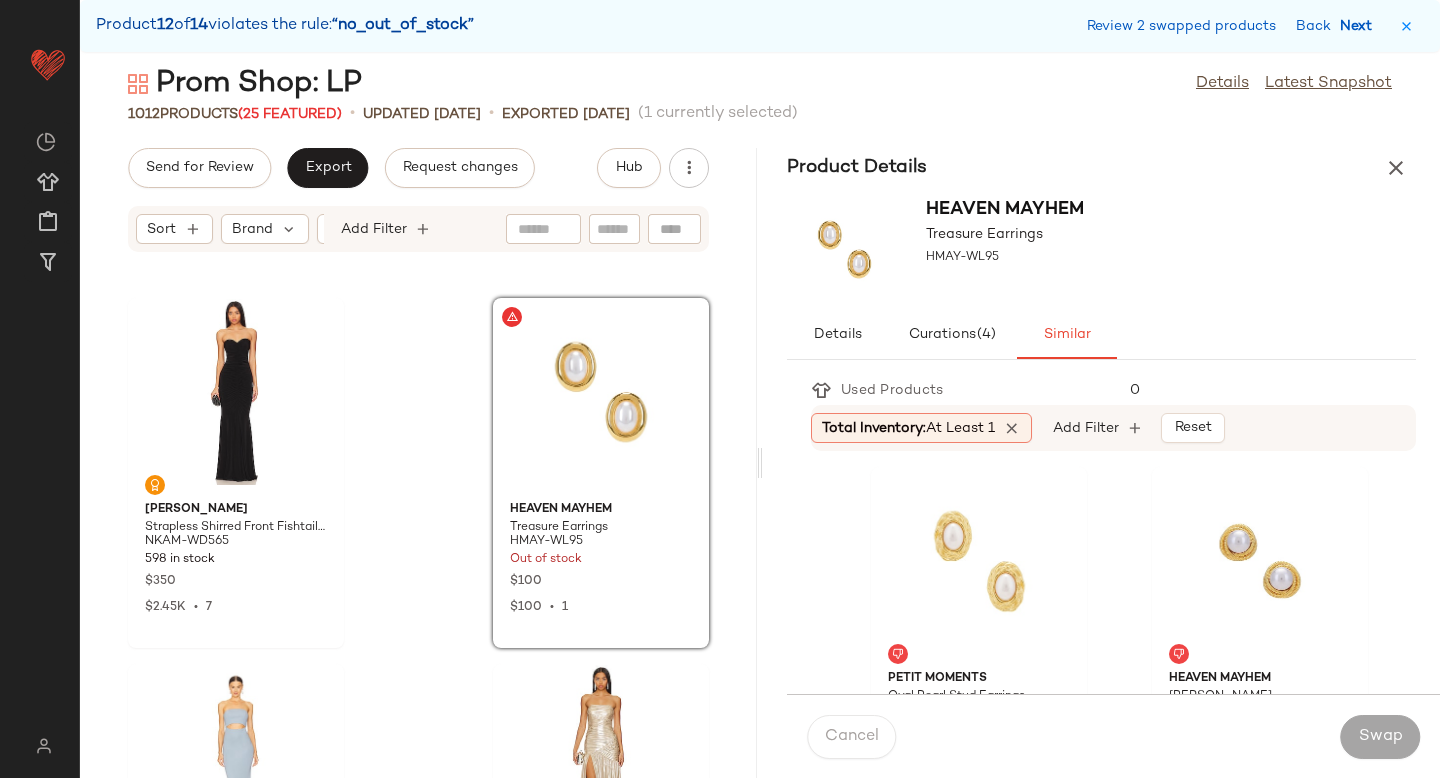 click on "Next" at bounding box center [1360, 26] 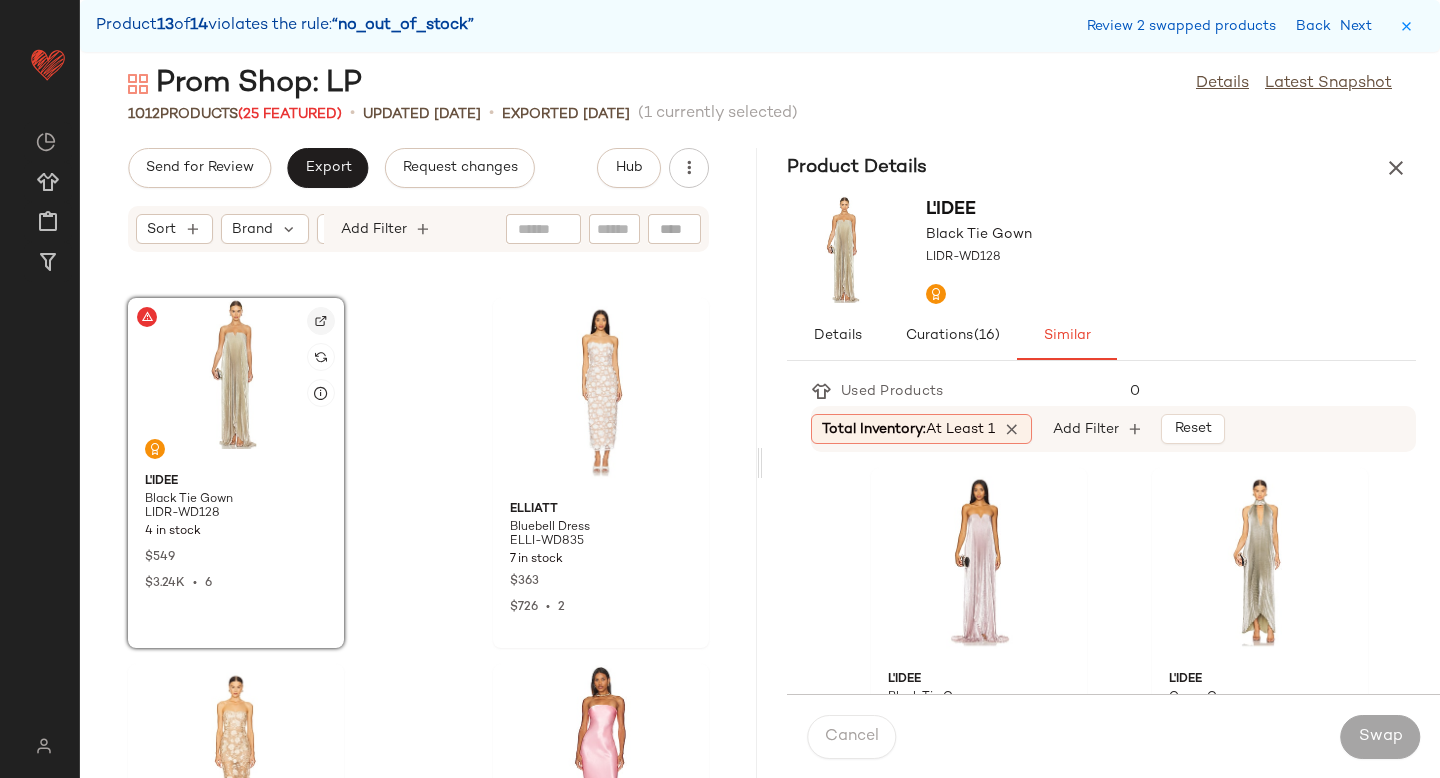 click 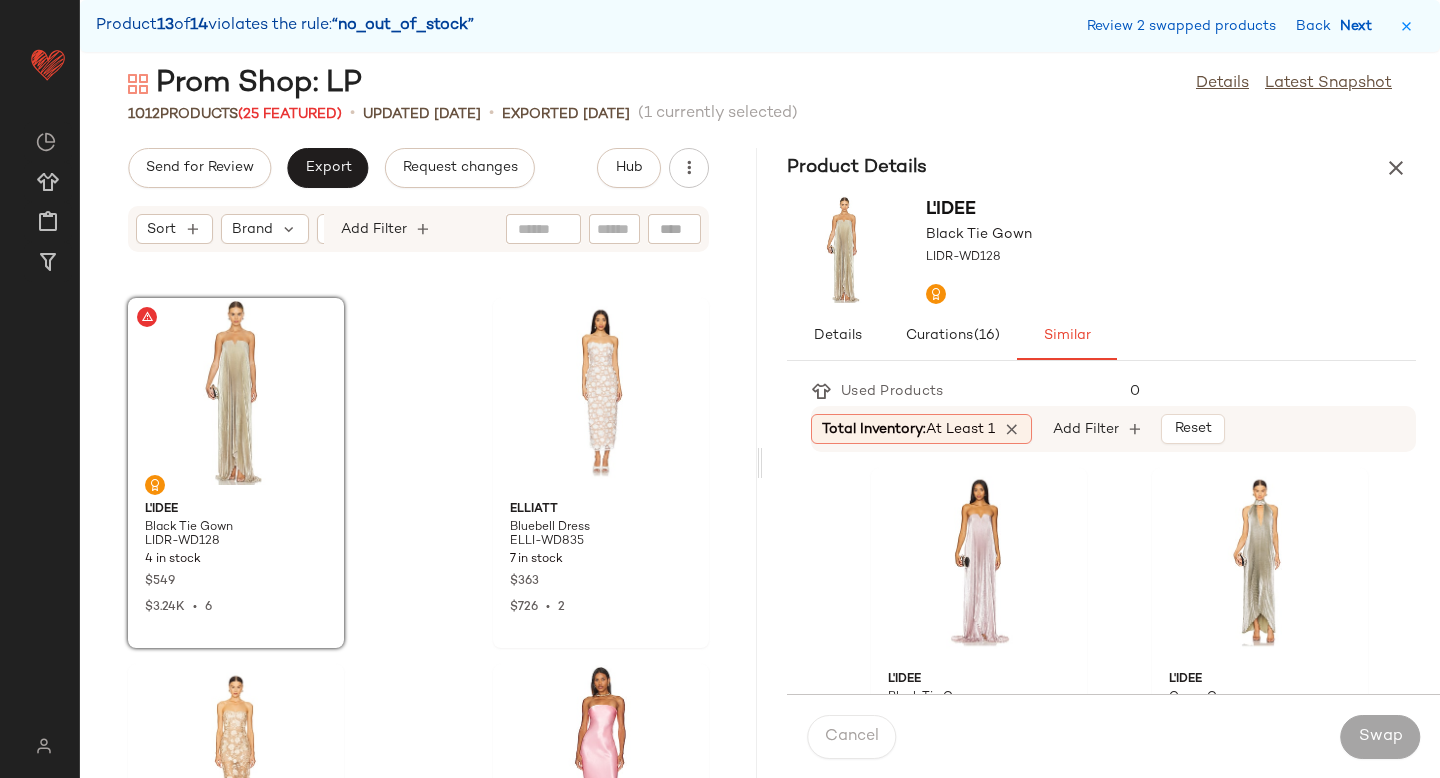 click on "Next" at bounding box center [1360, 26] 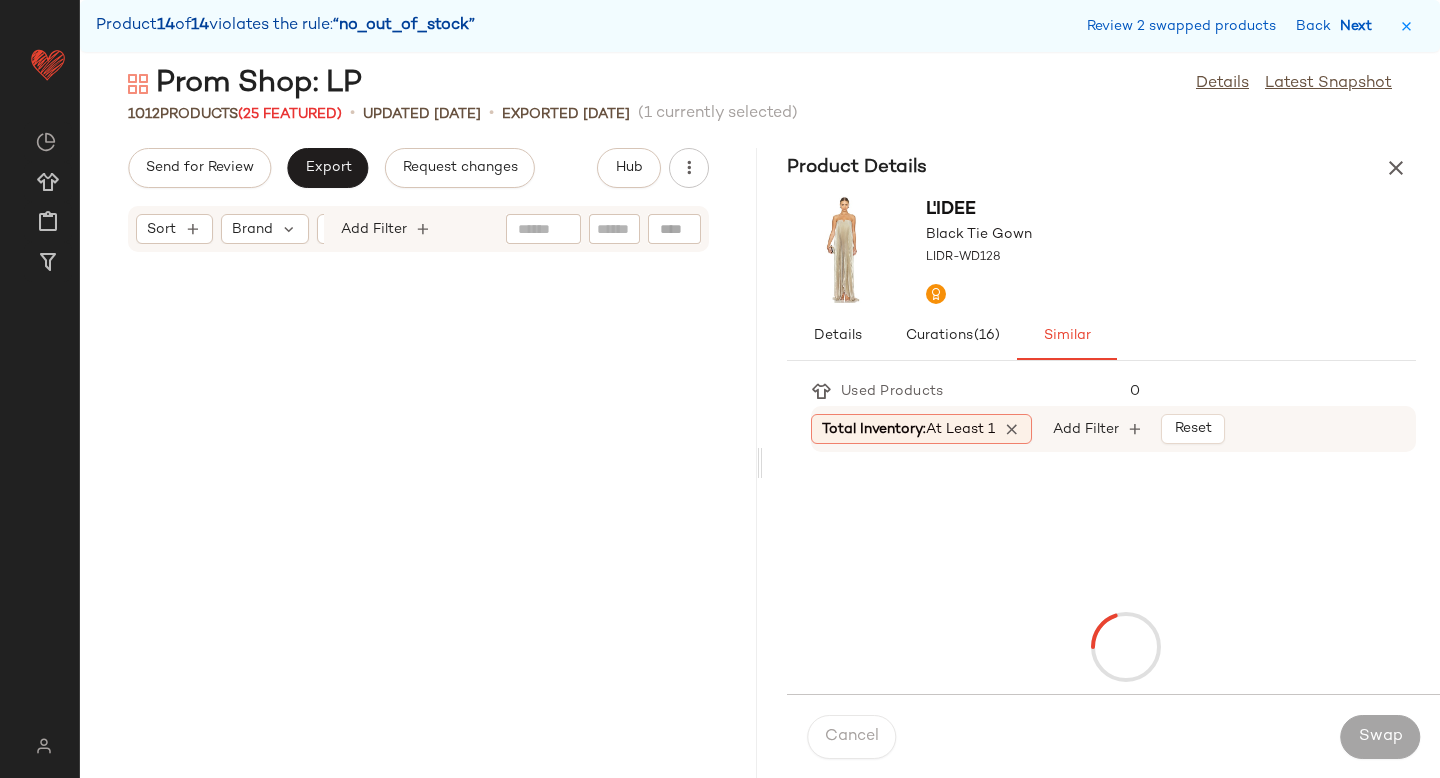 scroll, scrollTop: 176046, scrollLeft: 0, axis: vertical 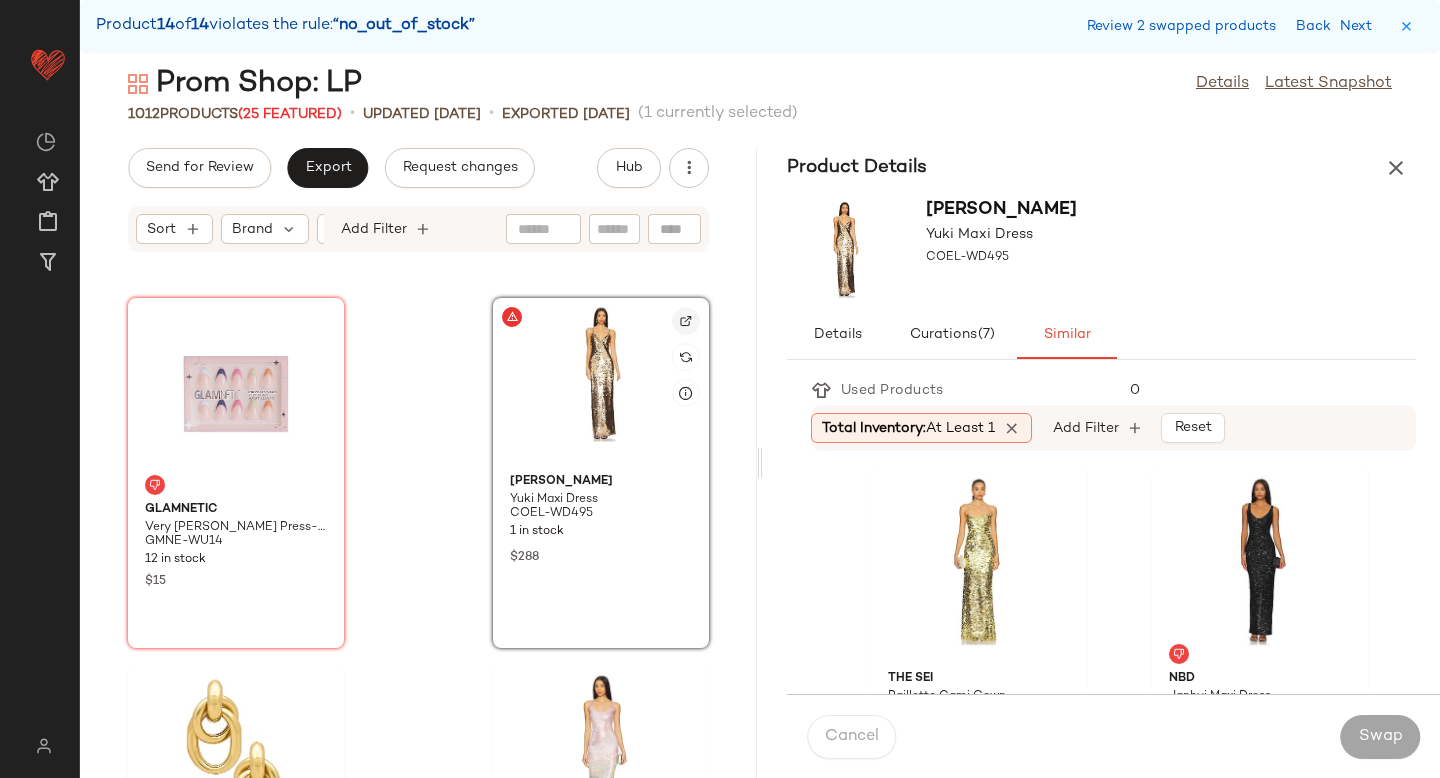 click 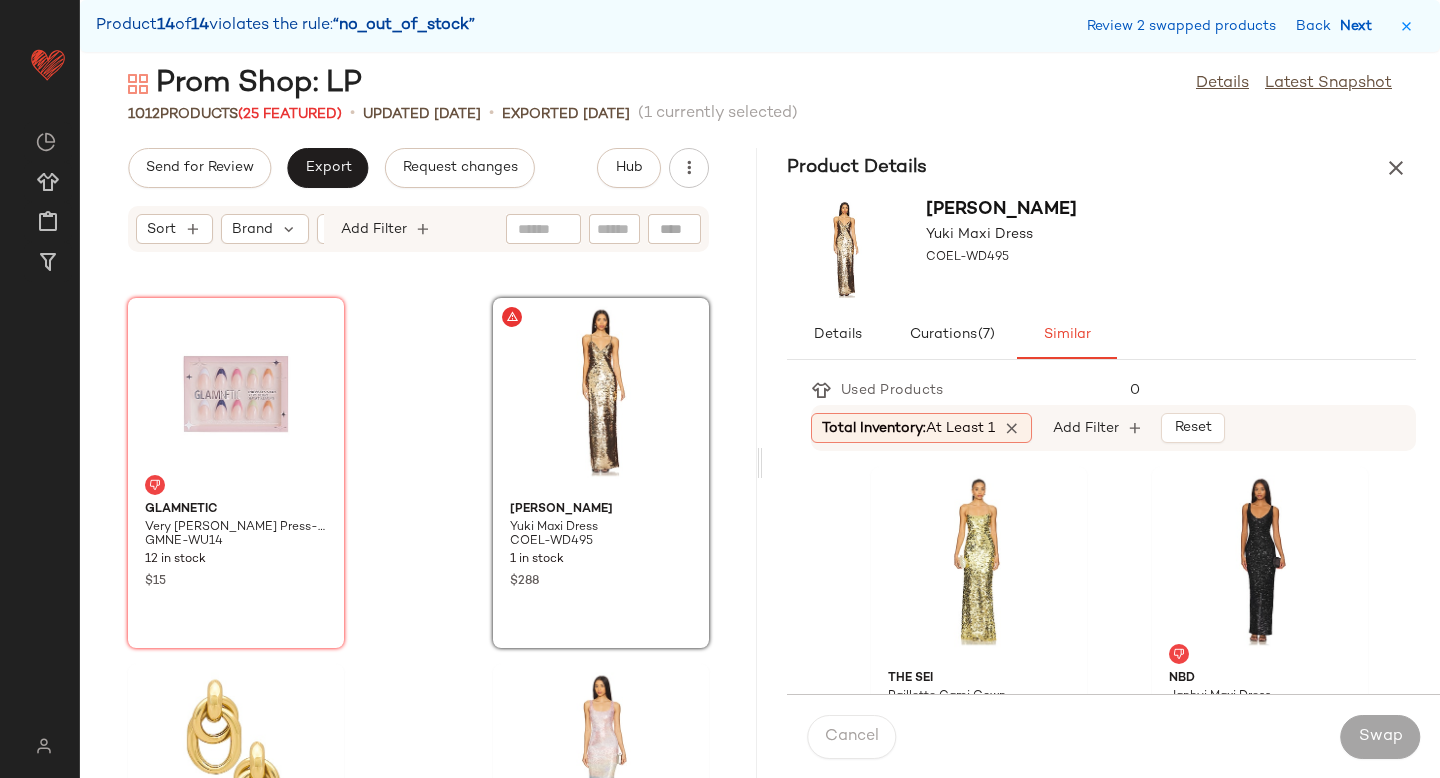 click on "Next" at bounding box center [1360, 26] 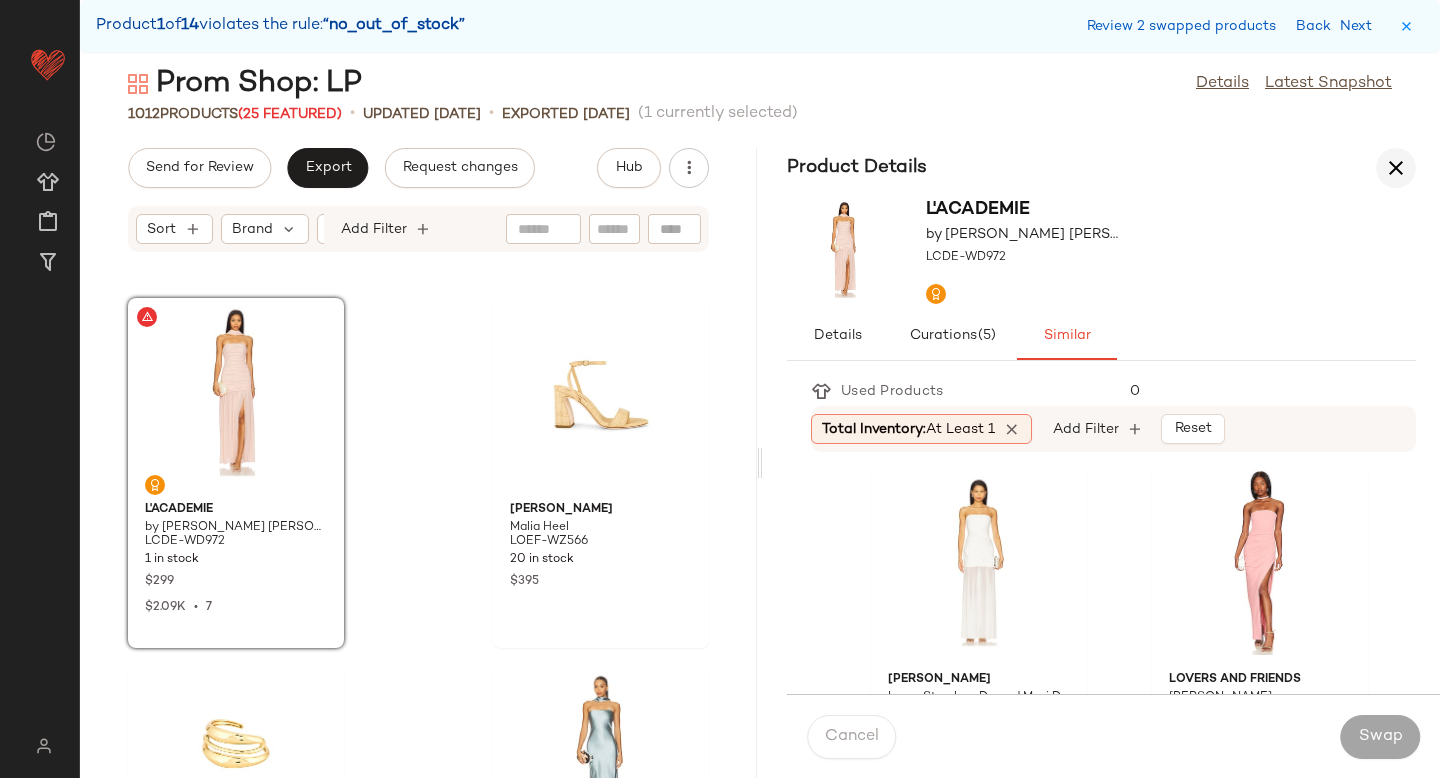 click at bounding box center (1396, 168) 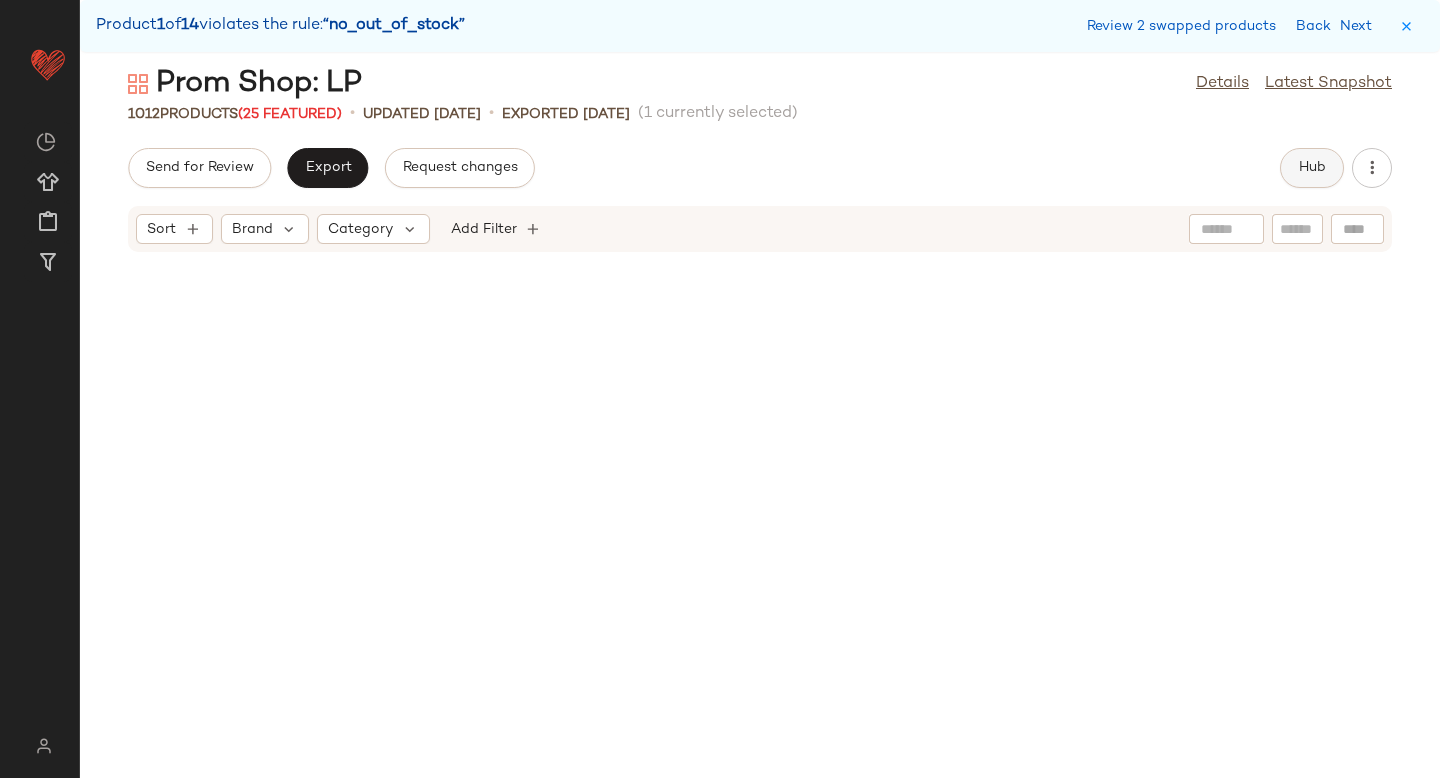 scroll, scrollTop: 6954, scrollLeft: 0, axis: vertical 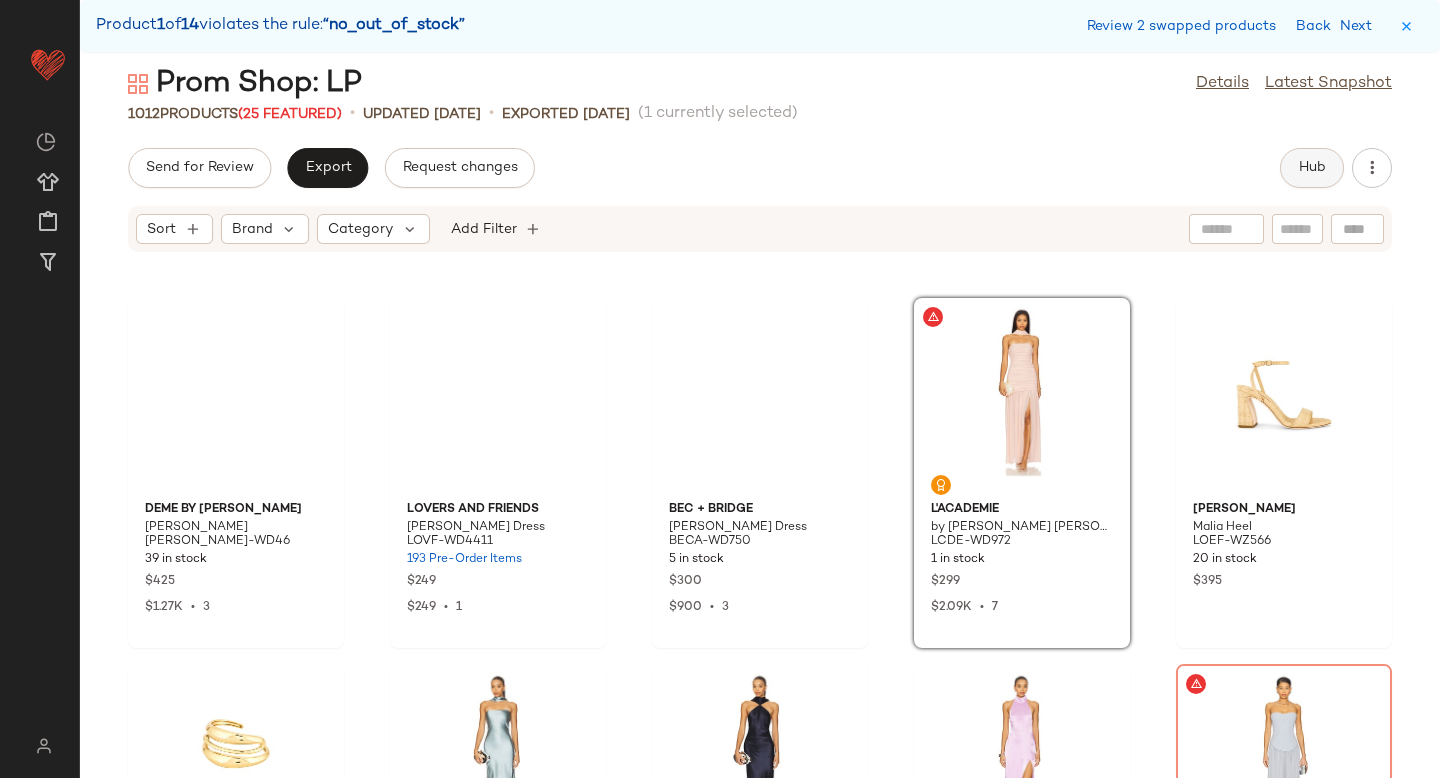 click on "Hub" 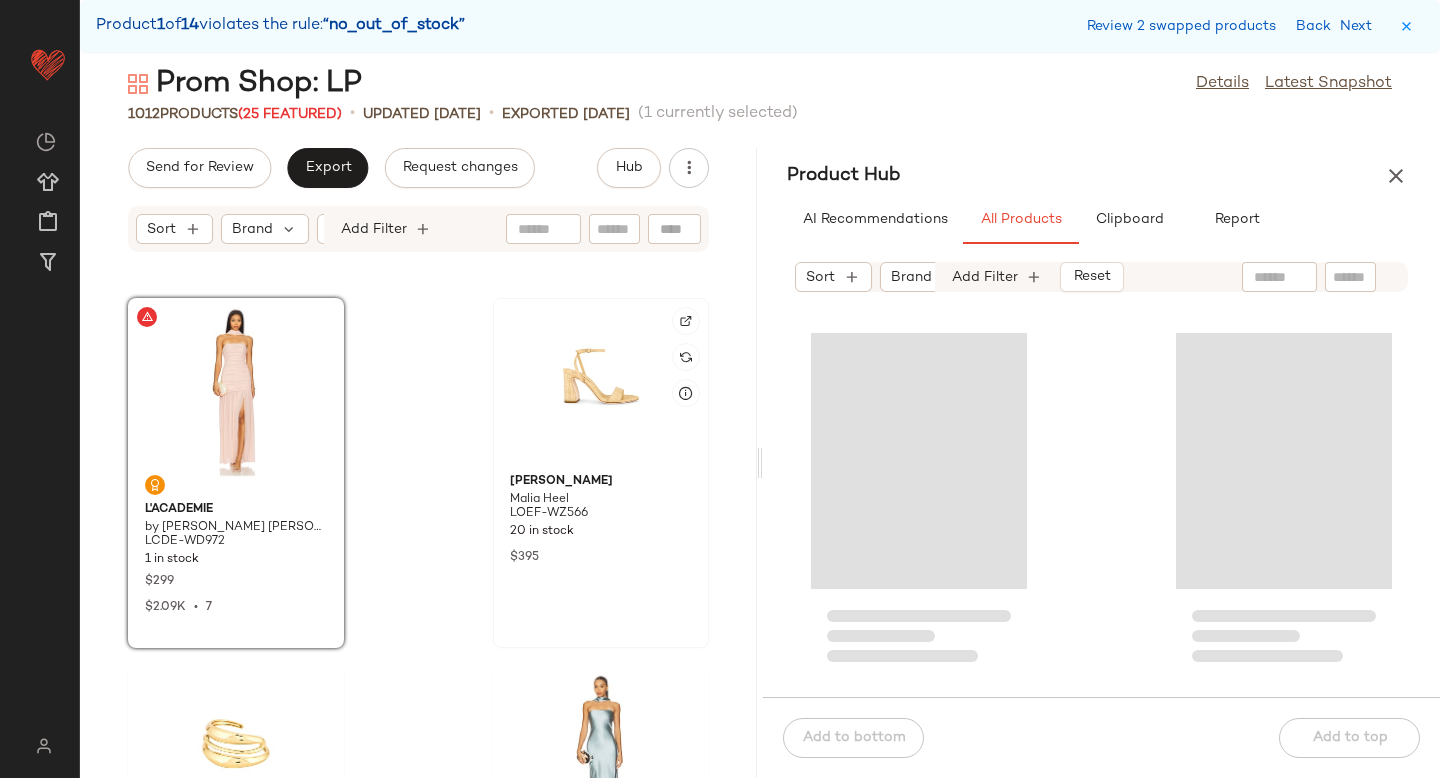 scroll, scrollTop: 17615, scrollLeft: 0, axis: vertical 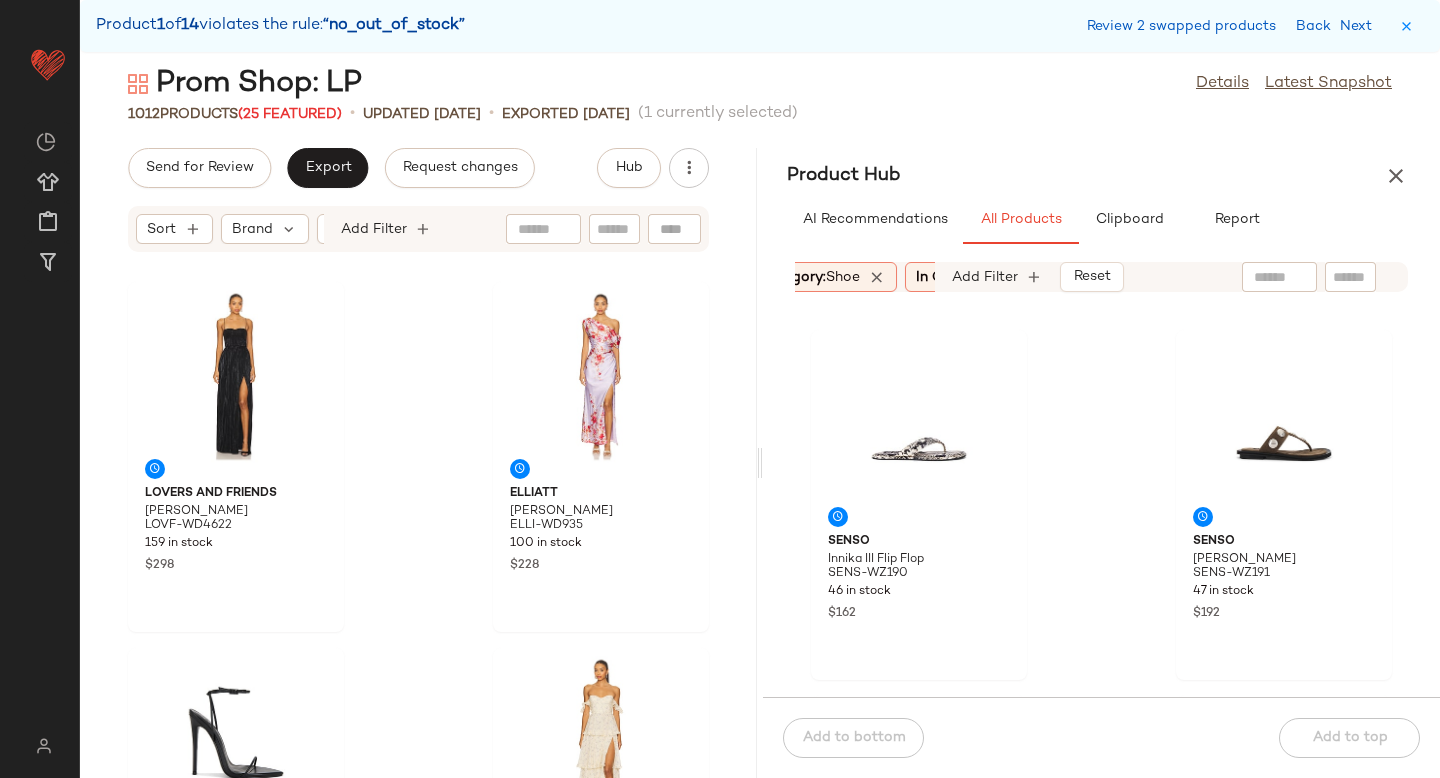 click on "shoe" at bounding box center [843, 277] 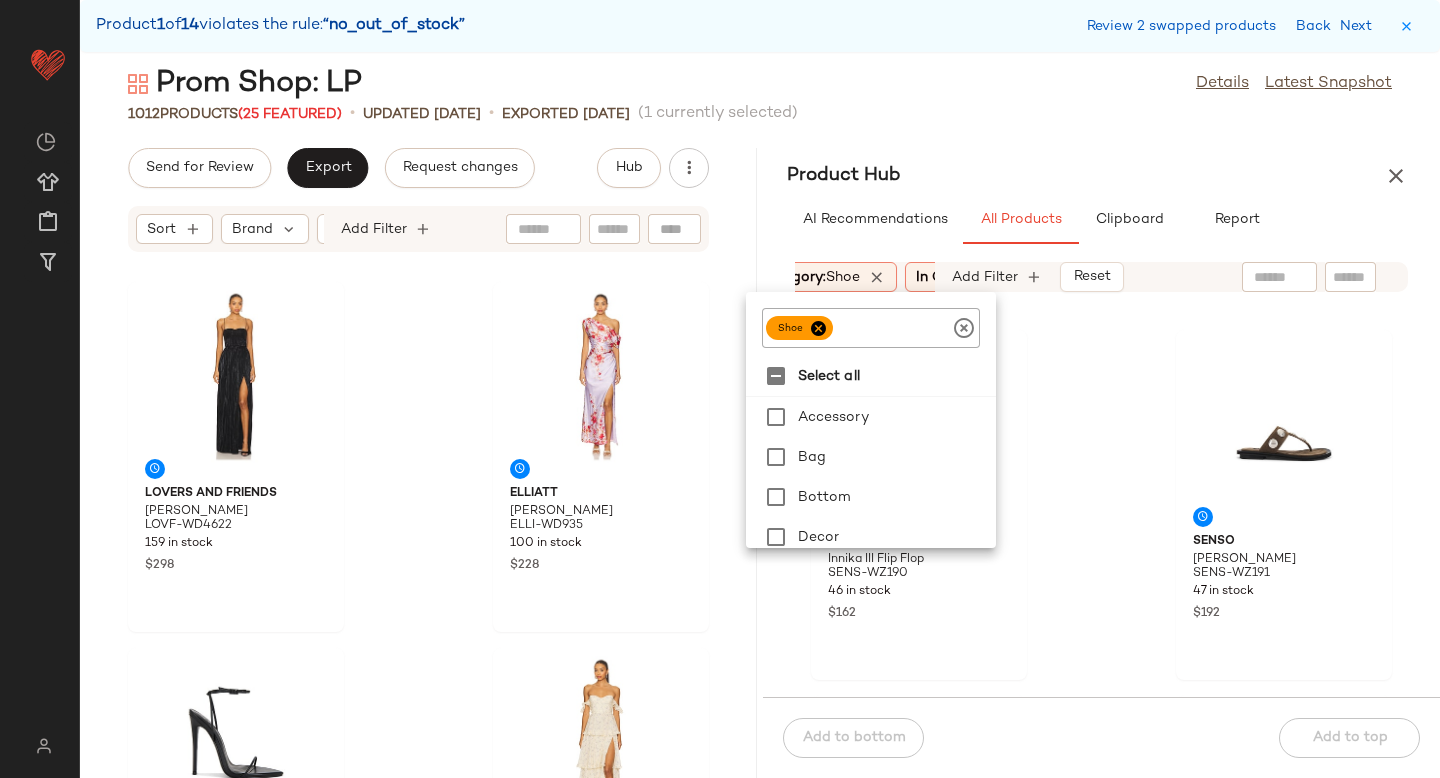 click 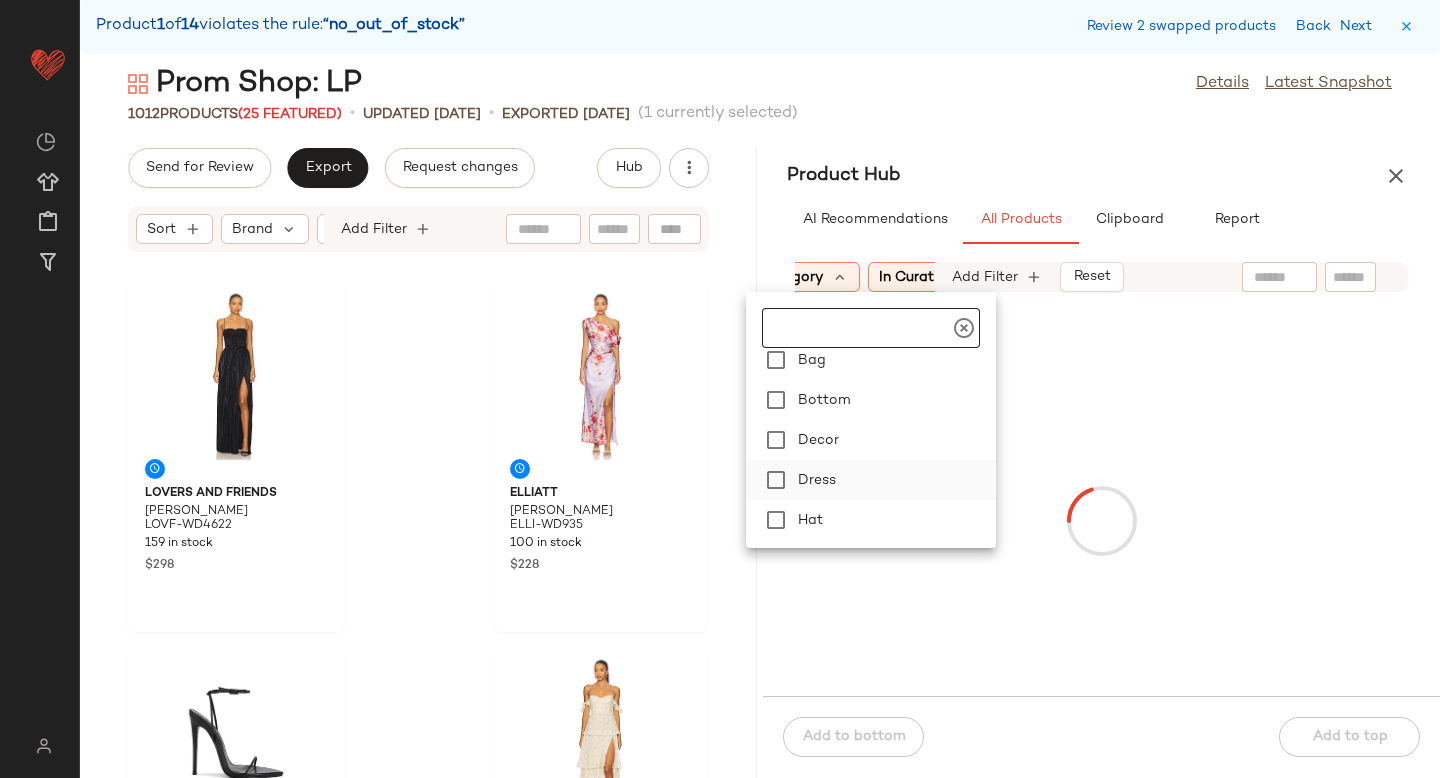 scroll, scrollTop: 122, scrollLeft: 0, axis: vertical 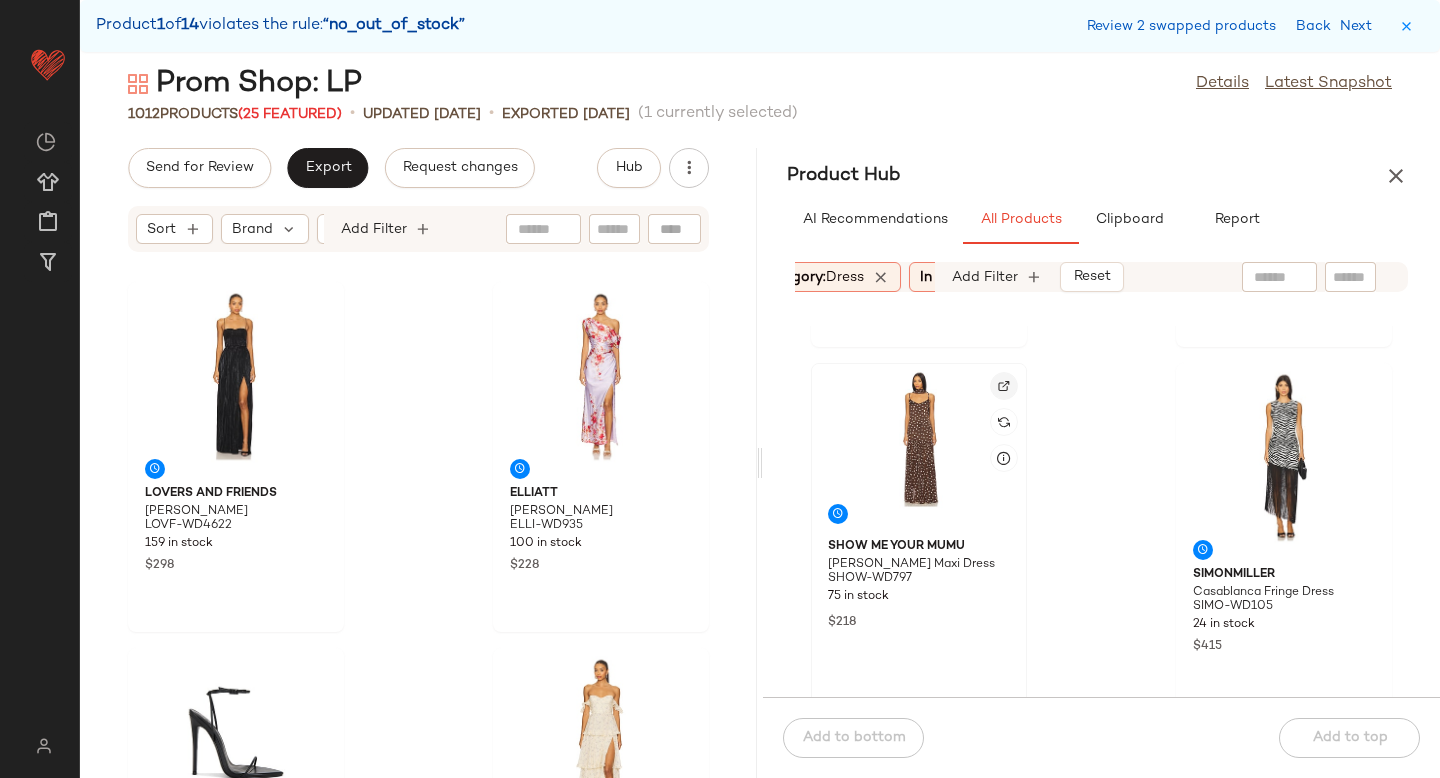click 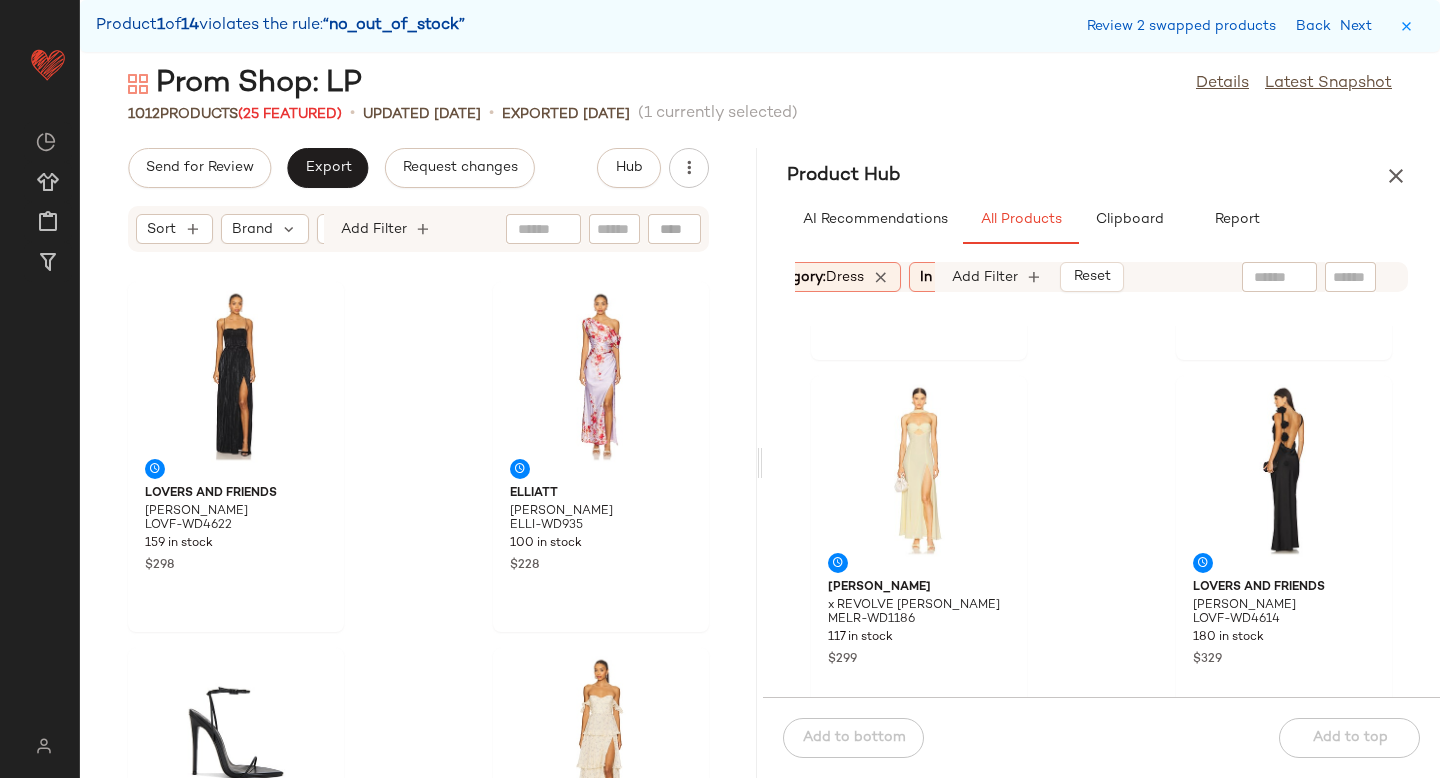 scroll, scrollTop: 3265, scrollLeft: 0, axis: vertical 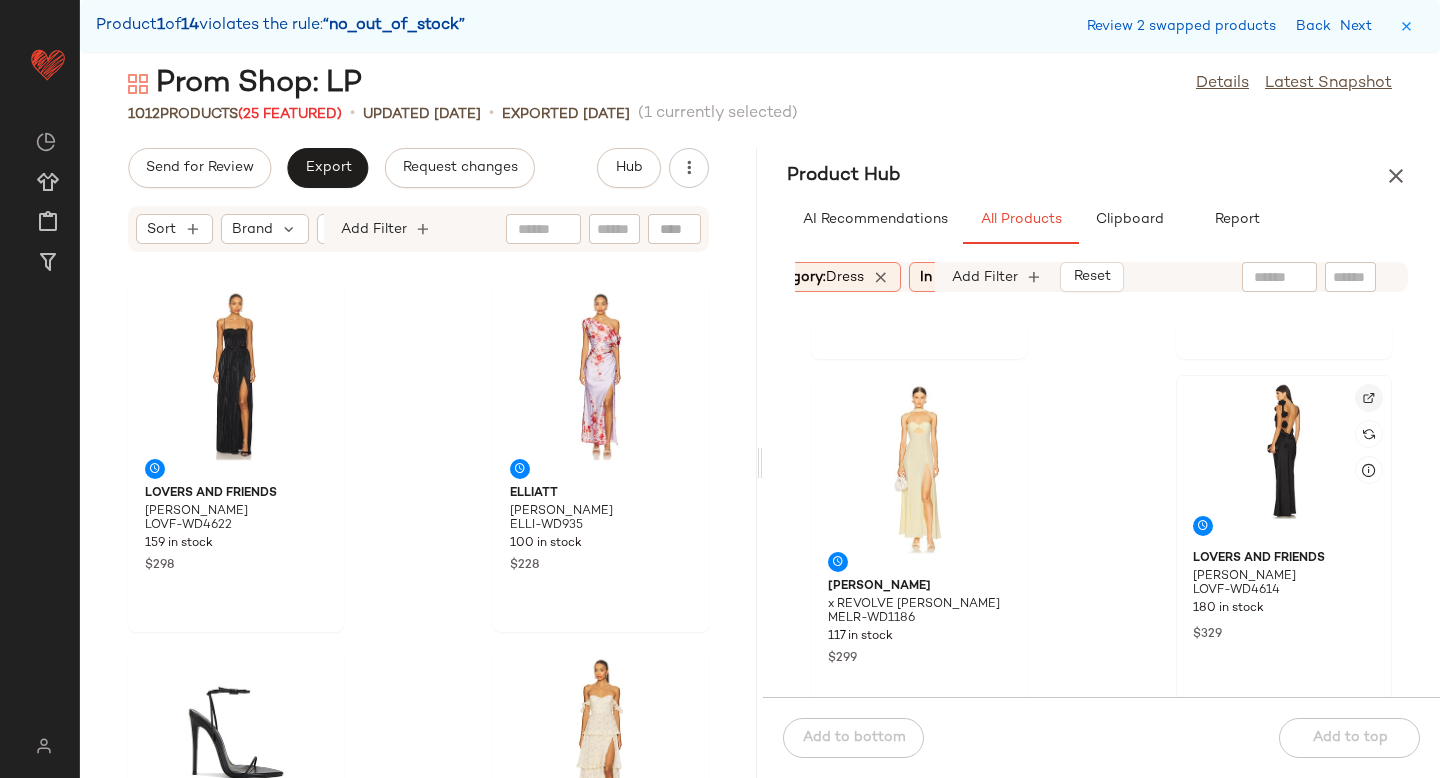click 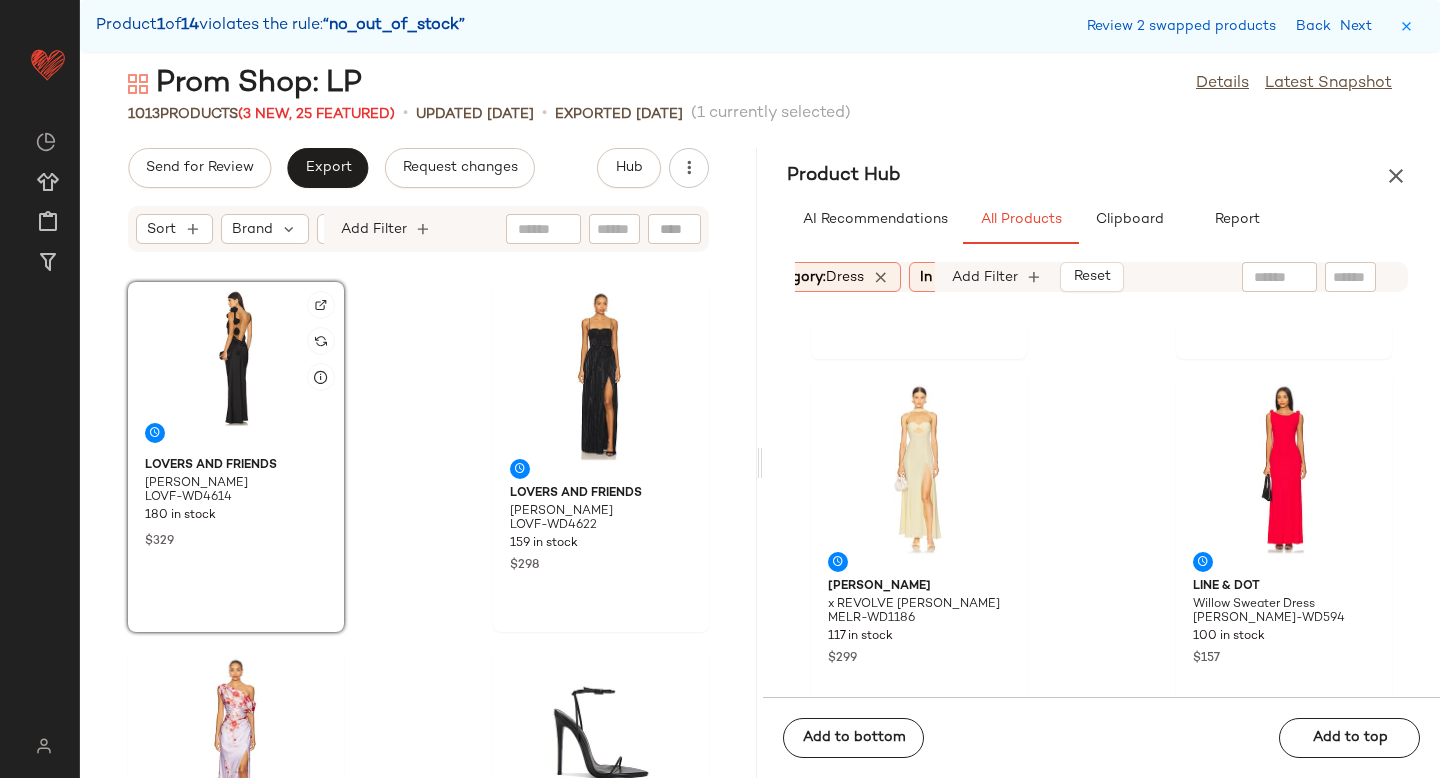 click 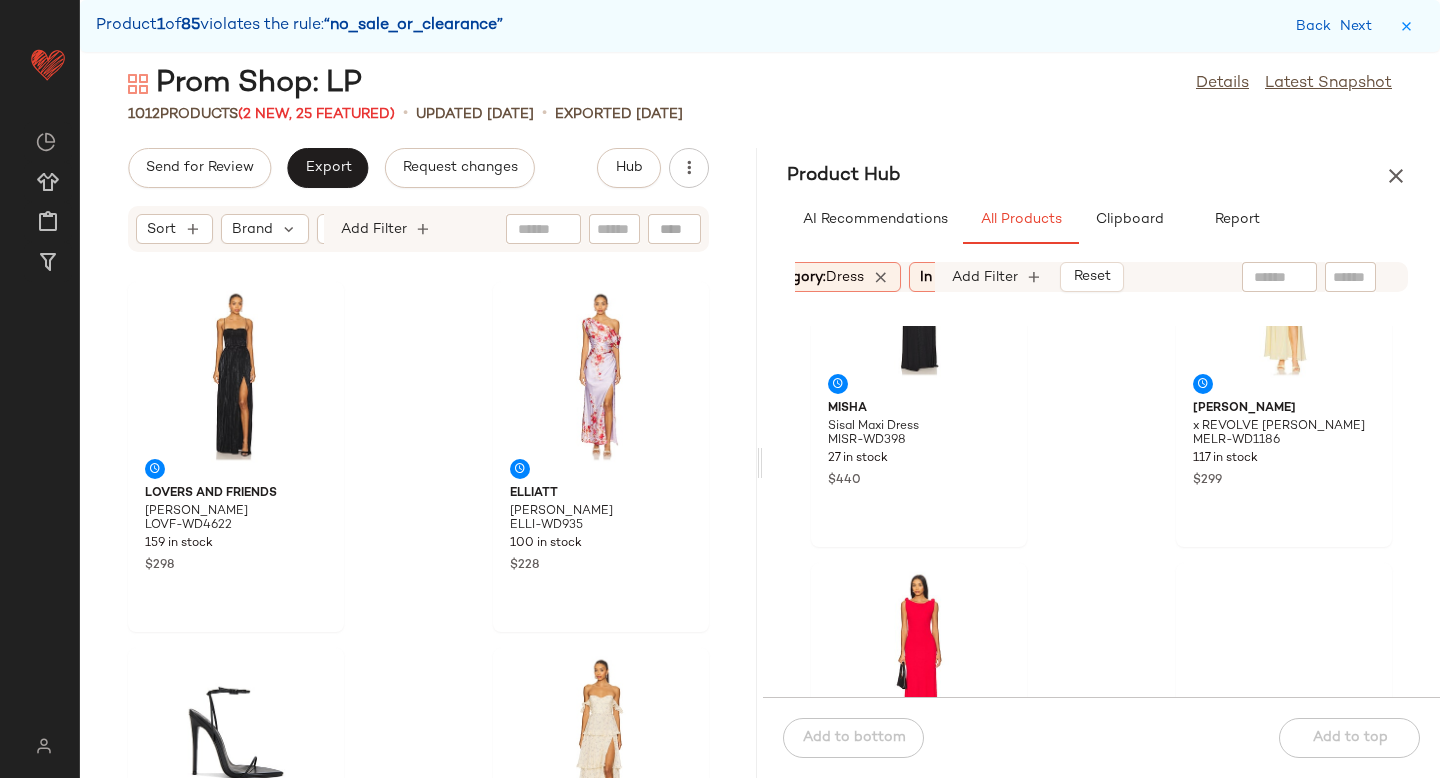 scroll, scrollTop: 3517, scrollLeft: 0, axis: vertical 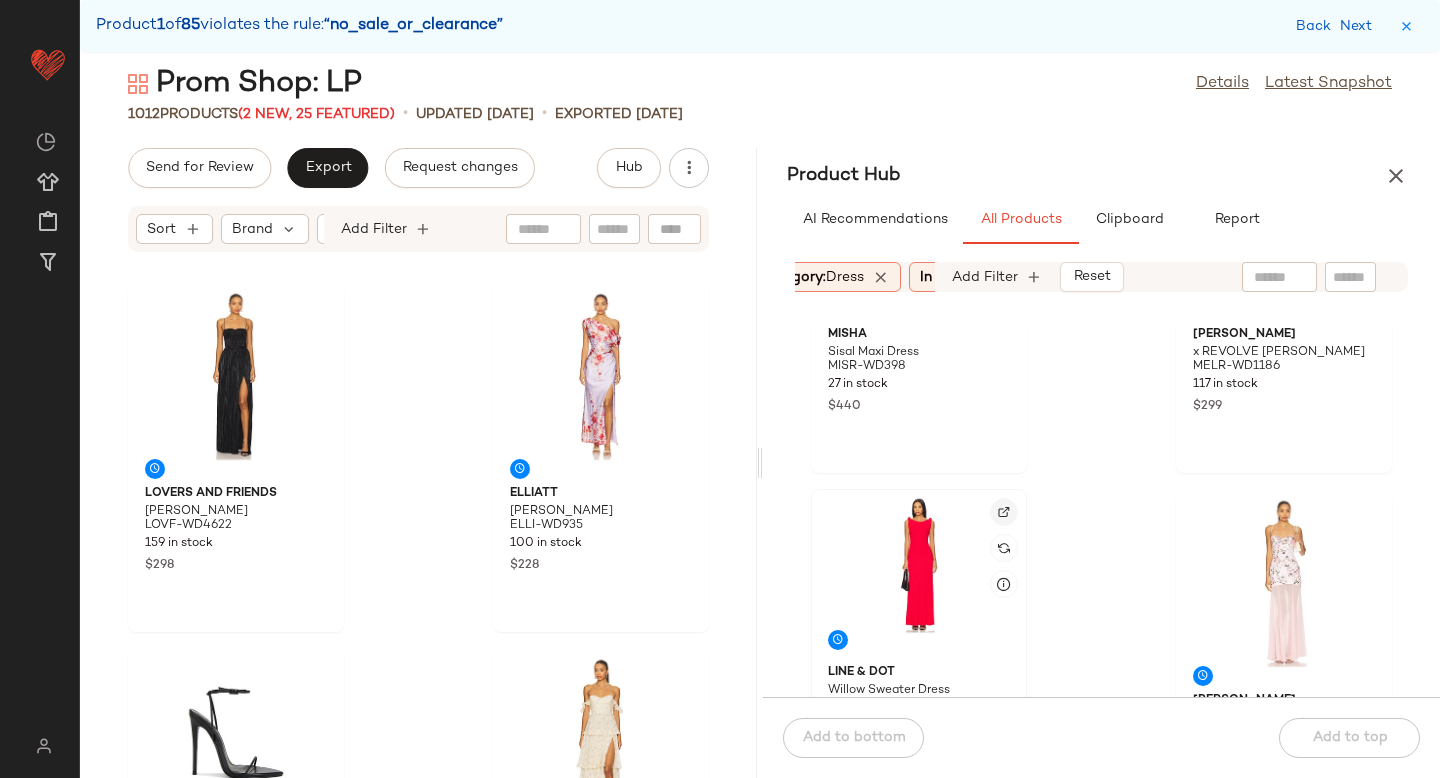 click 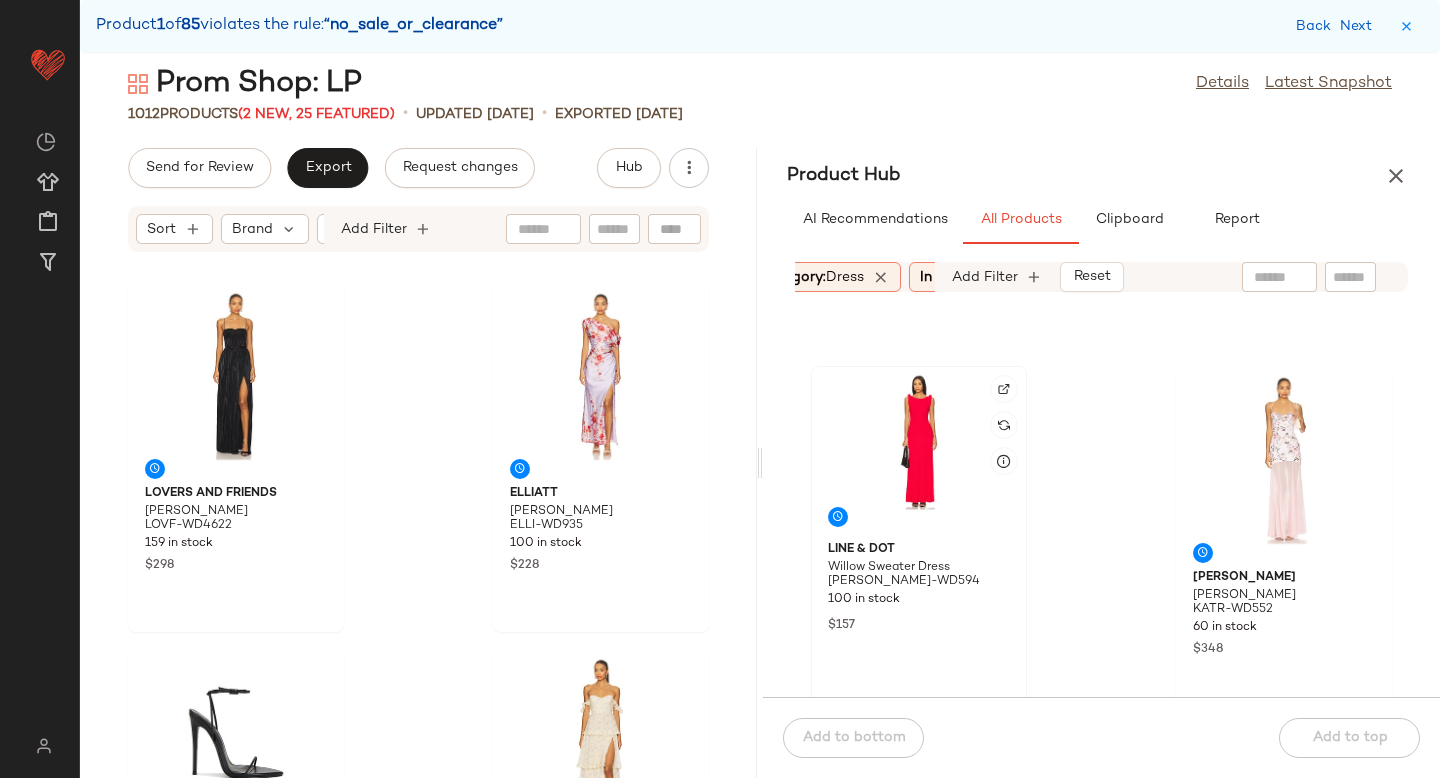 scroll, scrollTop: 3705, scrollLeft: 0, axis: vertical 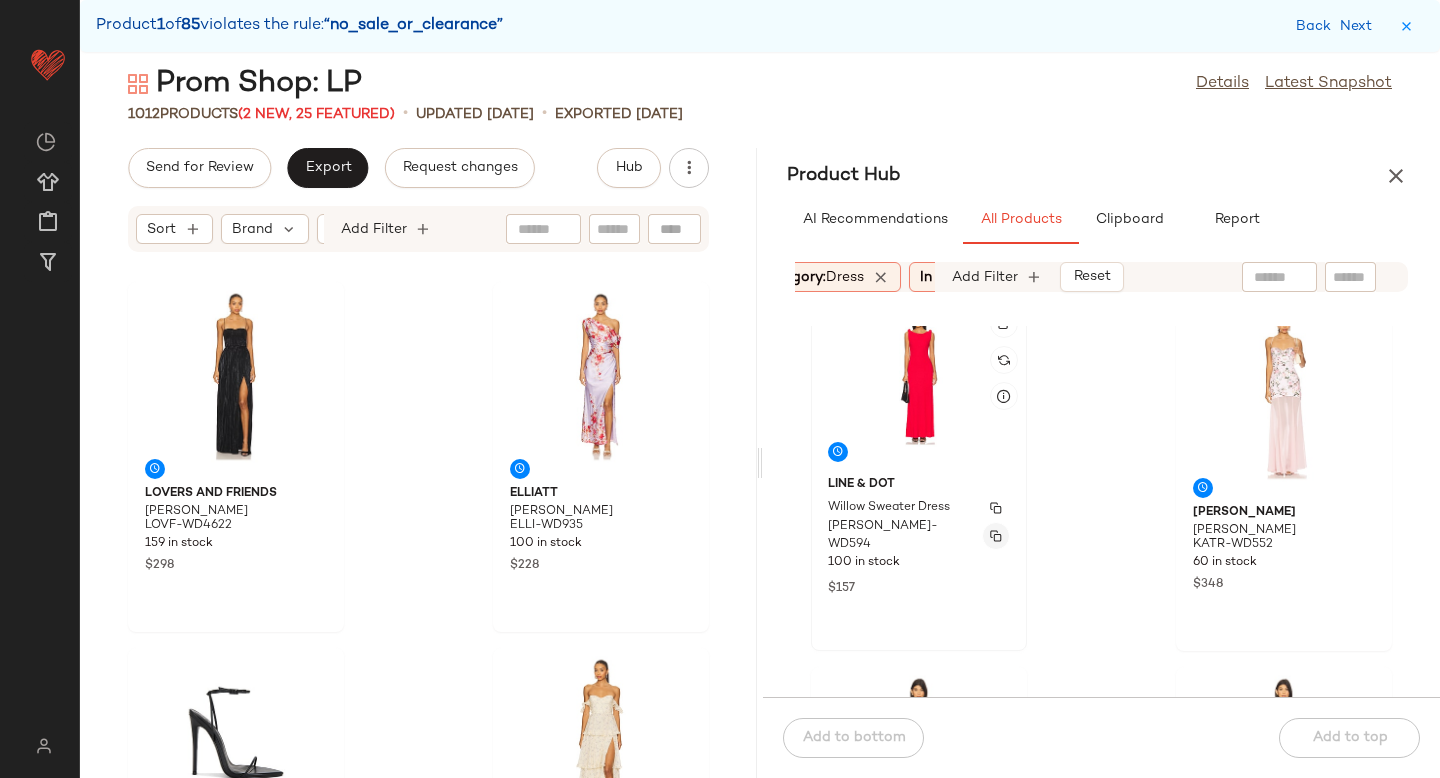 click 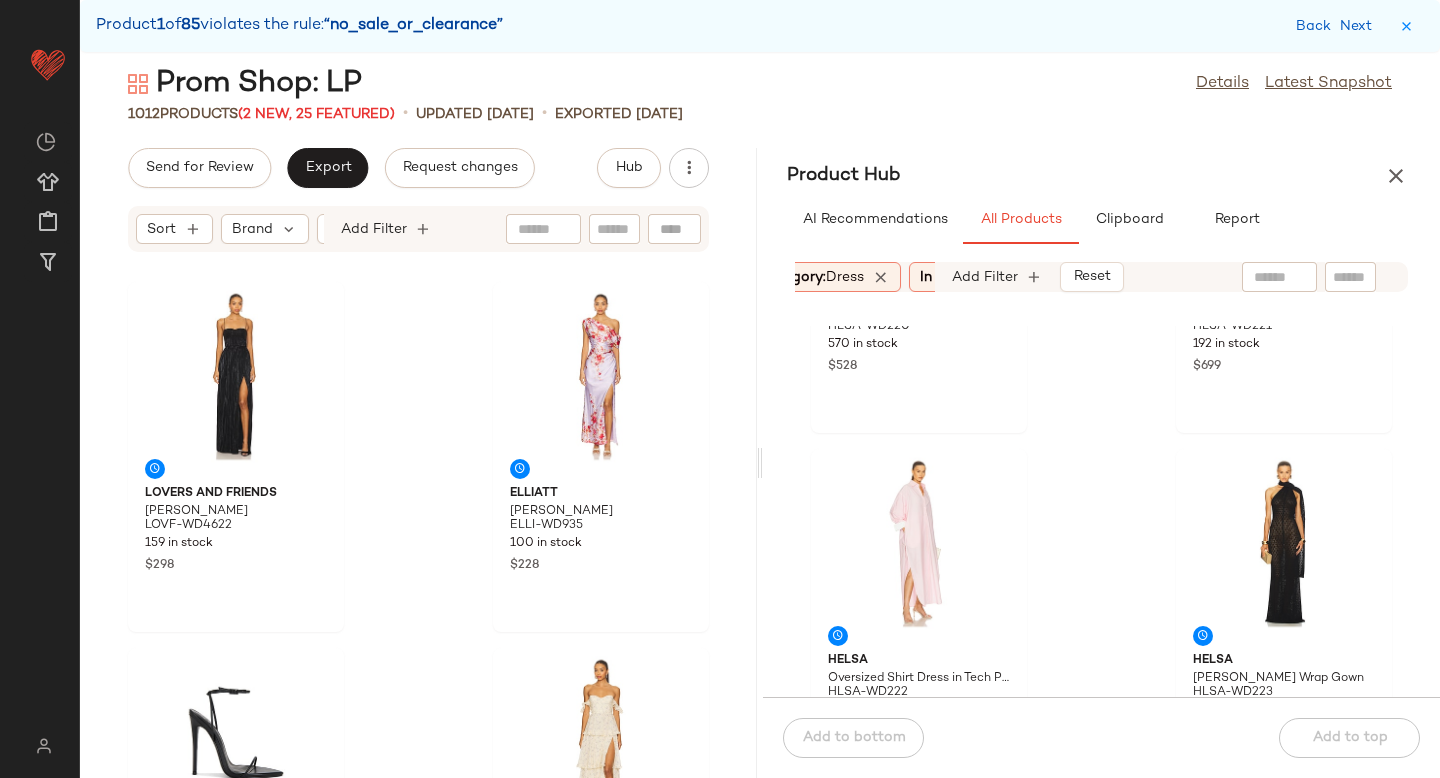 scroll, scrollTop: 6543, scrollLeft: 0, axis: vertical 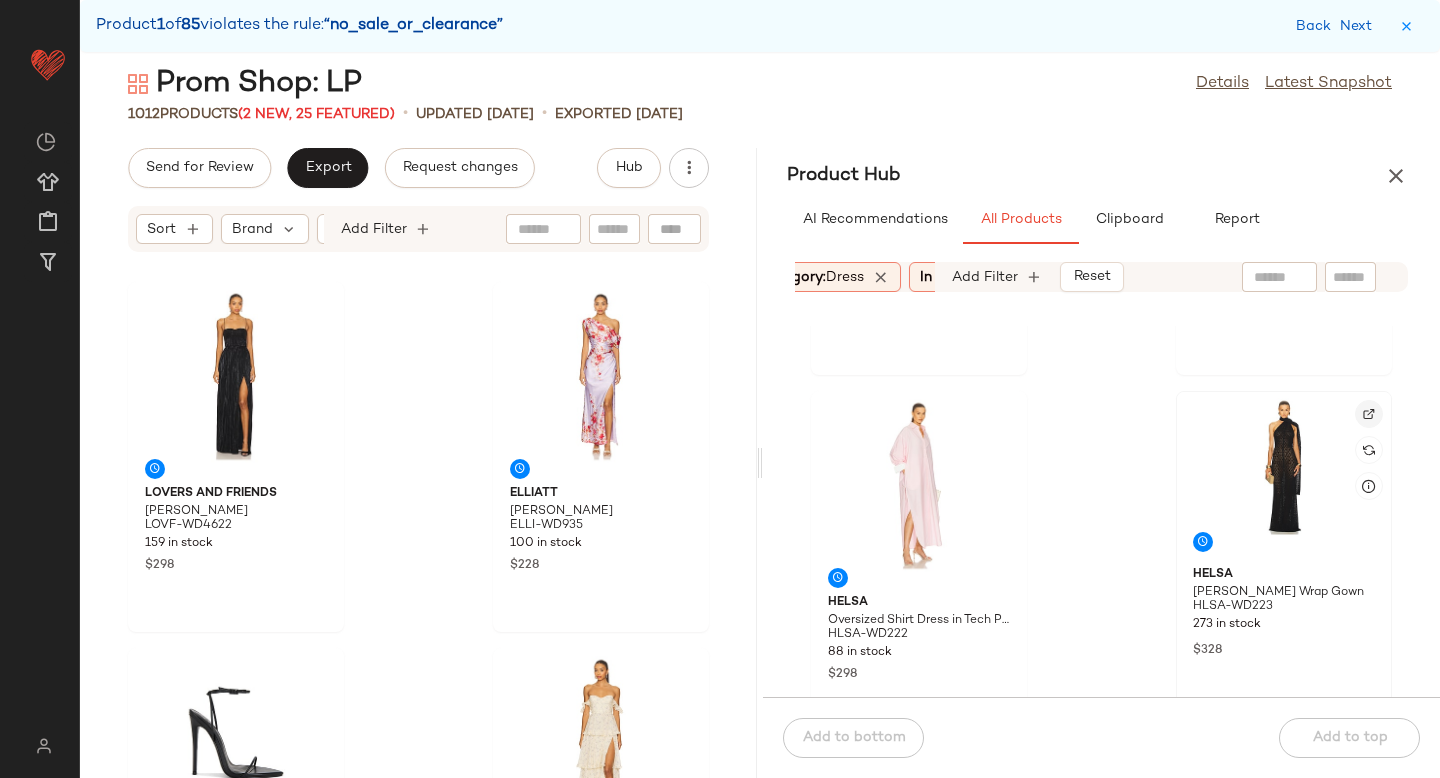 click 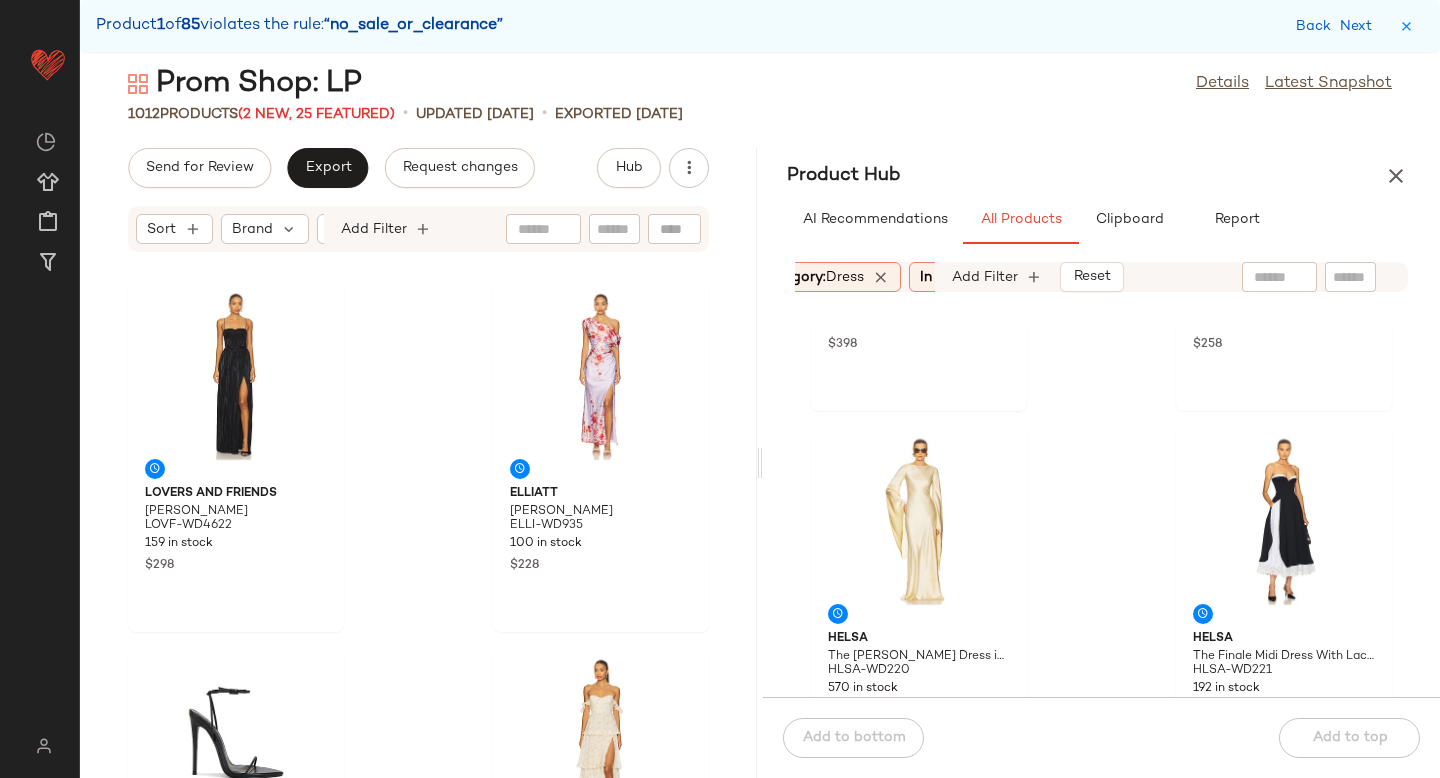 scroll, scrollTop: 6102, scrollLeft: 0, axis: vertical 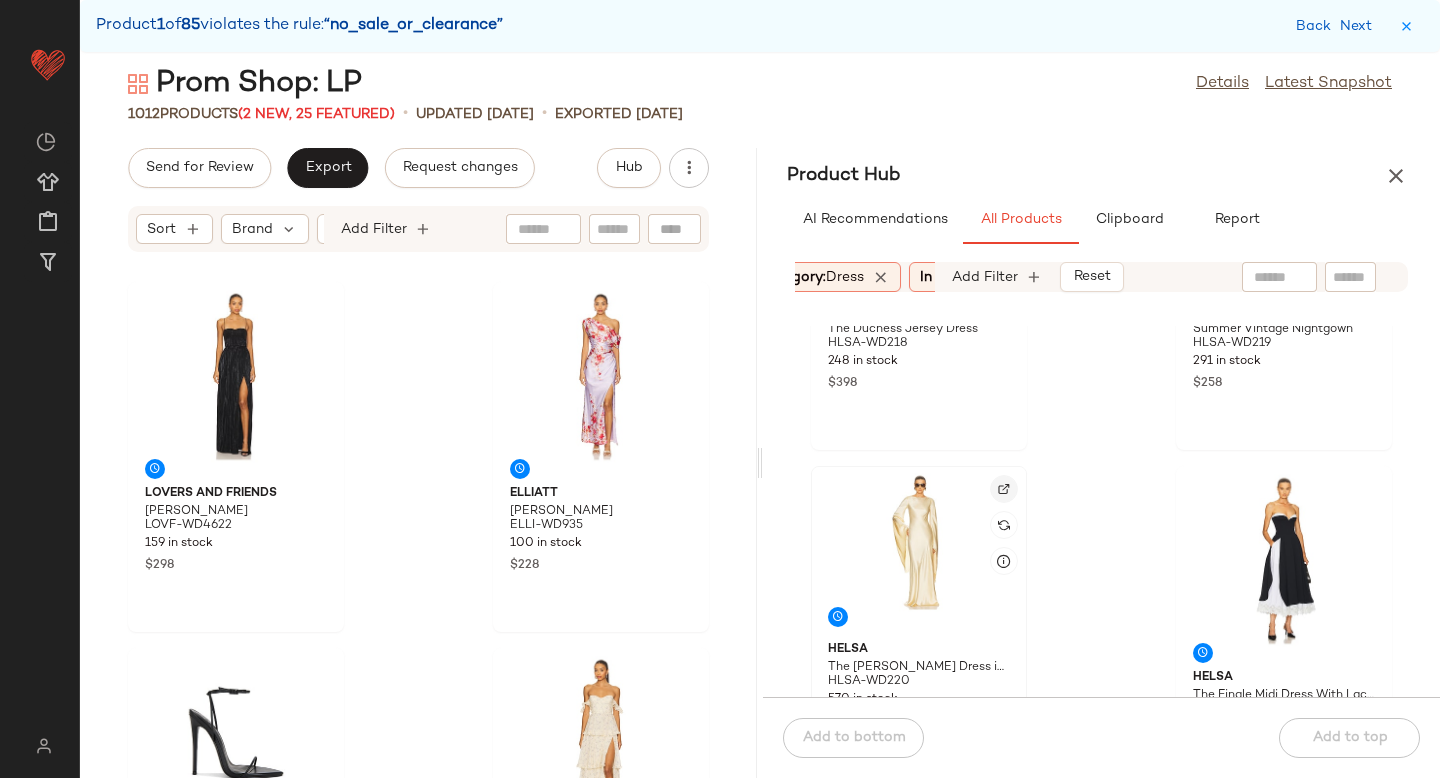 click at bounding box center (1004, 489) 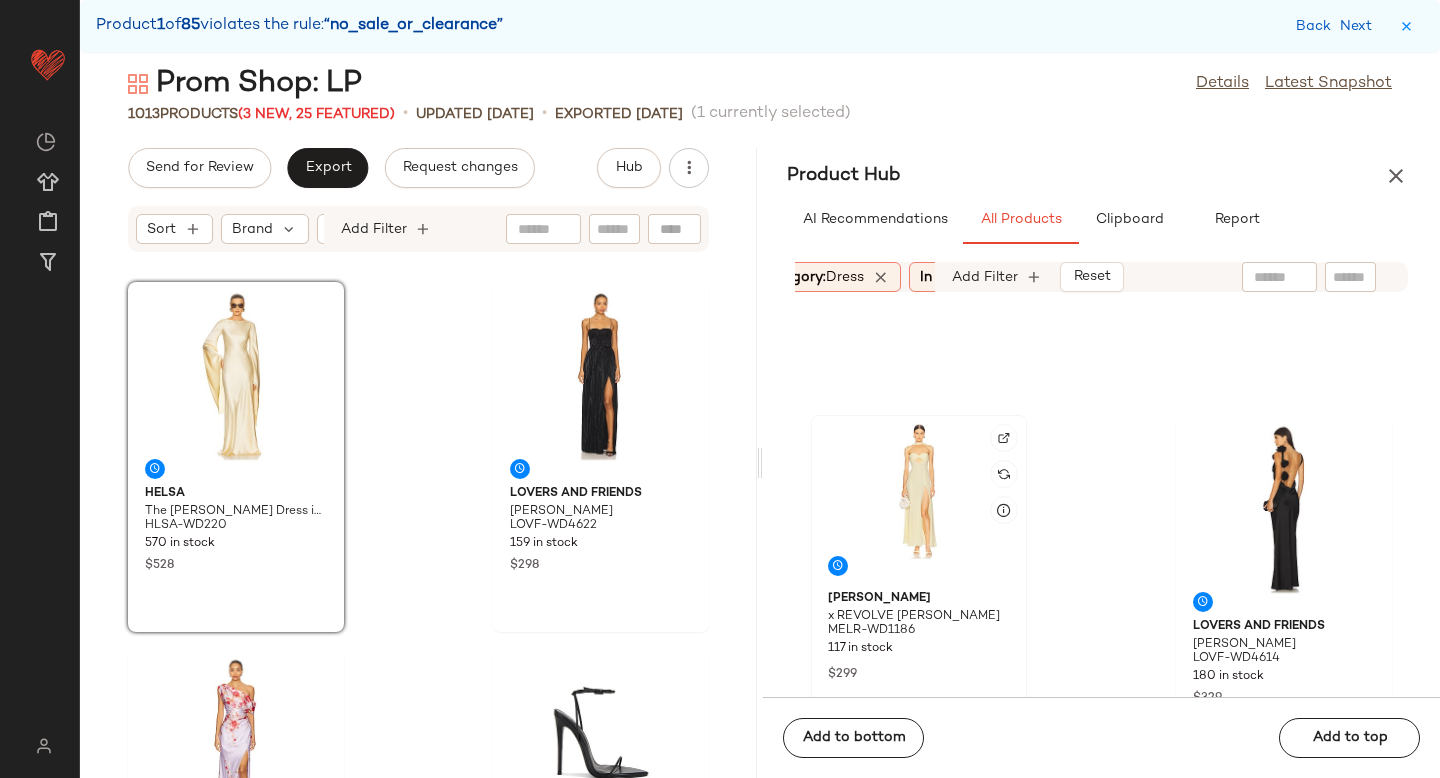 scroll, scrollTop: 3231, scrollLeft: 0, axis: vertical 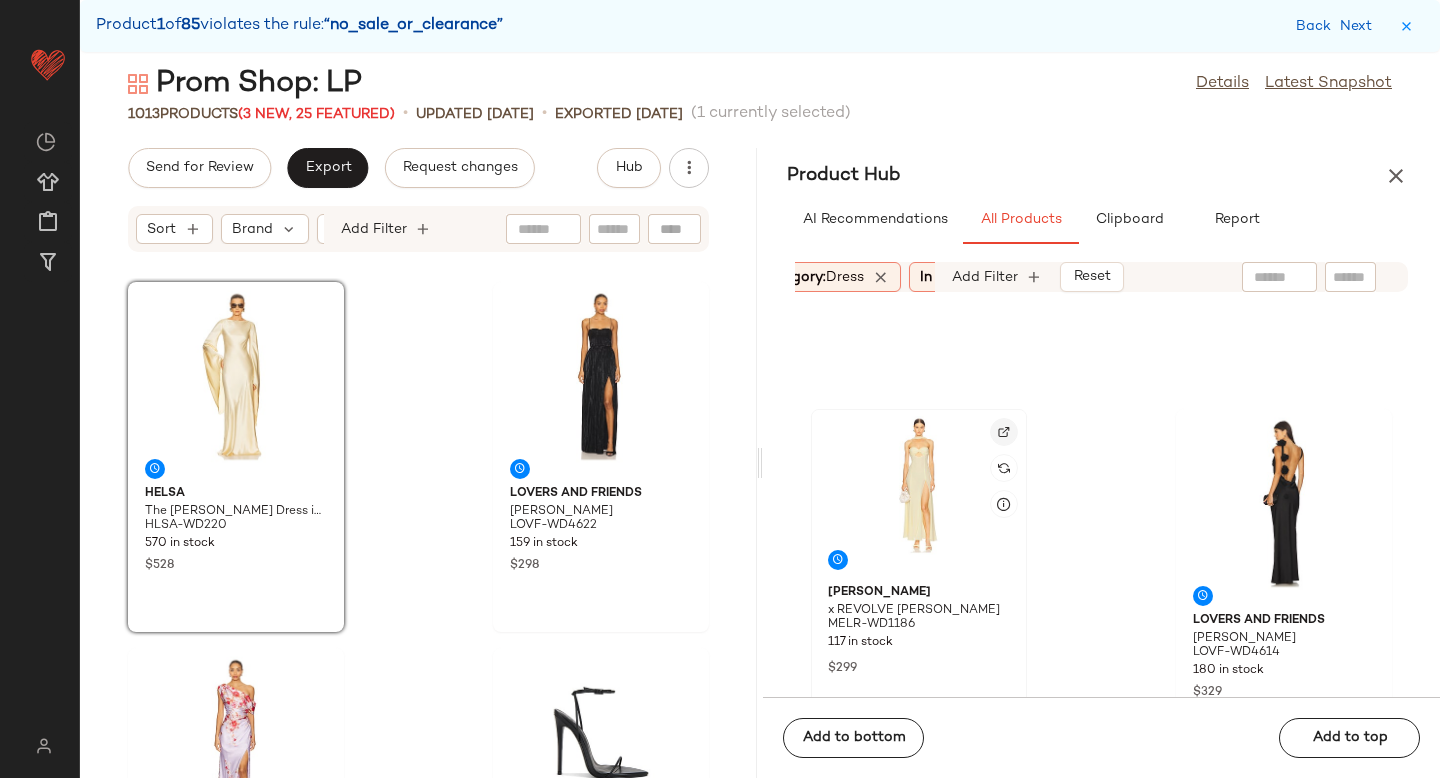 click at bounding box center (1004, 432) 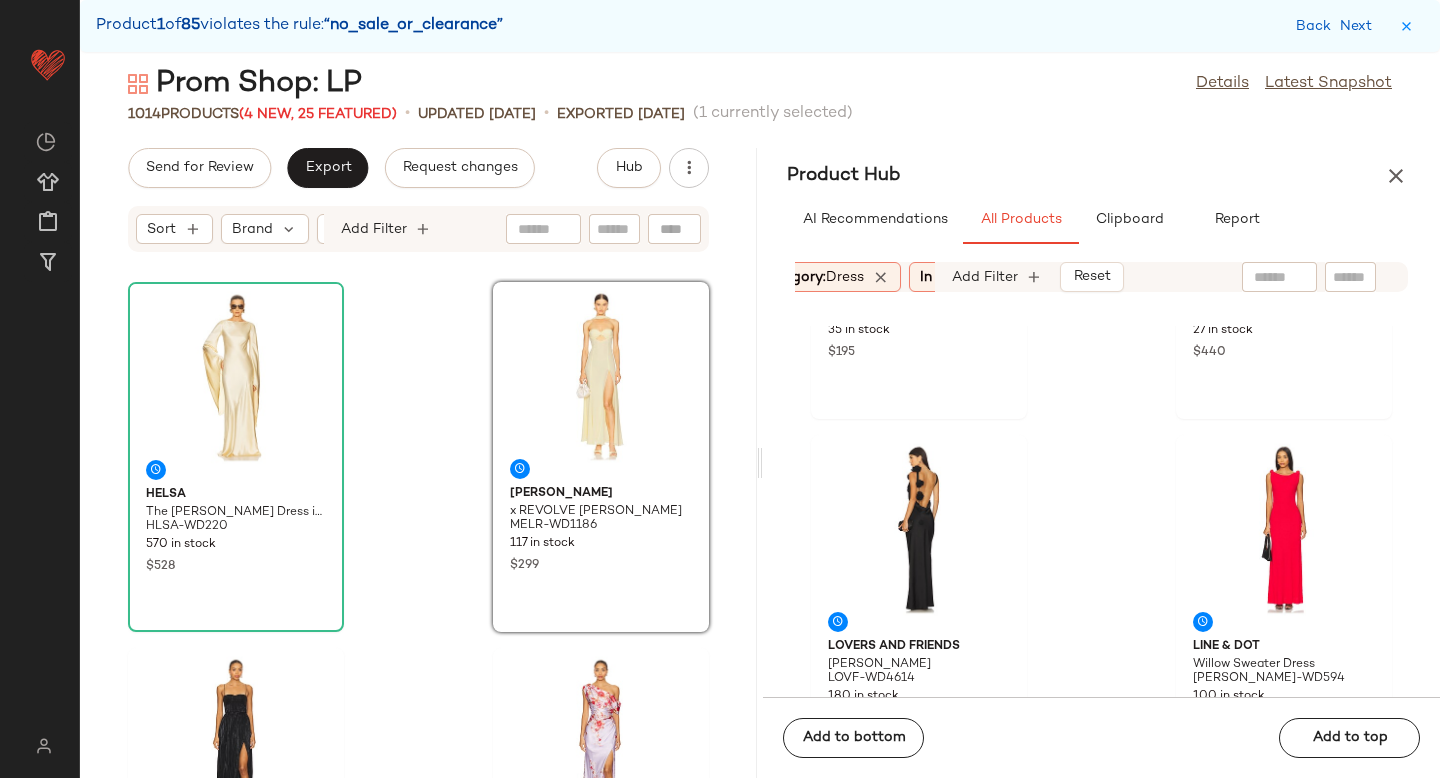 scroll, scrollTop: 3308, scrollLeft: 0, axis: vertical 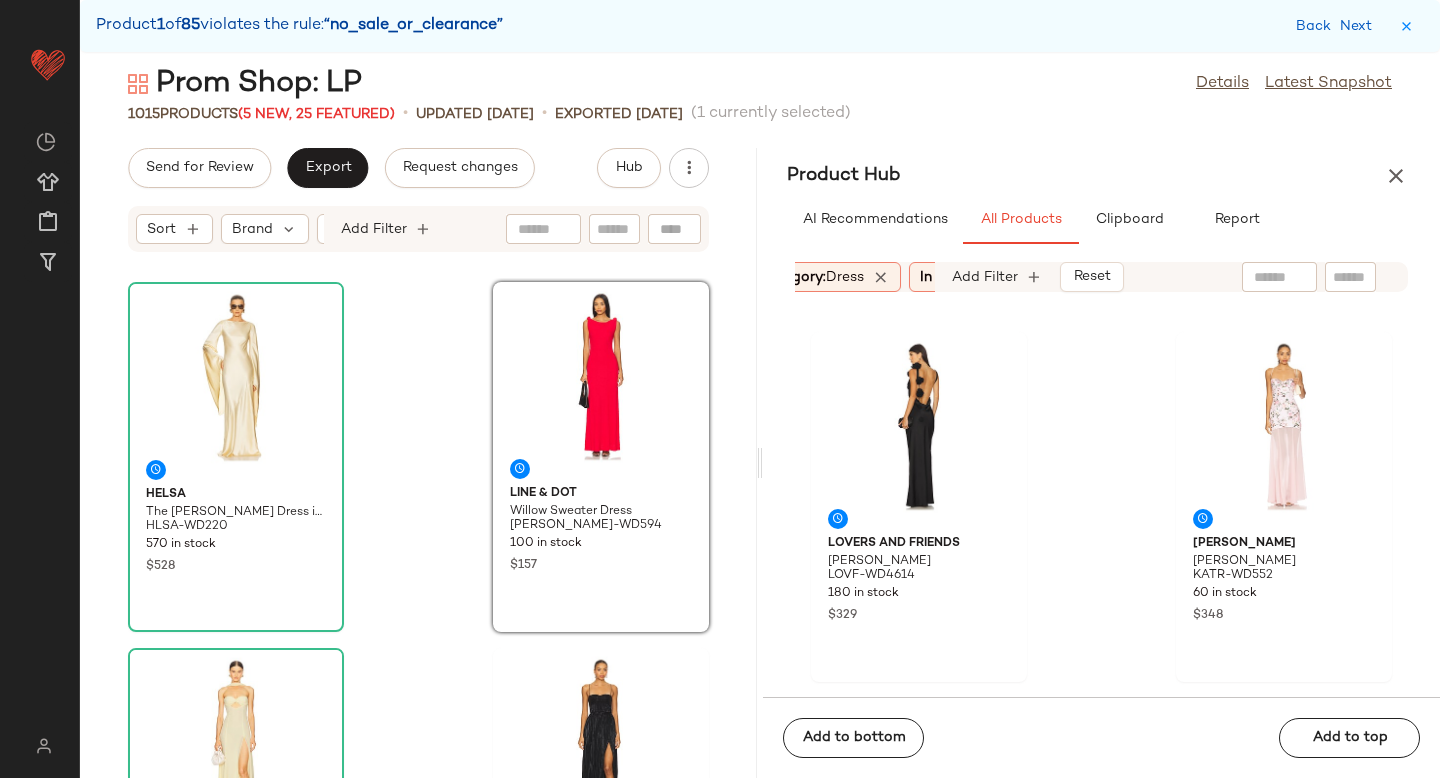 click on "dress" at bounding box center (845, 277) 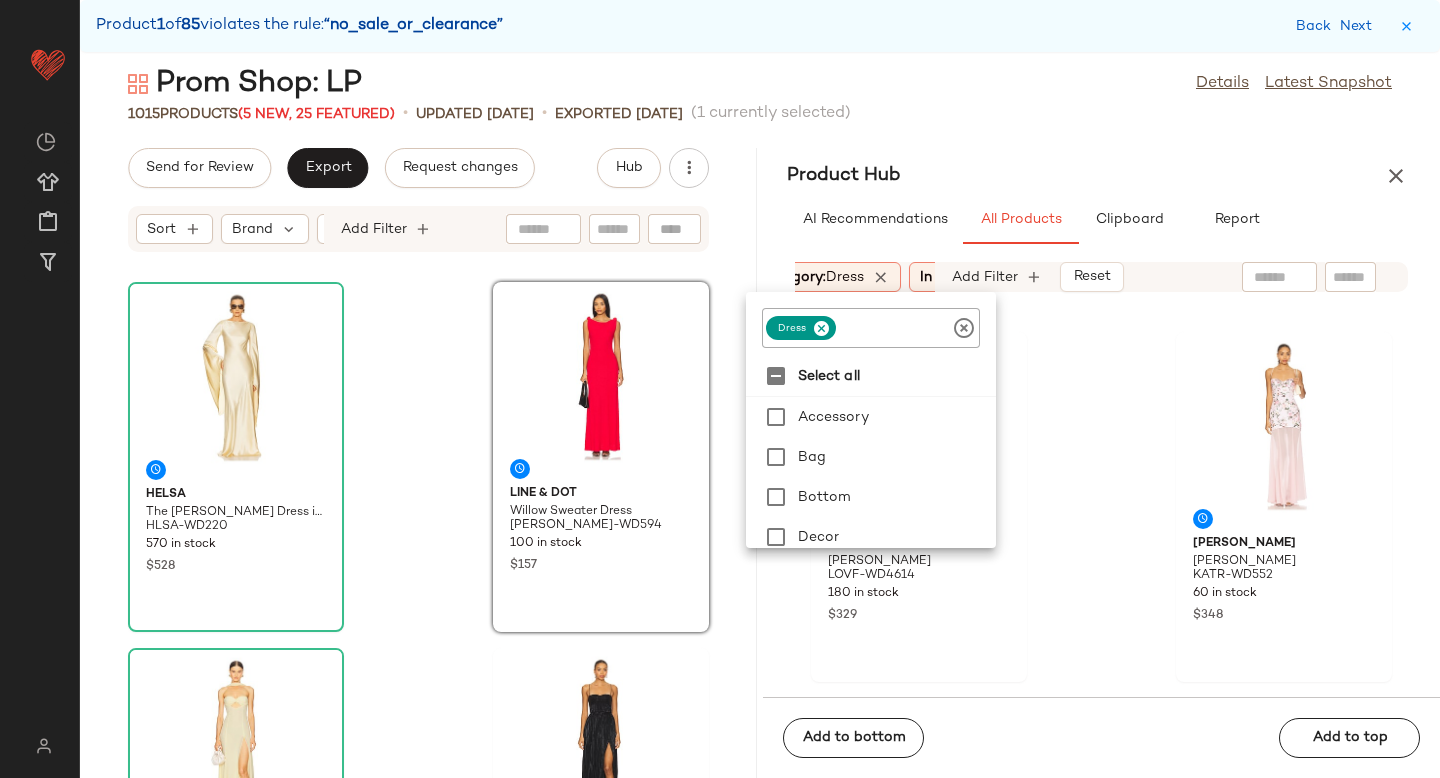 click 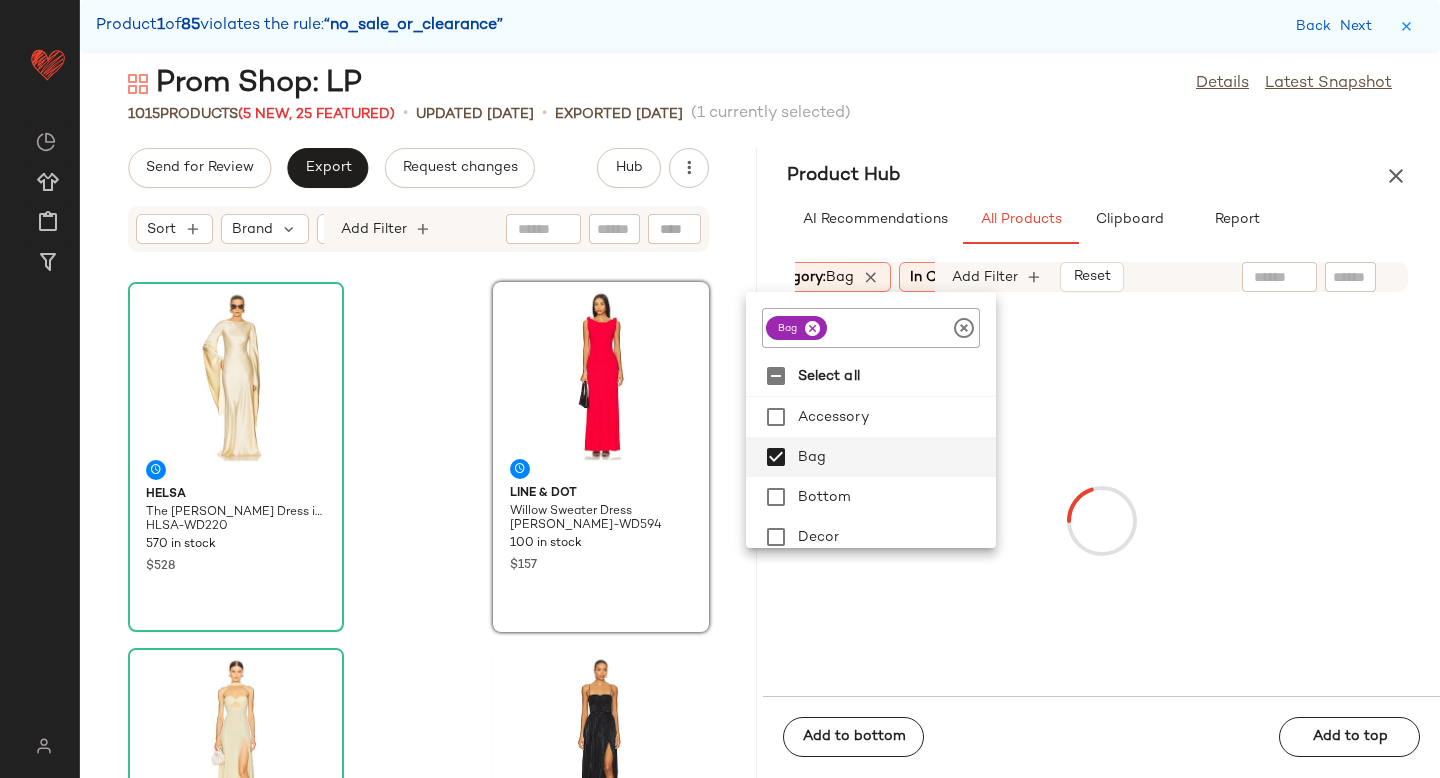 click on "Sort  Brand  Category:   bag In Curation?:   No Age:   adult Gender:   female Sale Price:   Not on sale Add Filter   Reset" 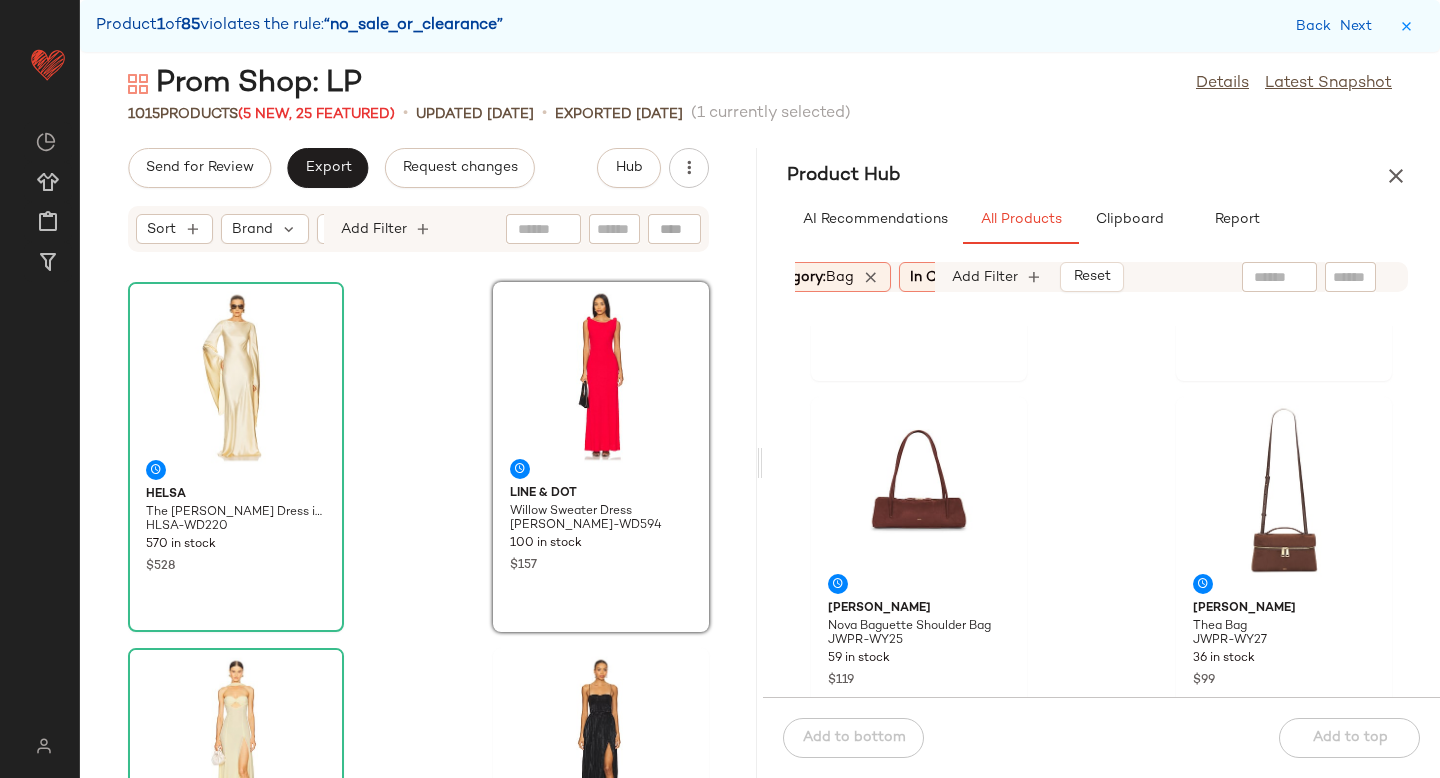 scroll, scrollTop: 6210, scrollLeft: 0, axis: vertical 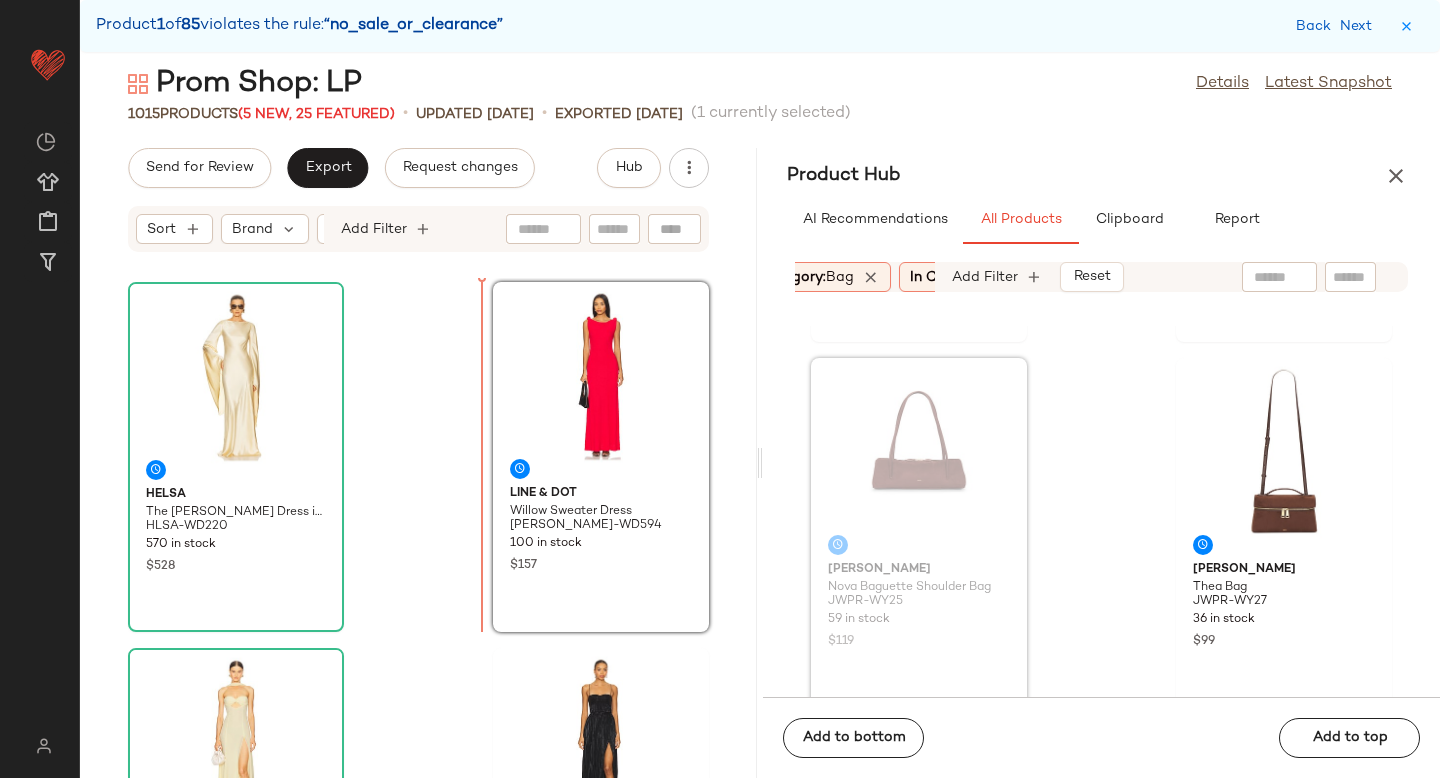 drag, startPoint x: 956, startPoint y: 454, endPoint x: 944, endPoint y: 456, distance: 12.165525 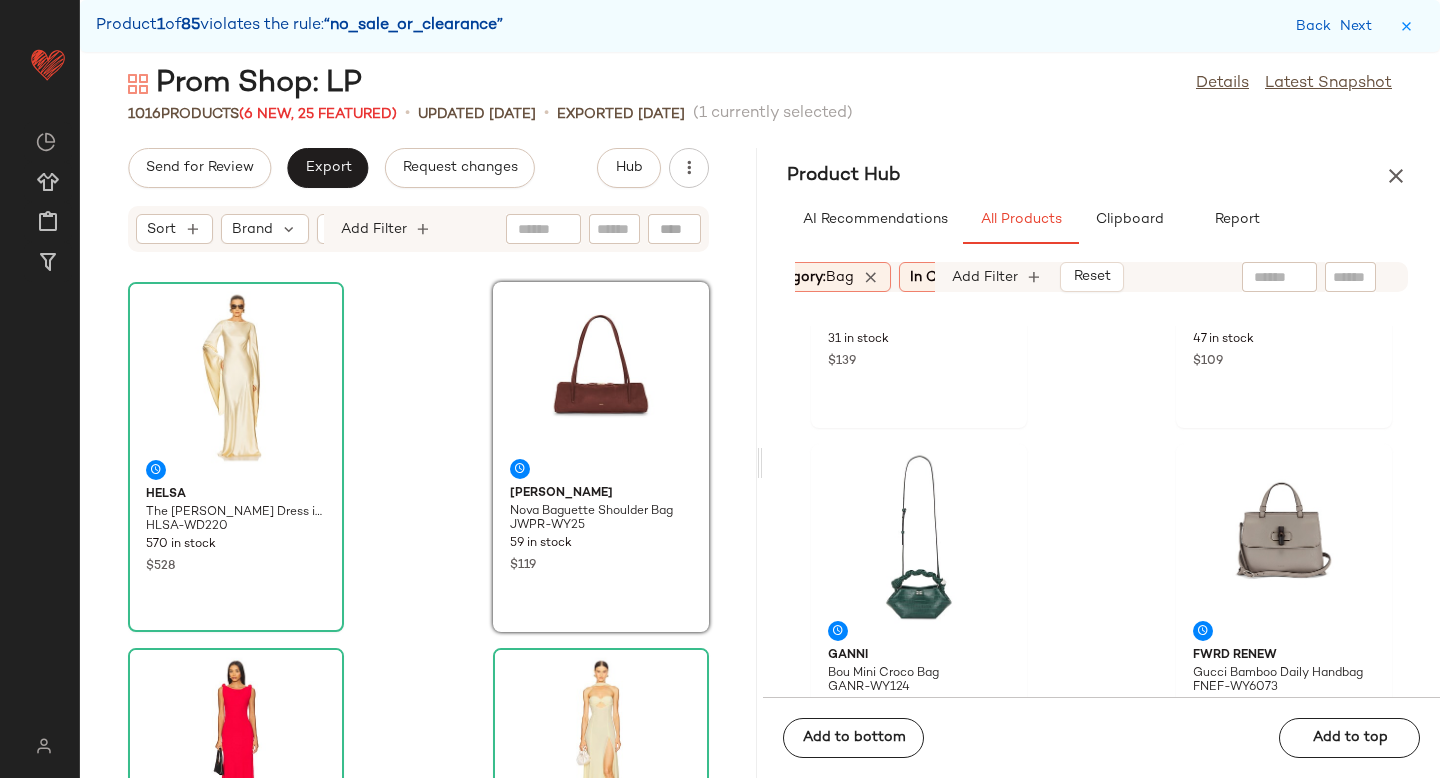 scroll, scrollTop: 7268, scrollLeft: 0, axis: vertical 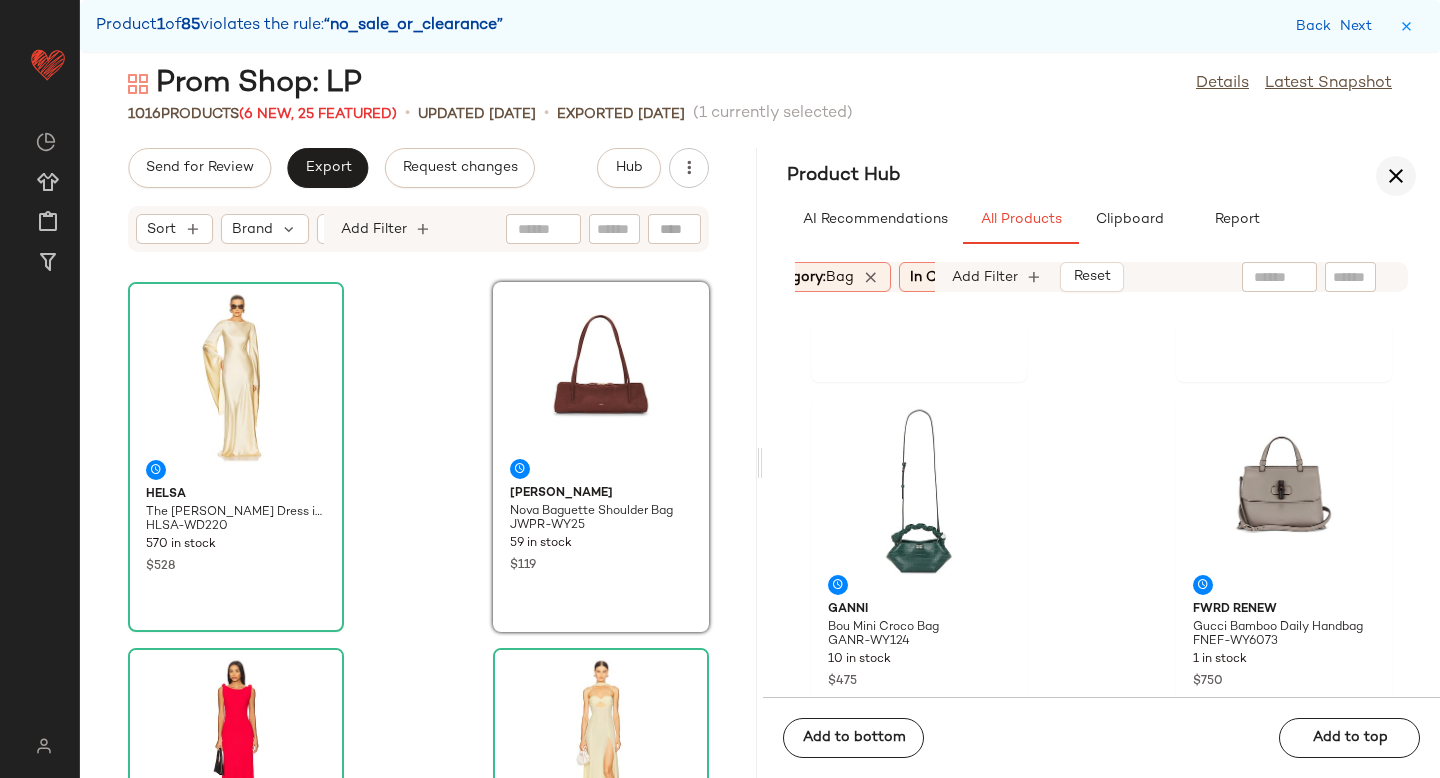 click at bounding box center [1396, 176] 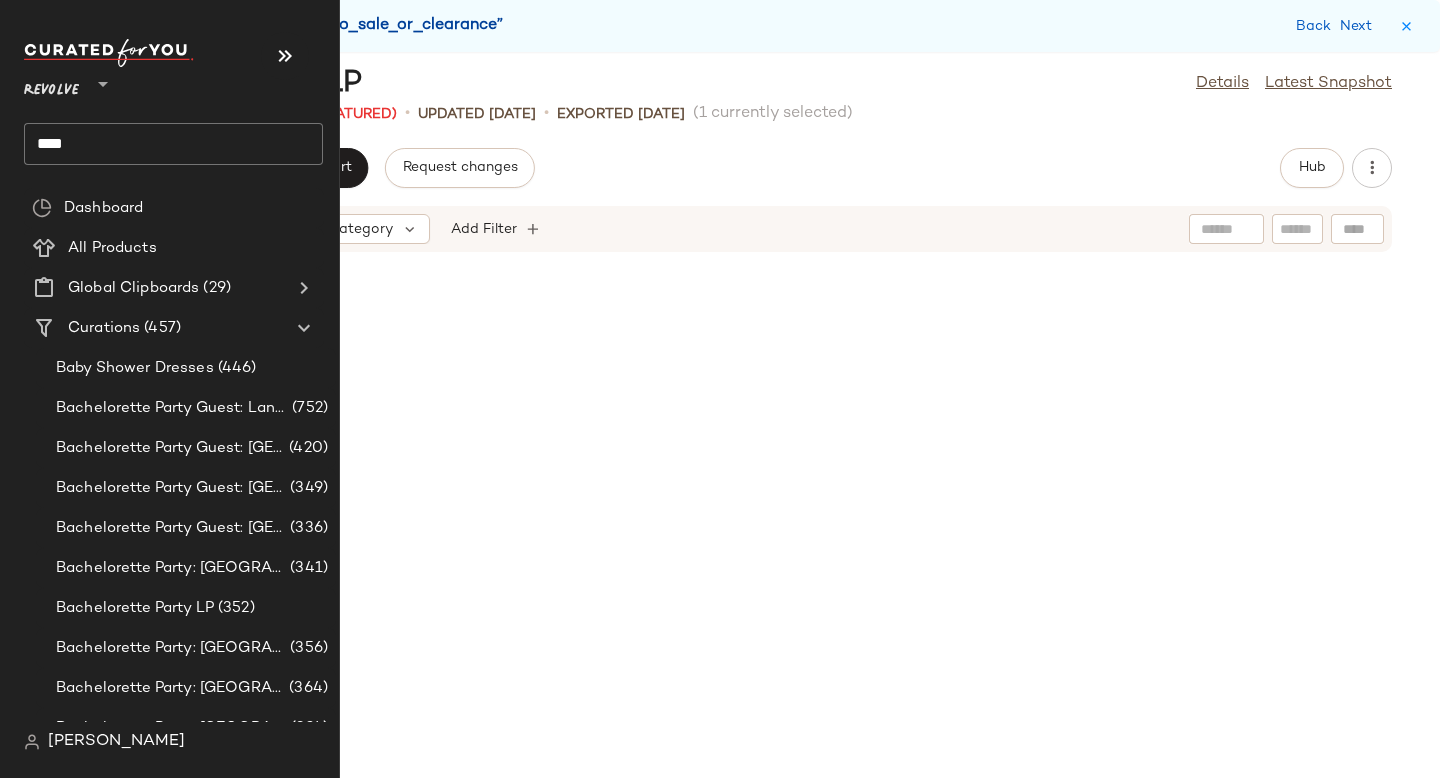 scroll, scrollTop: 7320, scrollLeft: 0, axis: vertical 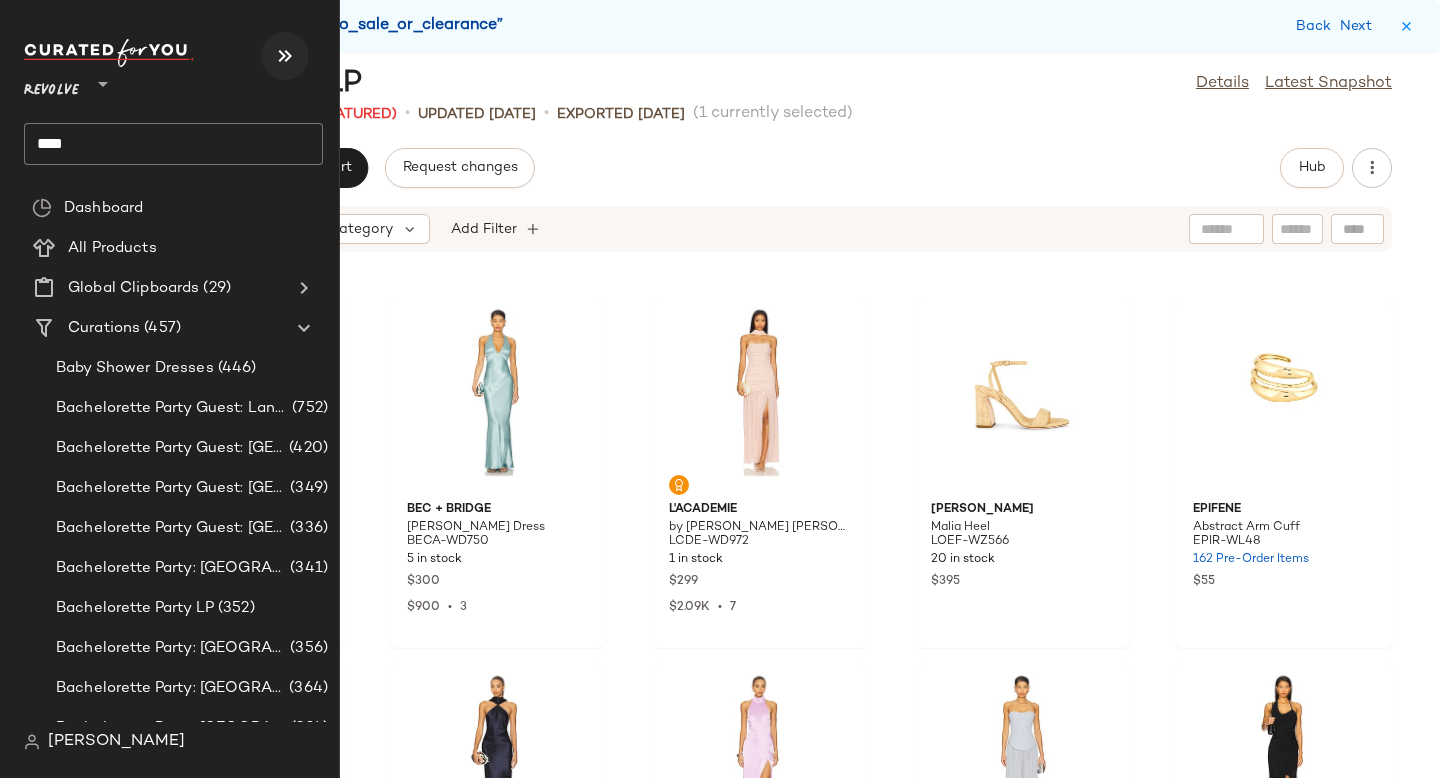 click at bounding box center [285, 56] 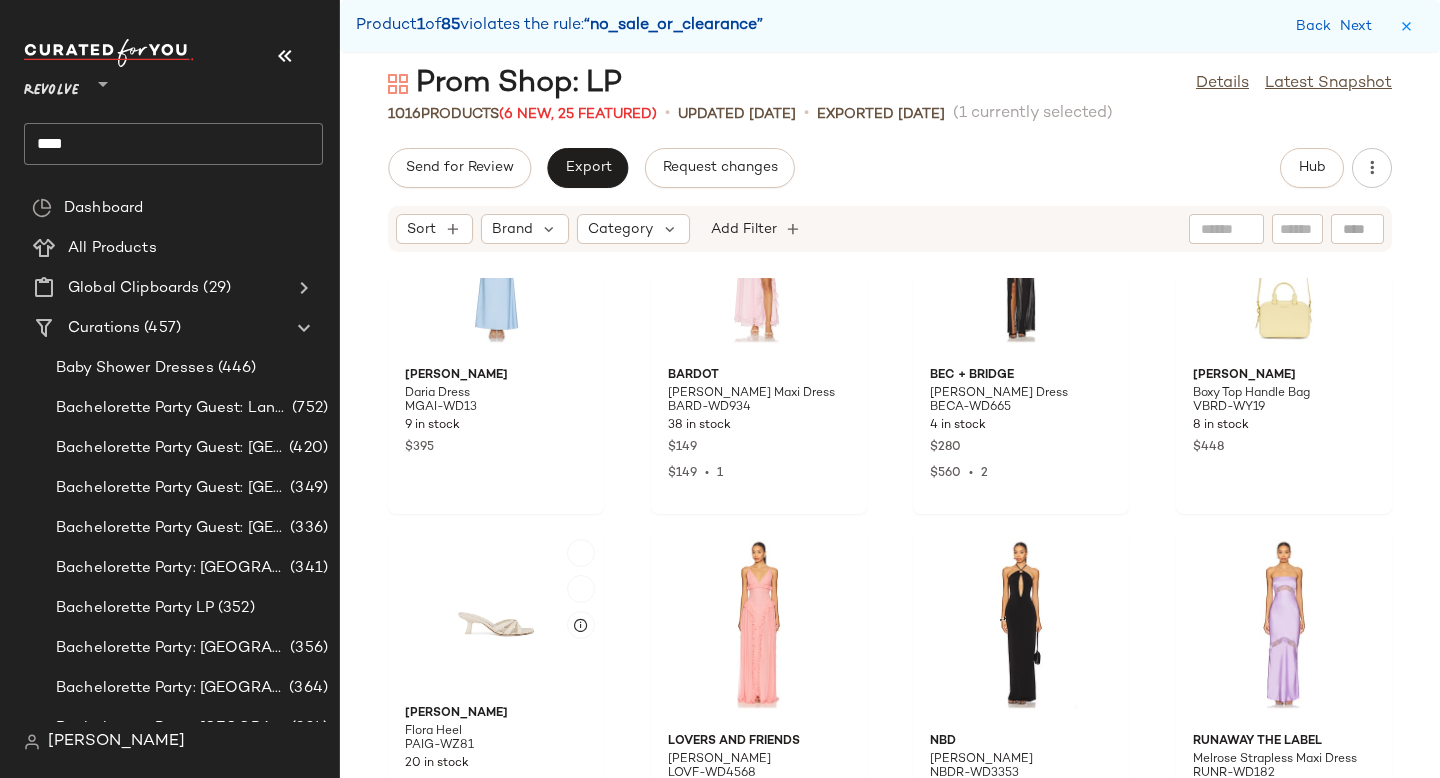 scroll, scrollTop: 8284, scrollLeft: 0, axis: vertical 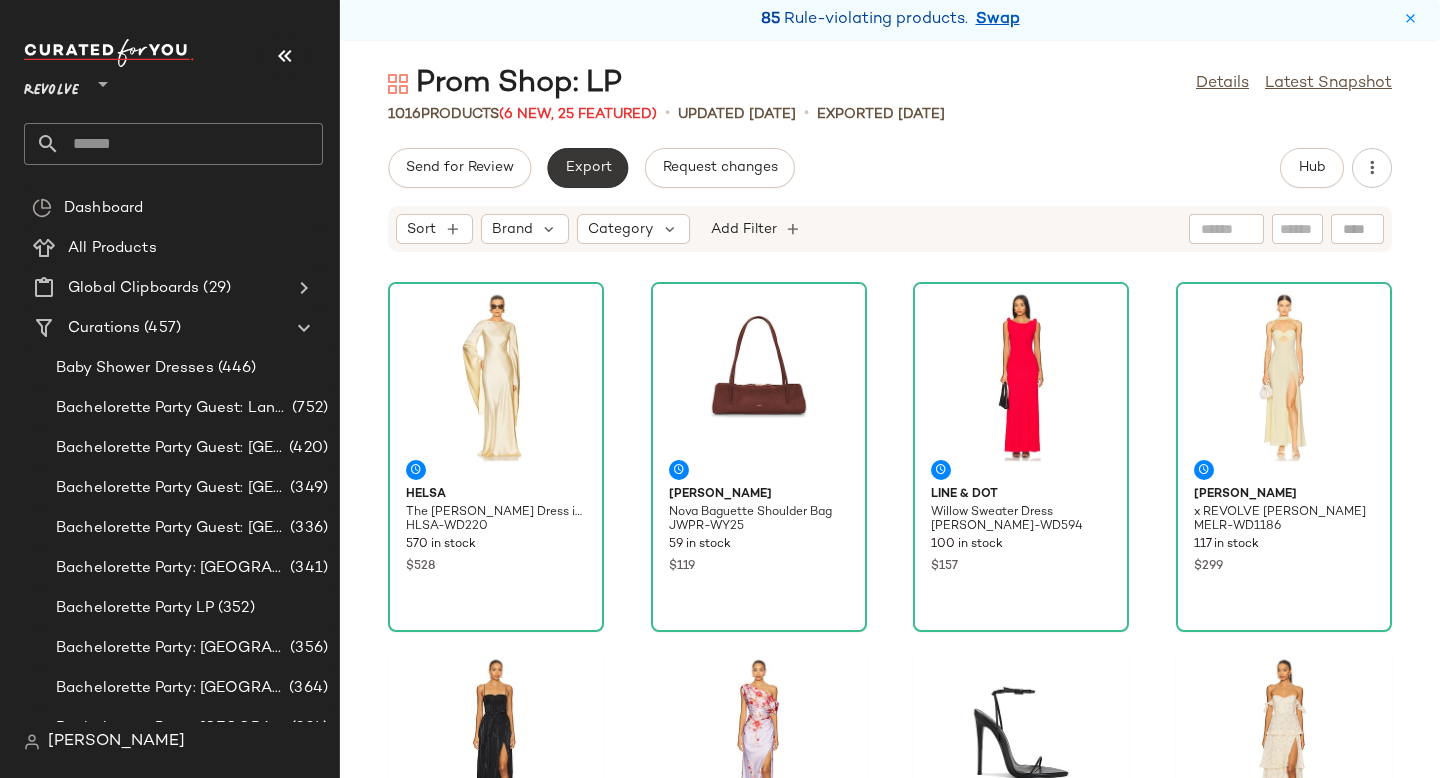 click on "Export" 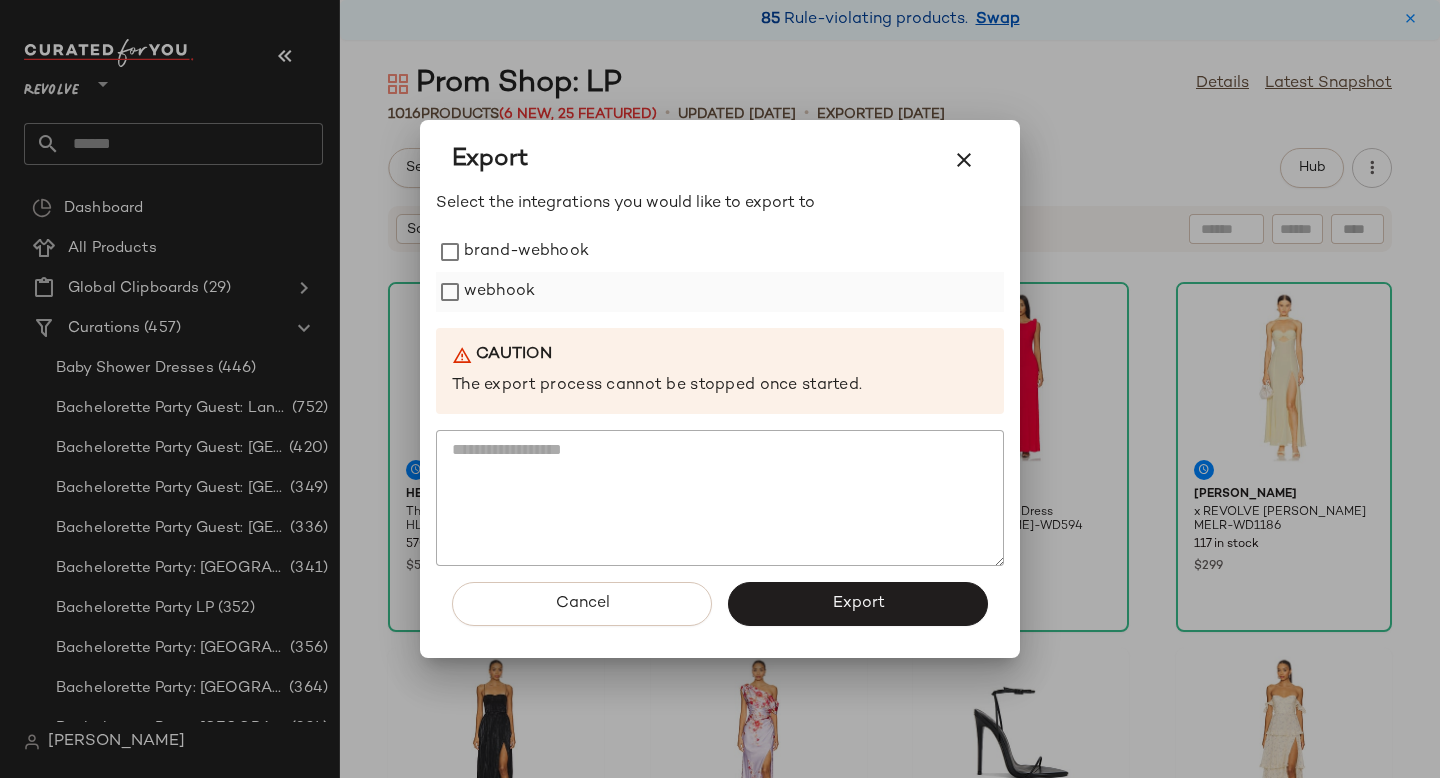 click on "webhook" at bounding box center [499, 292] 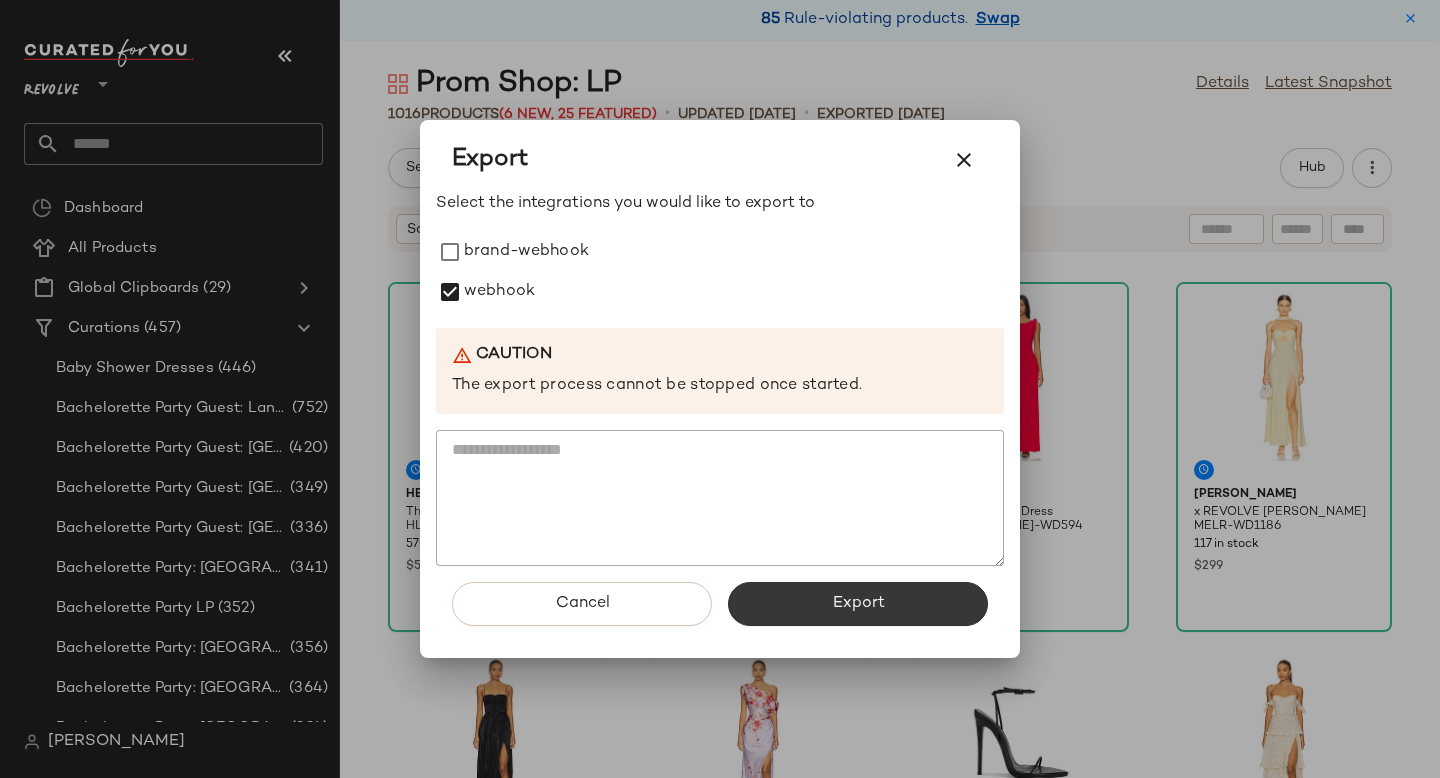 click on "Export" 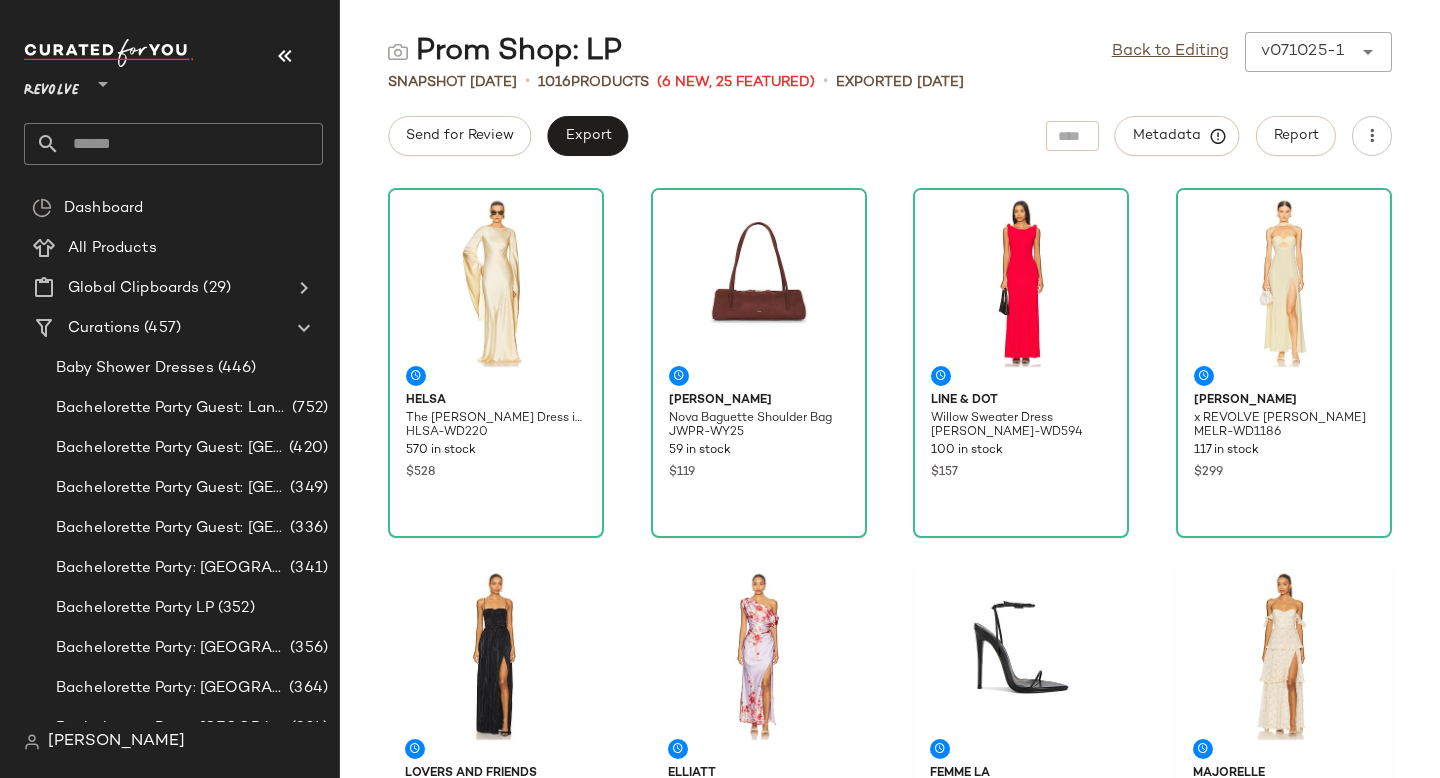 click 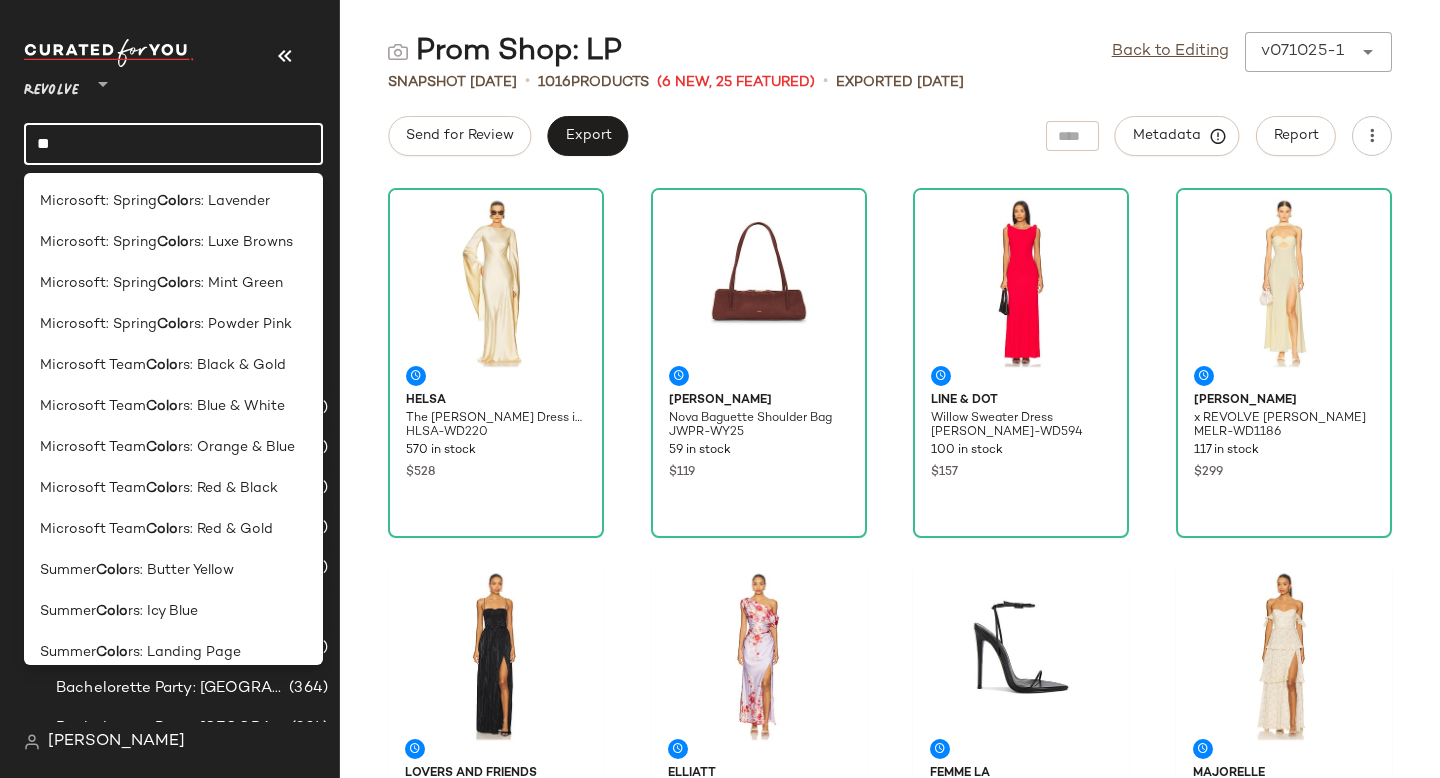 type on "*" 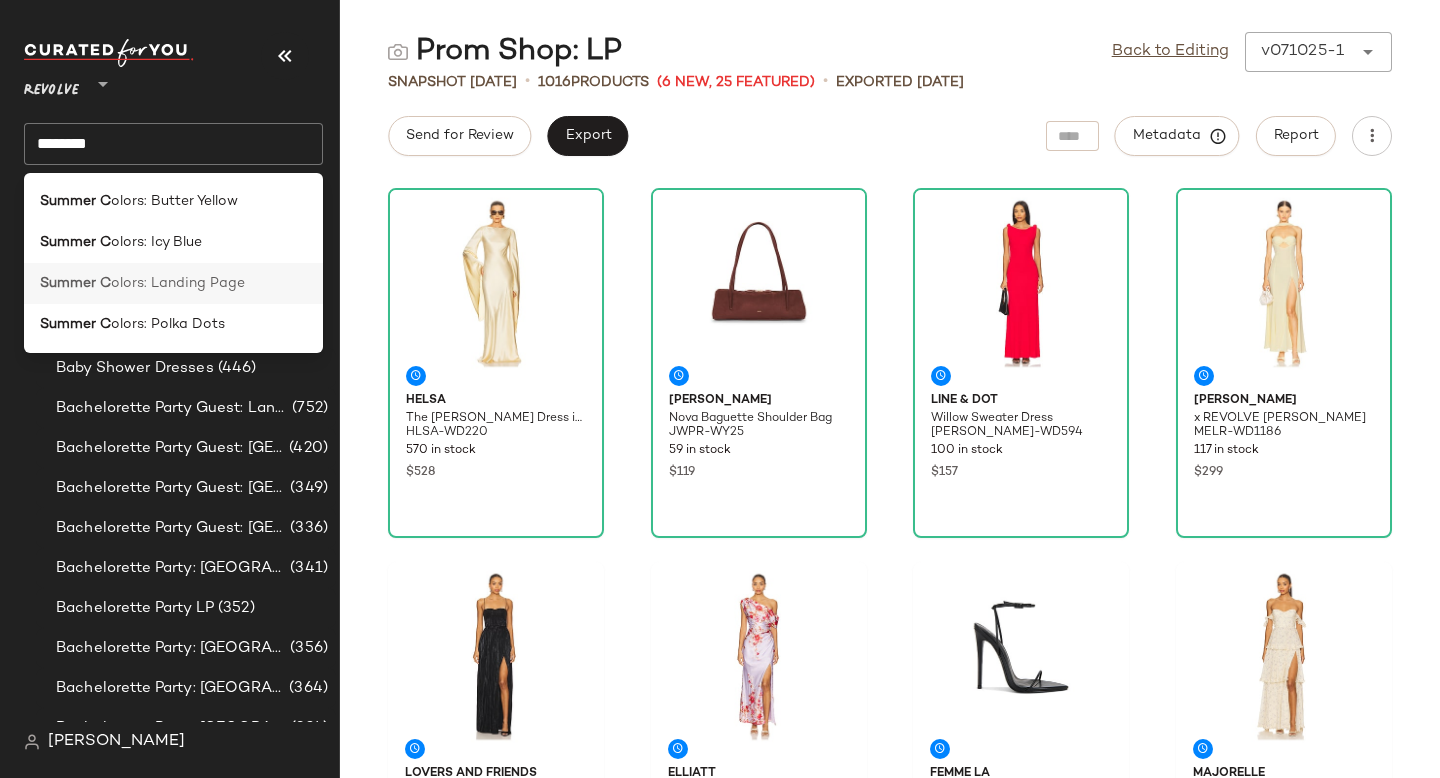 click on "Summer C olors: Landing Page" 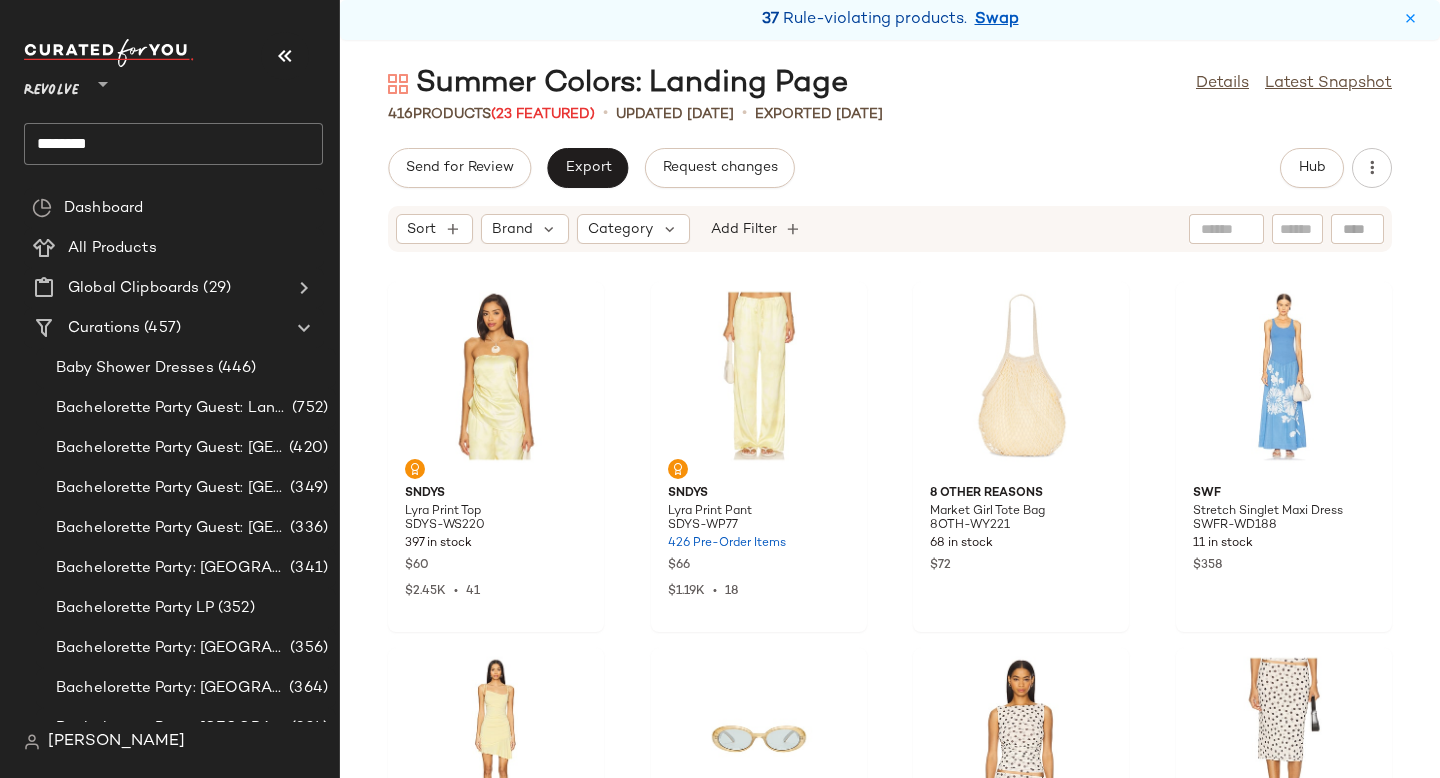 click on "********" 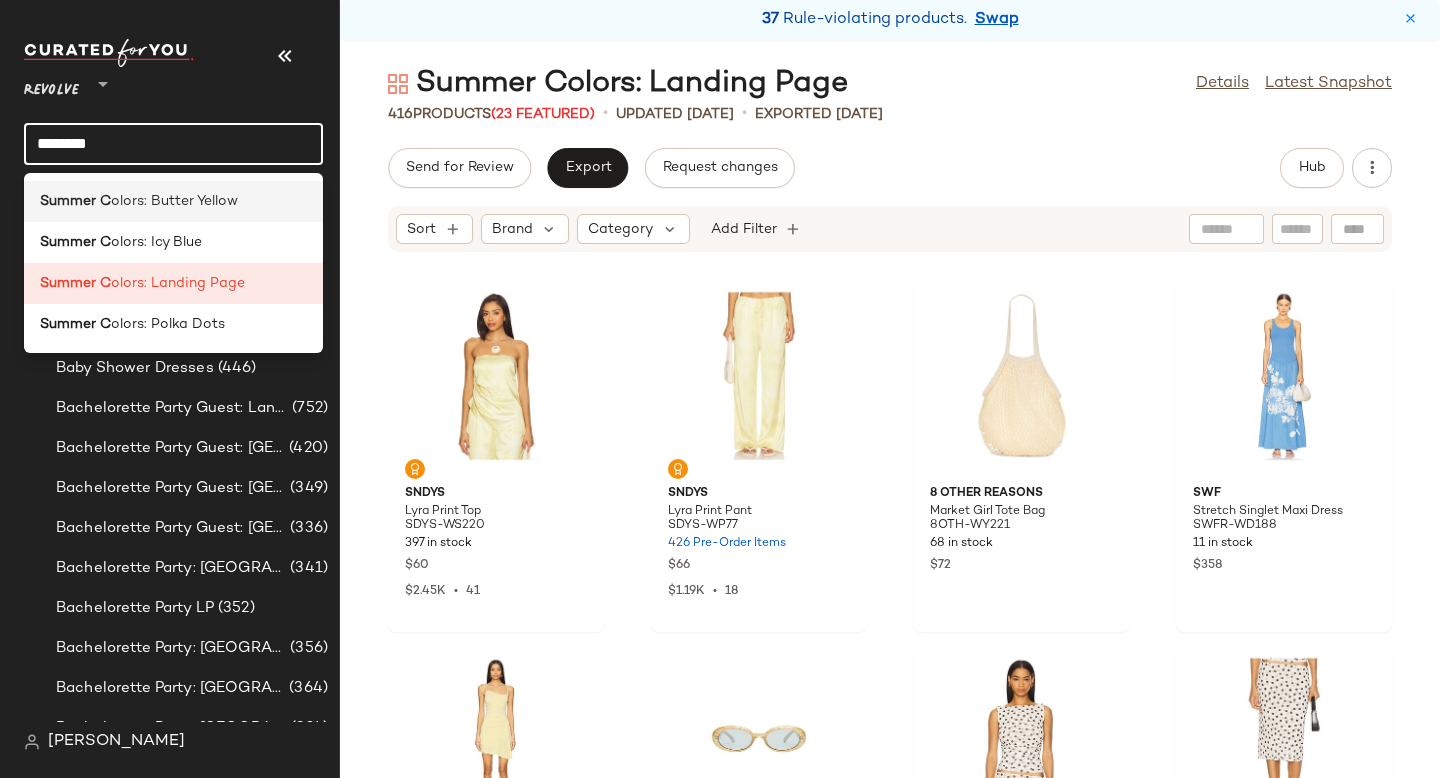 click on "olors: Butter Yellow" at bounding box center (174, 201) 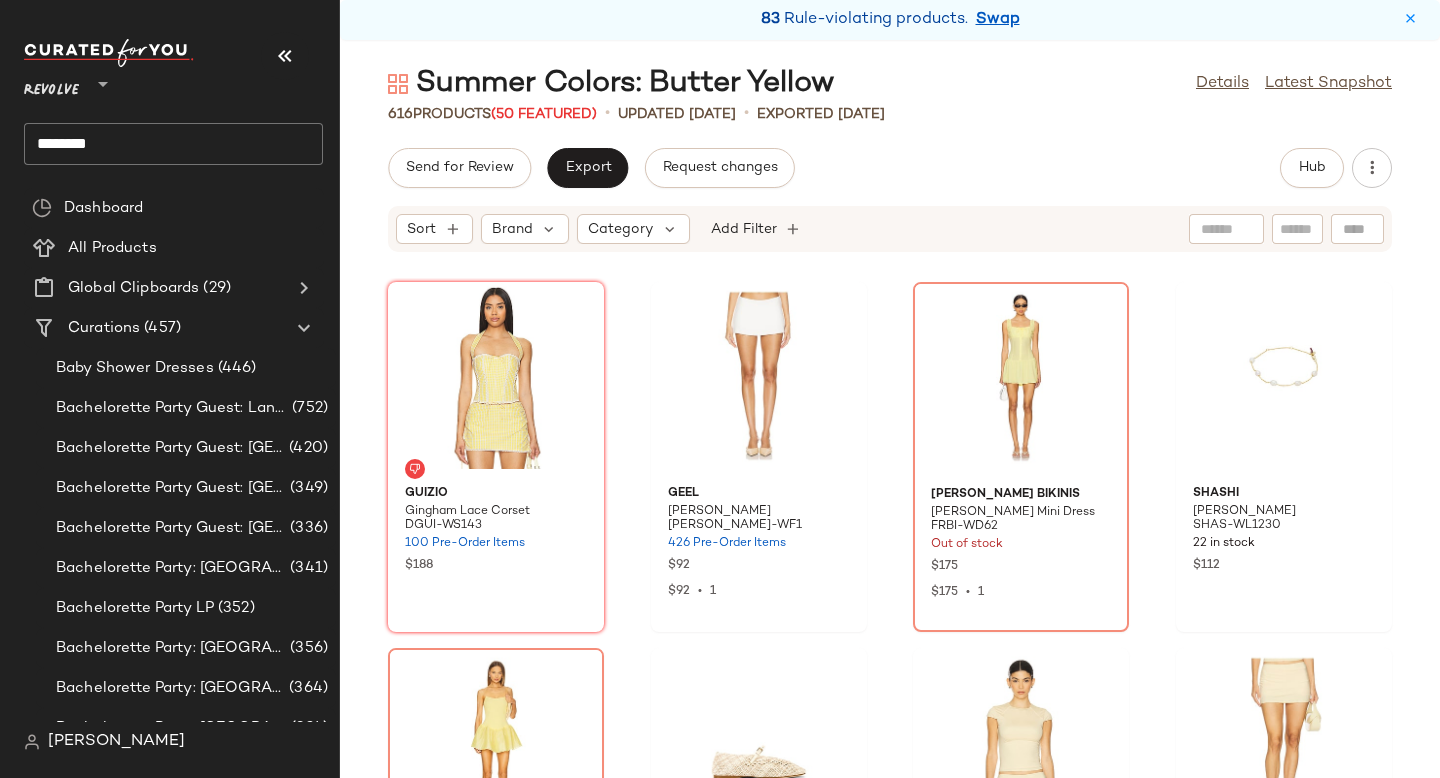 click on "********" 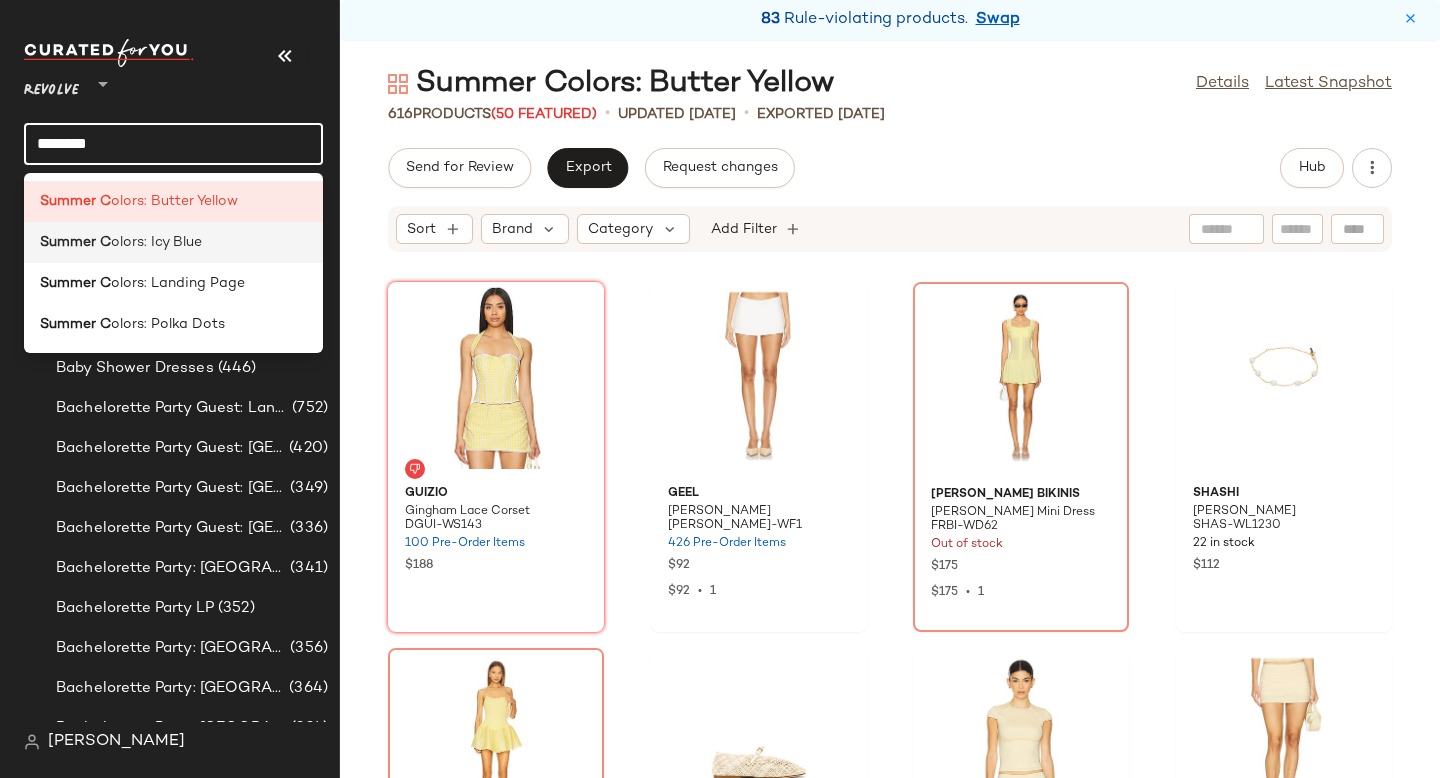 click on "olors: Icy Blue" at bounding box center (156, 242) 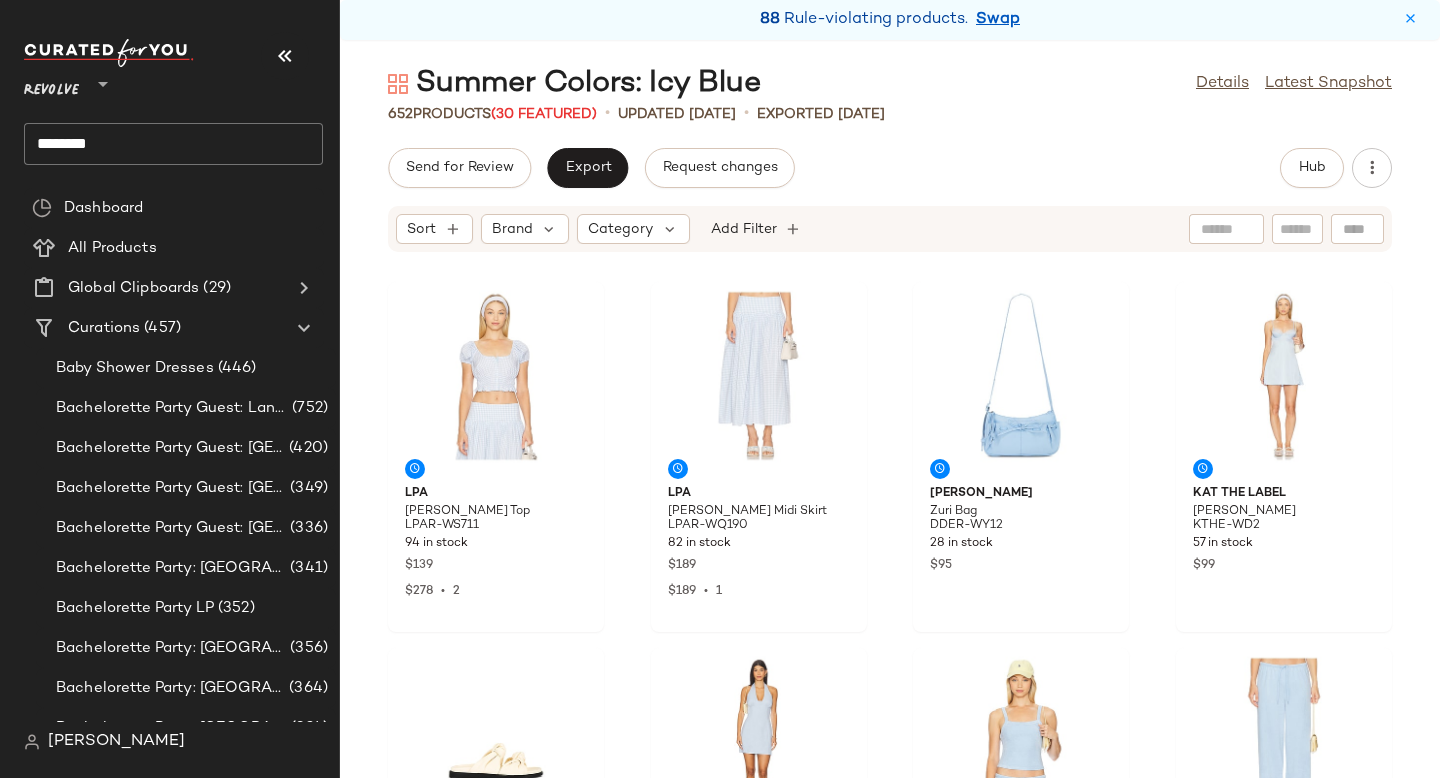 click on "********" 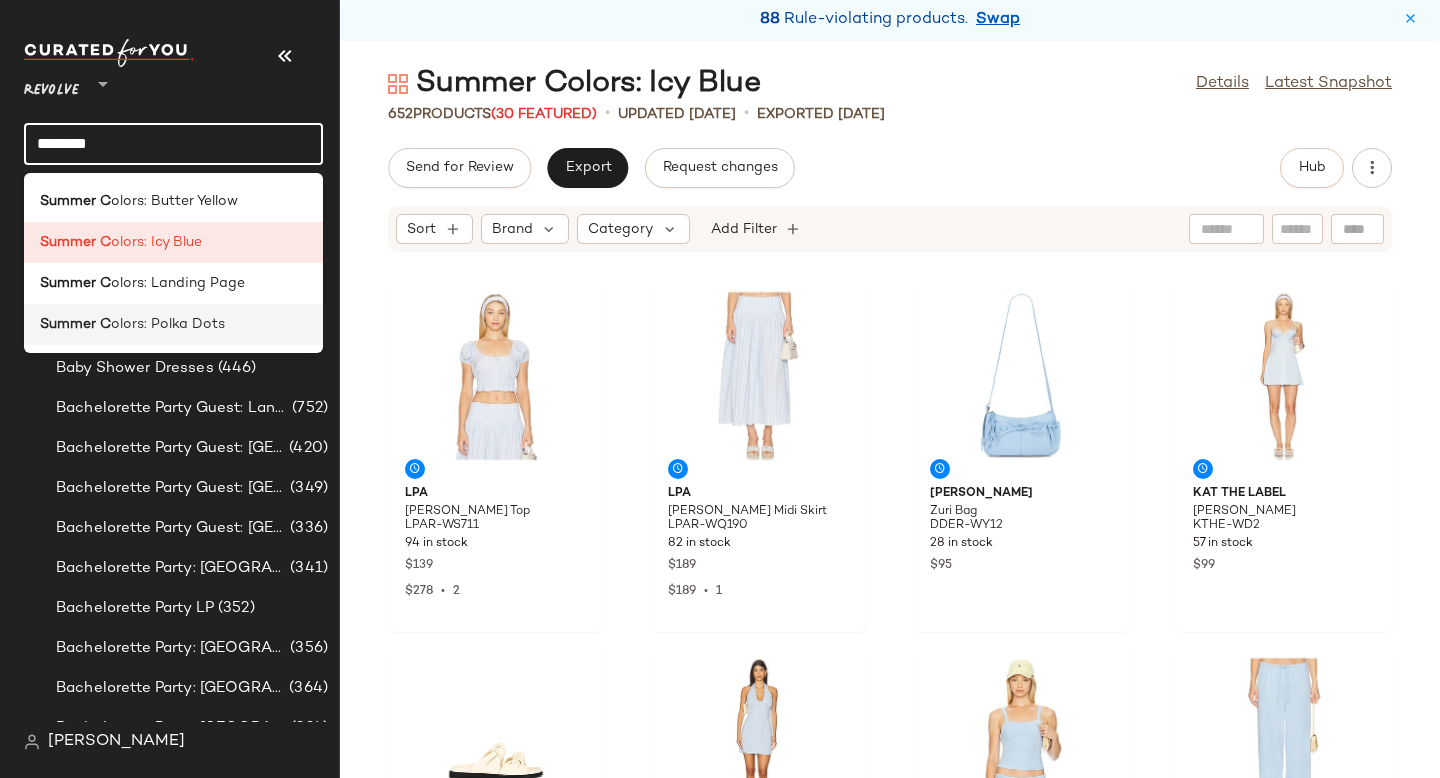 click on "Summer C olors: Polka Dots" 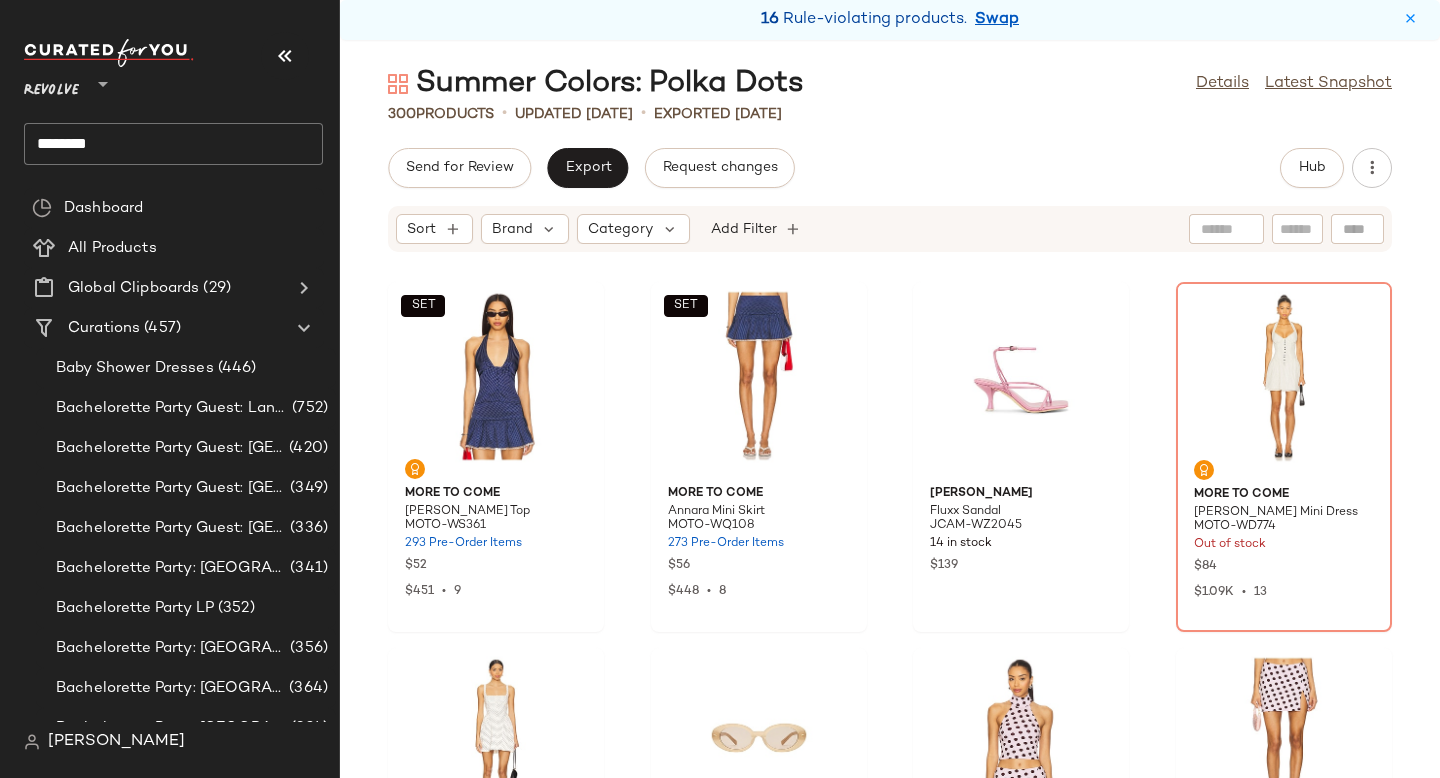 click on "********" 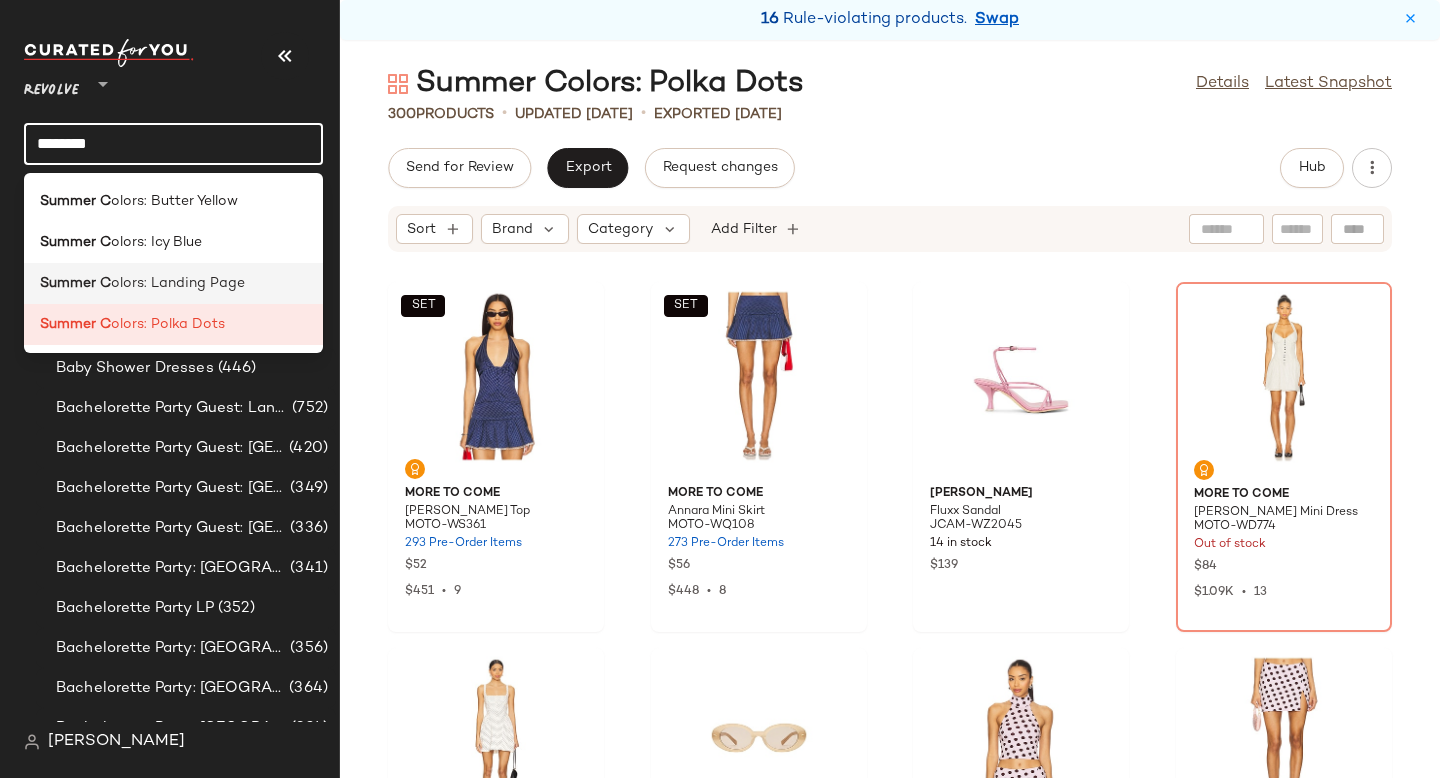 click on "Summer C olors: Landing Page" 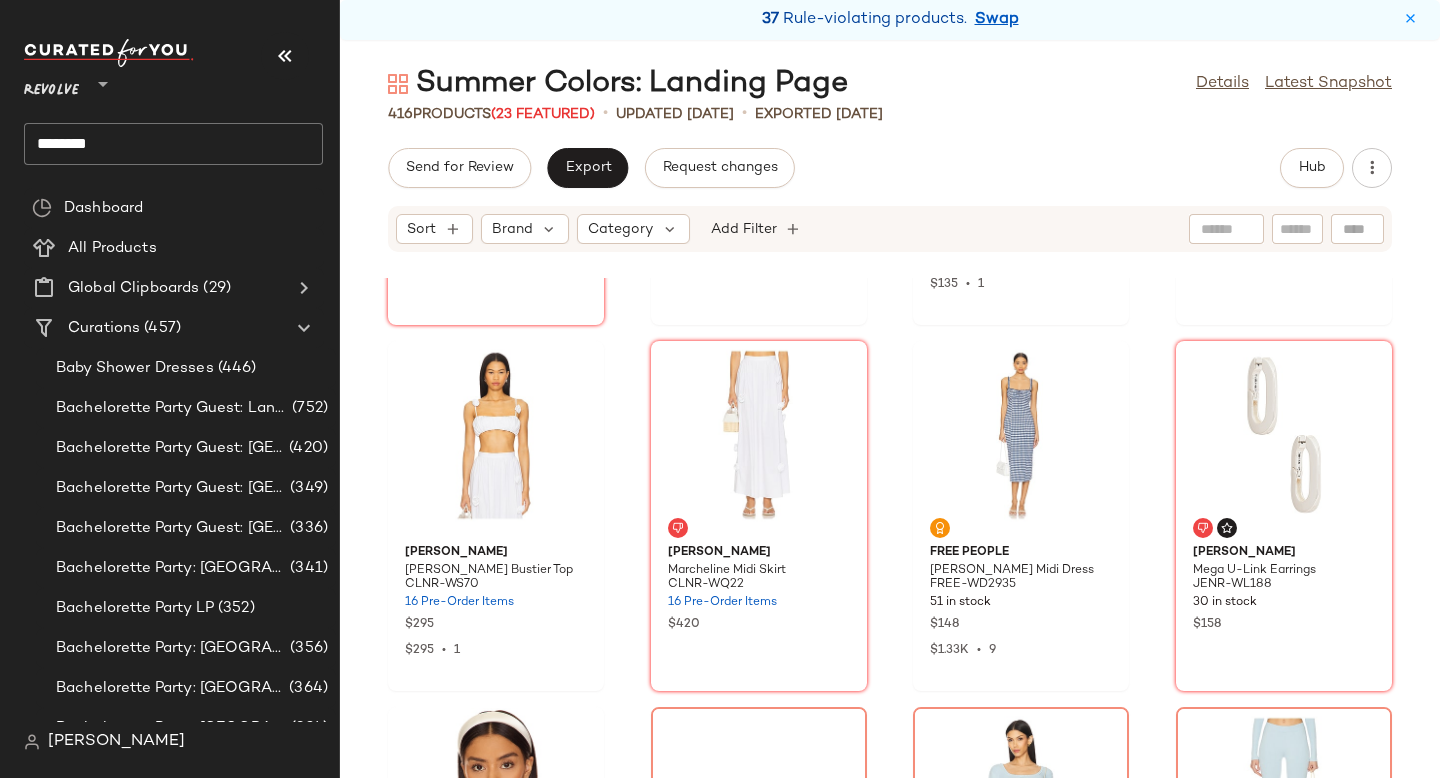 scroll, scrollTop: 15495, scrollLeft: 0, axis: vertical 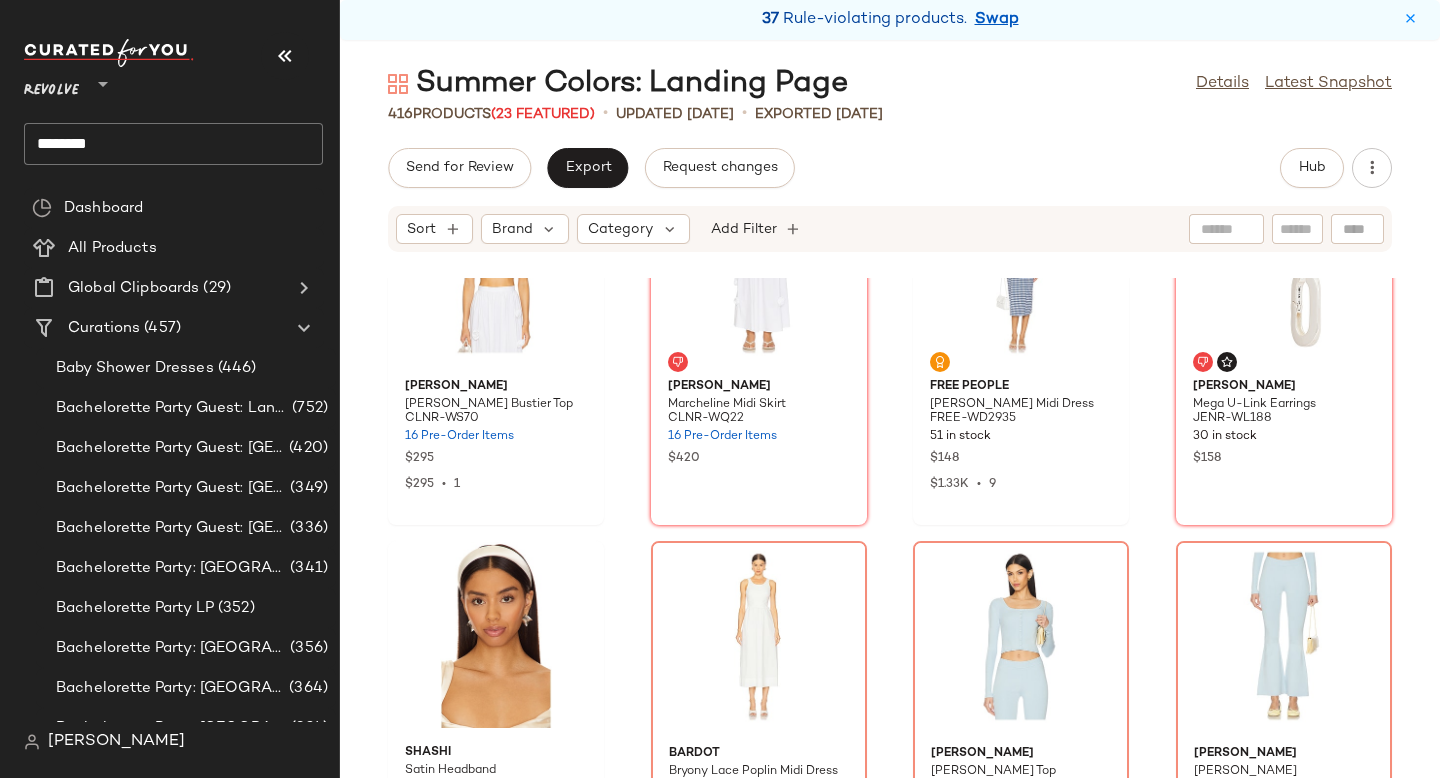 click on "********" 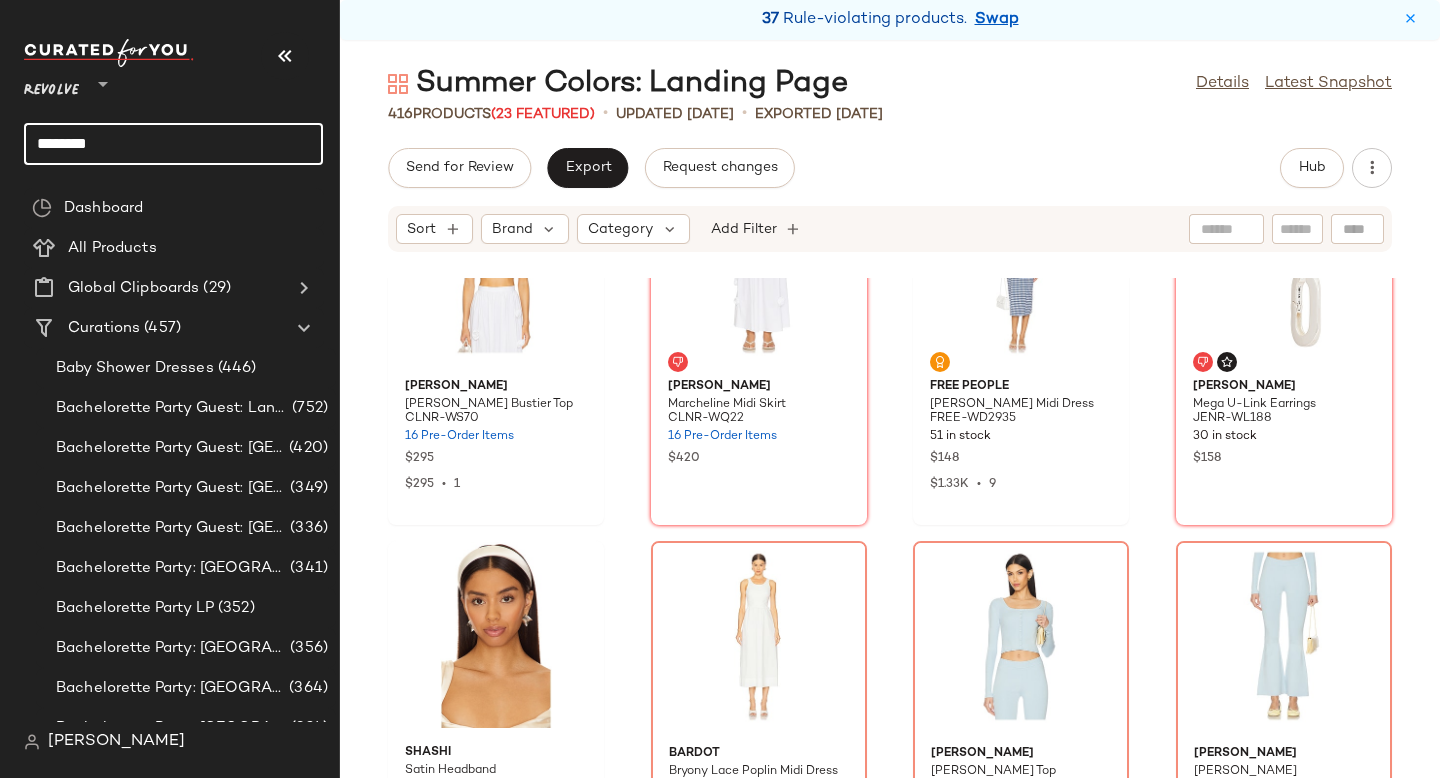 click on "********" 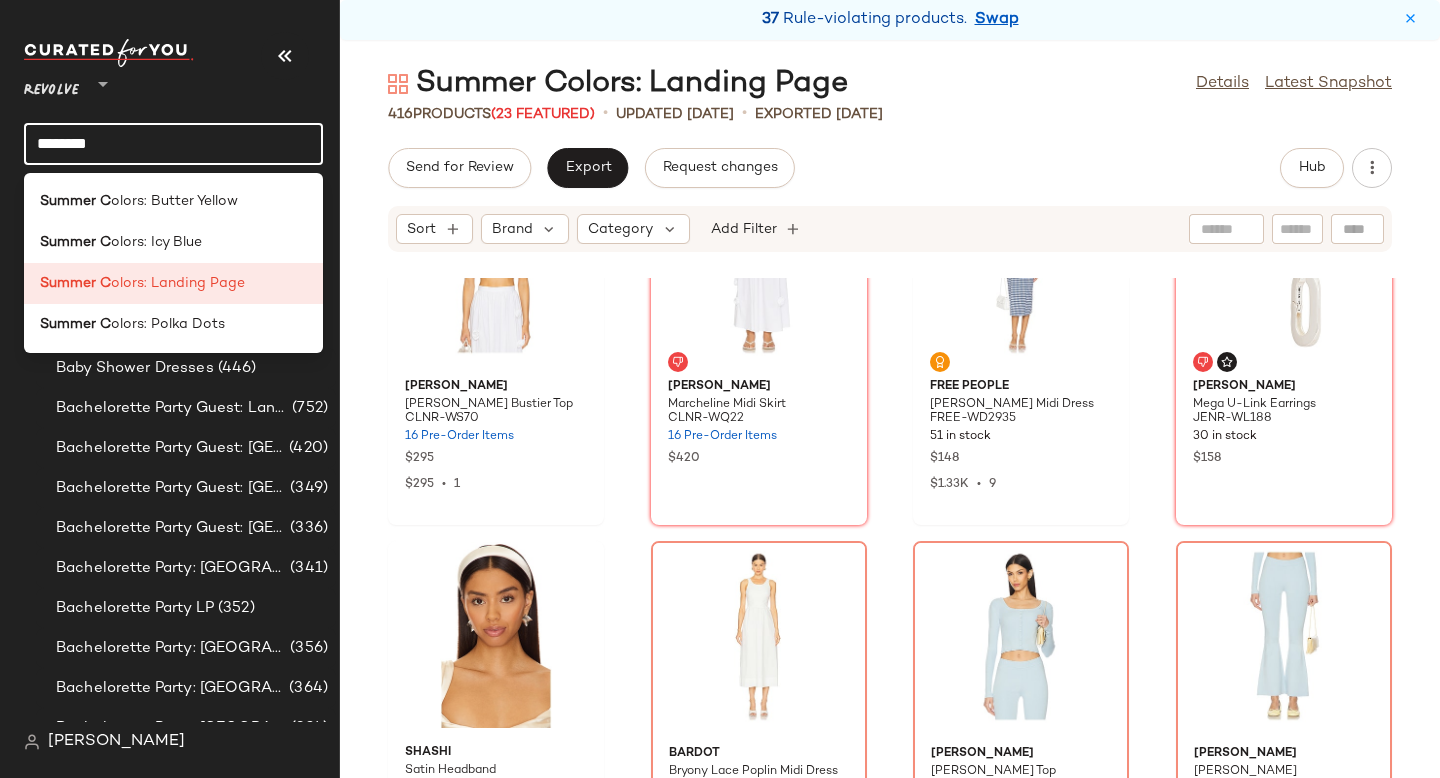 click on "********" 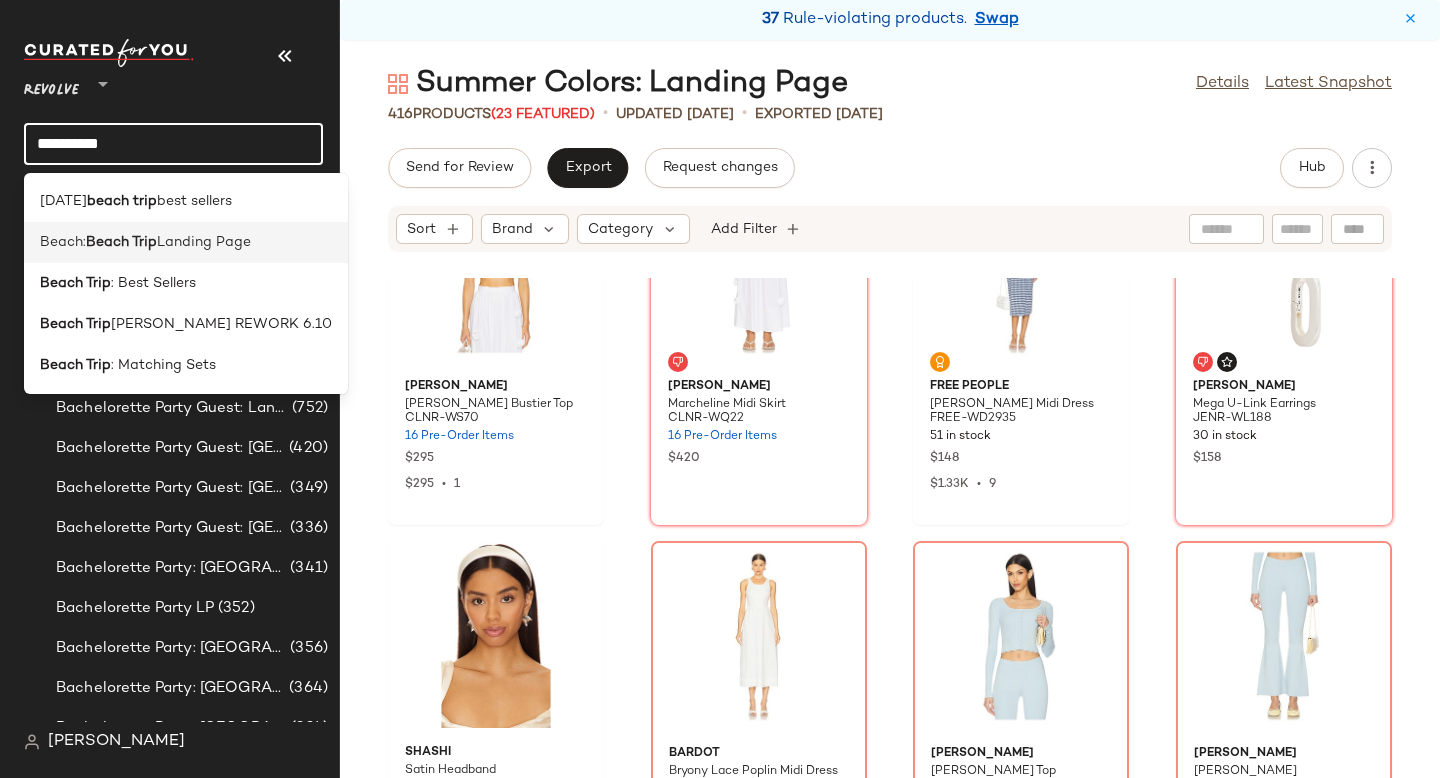 type on "**********" 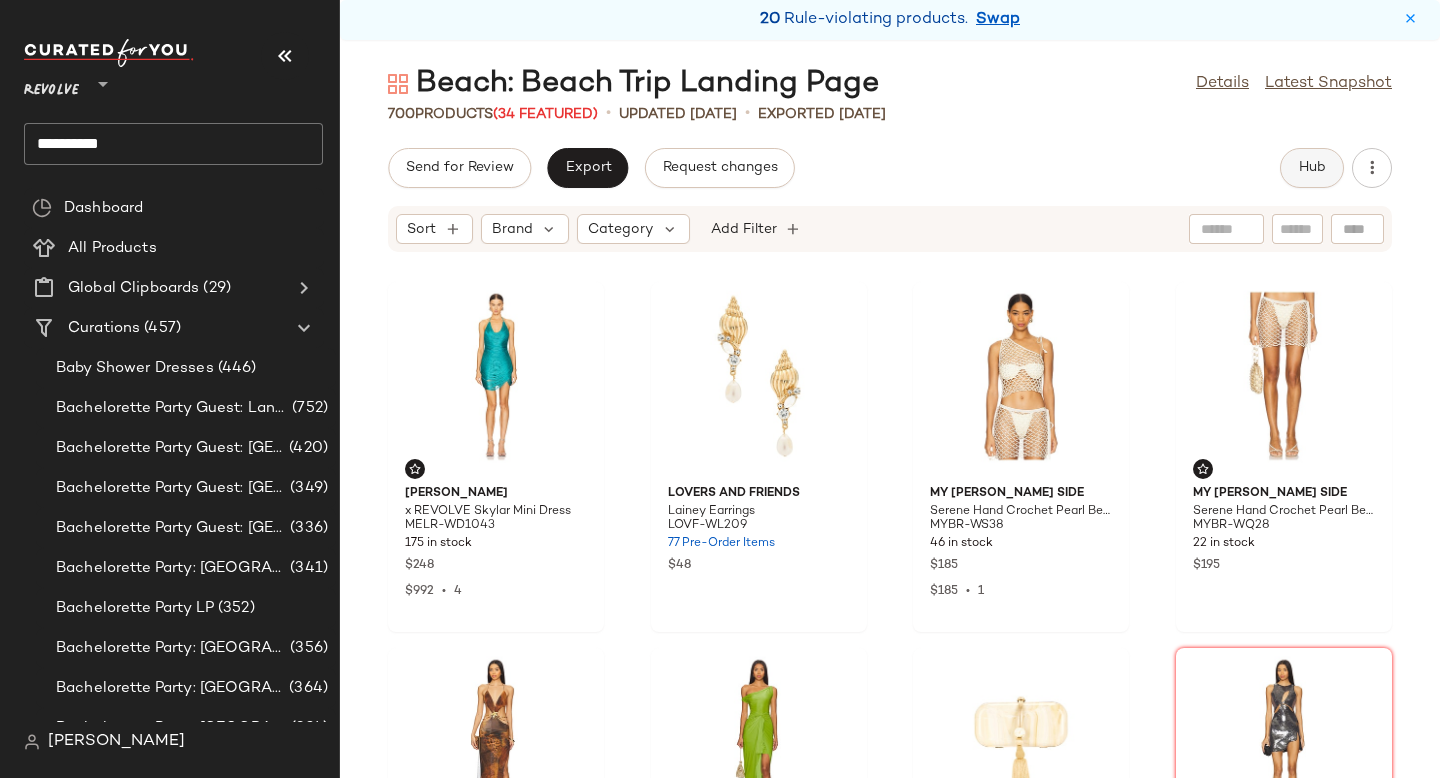 click on "Hub" 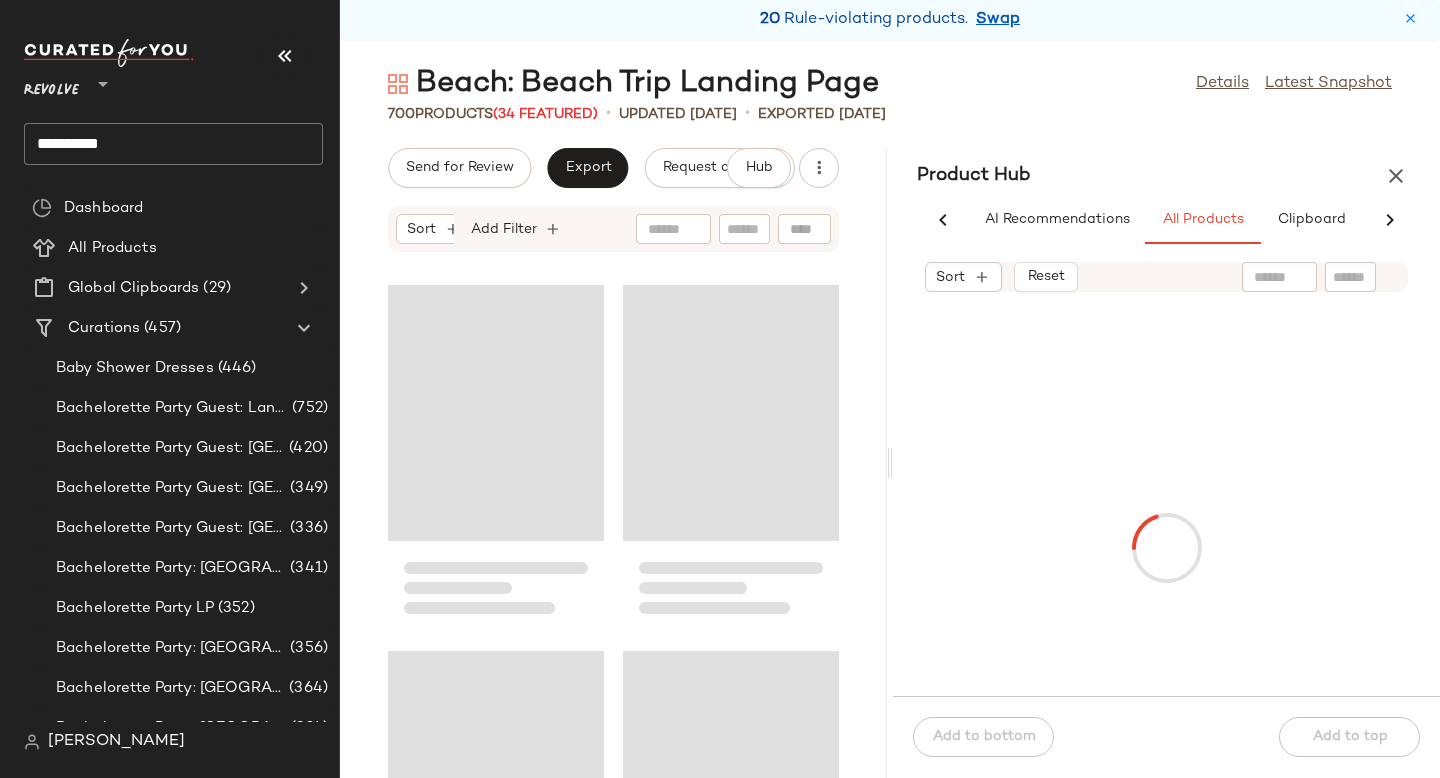 scroll, scrollTop: 0, scrollLeft: 92, axis: horizontal 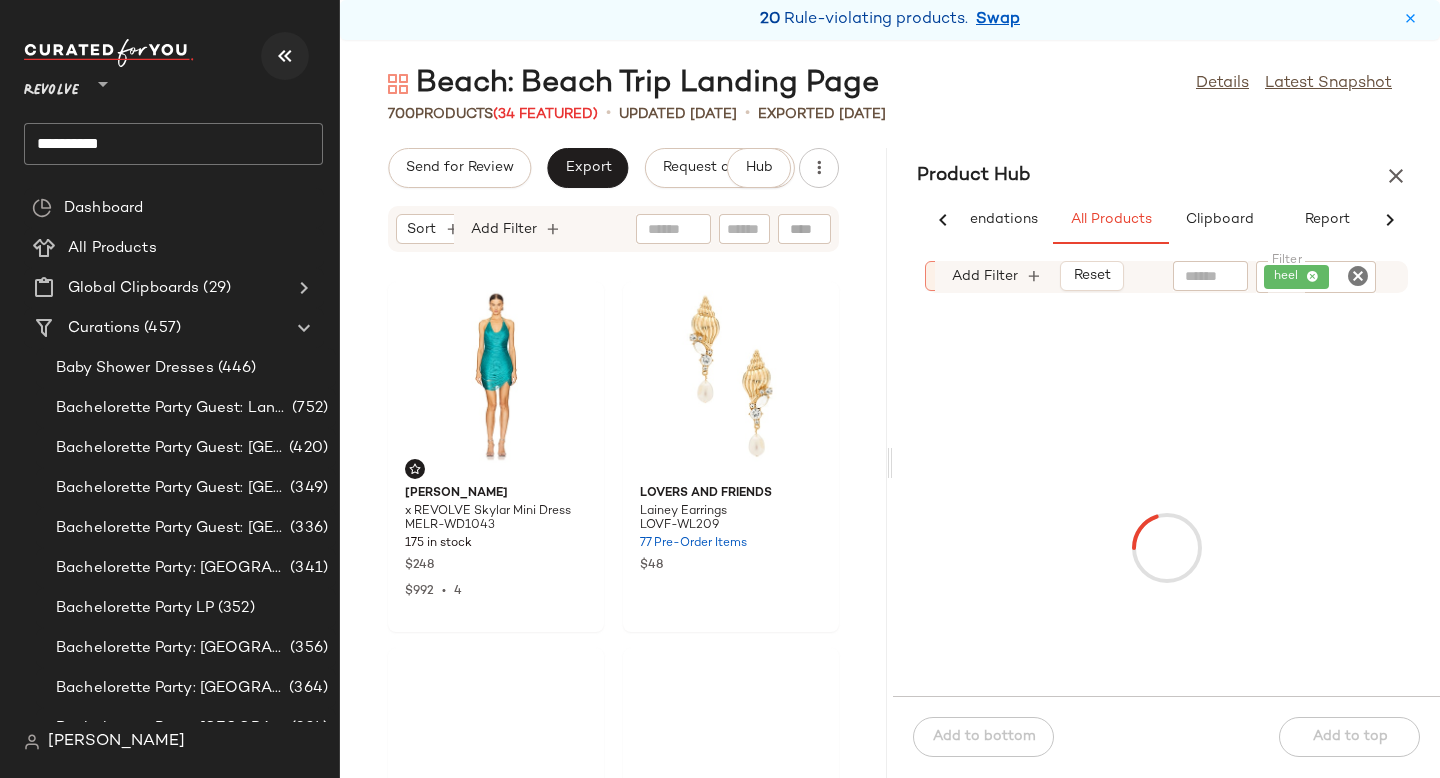 click at bounding box center [285, 56] 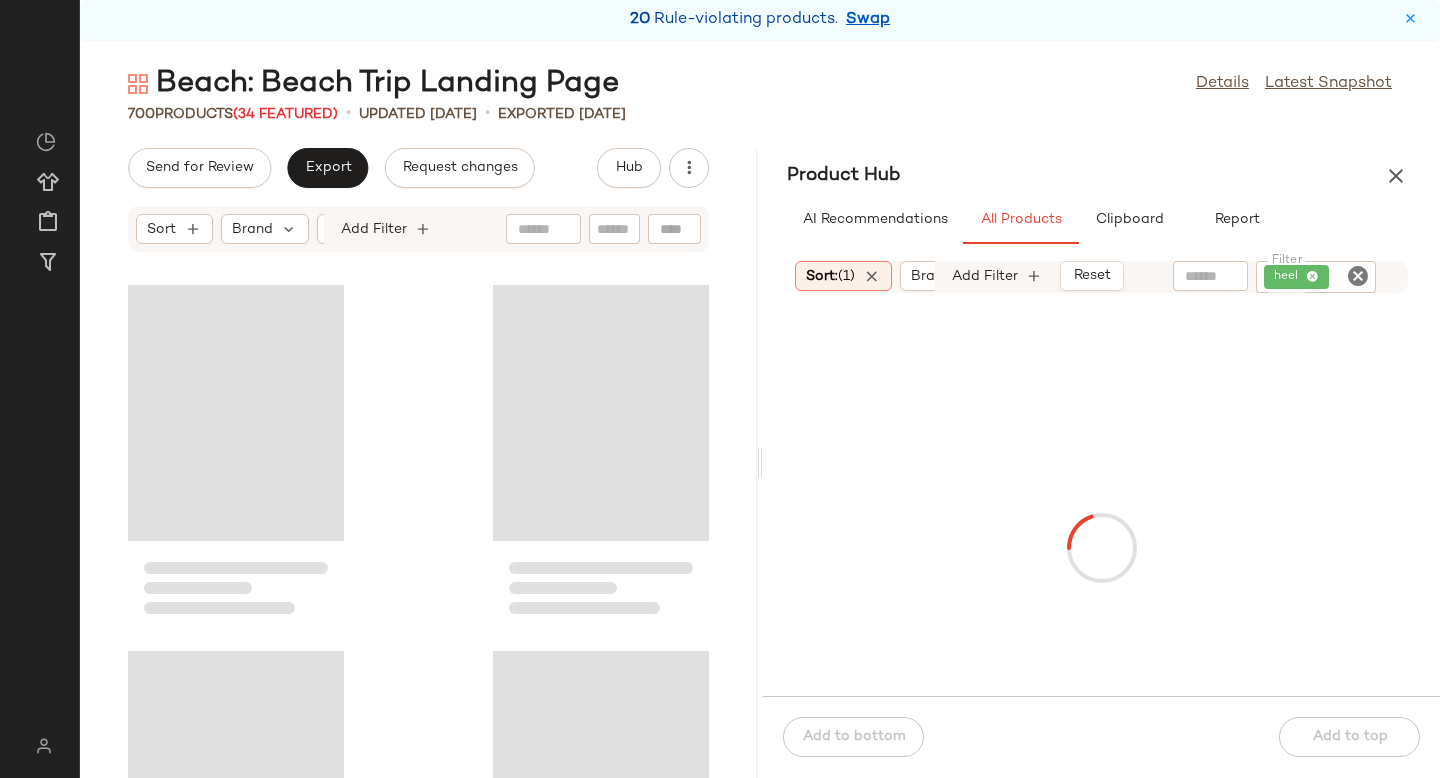 scroll, scrollTop: 0, scrollLeft: 0, axis: both 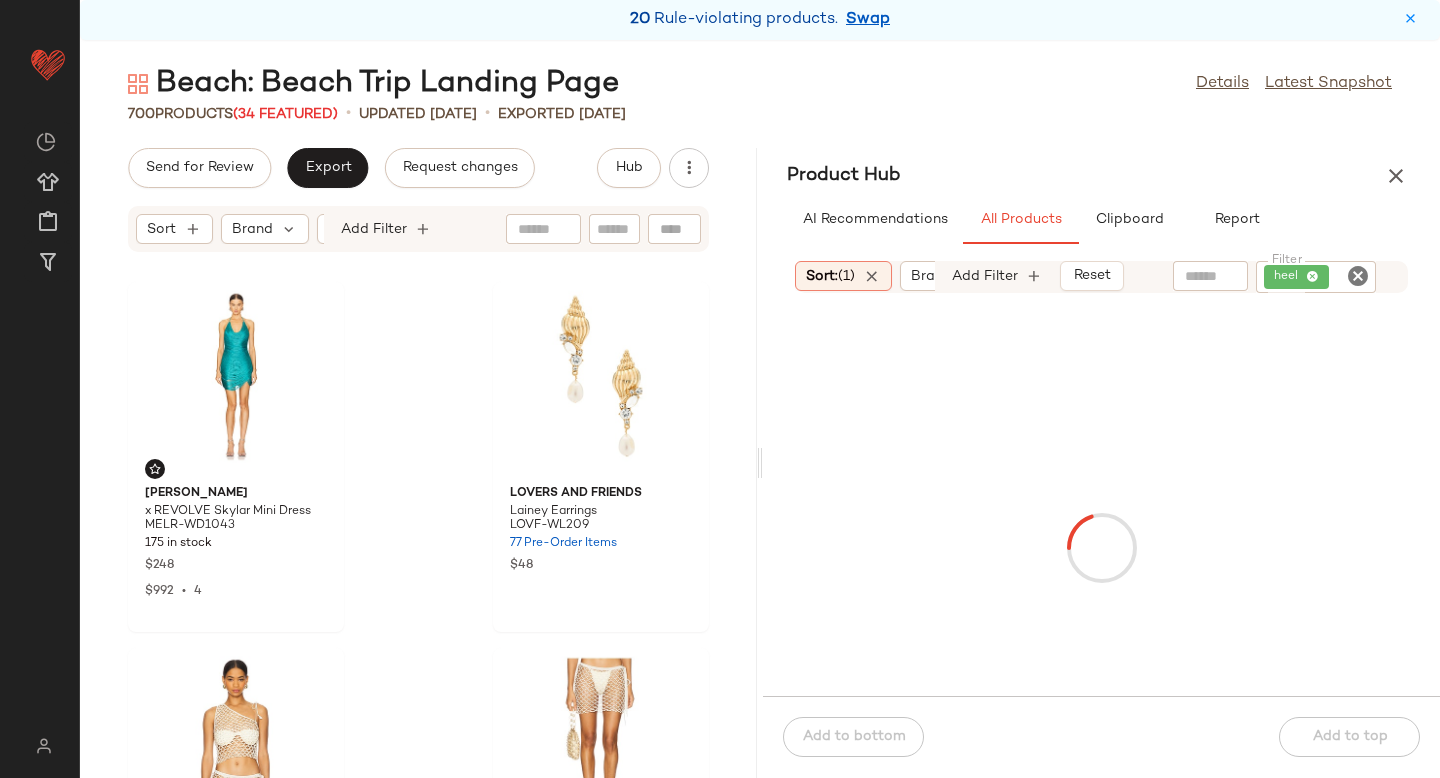 click 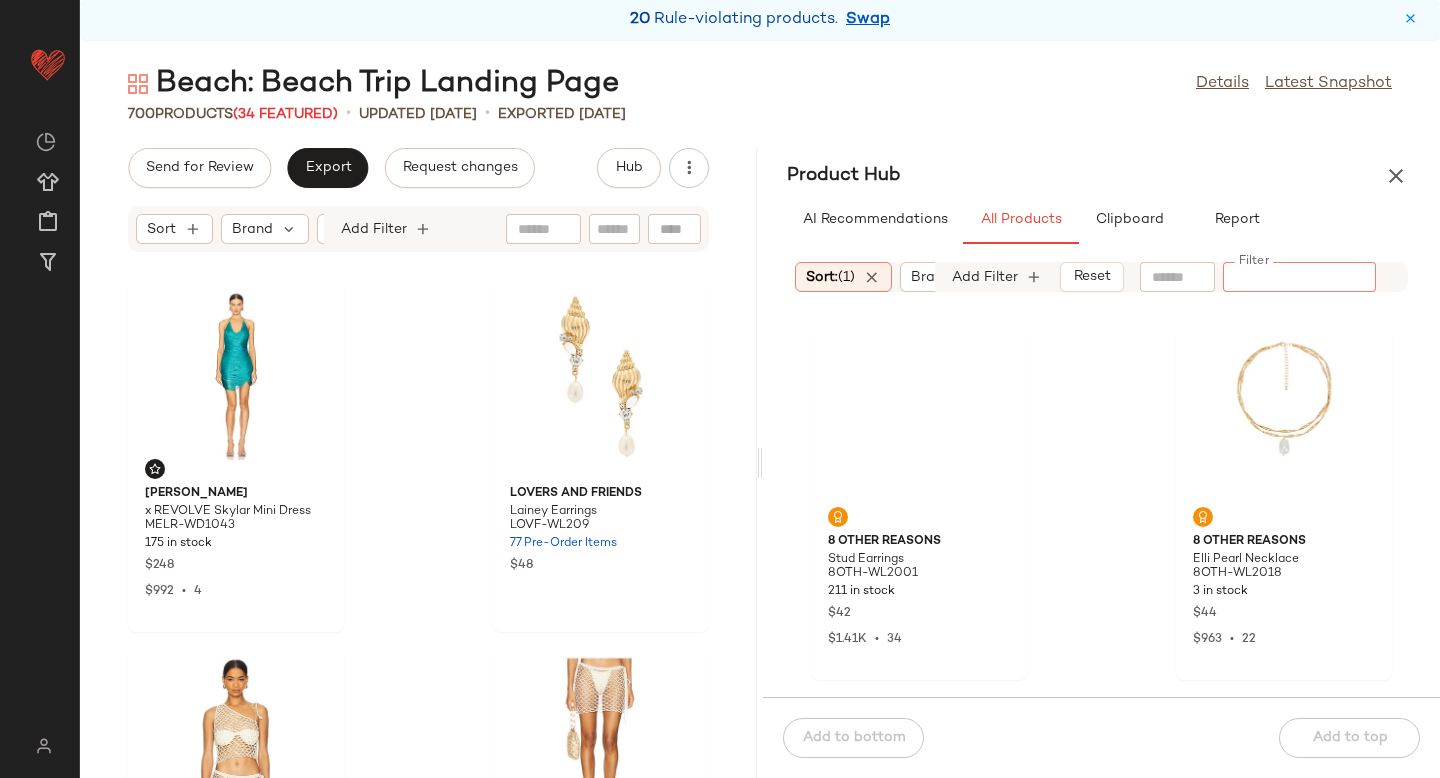 paste on "*********" 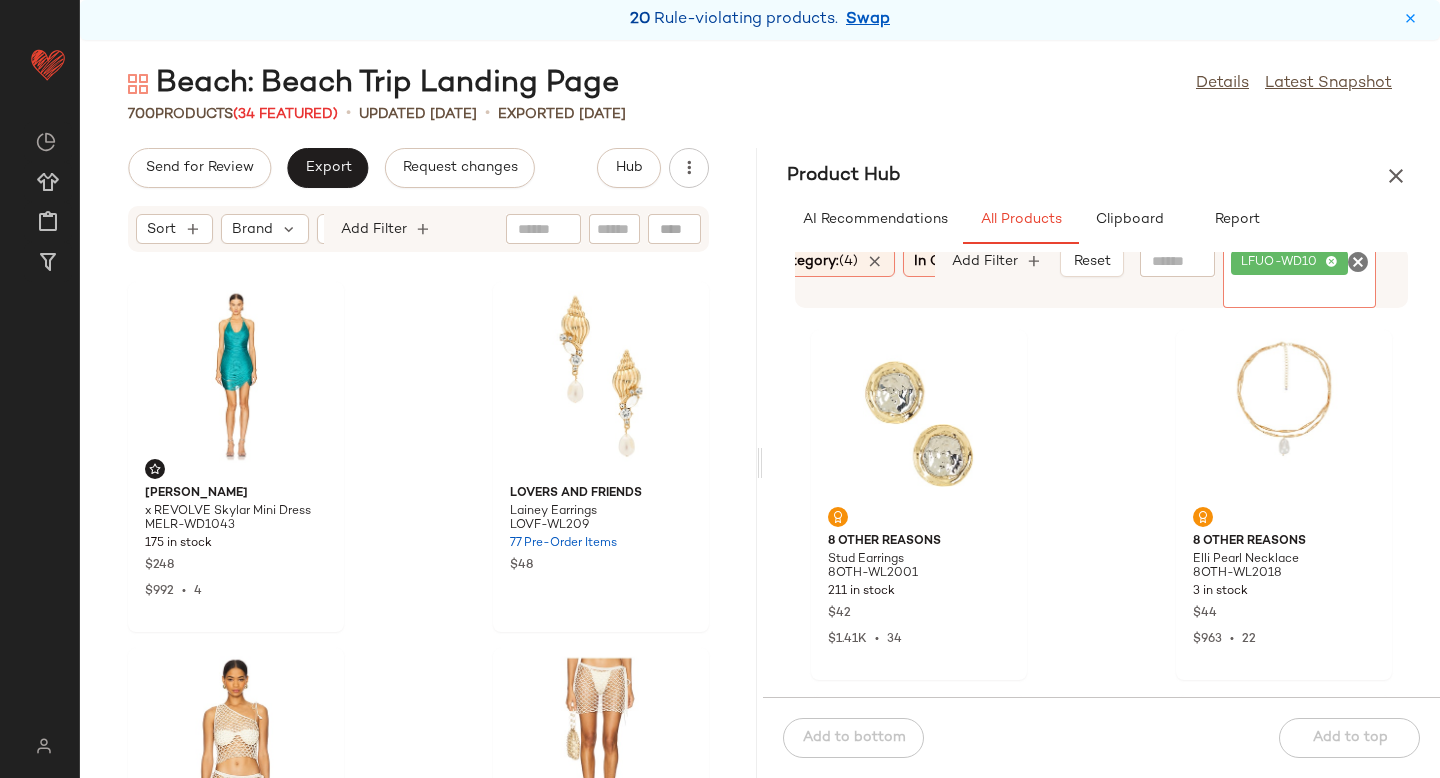 scroll, scrollTop: 0, scrollLeft: 244, axis: horizontal 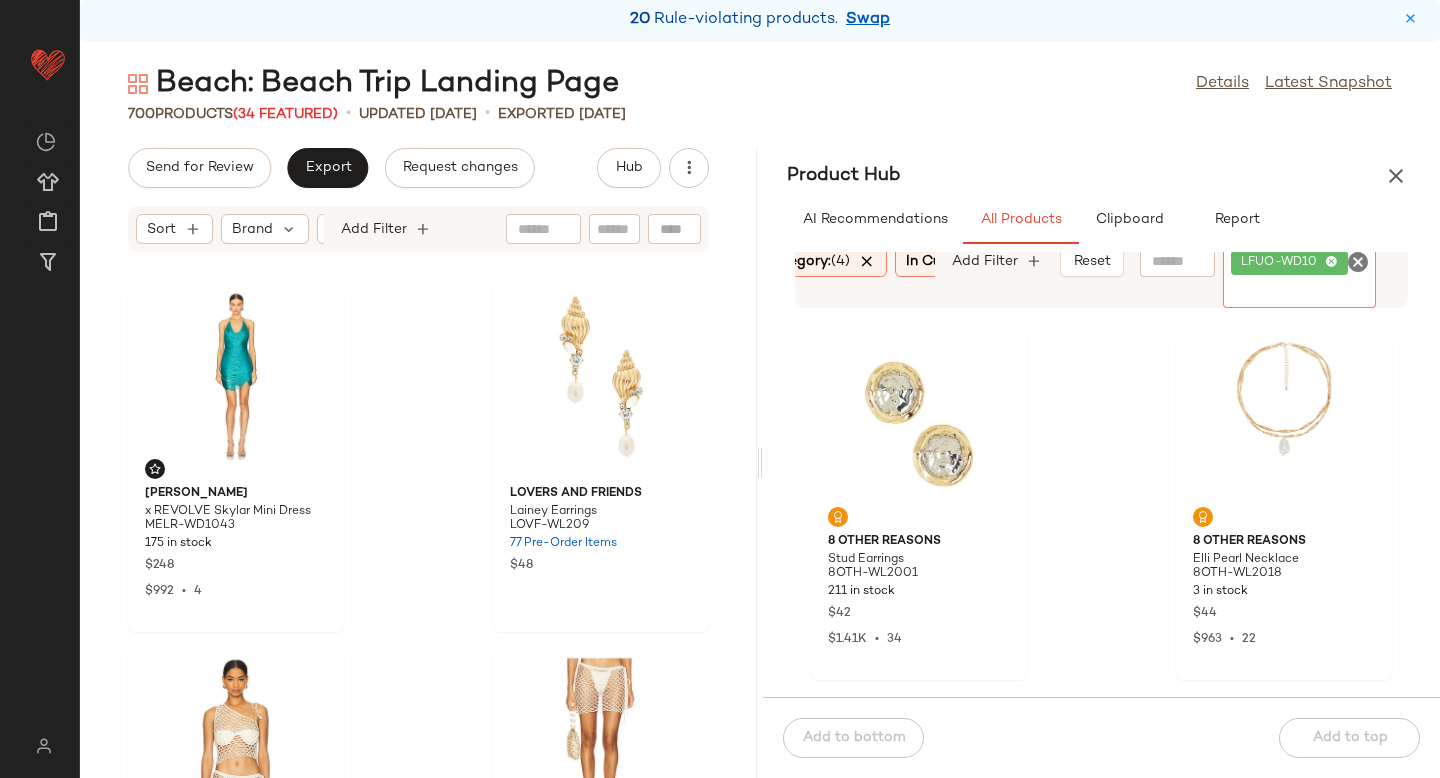 click at bounding box center (867, 262) 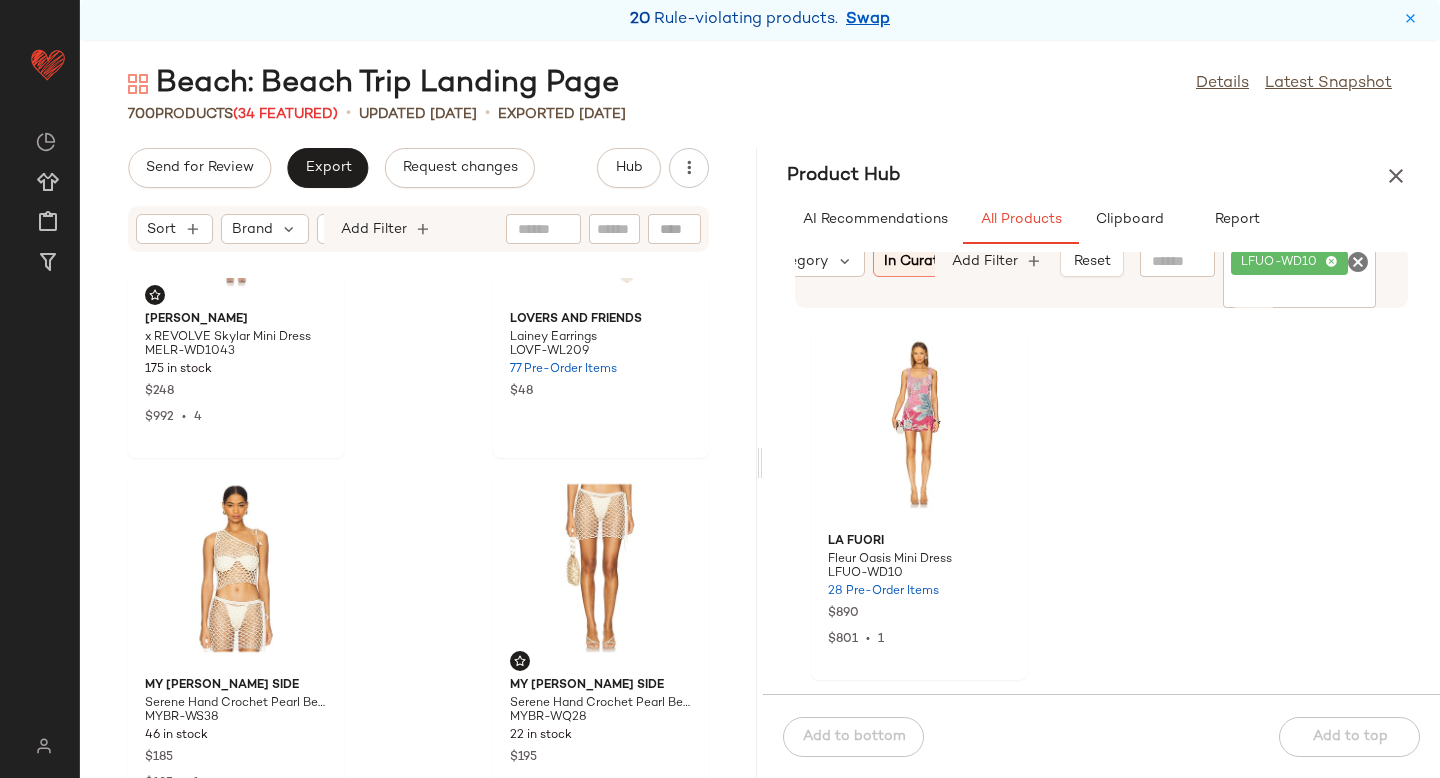 scroll, scrollTop: 0, scrollLeft: 0, axis: both 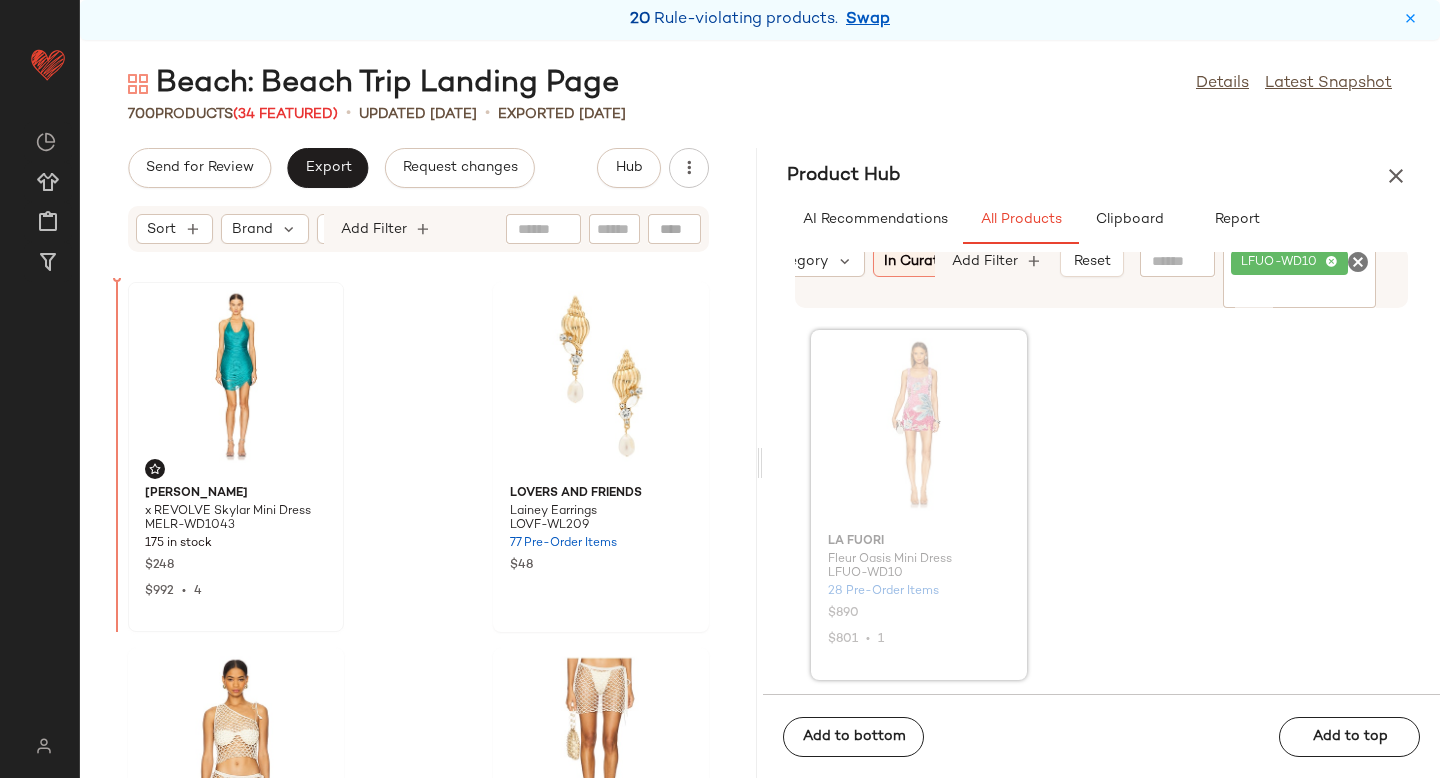 drag, startPoint x: 886, startPoint y: 447, endPoint x: 156, endPoint y: 423, distance: 730.3944 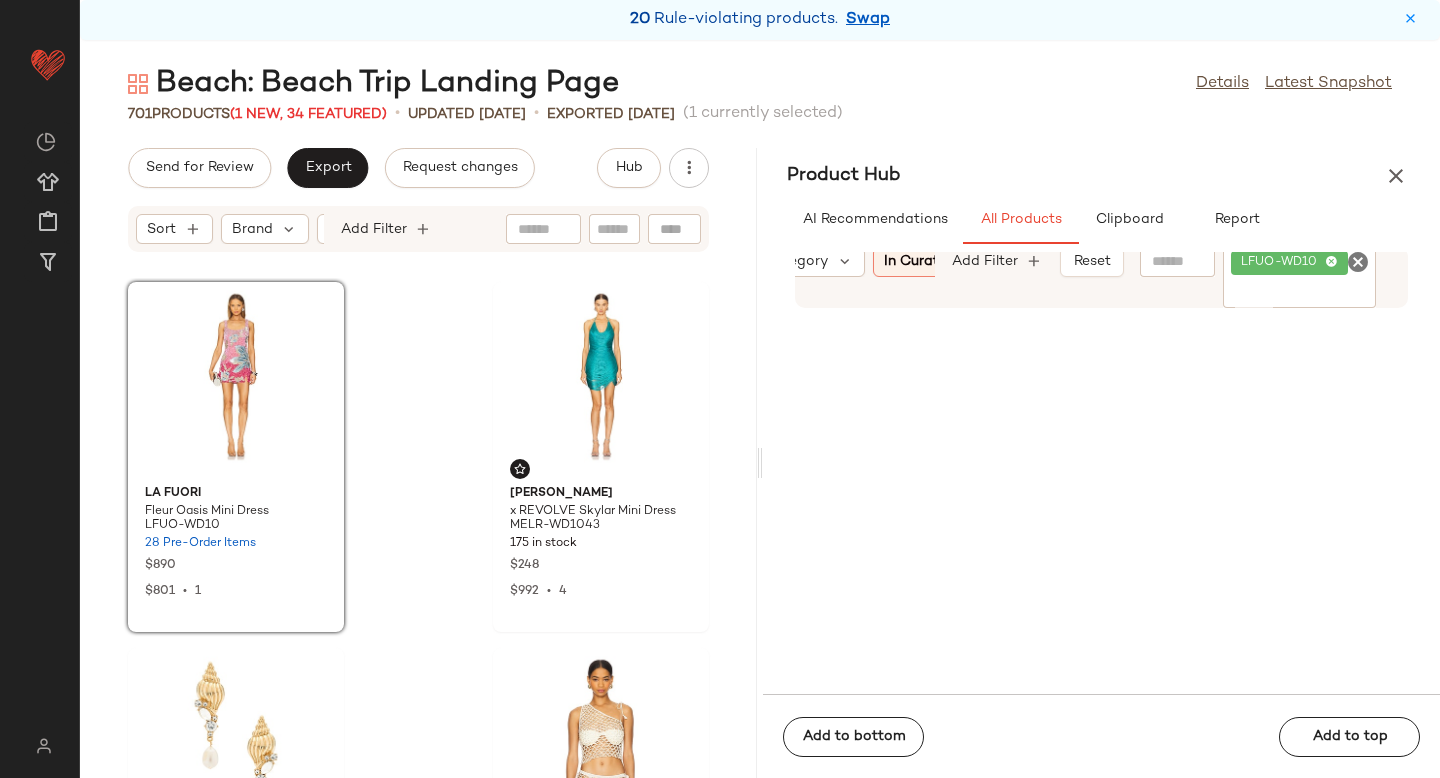 click 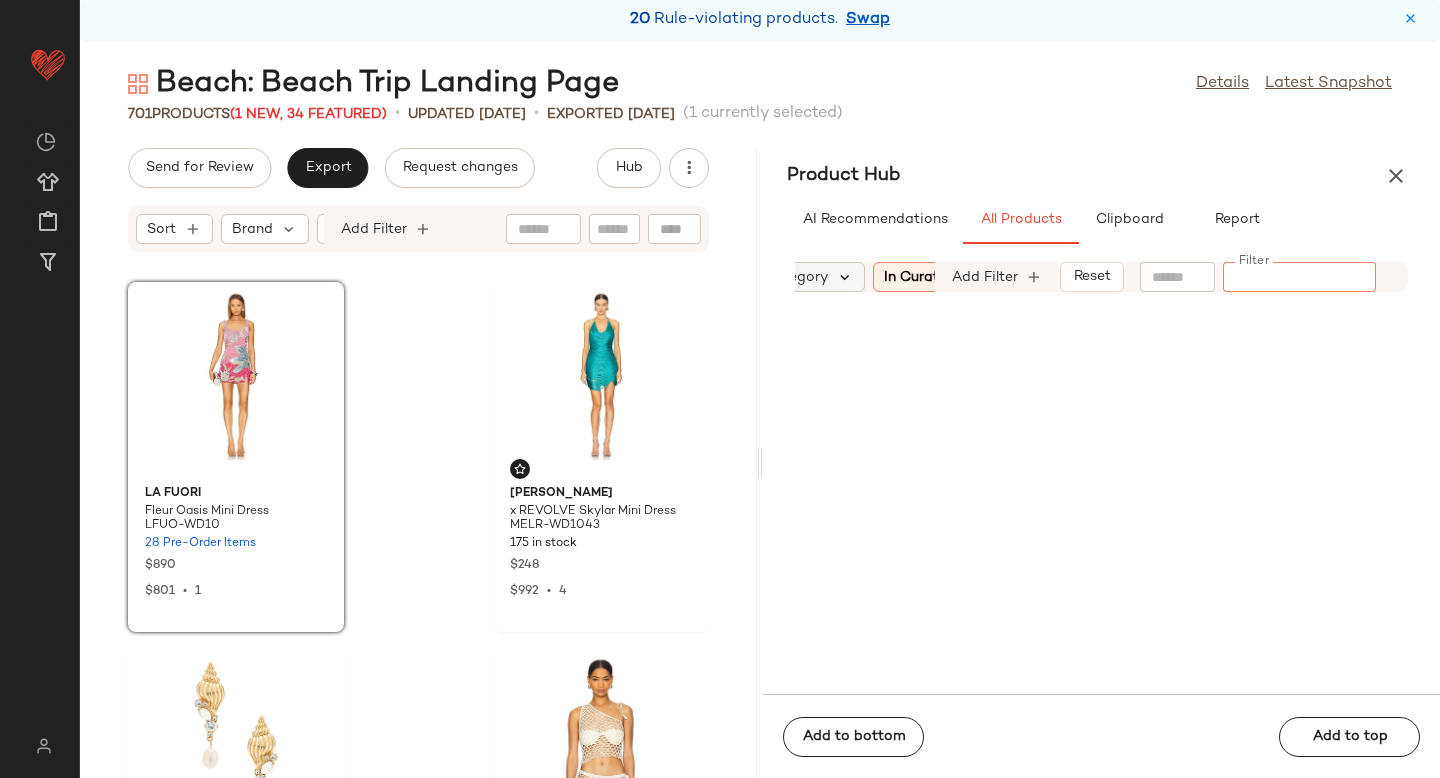 click at bounding box center (845, 277) 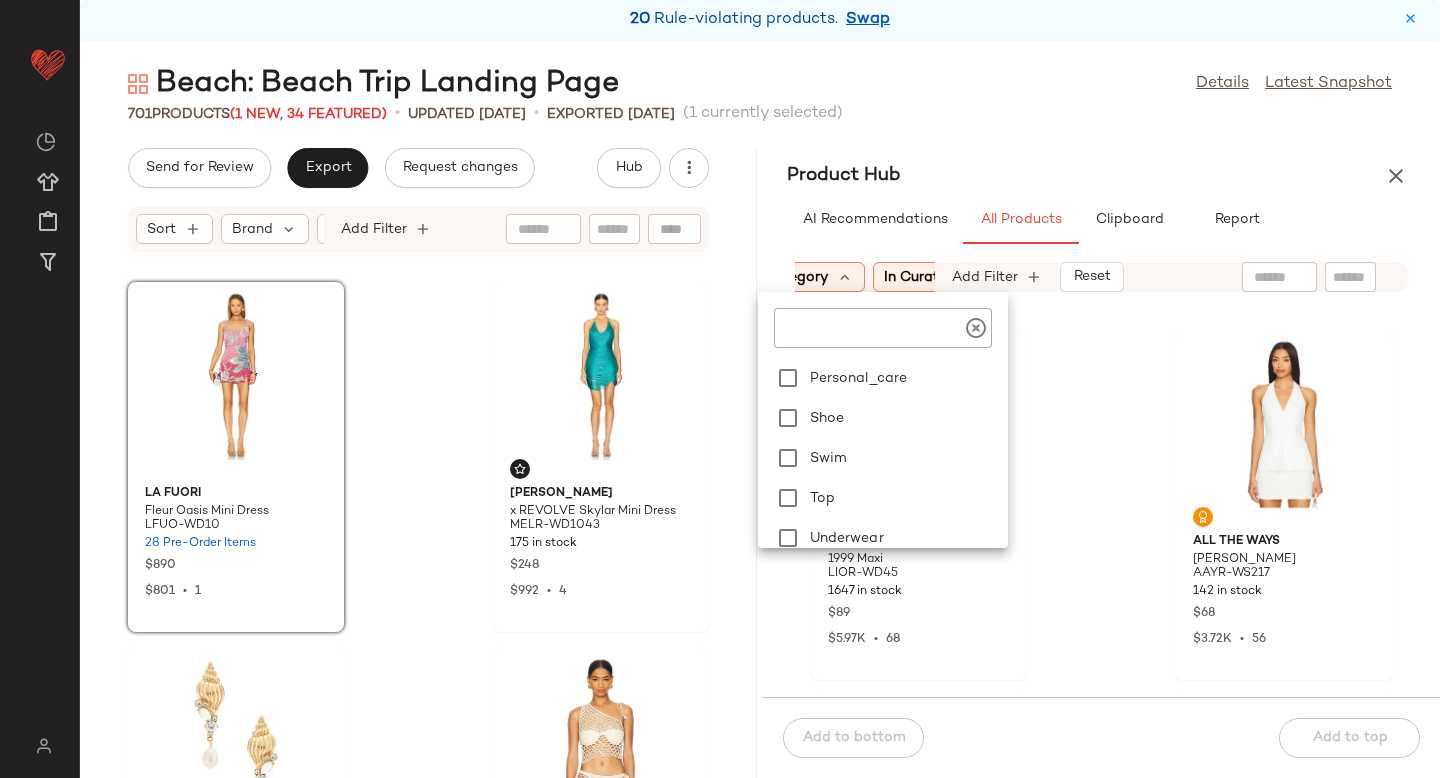 scroll, scrollTop: 449, scrollLeft: 0, axis: vertical 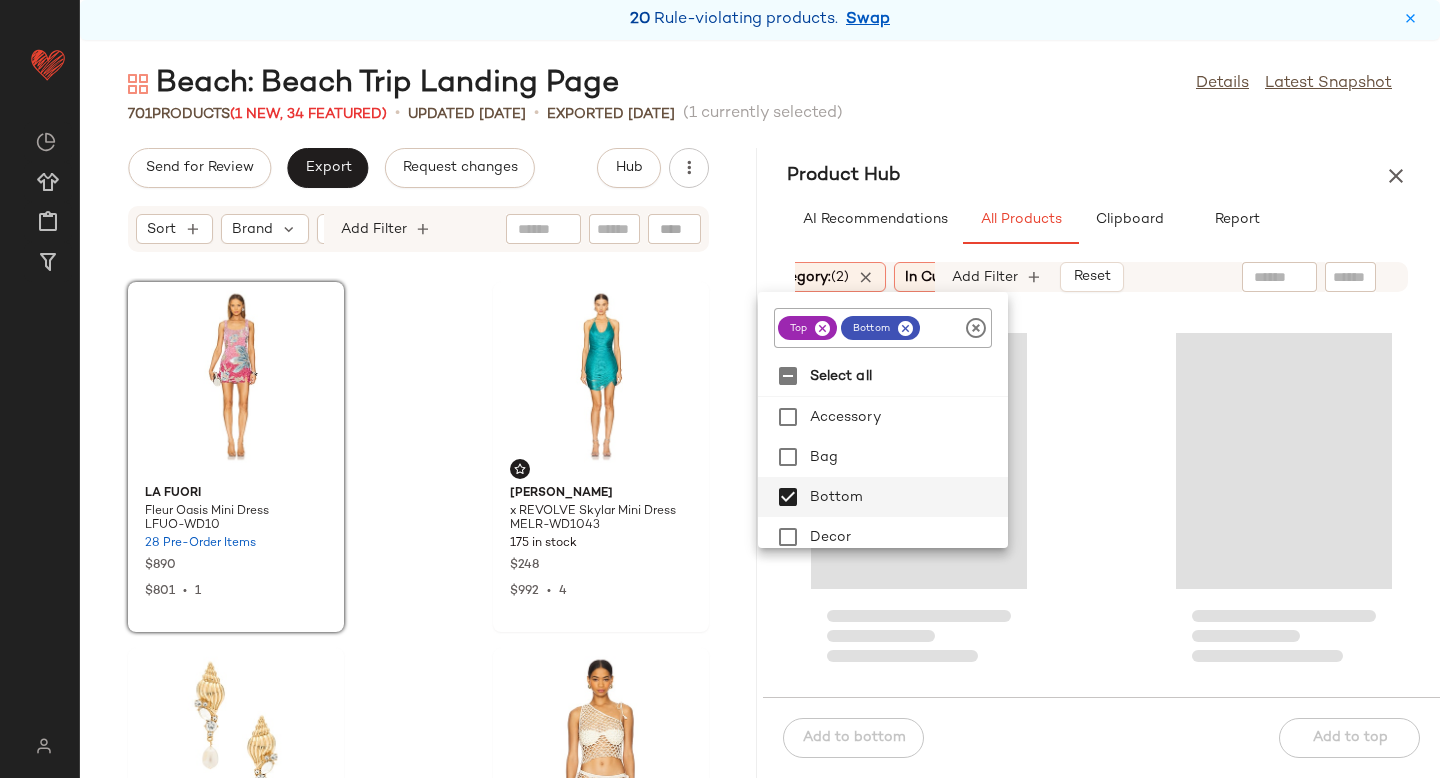 click 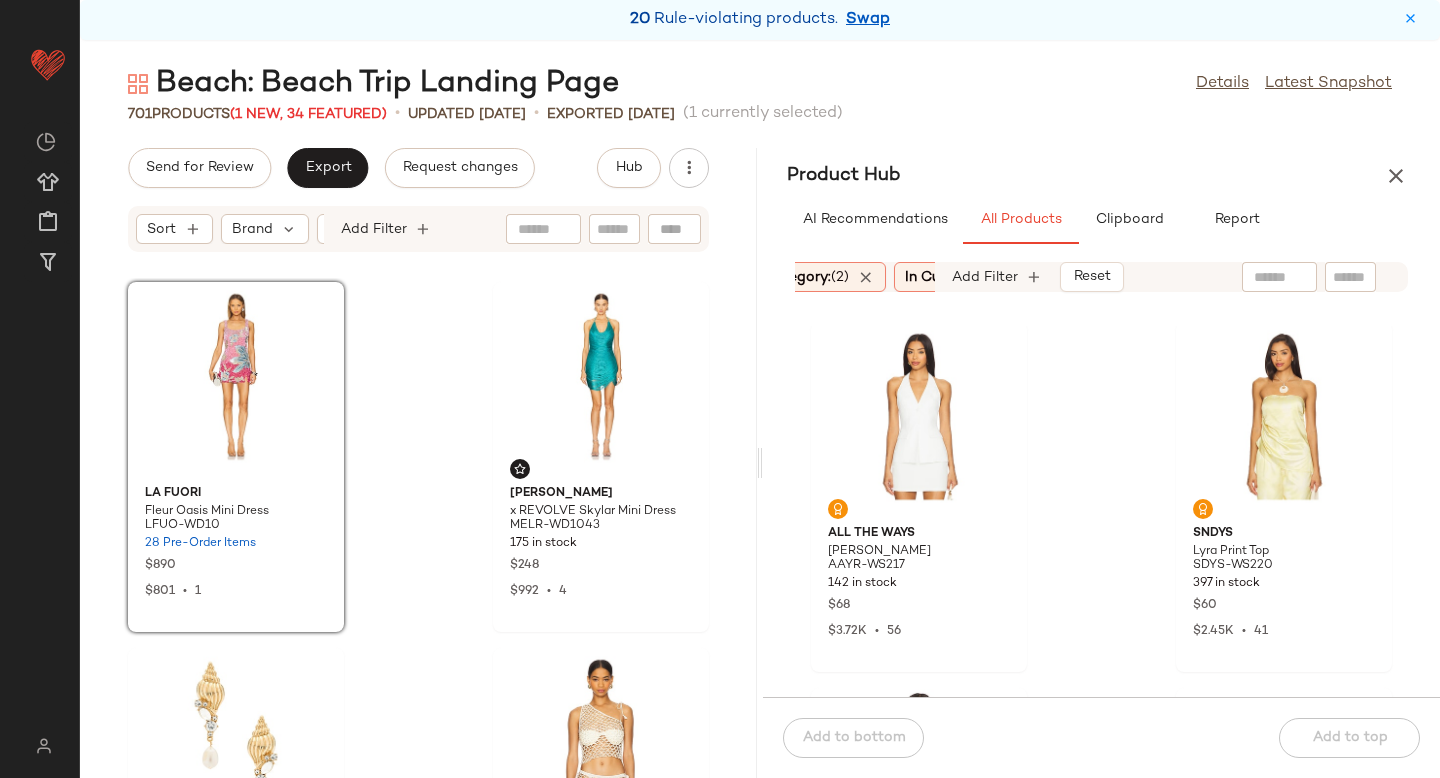scroll, scrollTop: 0, scrollLeft: 0, axis: both 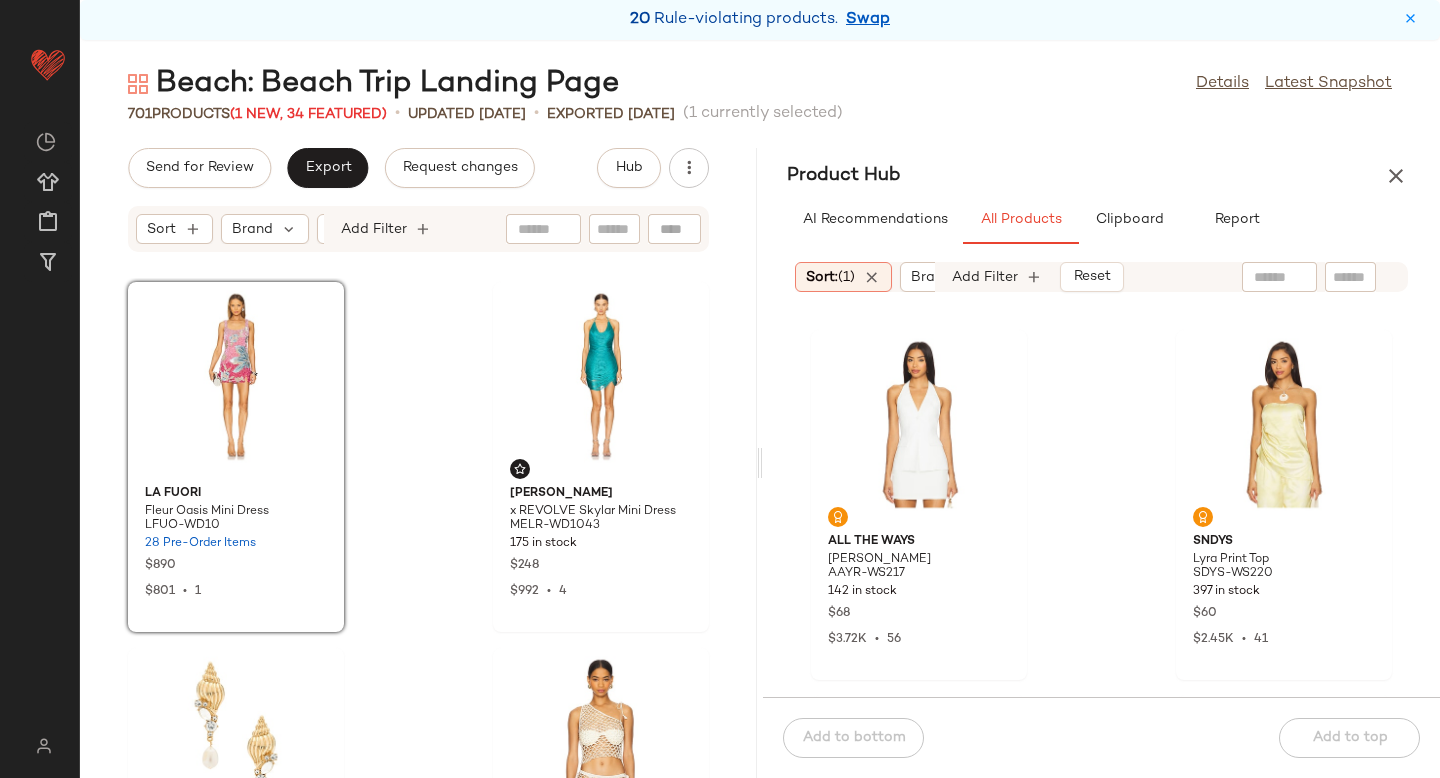 click on "Sort:   (1)" 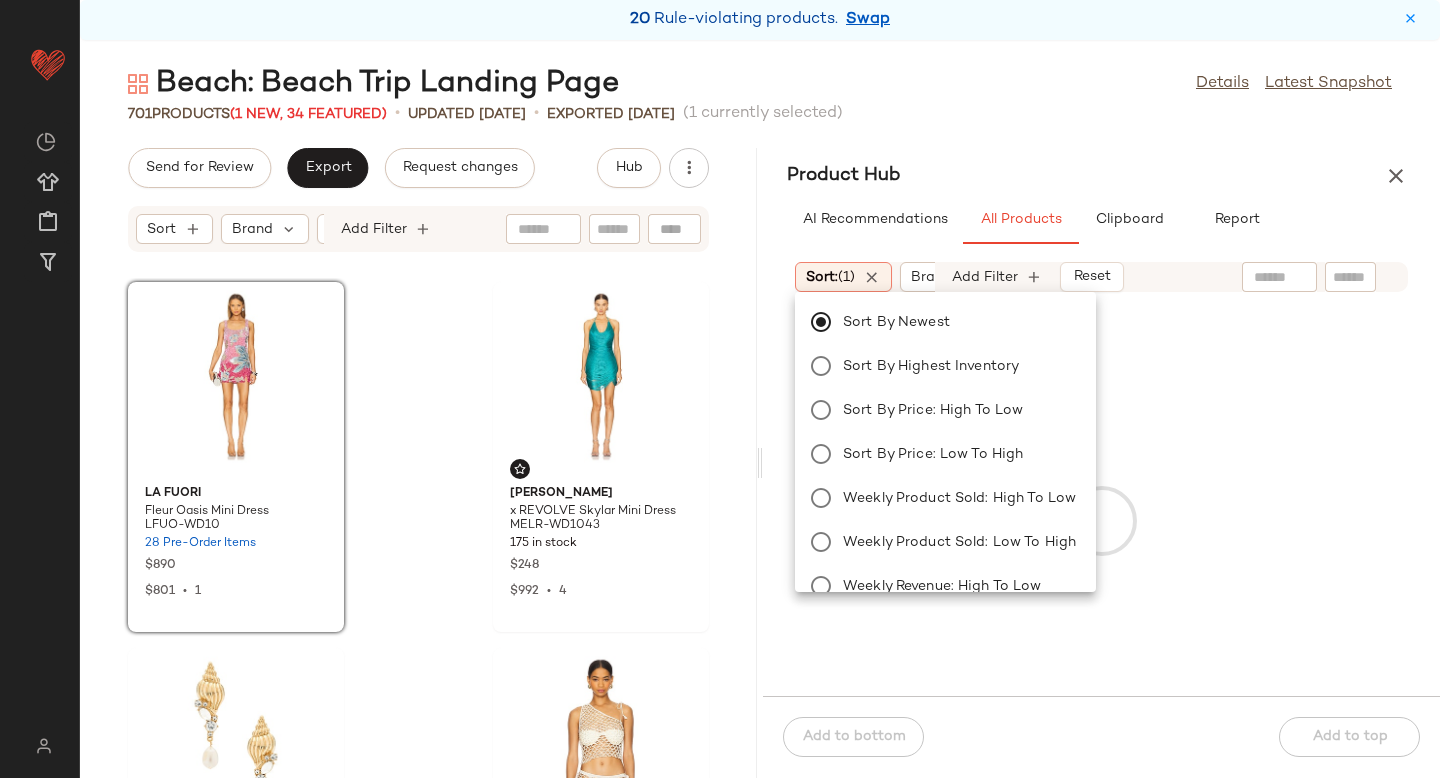click at bounding box center (1101, 520) 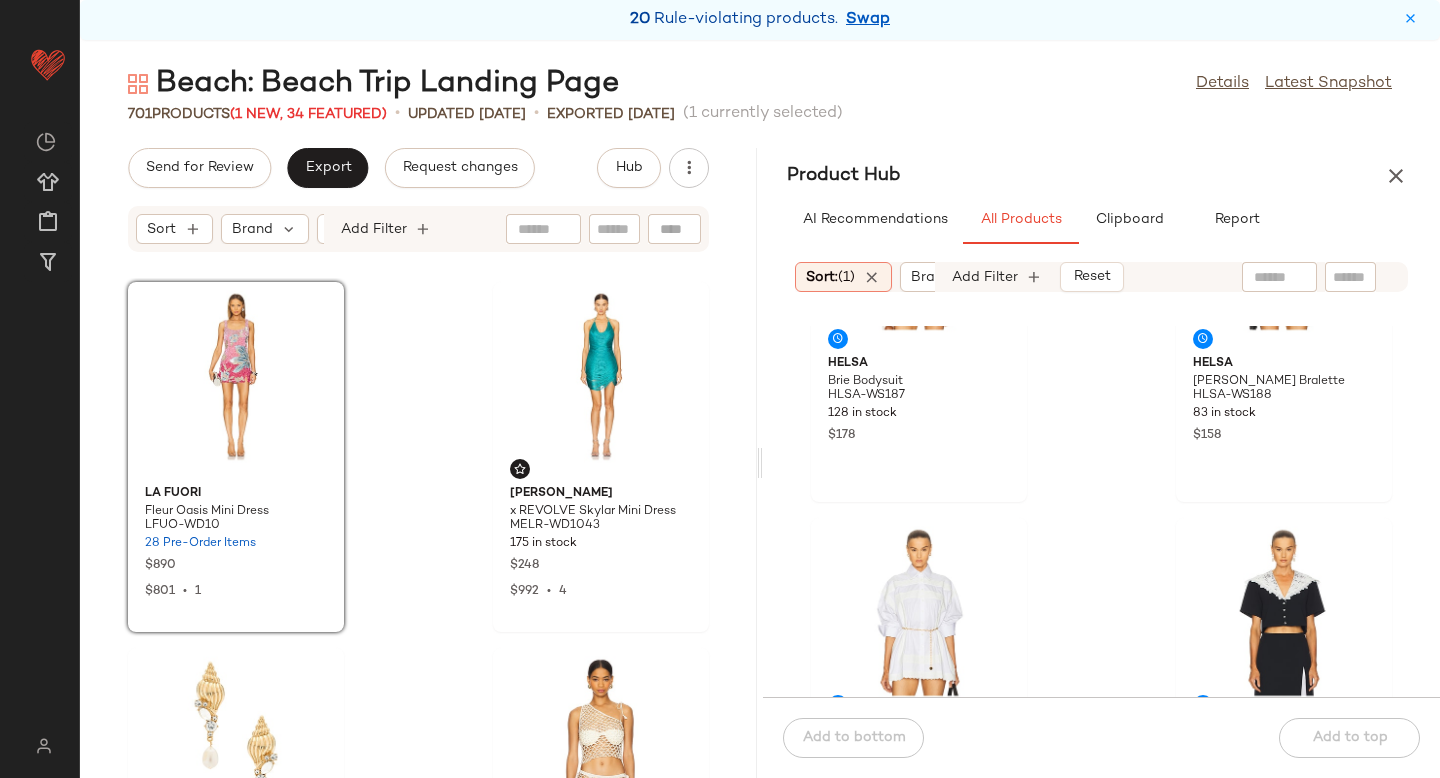 scroll, scrollTop: 8818, scrollLeft: 0, axis: vertical 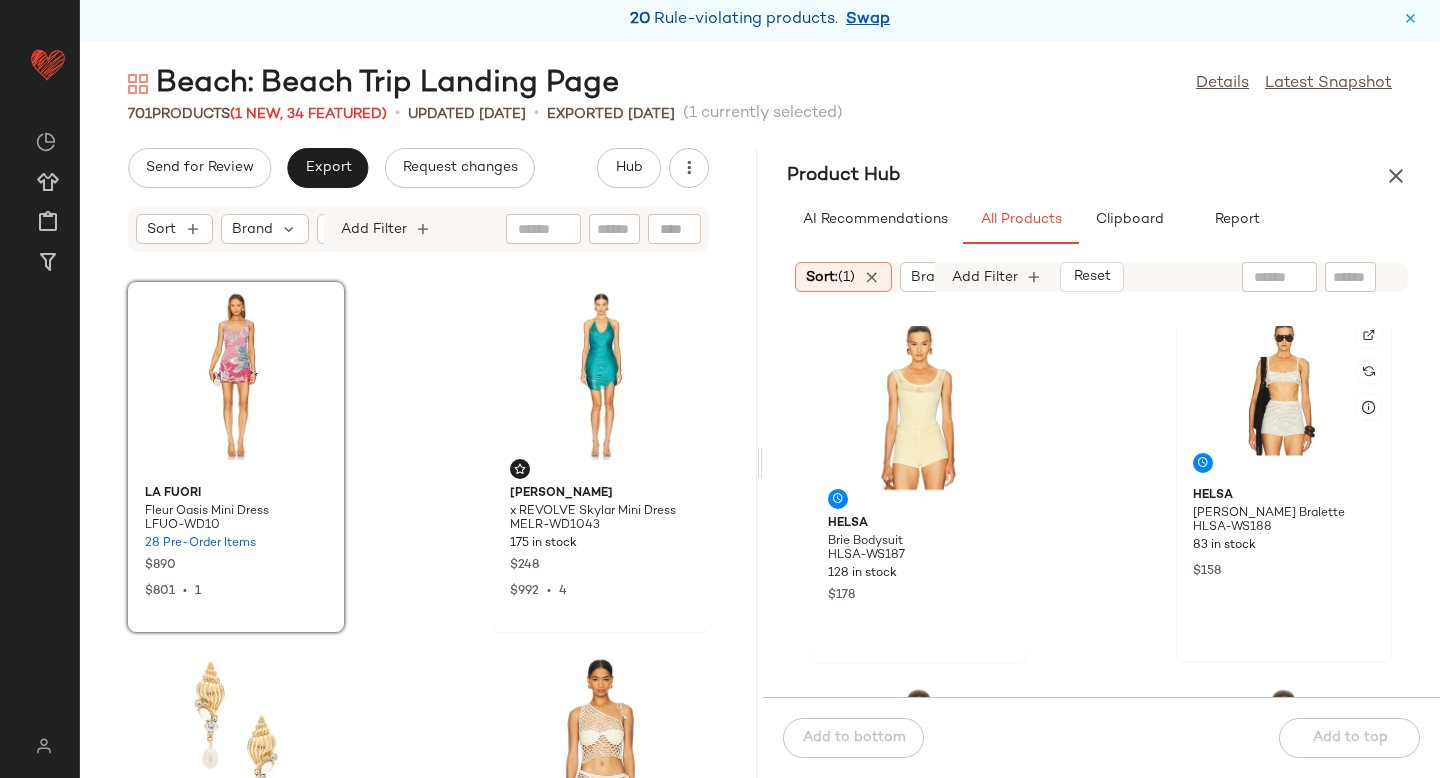 click 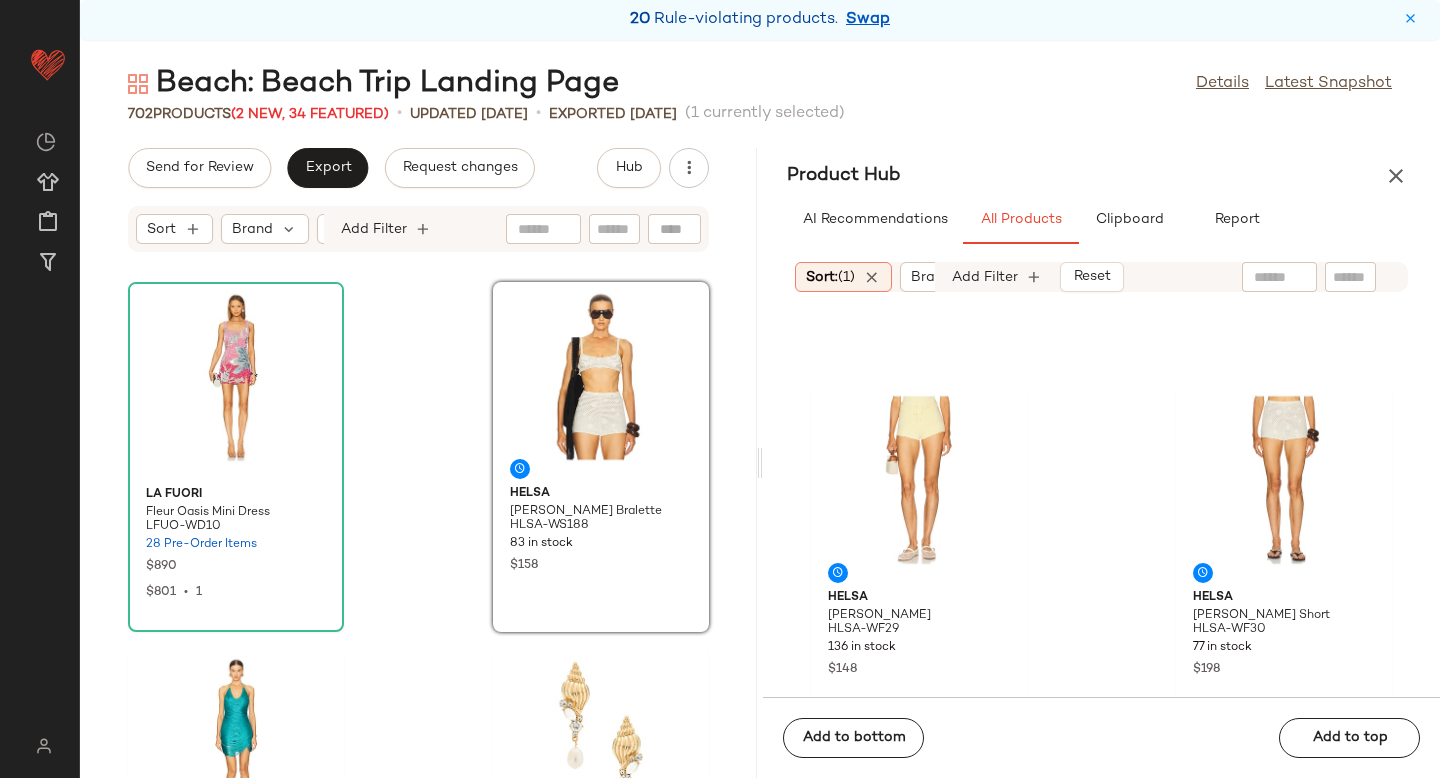 scroll, scrollTop: 4646, scrollLeft: 0, axis: vertical 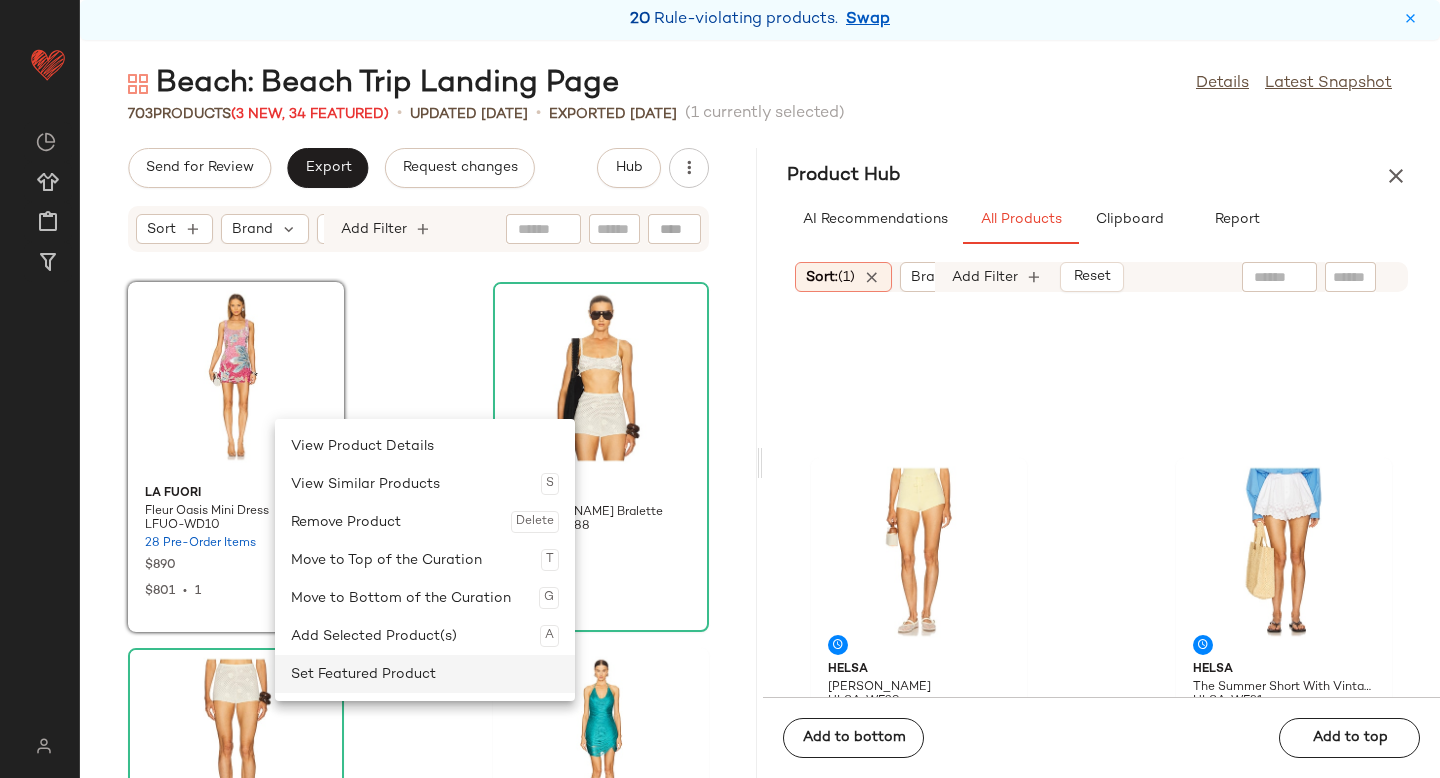 click on "Set Featured Product" 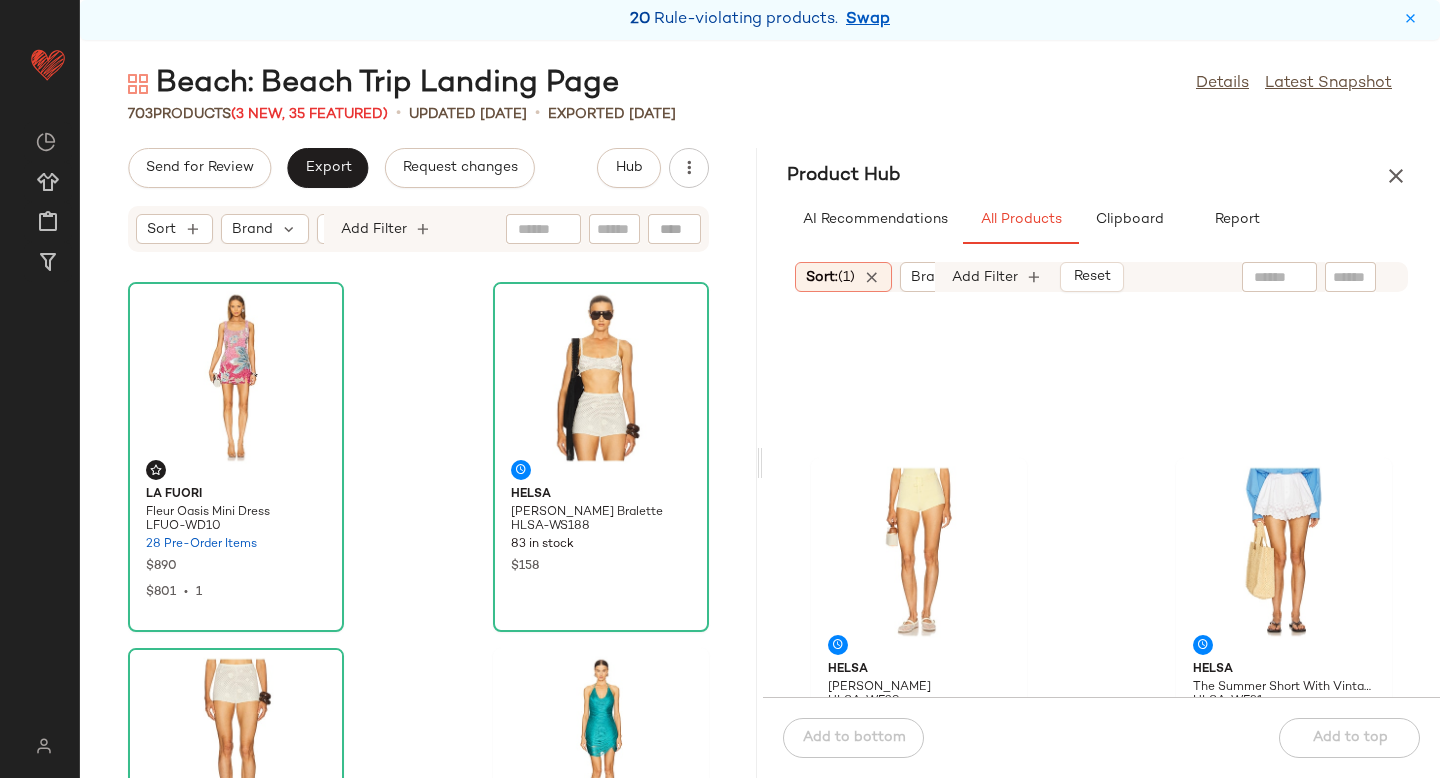 click 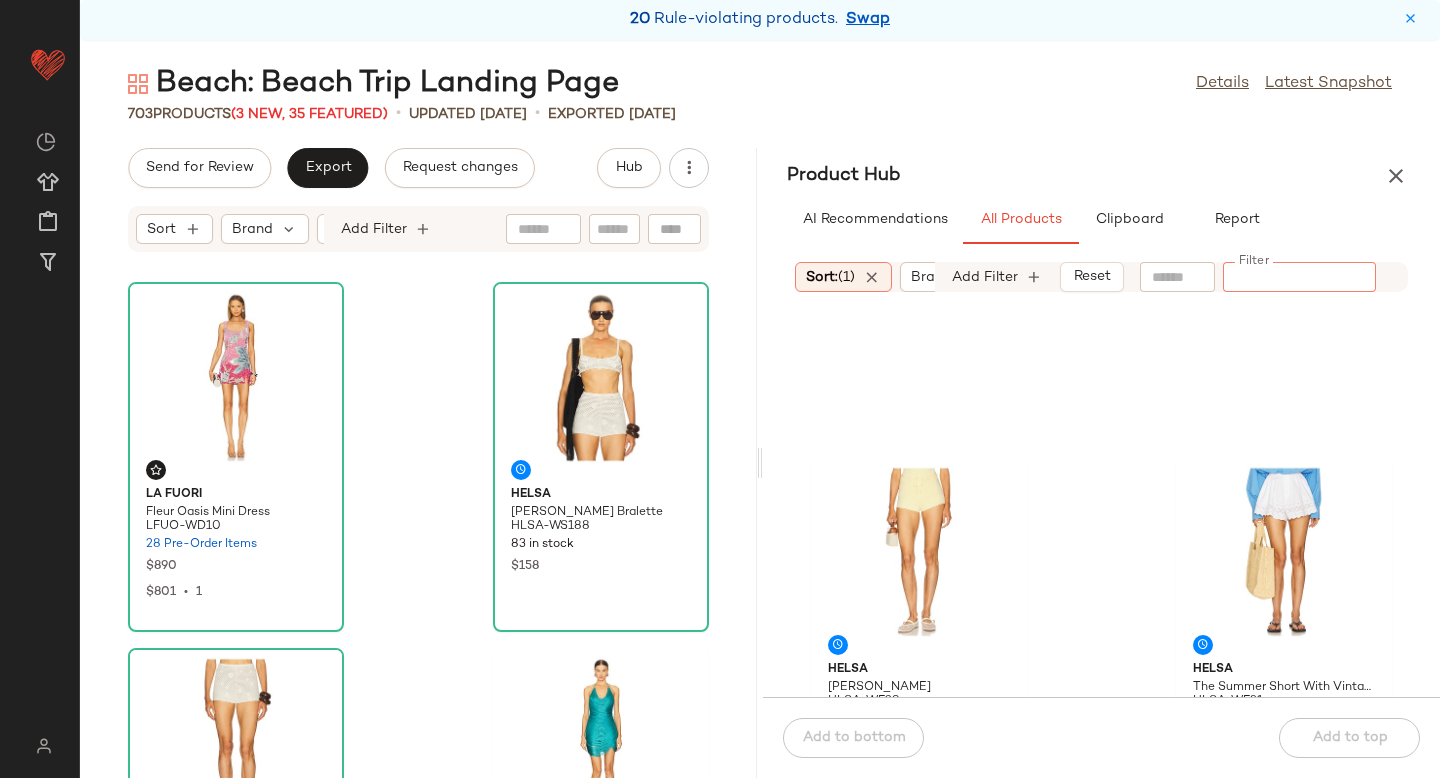type on "*" 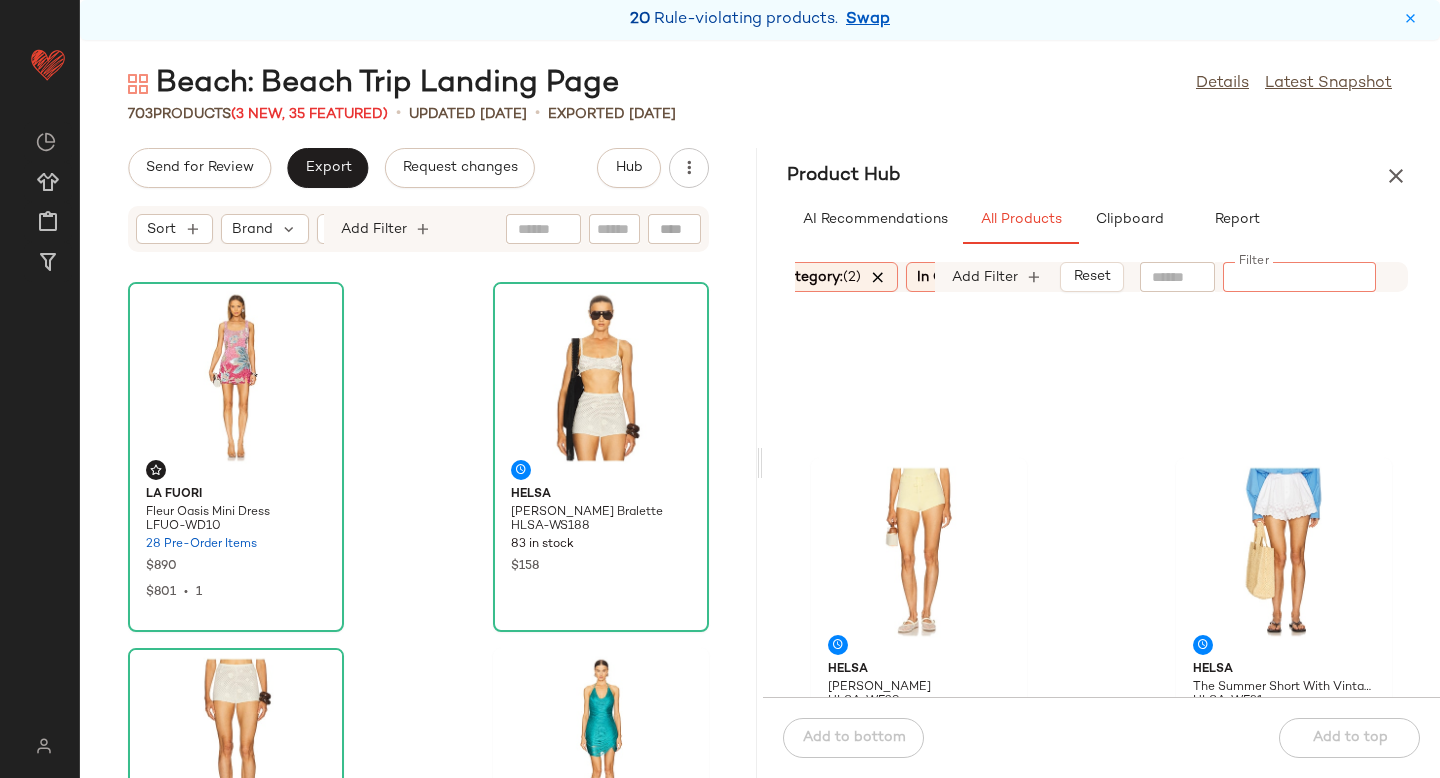 scroll, scrollTop: 0, scrollLeft: 233, axis: horizontal 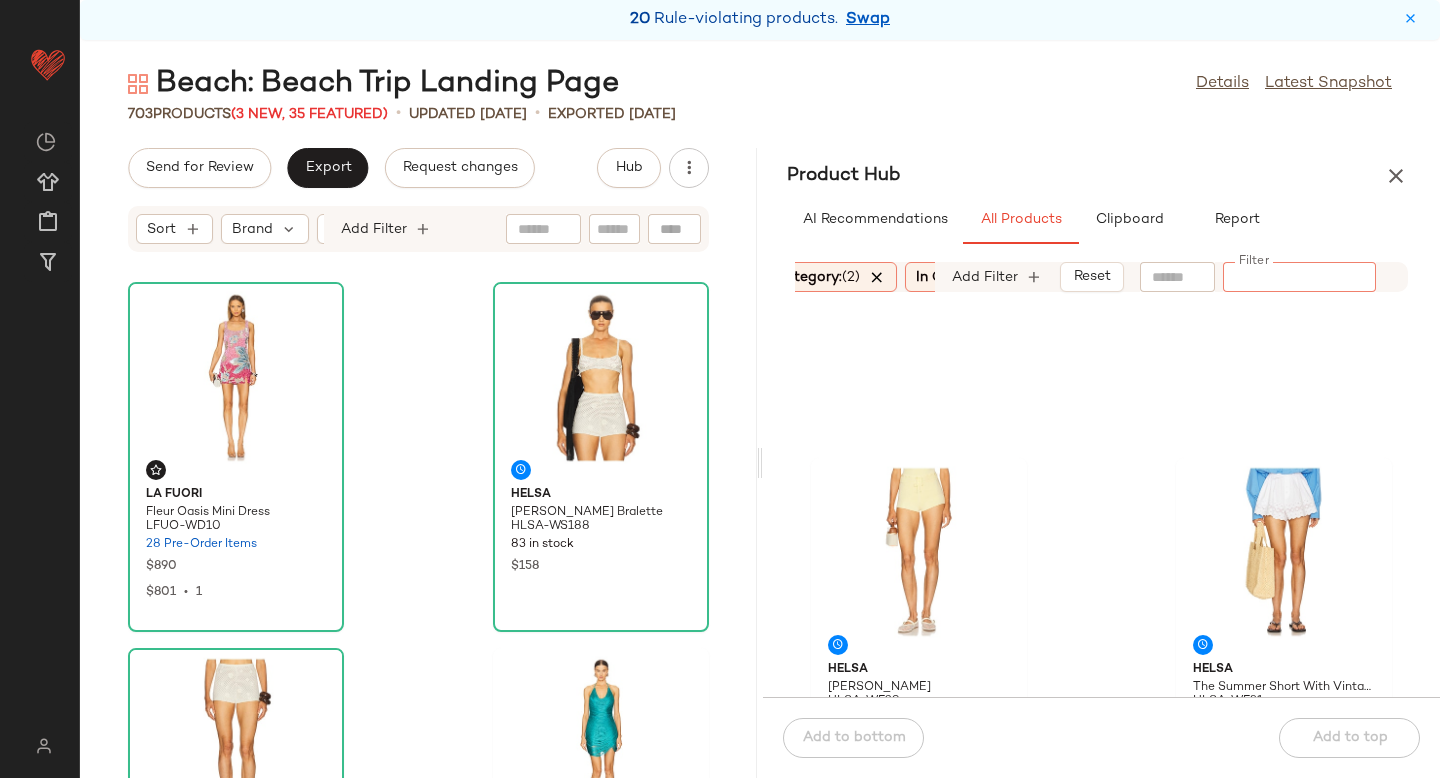 click at bounding box center (877, 277) 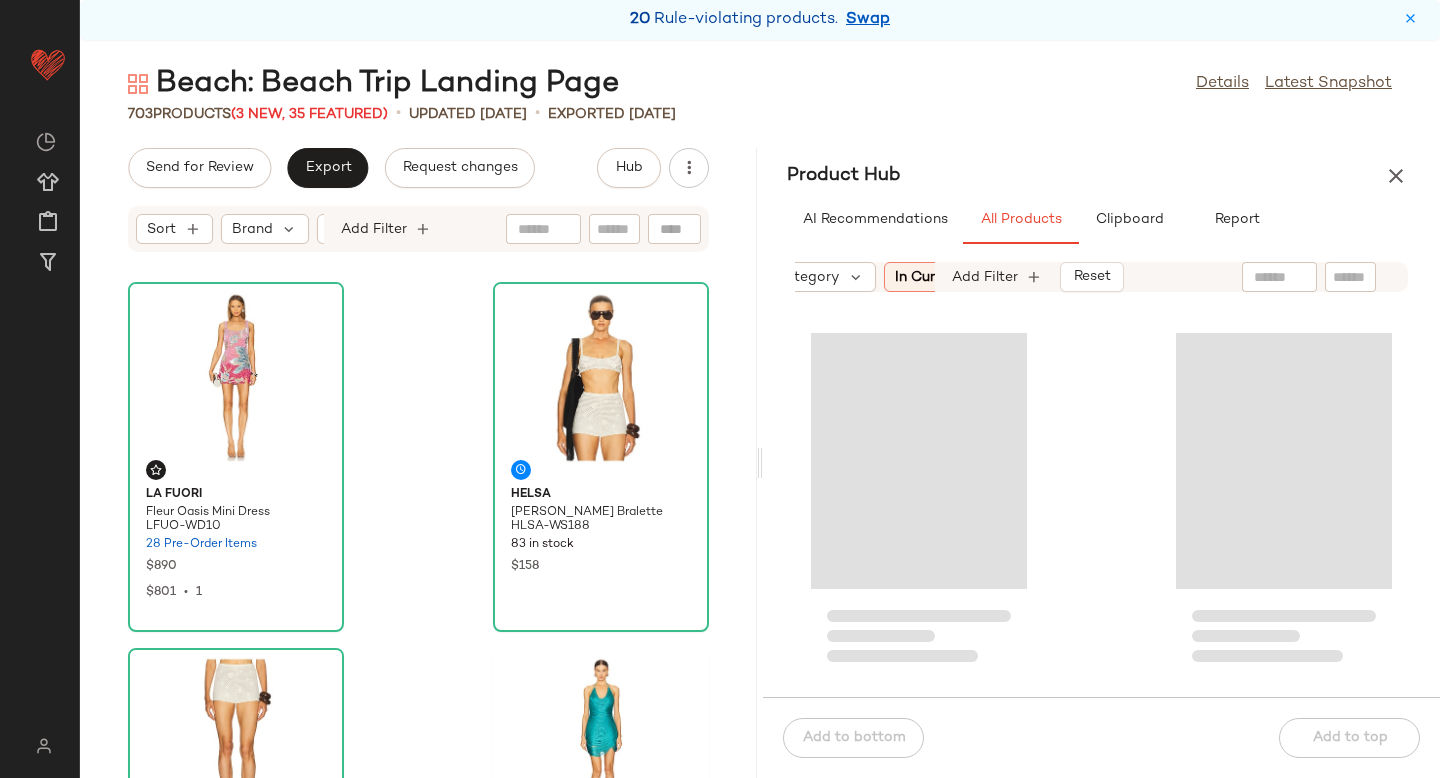 click 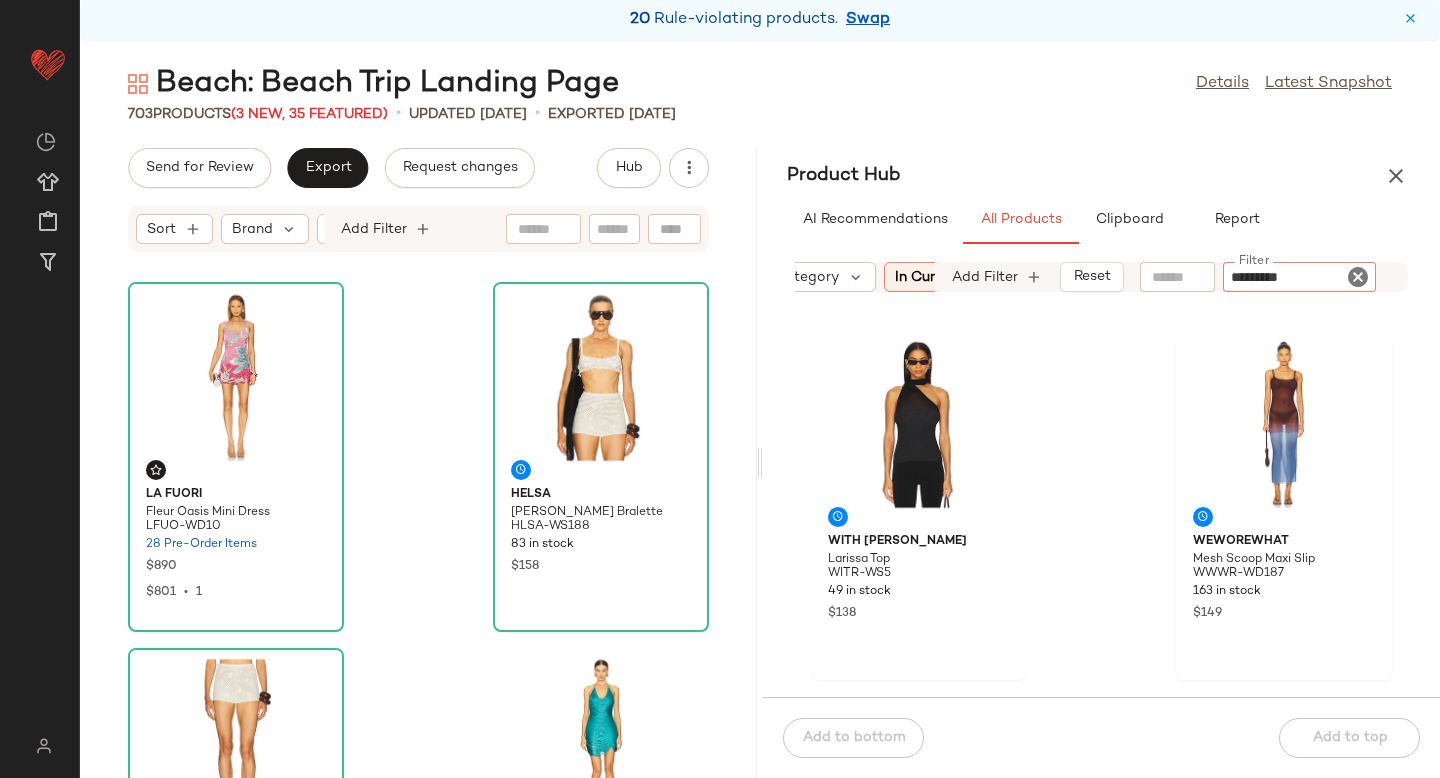 type on "**********" 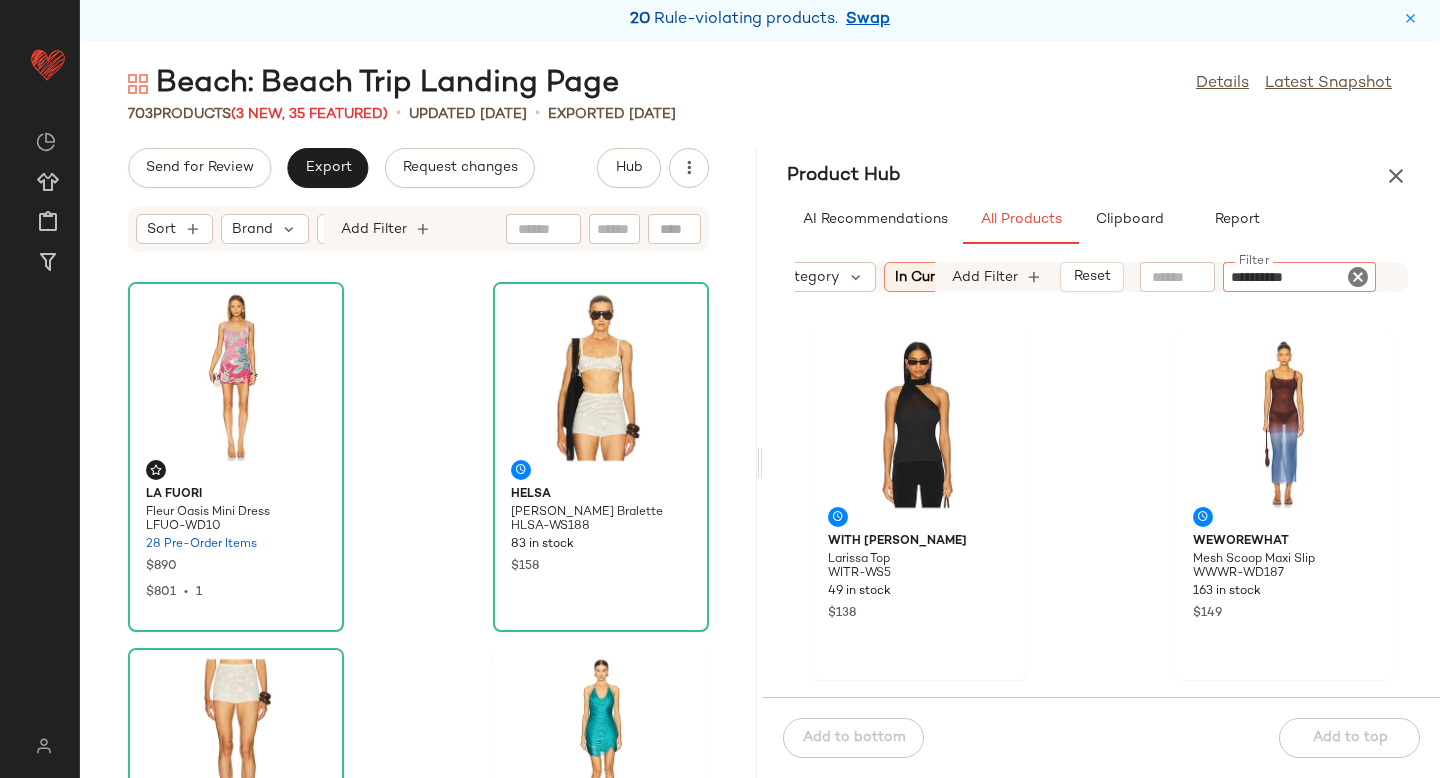 type 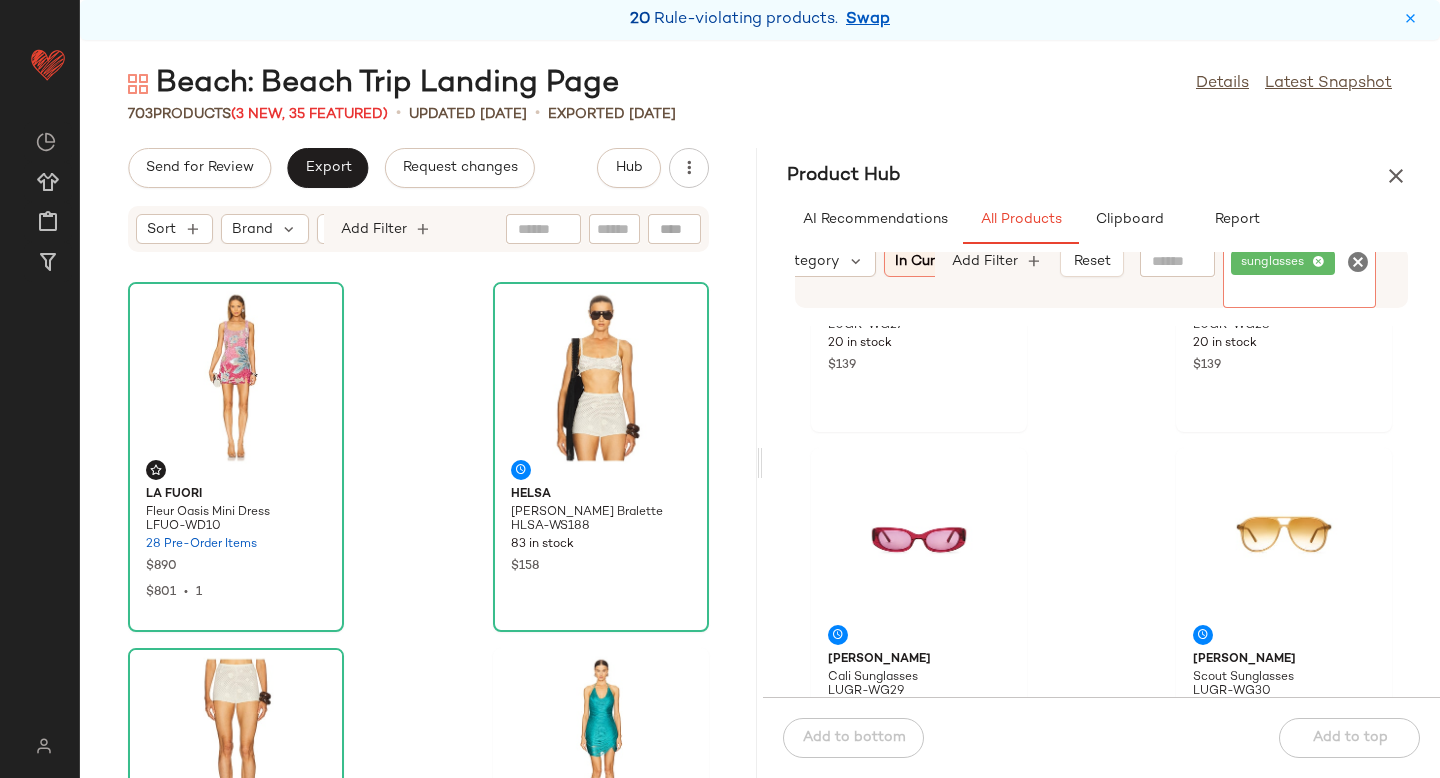 scroll, scrollTop: 275, scrollLeft: 0, axis: vertical 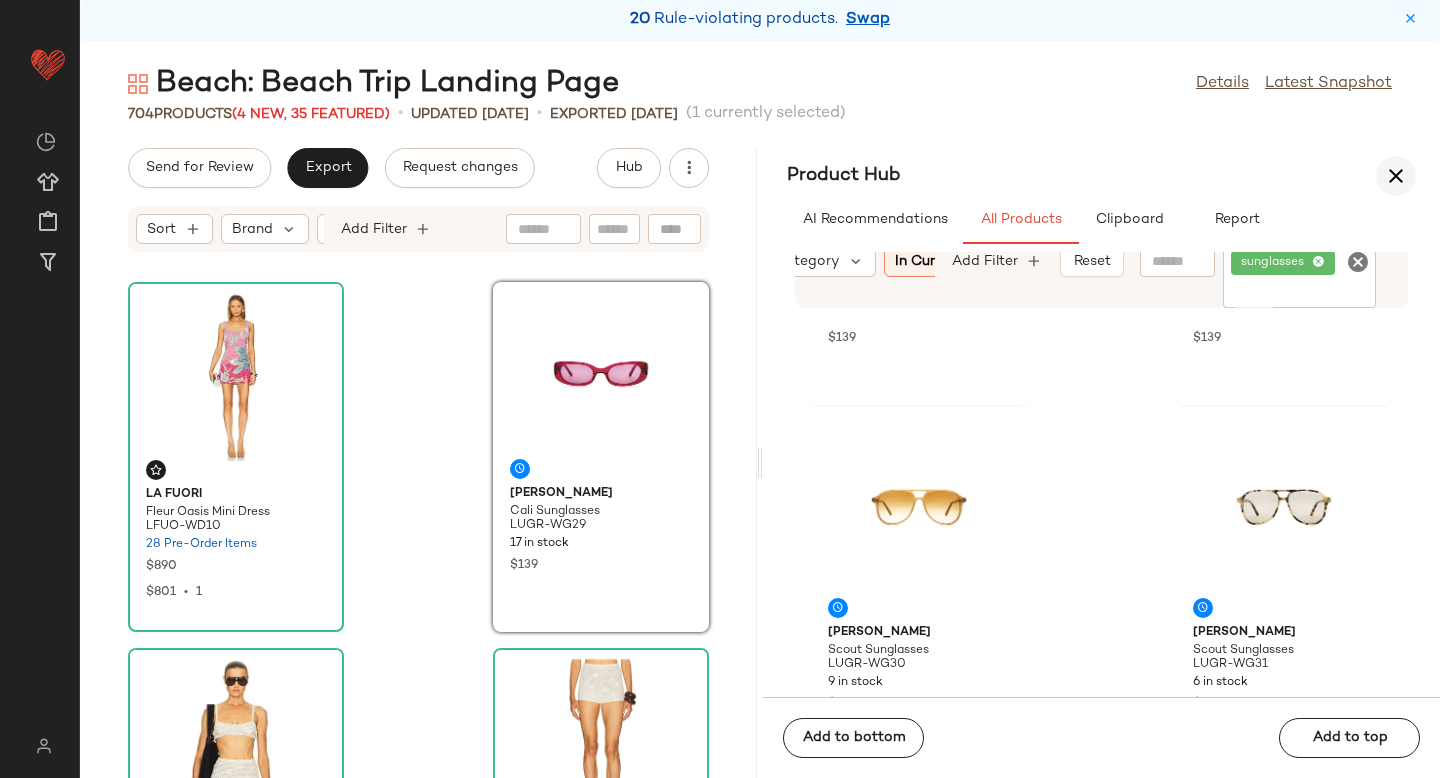 click at bounding box center [1396, 176] 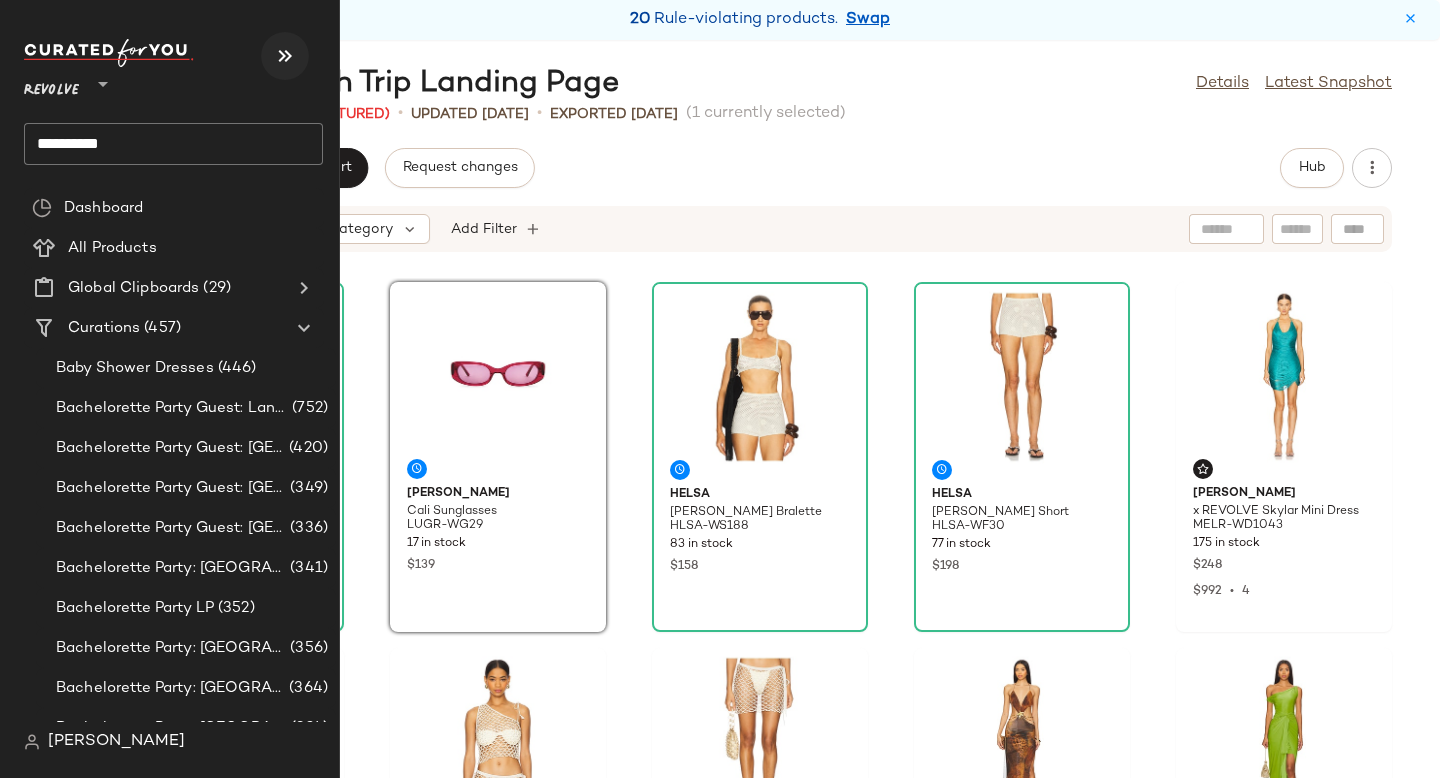 click at bounding box center (285, 56) 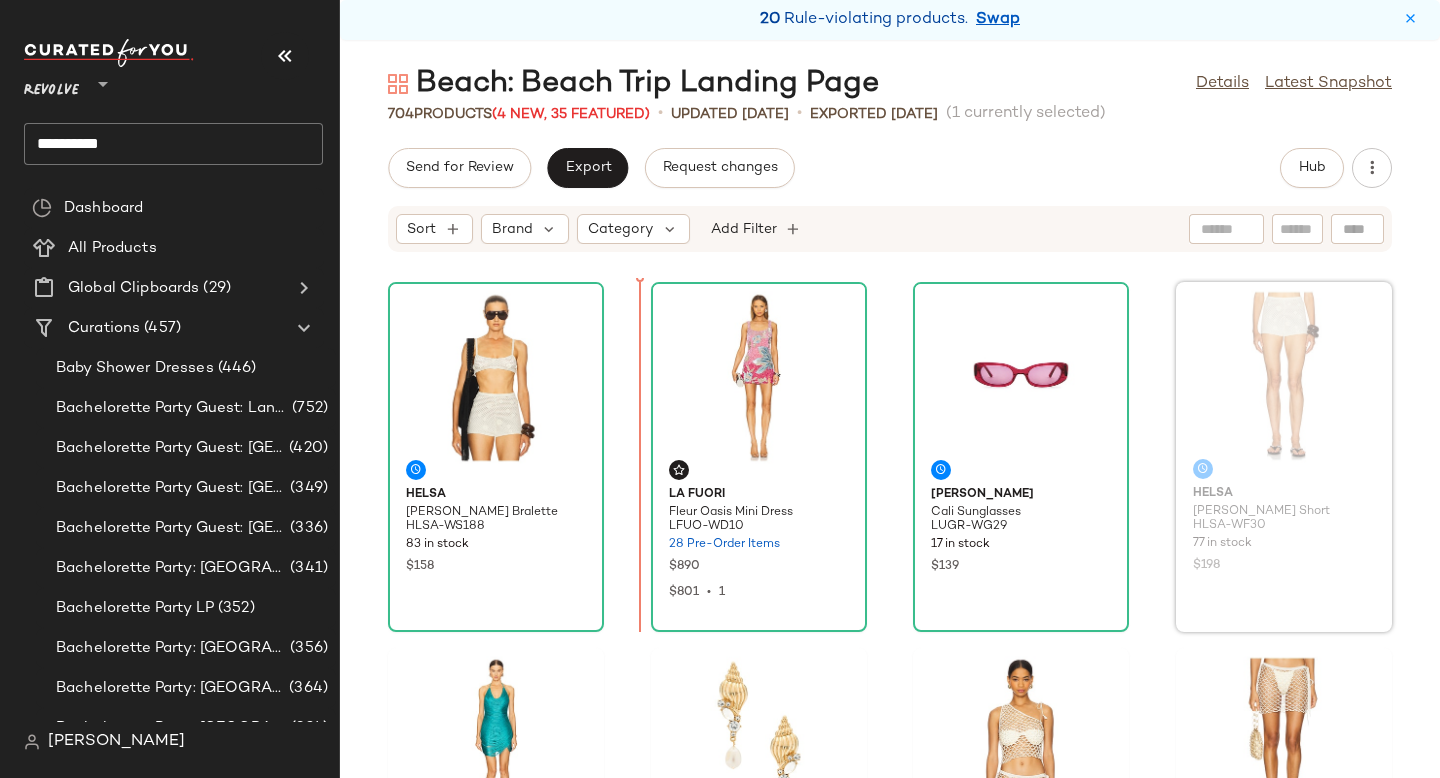drag, startPoint x: 1258, startPoint y: 382, endPoint x: 1210, endPoint y: 384, distance: 48.04165 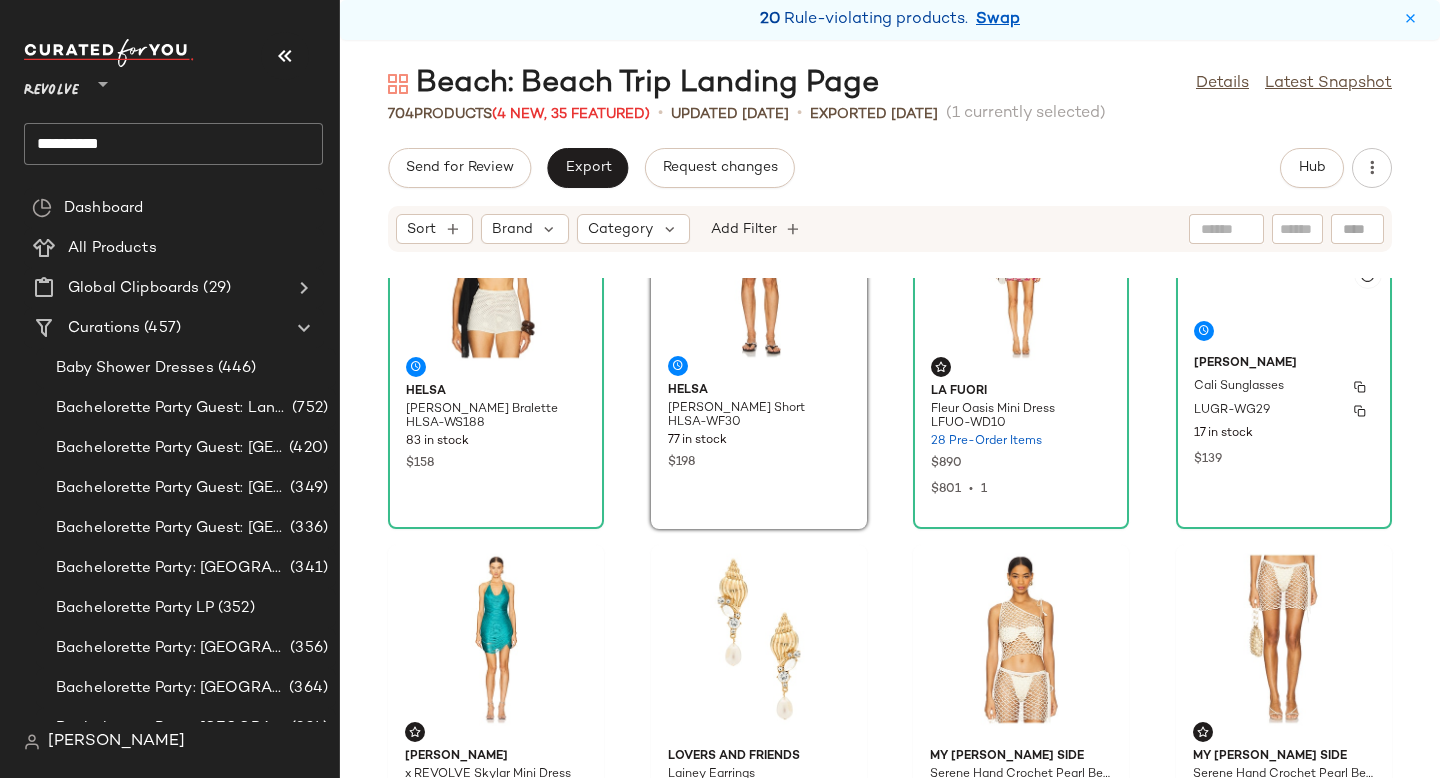 scroll, scrollTop: 0, scrollLeft: 0, axis: both 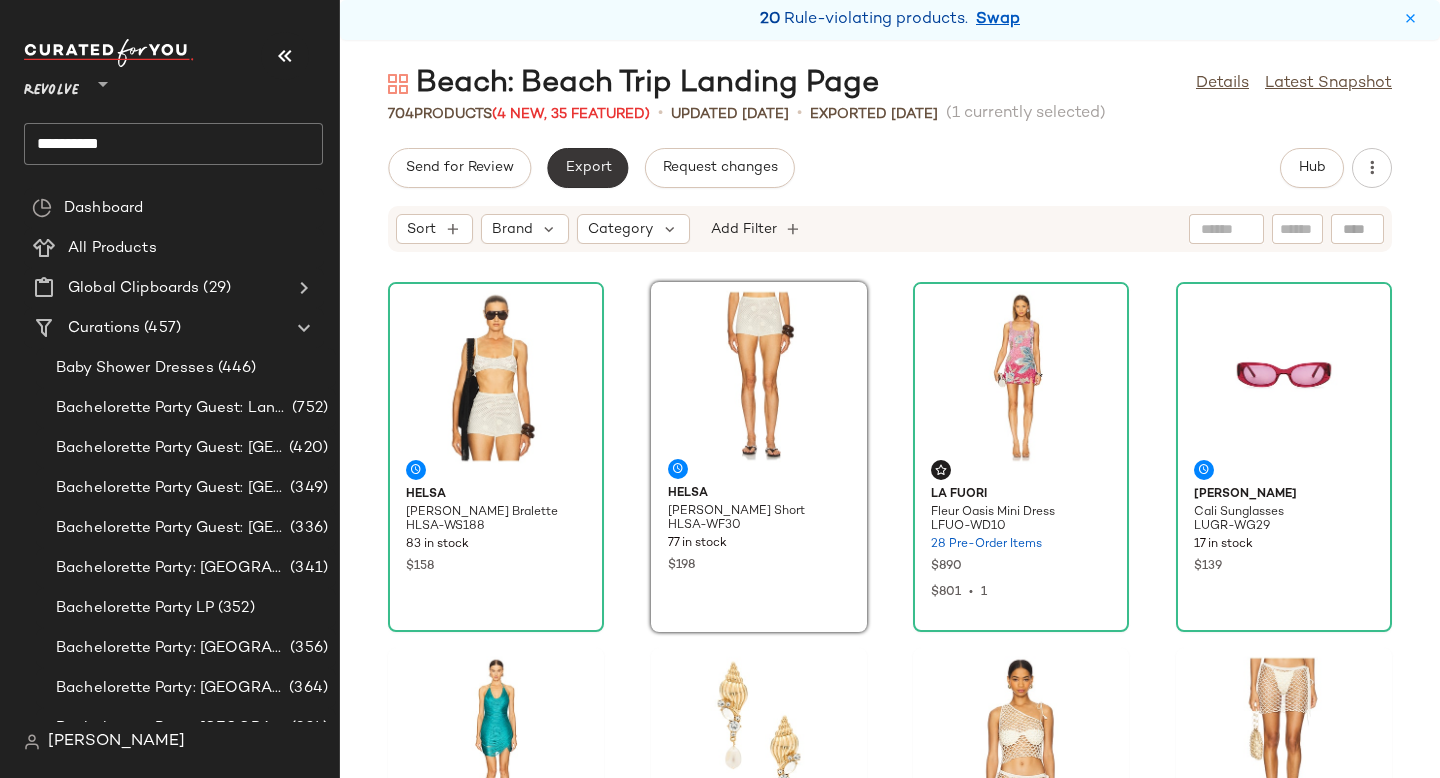click on "Export" 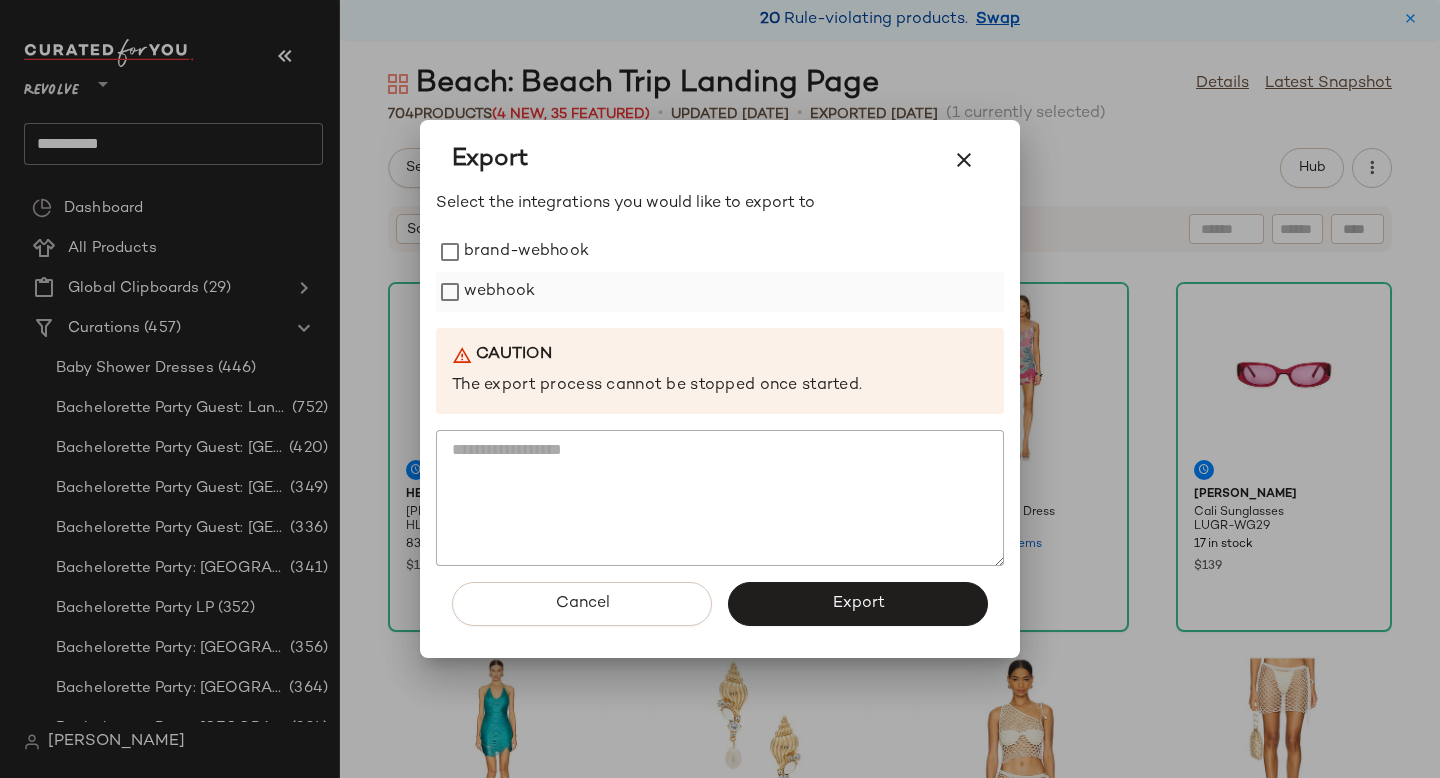 click on "webhook" at bounding box center (499, 292) 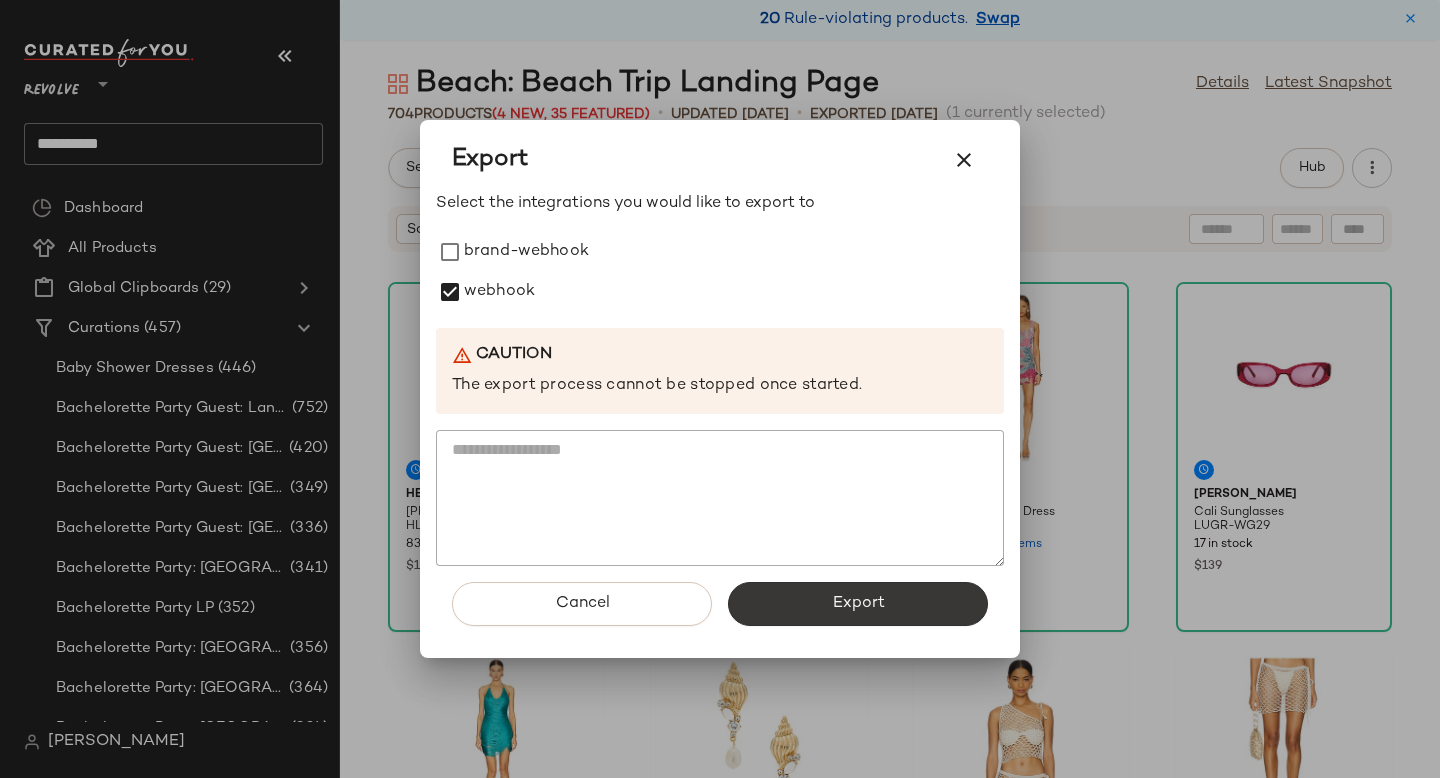 click on "Export" 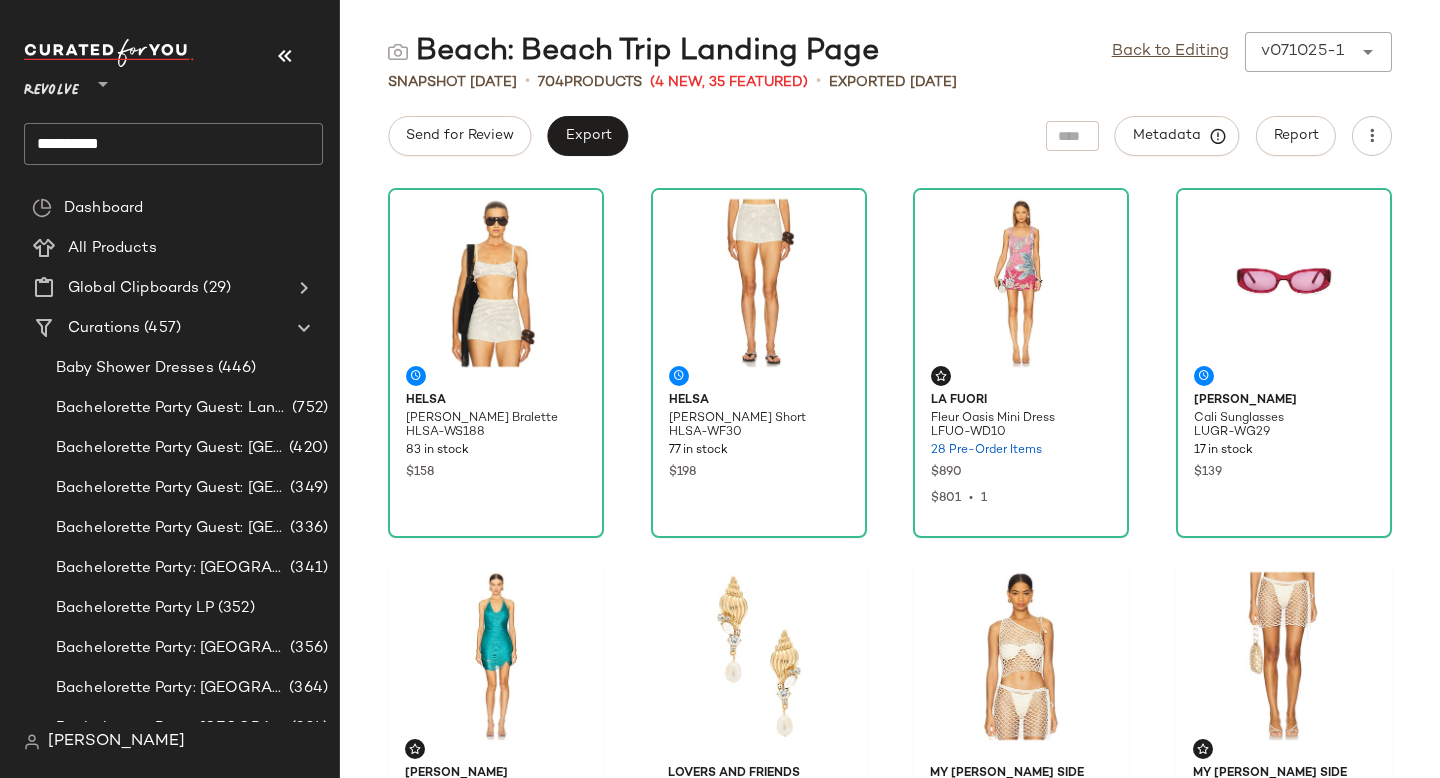 click on "**********" 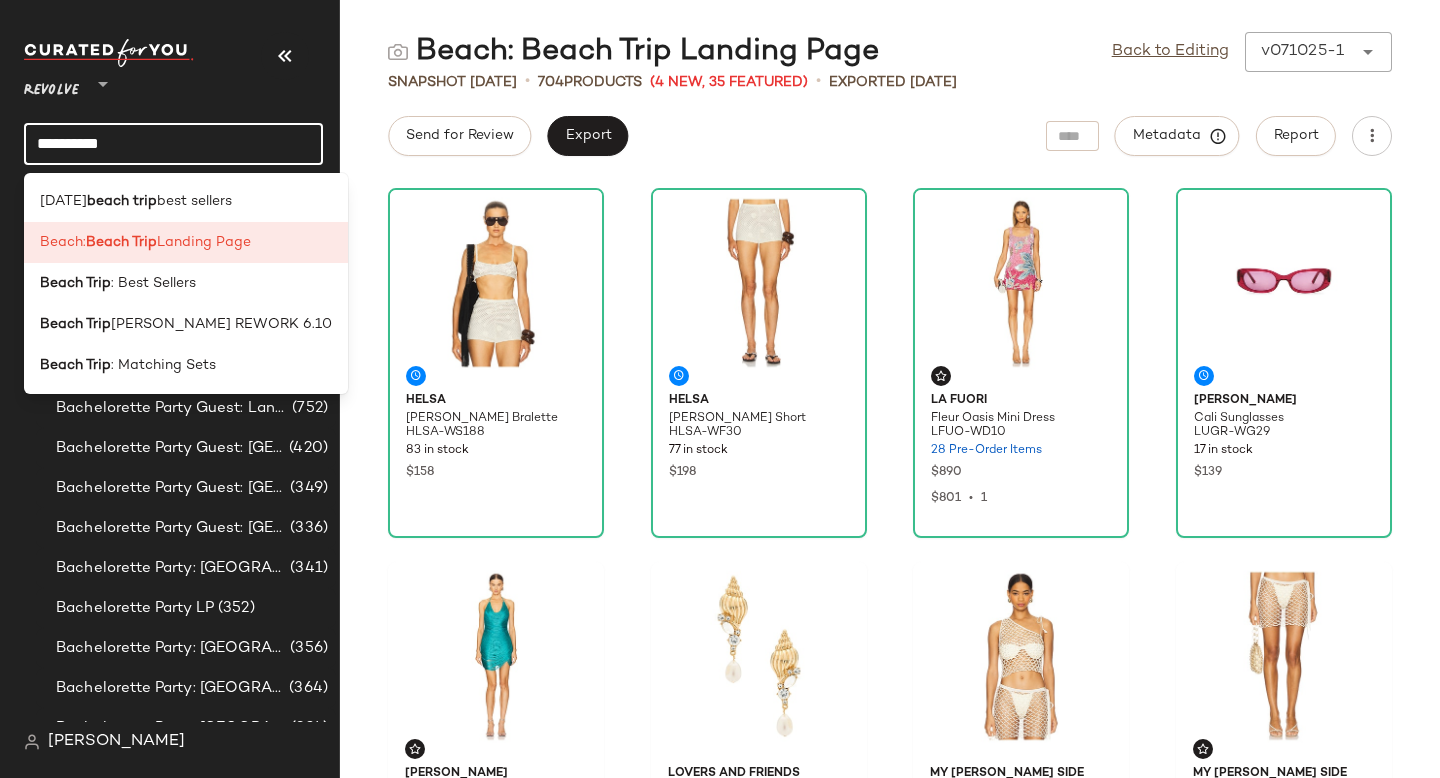 click on "**********" 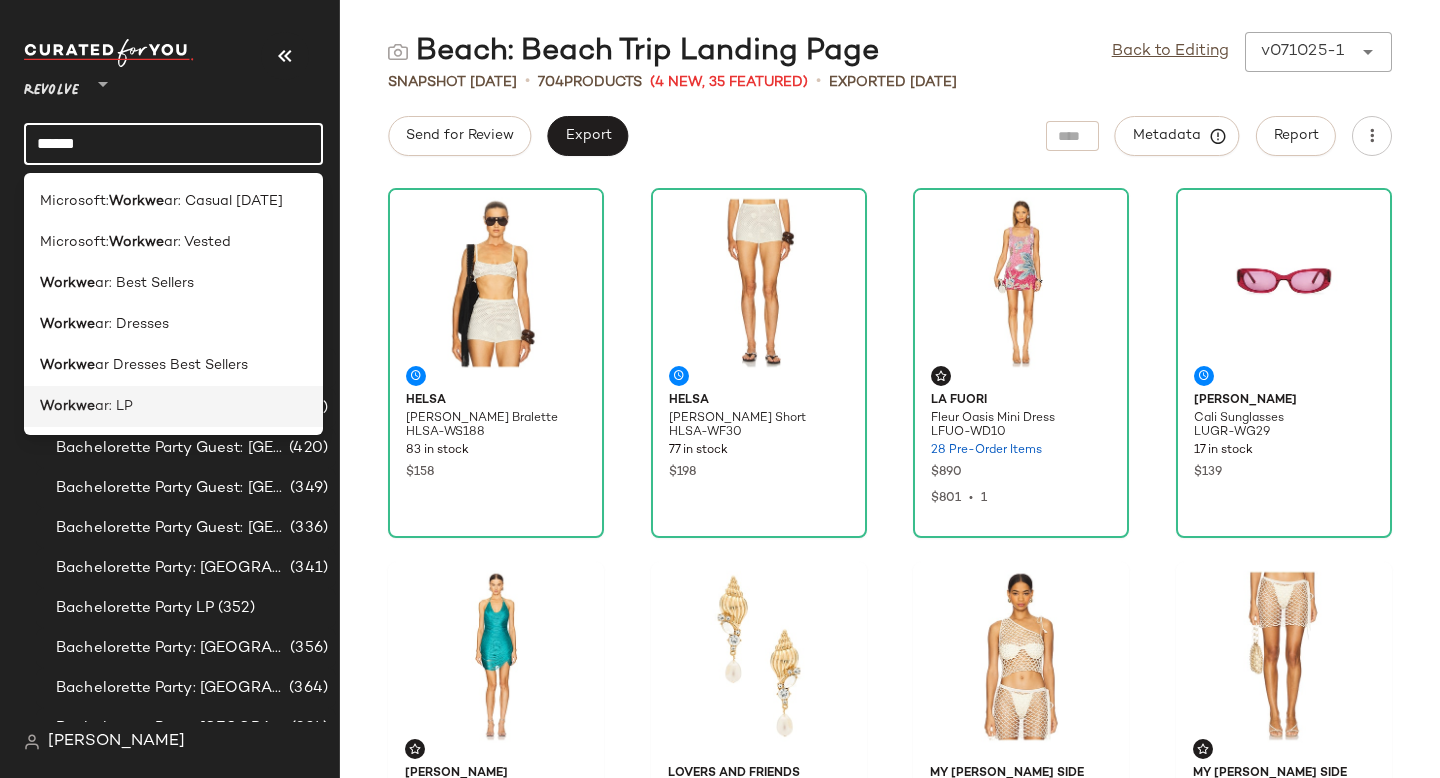 type on "******" 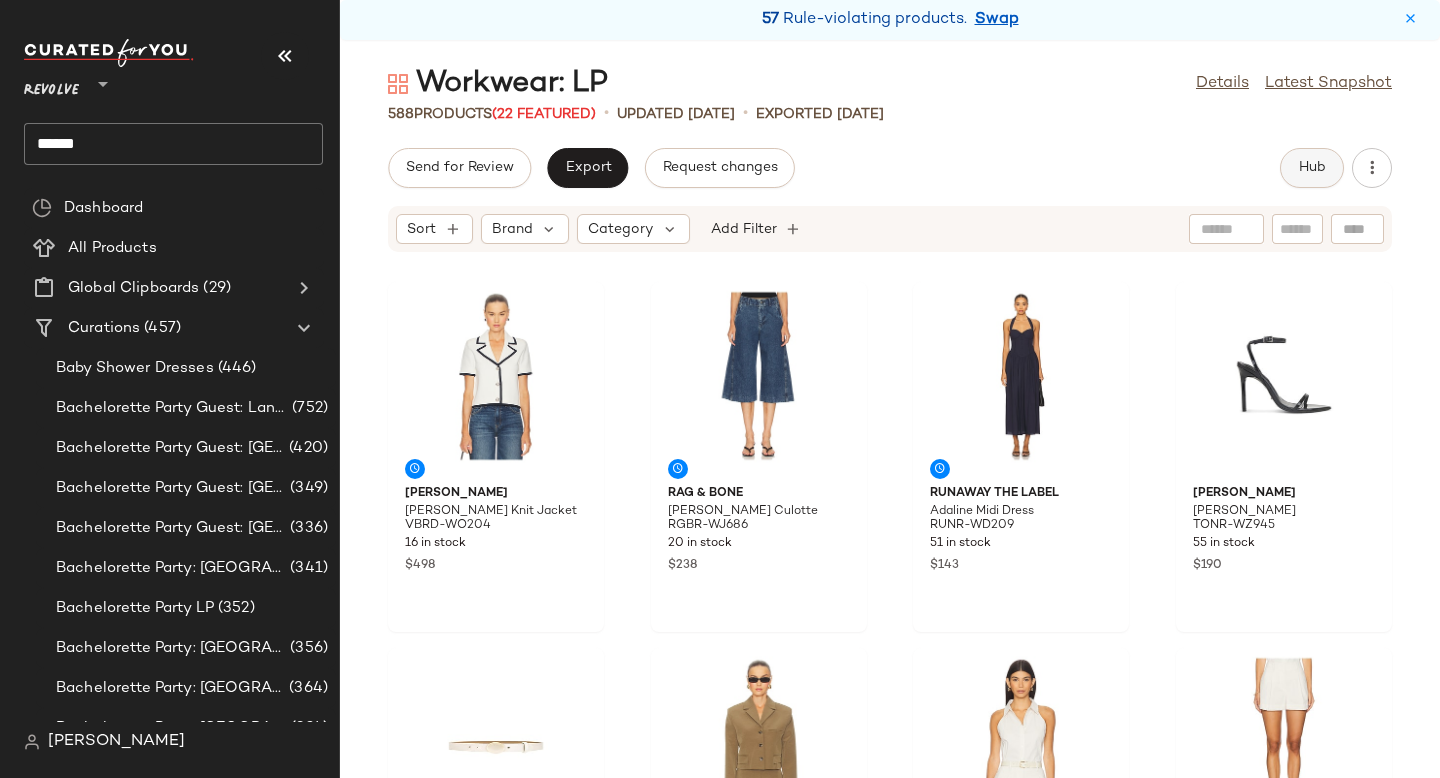 click on "Hub" at bounding box center (1312, 168) 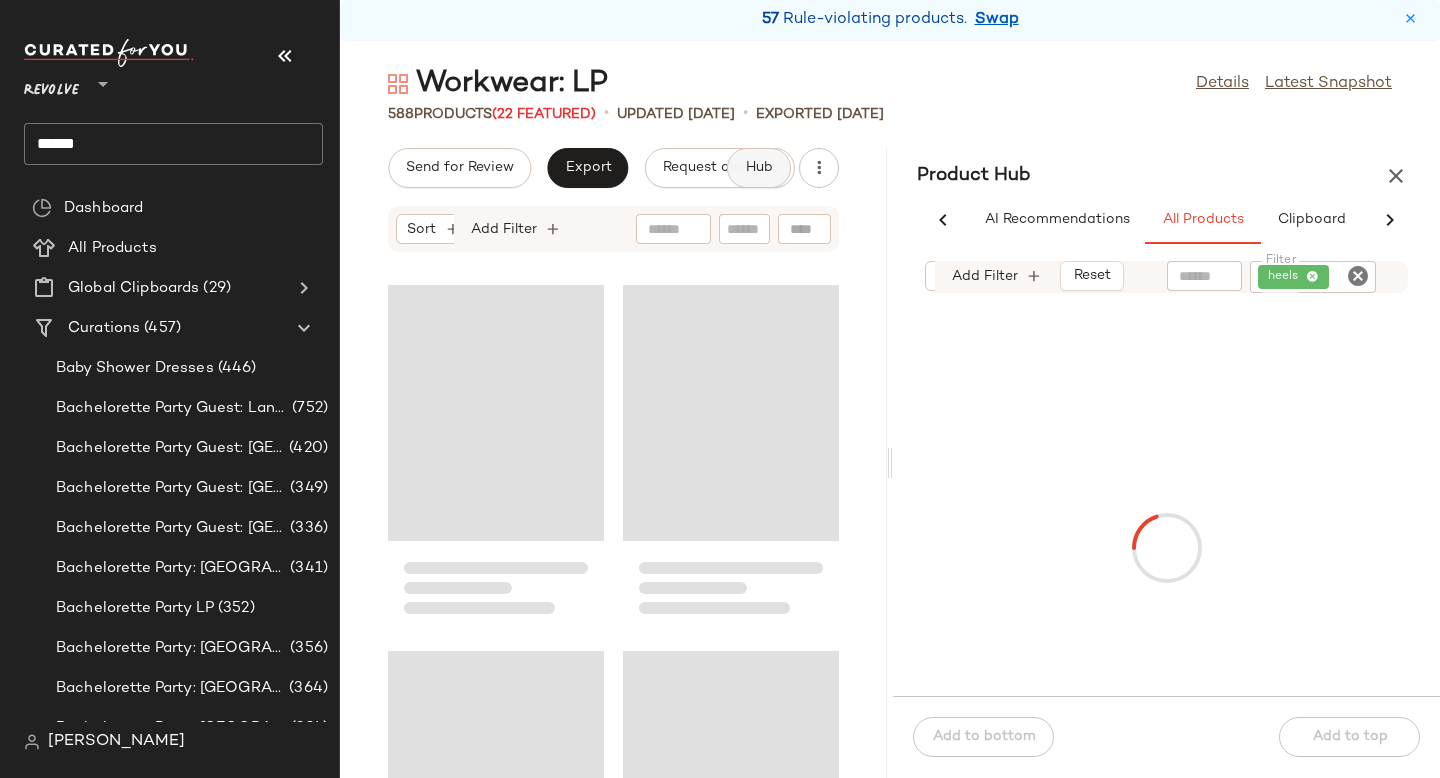 scroll, scrollTop: 0, scrollLeft: 91, axis: horizontal 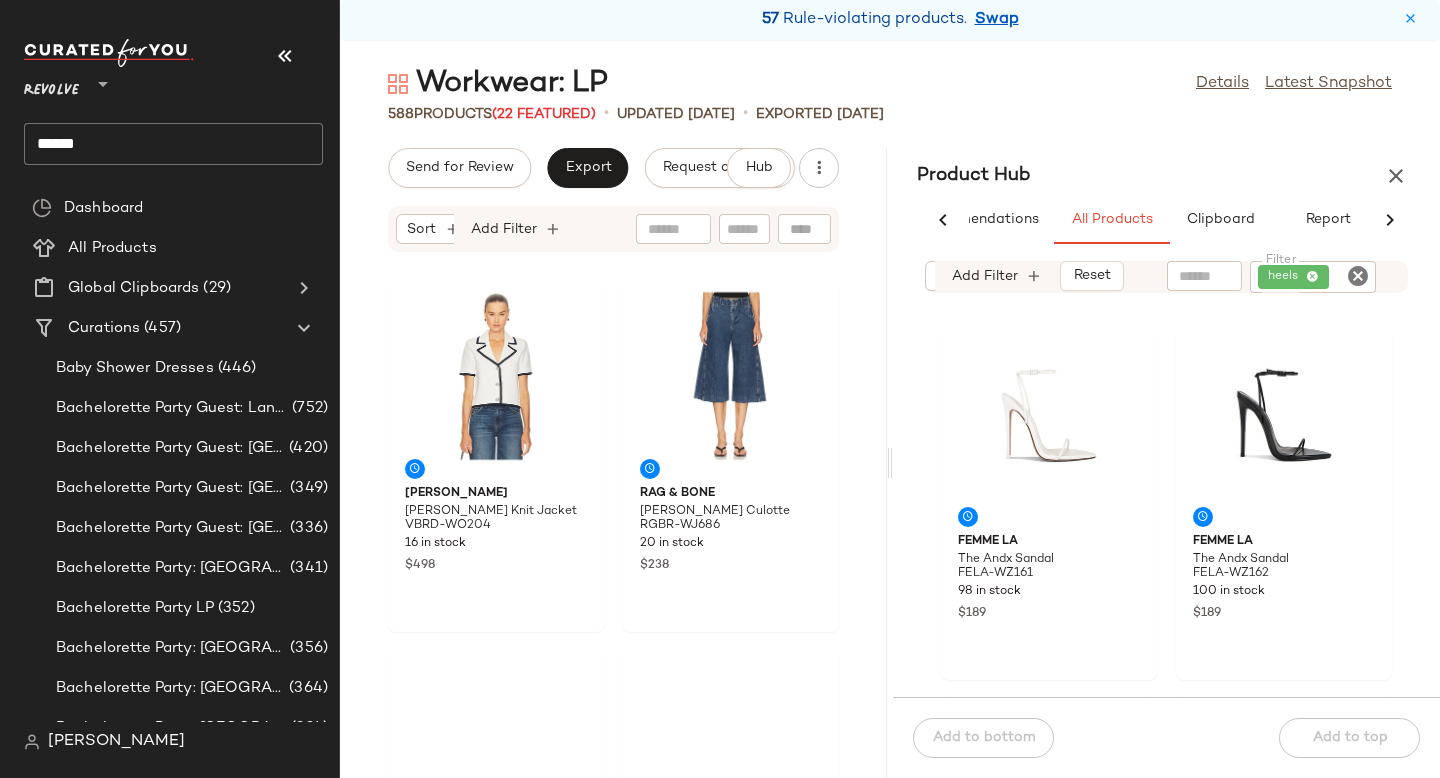 click 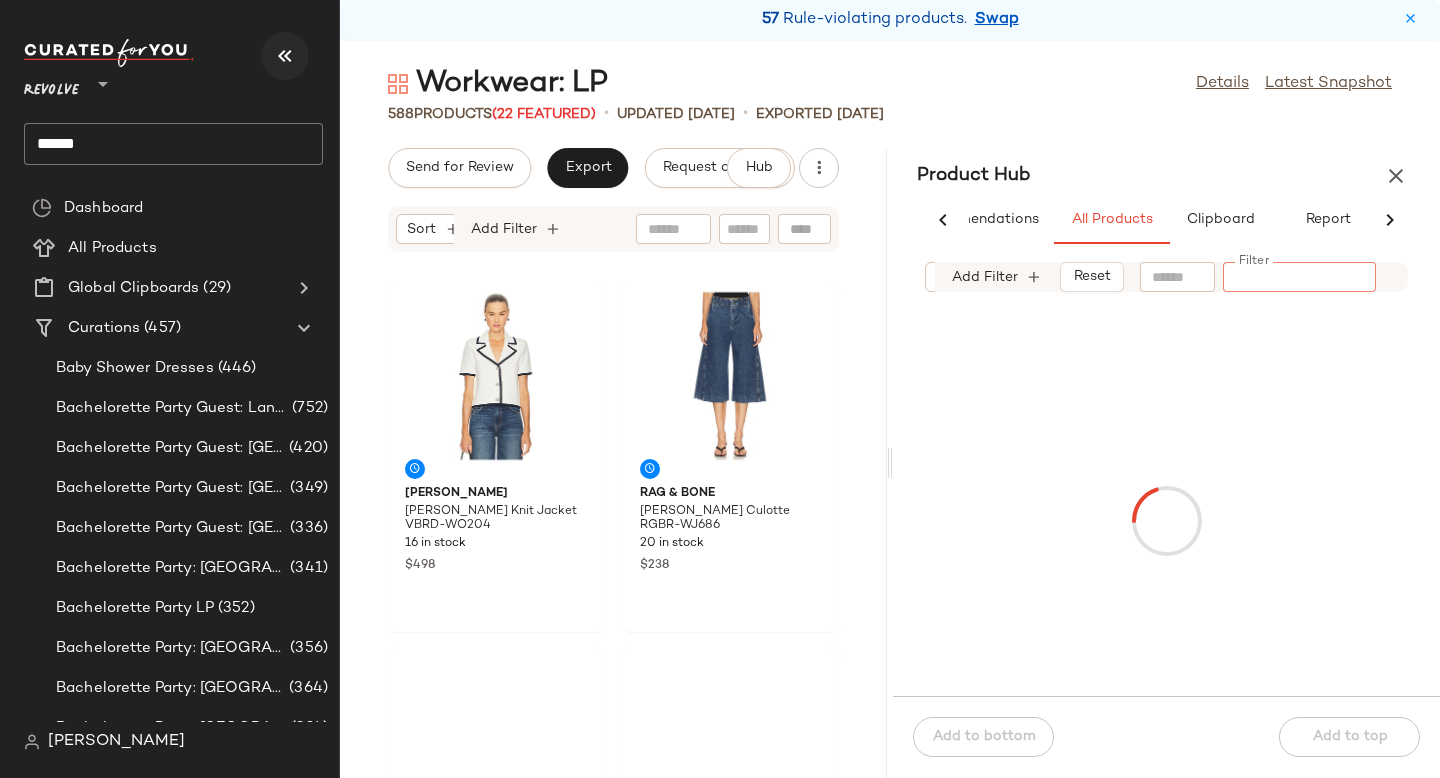 click at bounding box center [285, 56] 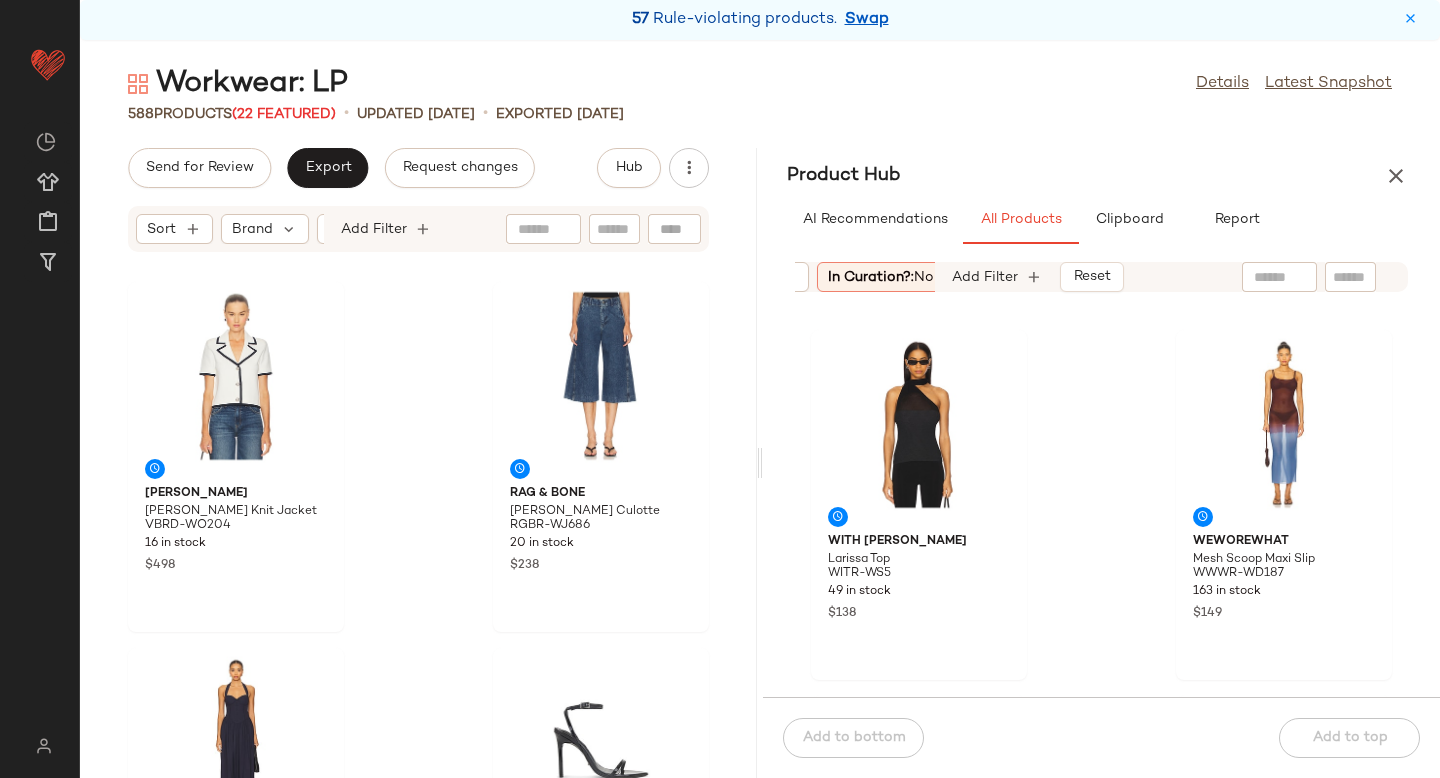 scroll, scrollTop: 0, scrollLeft: 0, axis: both 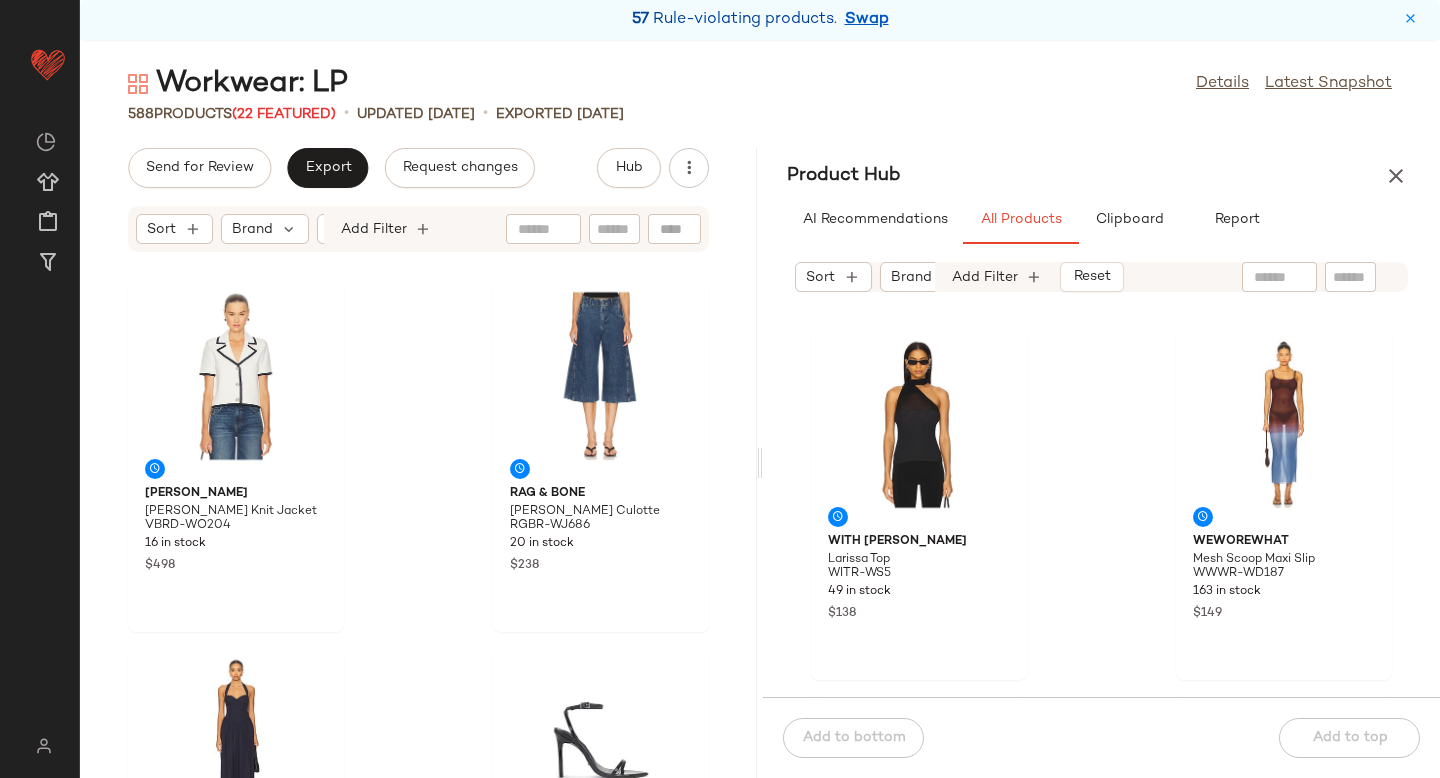 click 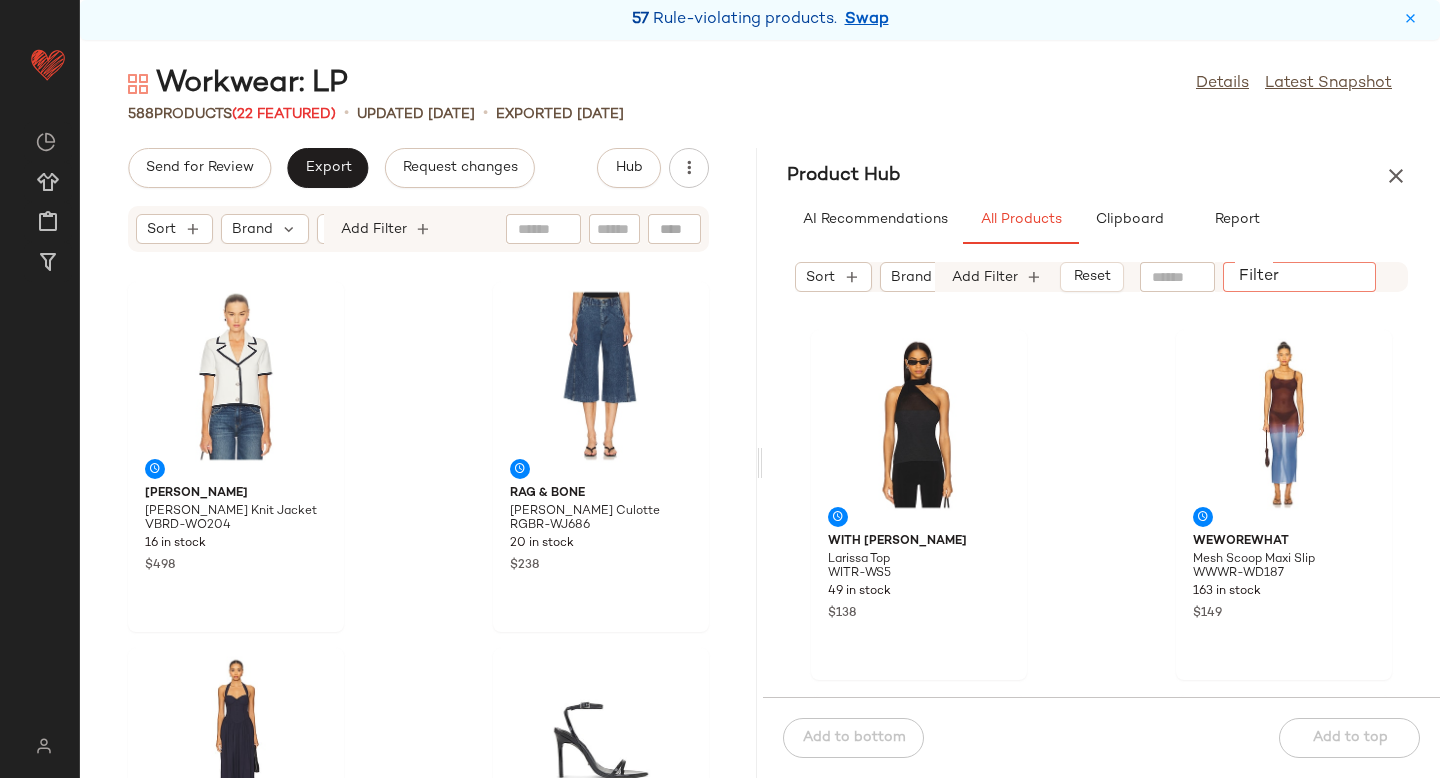 paste on "**********" 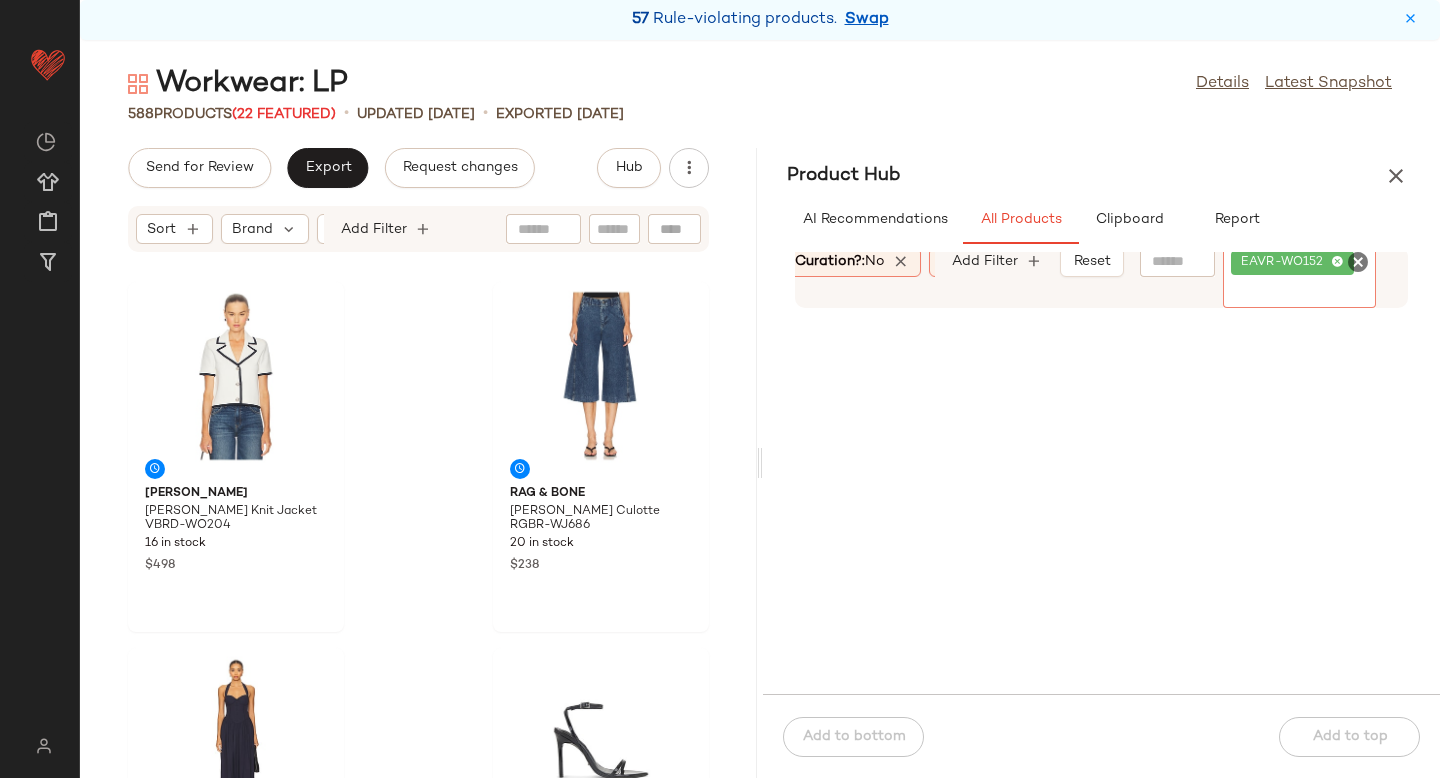 scroll, scrollTop: 0, scrollLeft: 336, axis: horizontal 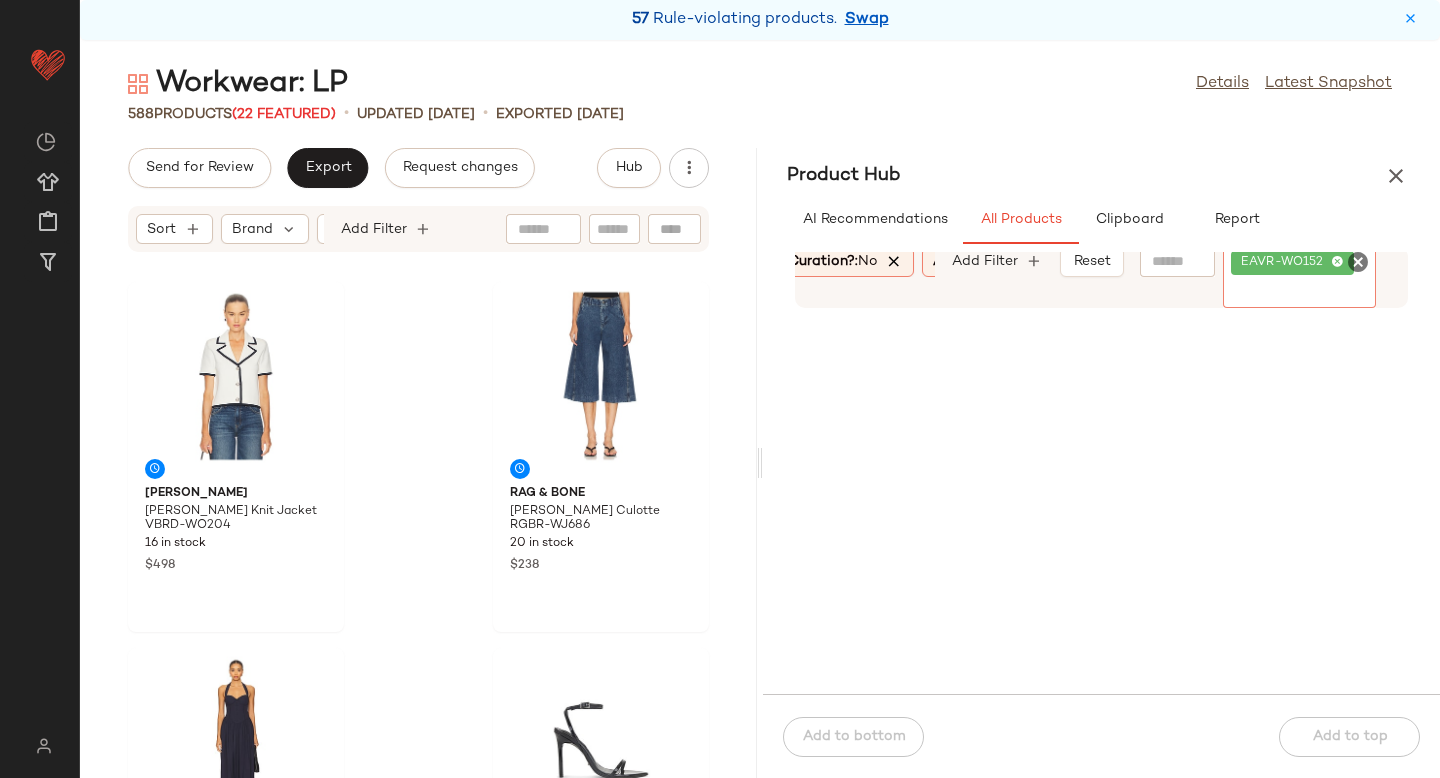 click at bounding box center (895, 262) 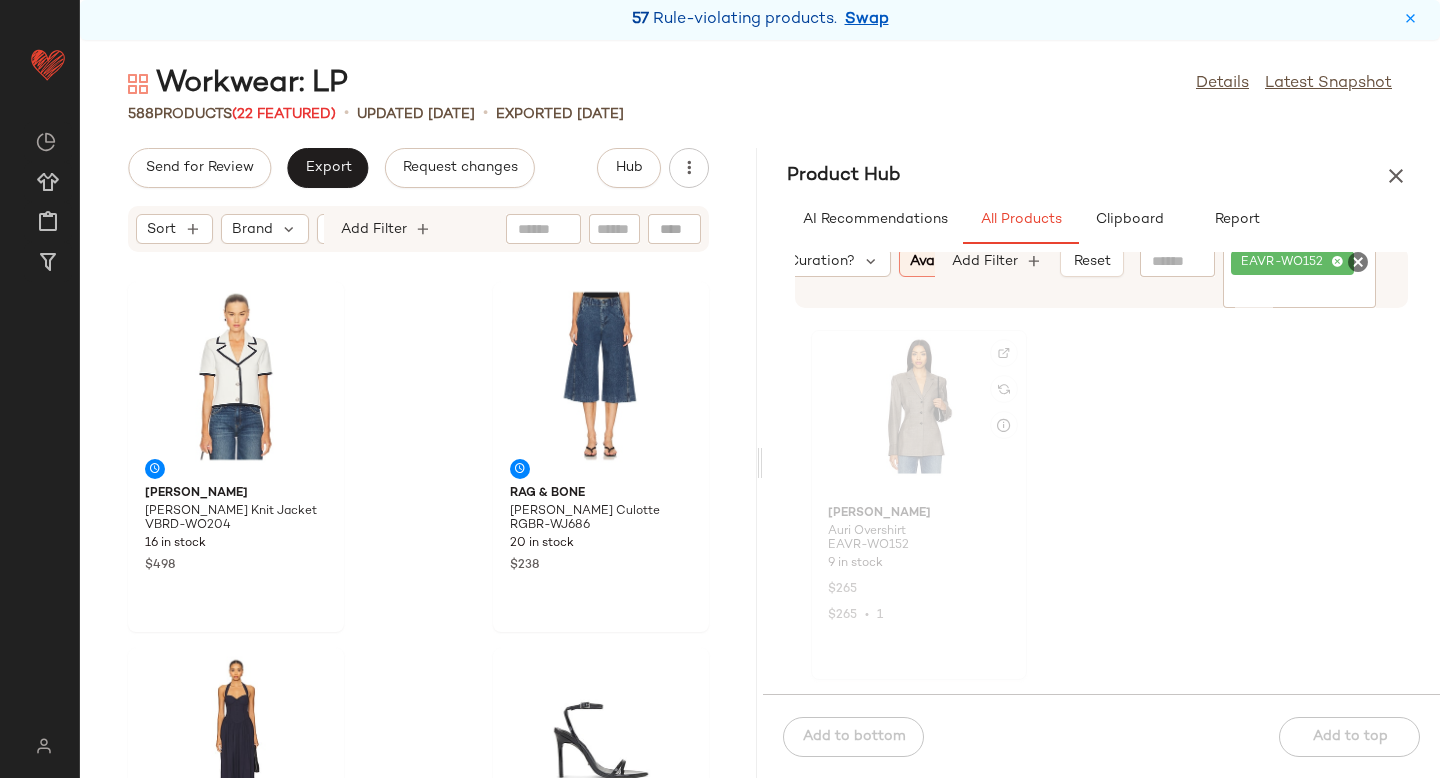 click 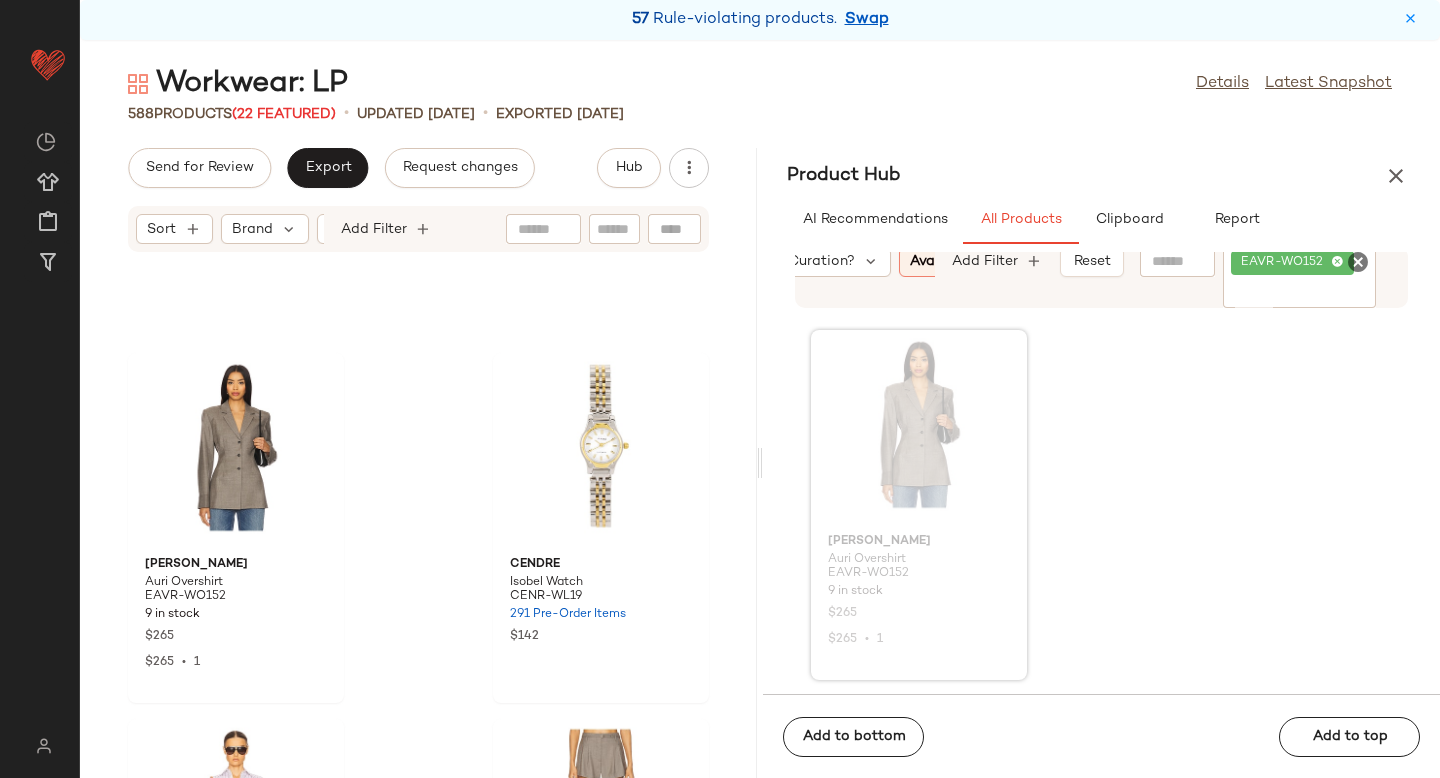 scroll, scrollTop: 13851, scrollLeft: 0, axis: vertical 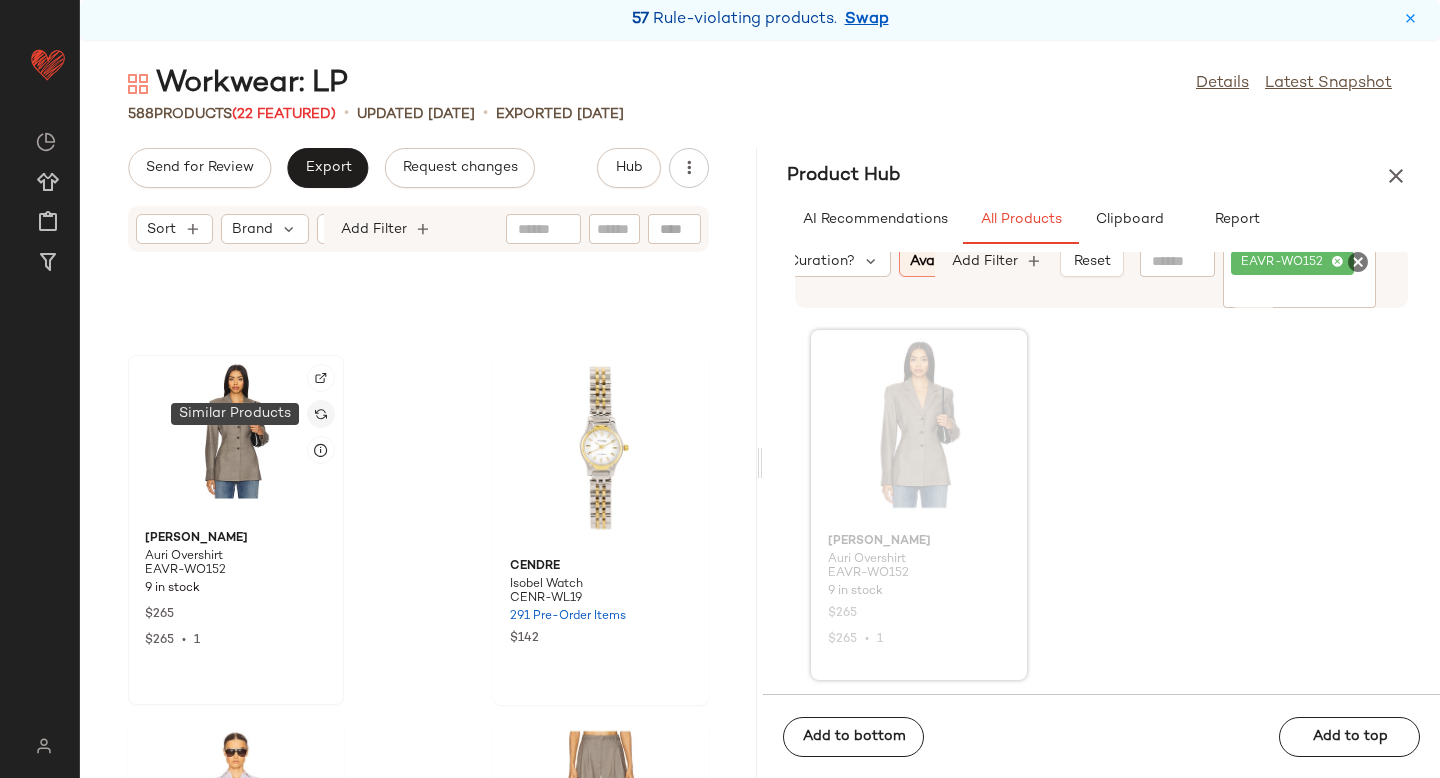 click 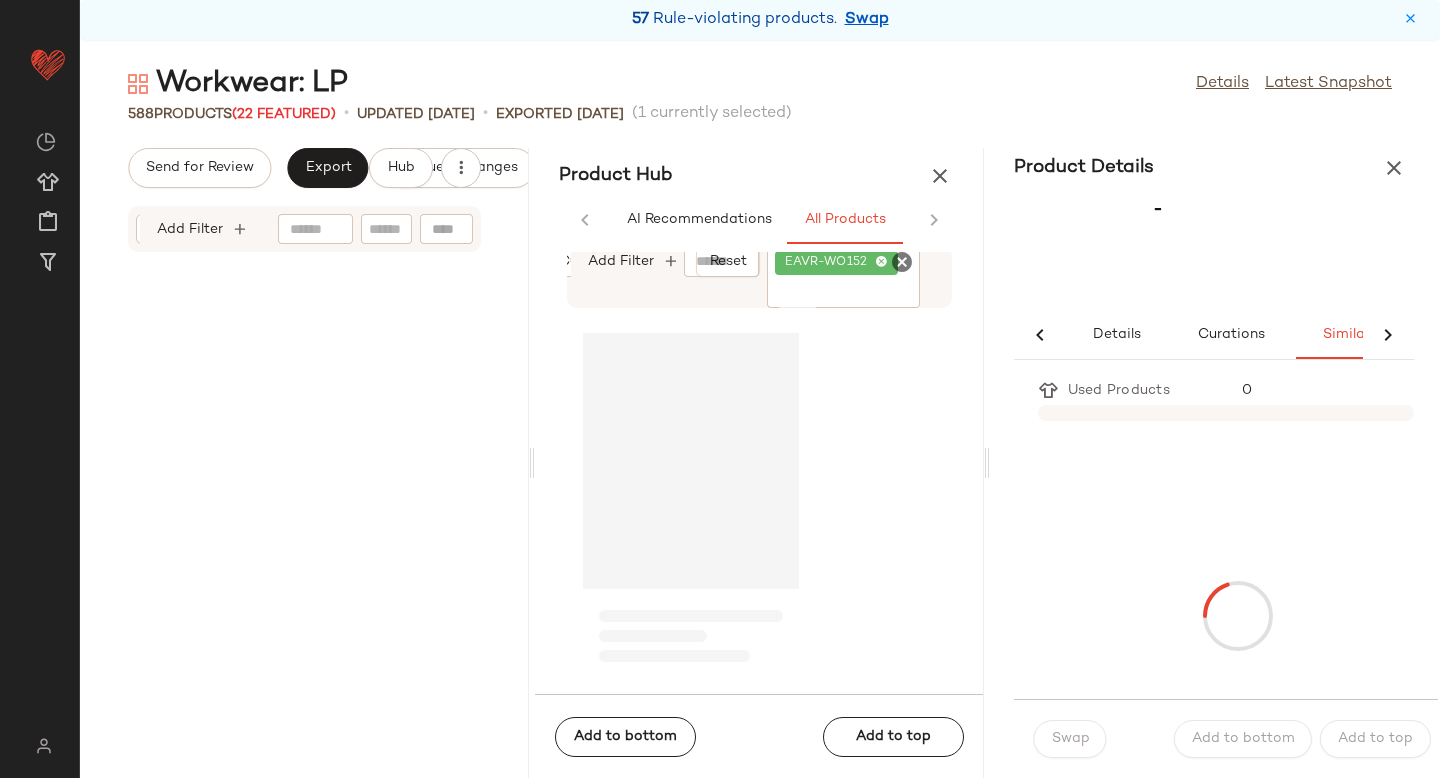 scroll, scrollTop: 0, scrollLeft: 33, axis: horizontal 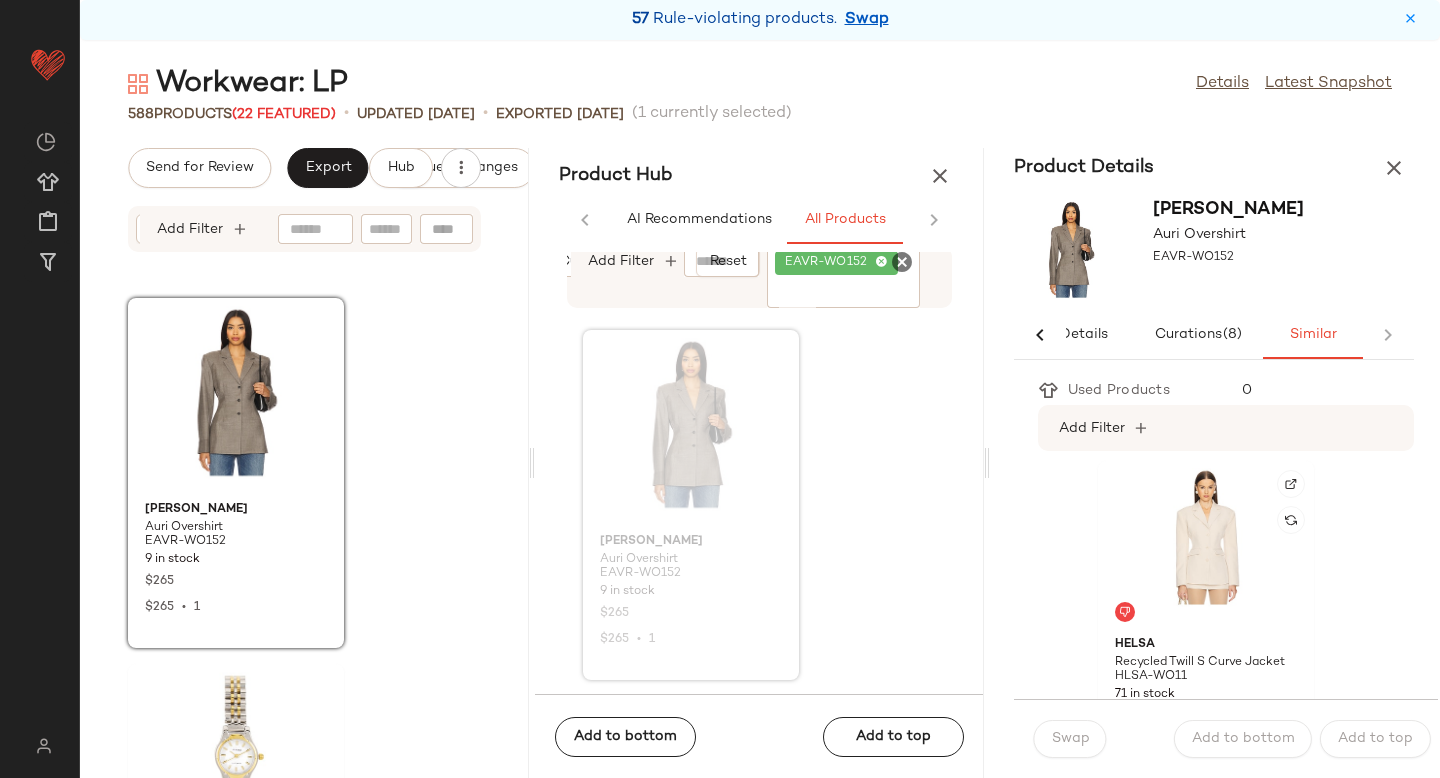 click 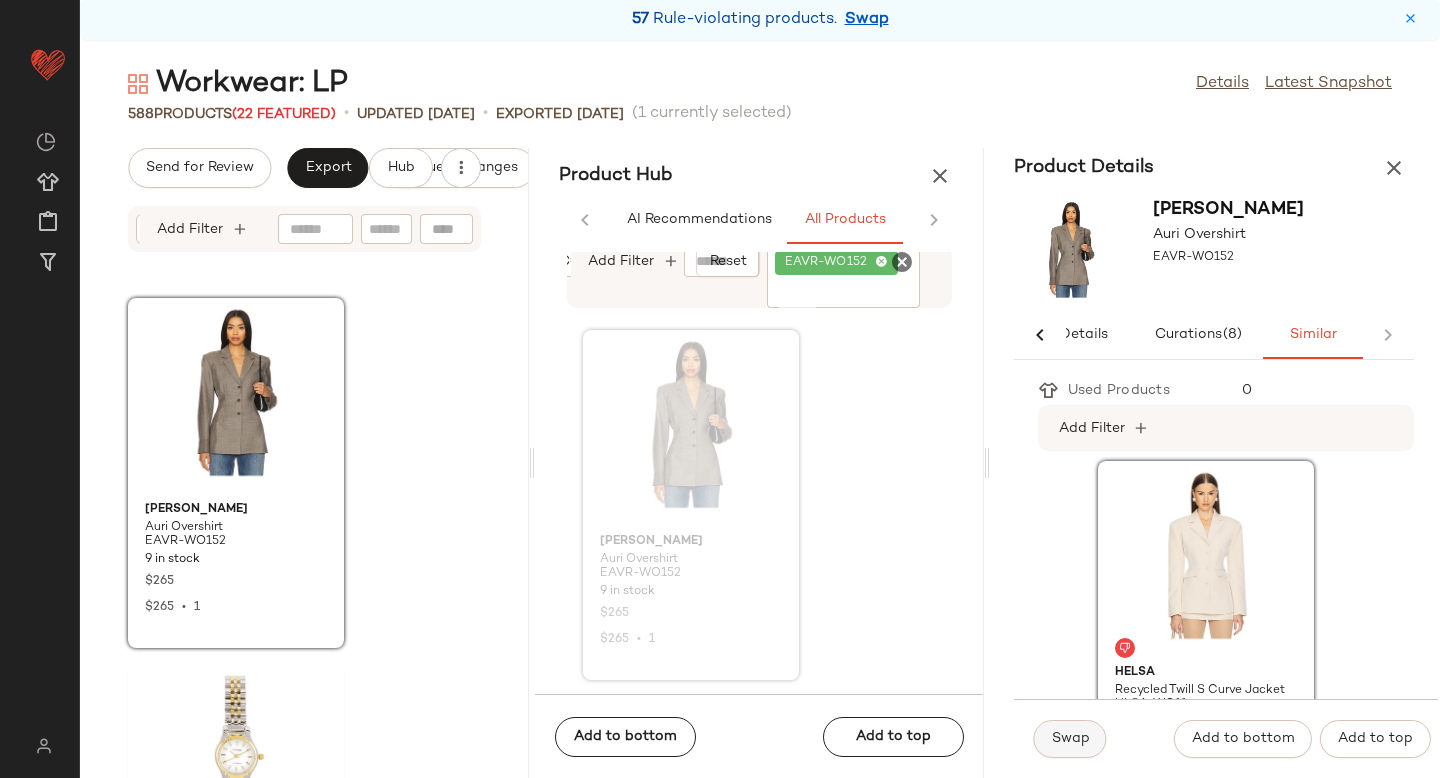 click on "Swap" at bounding box center (1070, 739) 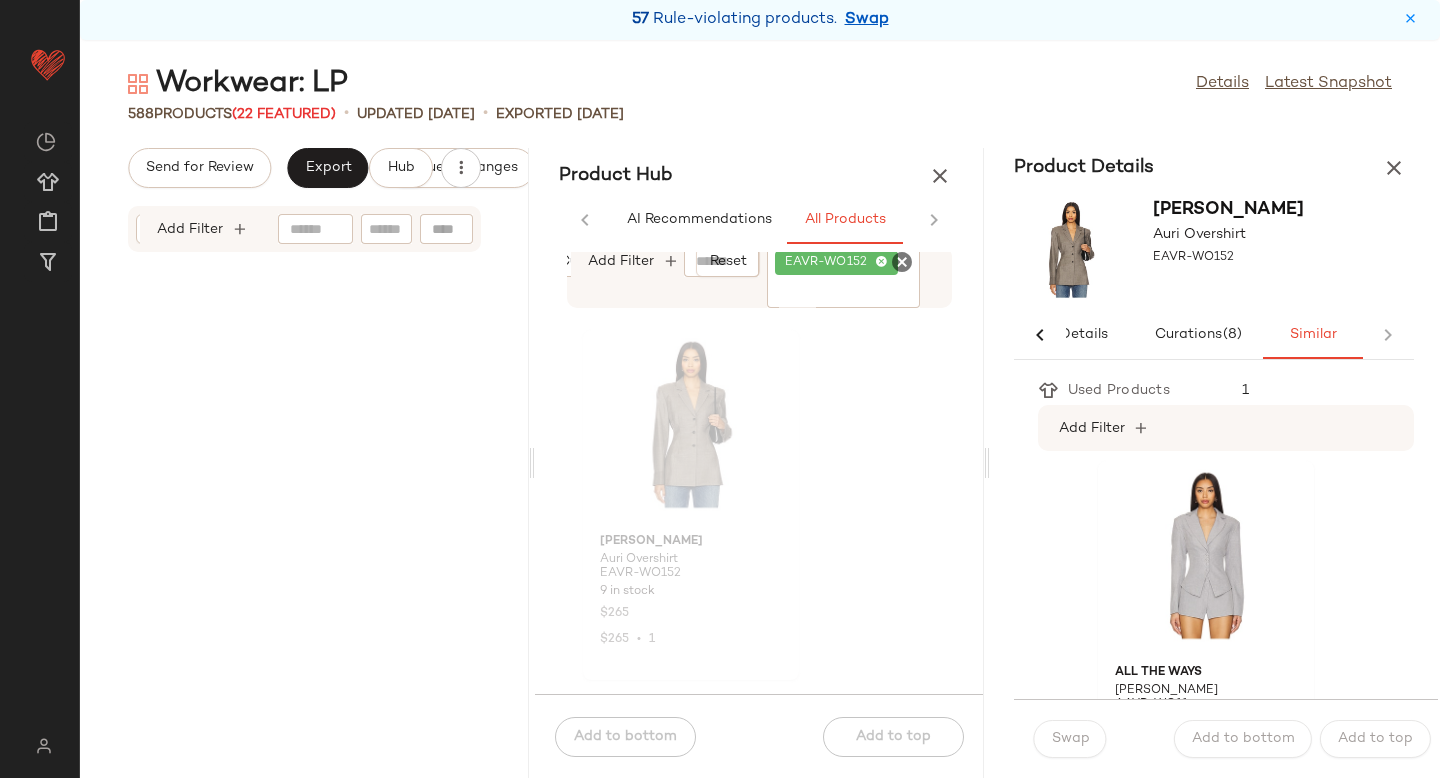 scroll, scrollTop: 0, scrollLeft: 0, axis: both 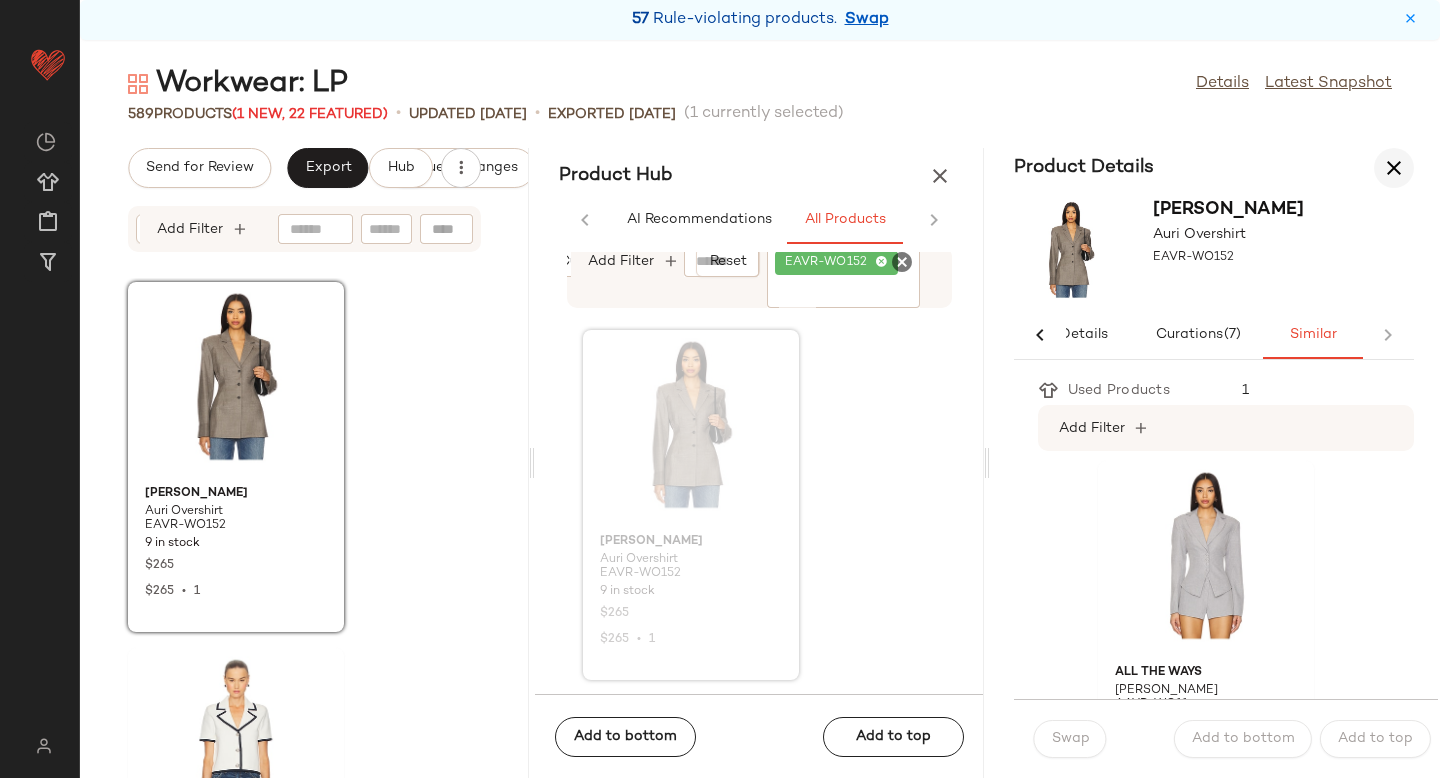 click at bounding box center (1394, 168) 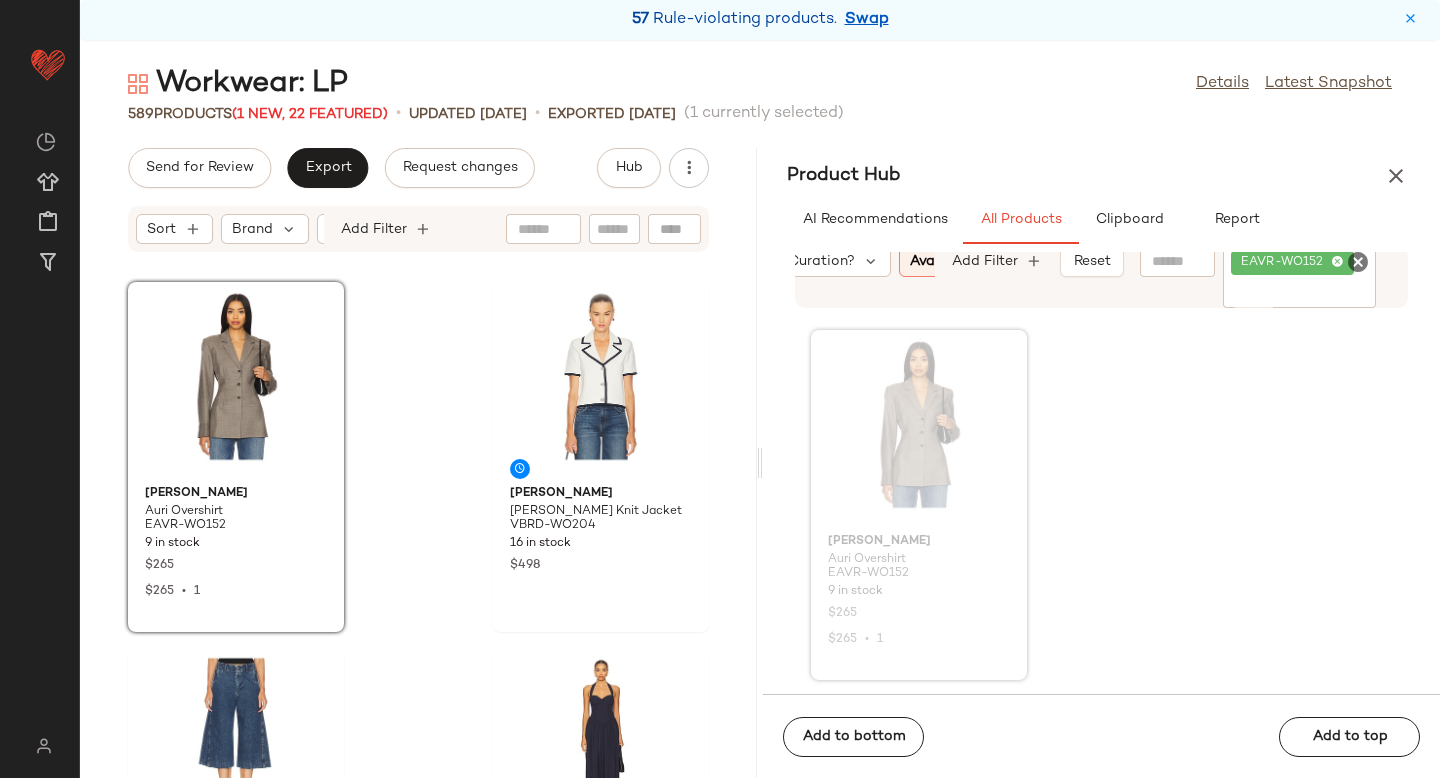 click 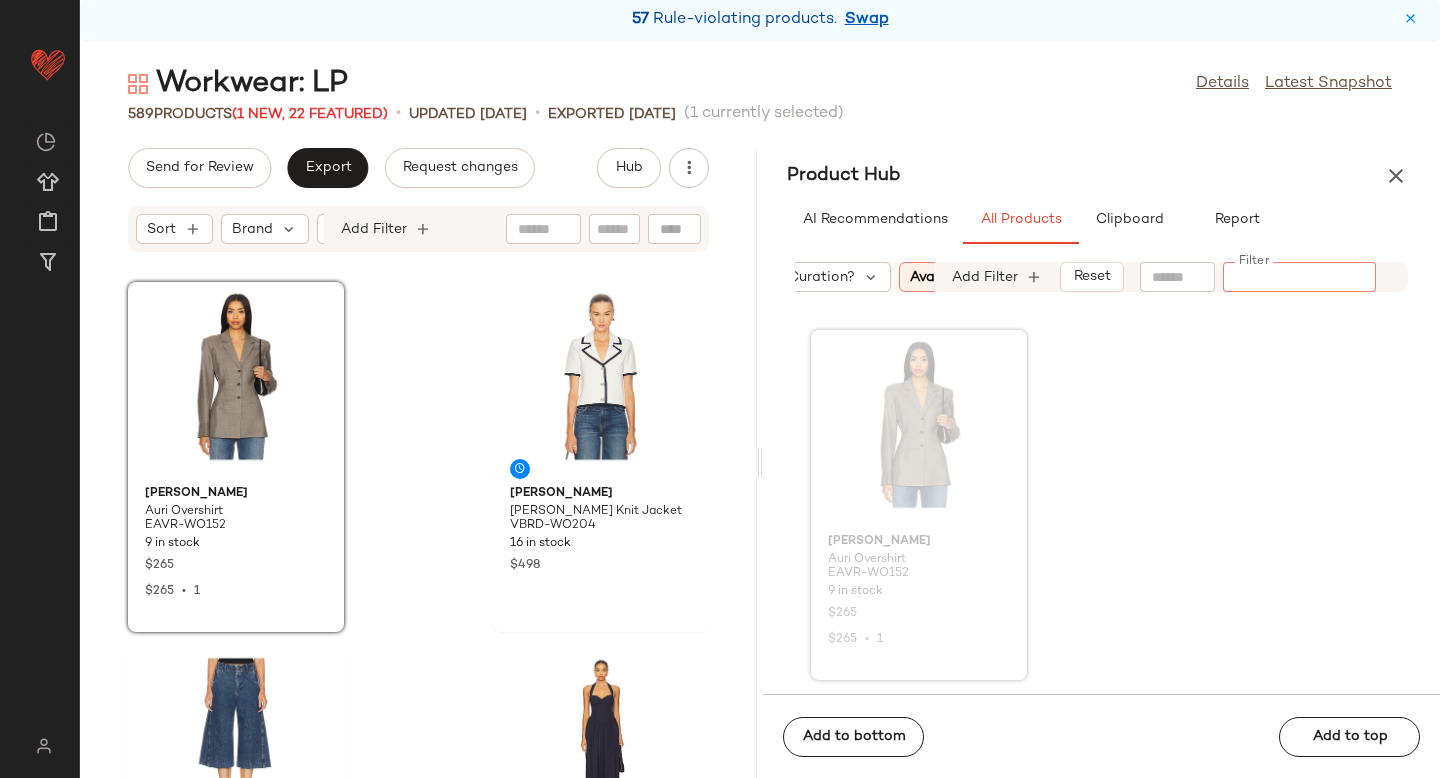 paste on "**********" 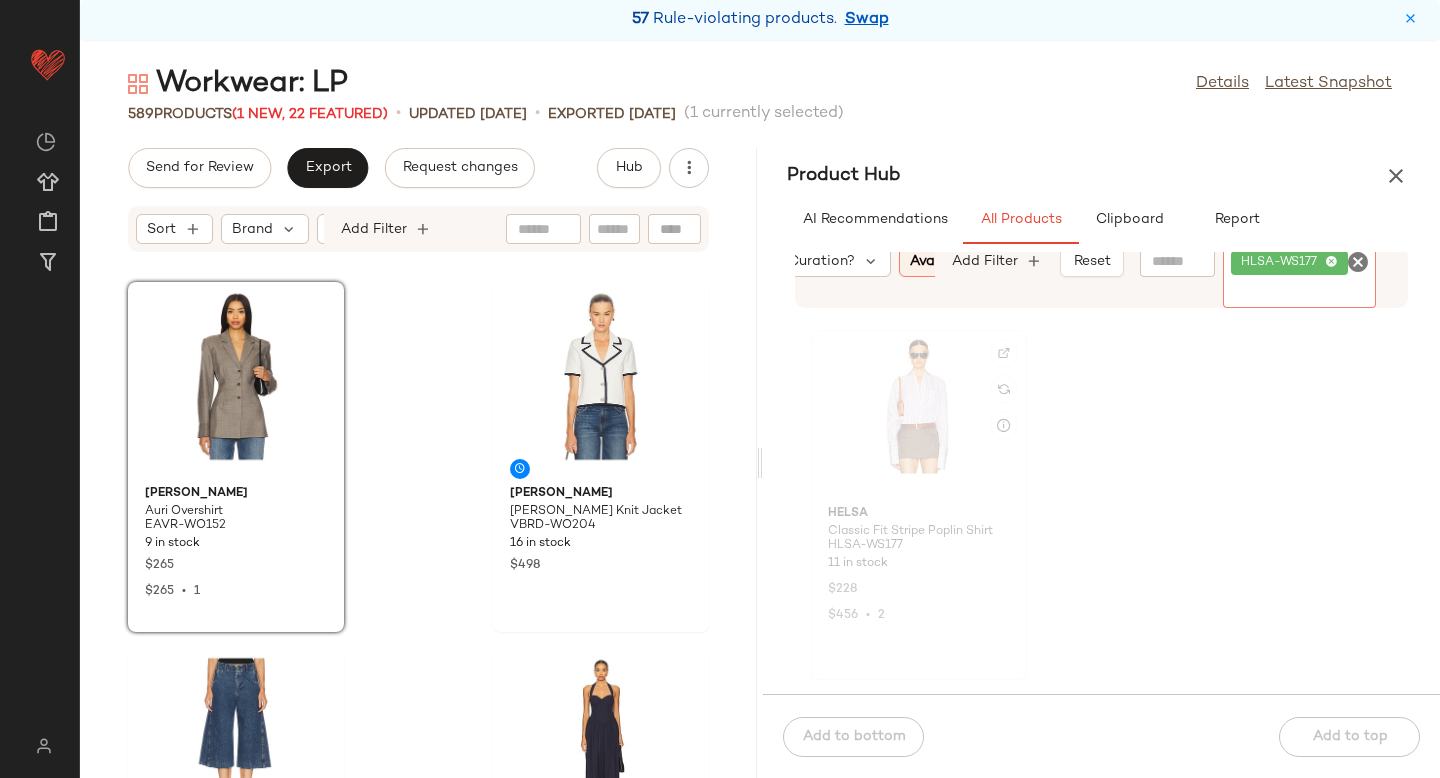 click 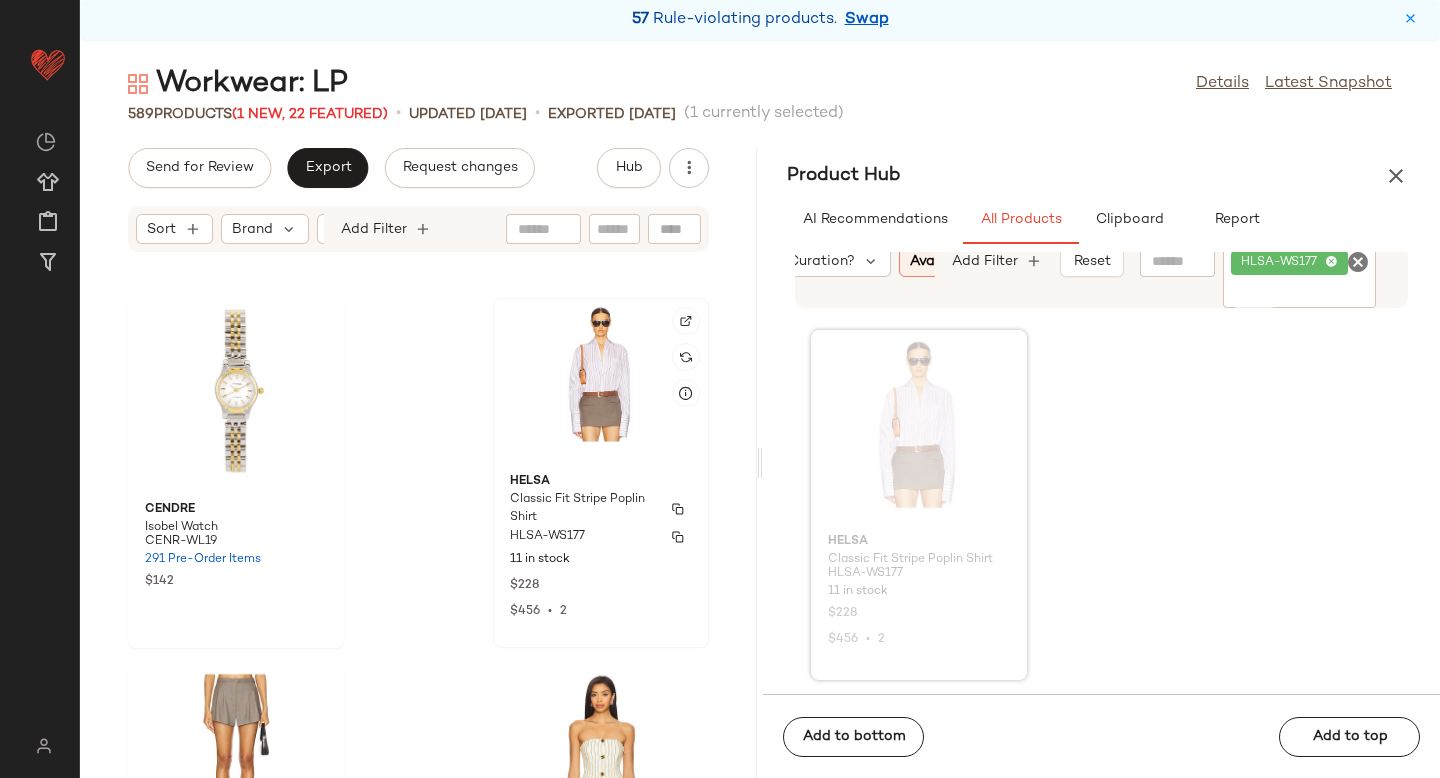 click on "Helsa Classic Fit Stripe Poplin Shirt HLSA-WS177 11 in stock $228 $456  •  2" 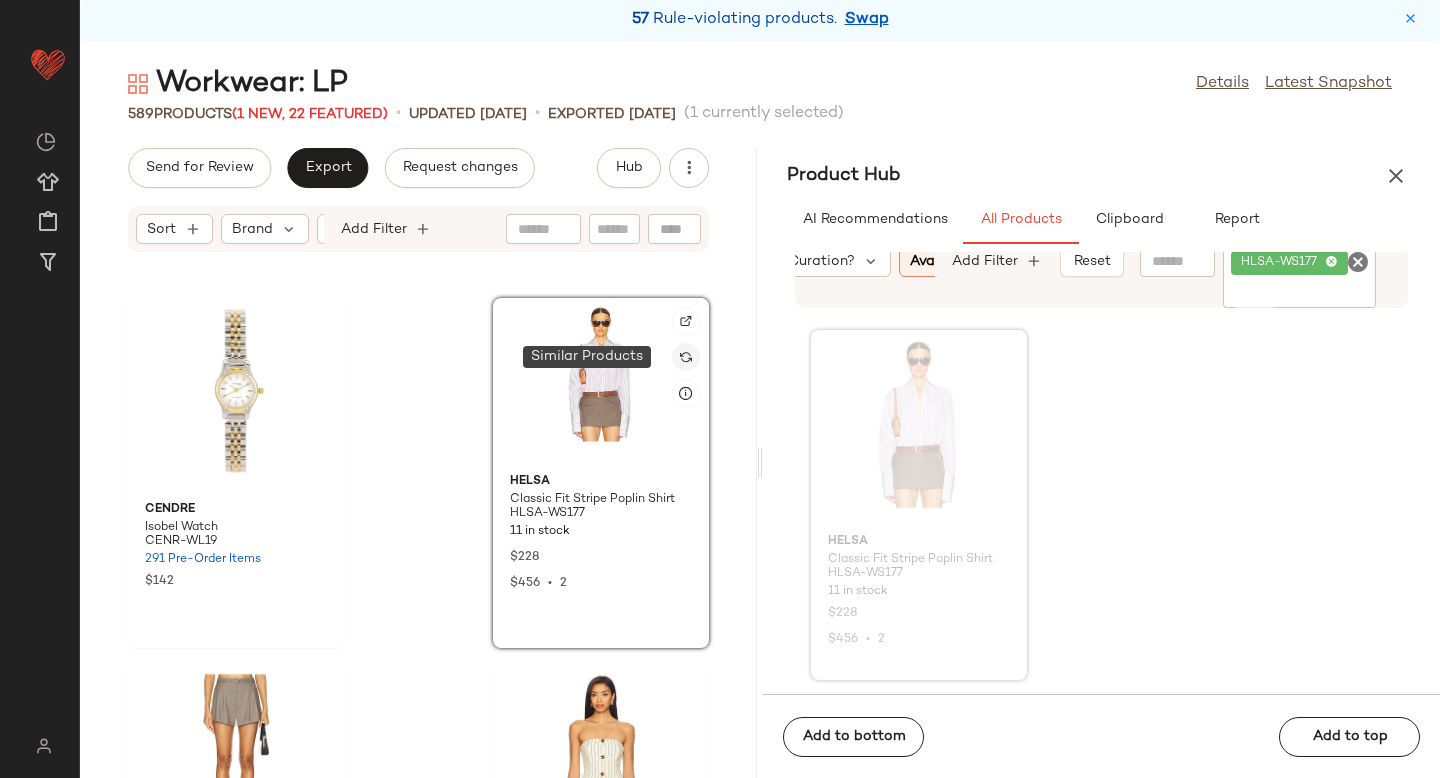 click 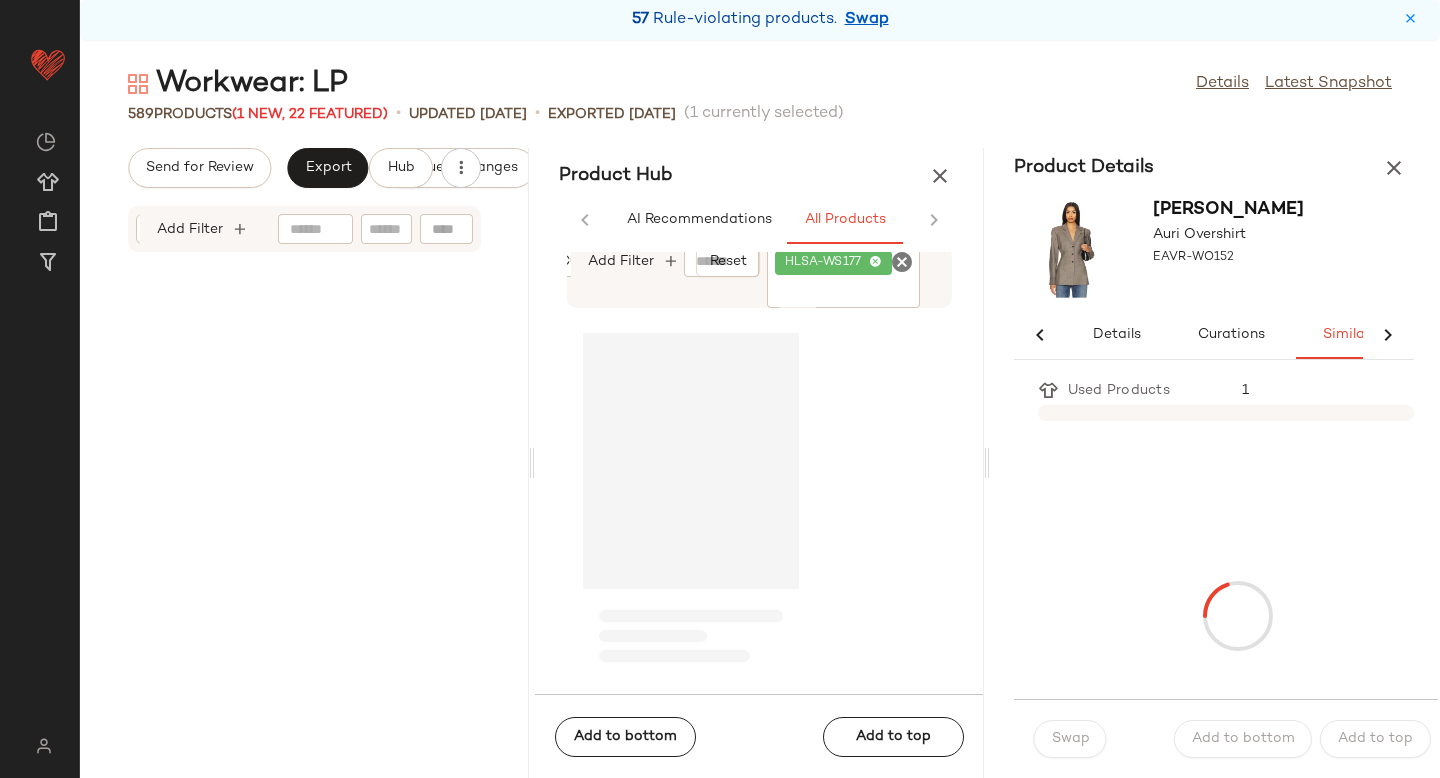 scroll, scrollTop: 0, scrollLeft: 33, axis: horizontal 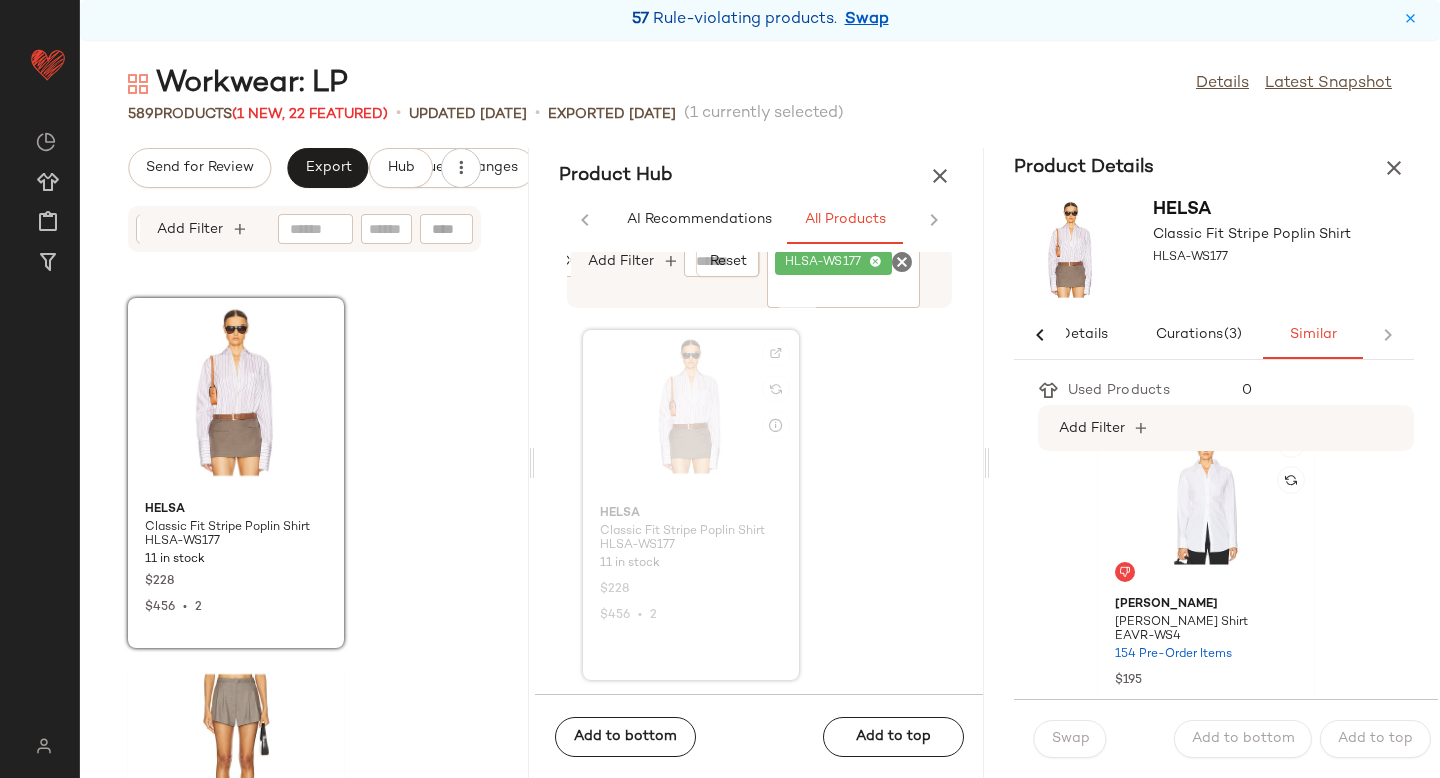 click 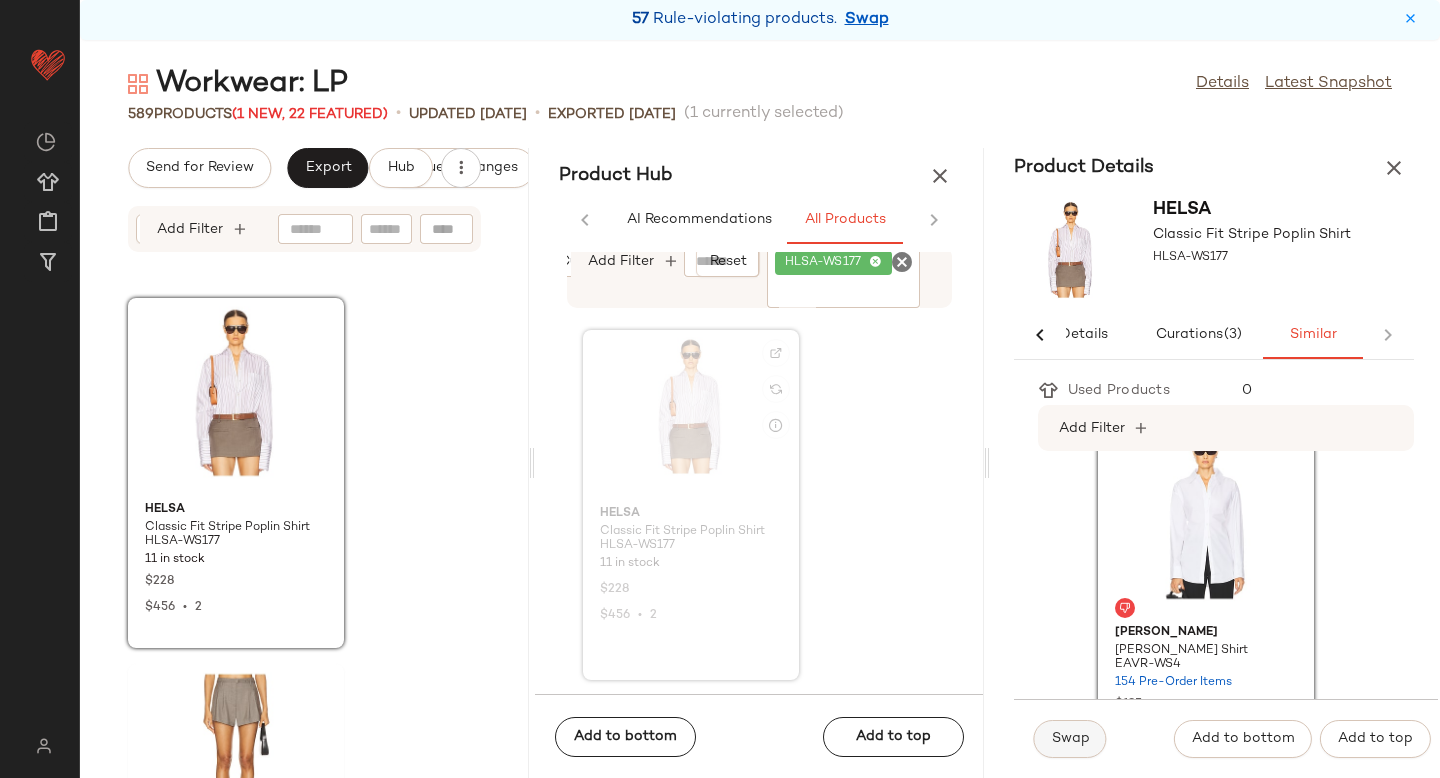 click on "Swap" 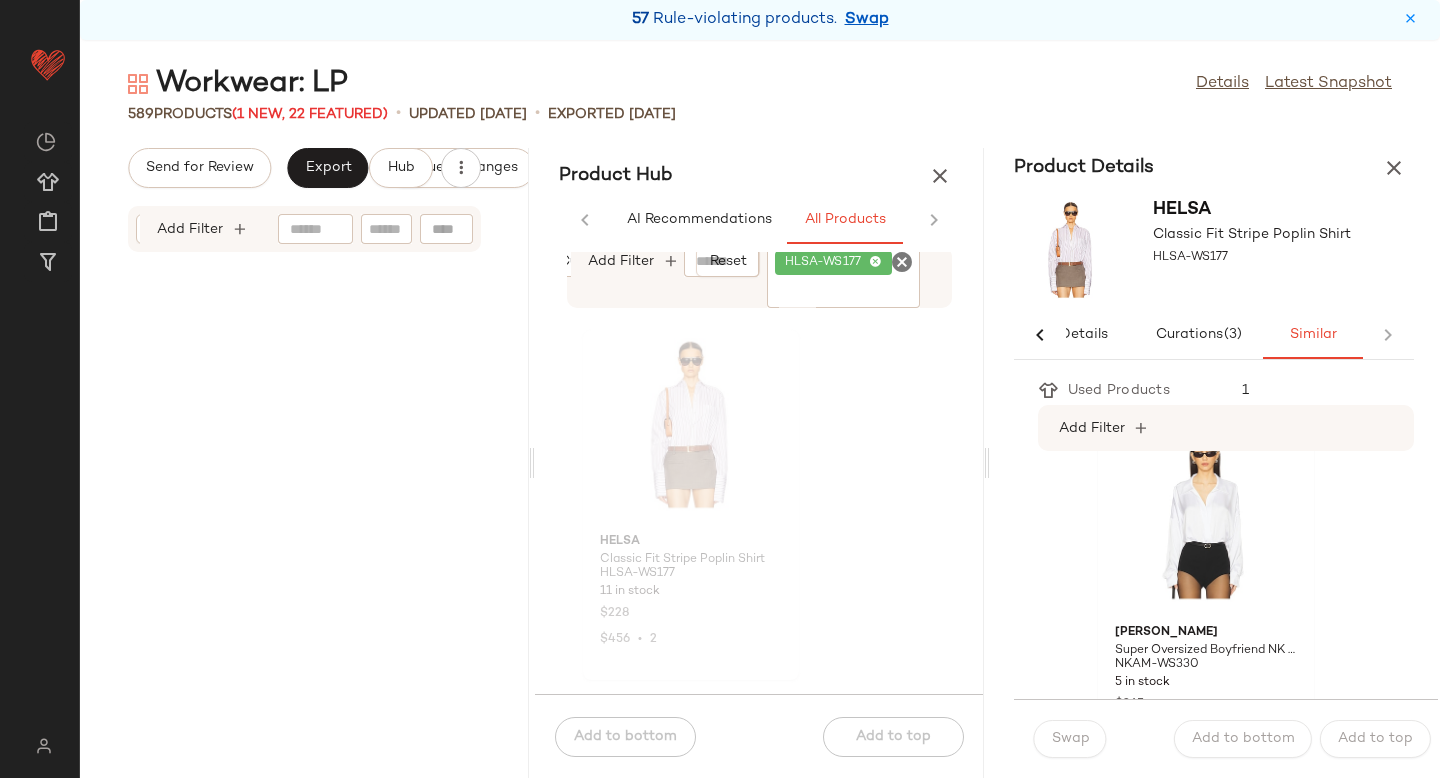 scroll, scrollTop: 0, scrollLeft: 0, axis: both 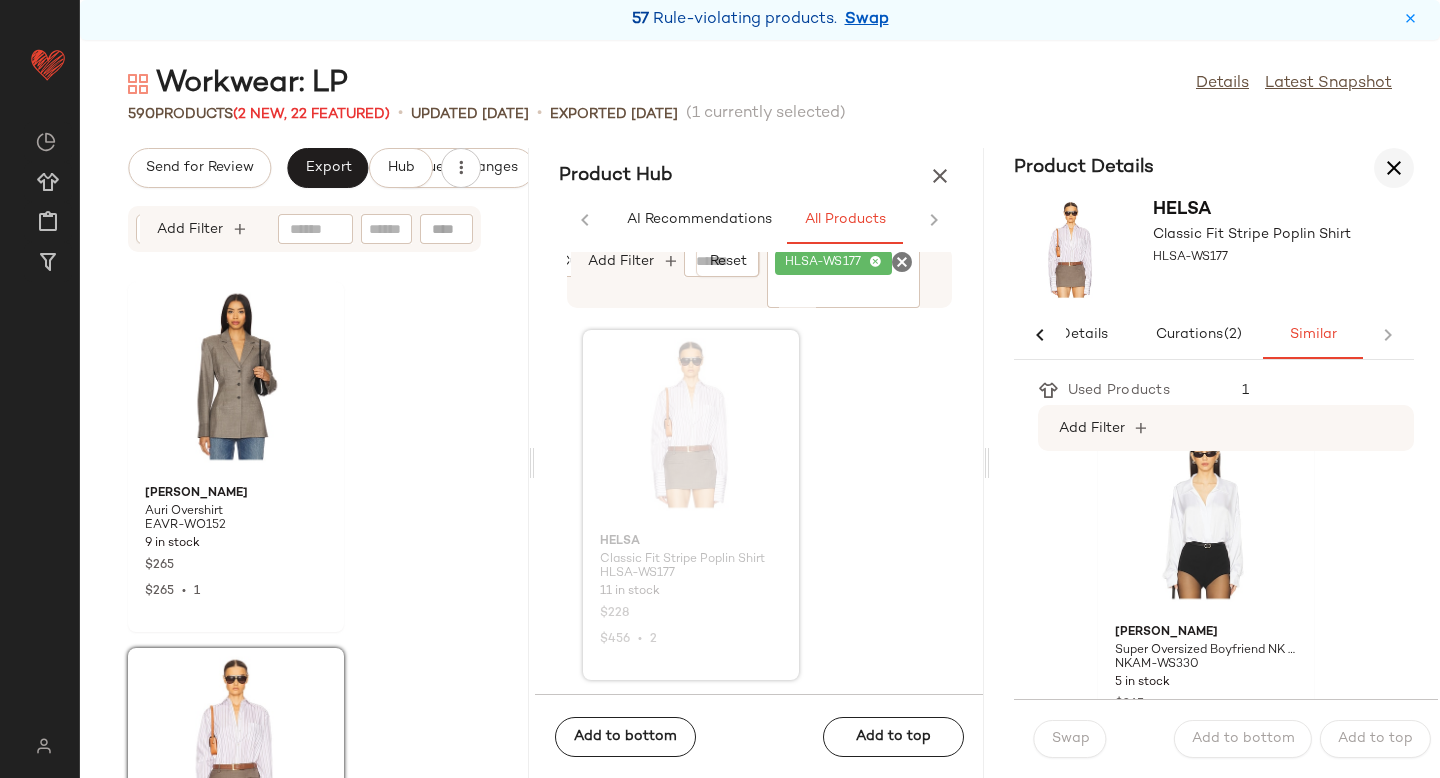 click at bounding box center [1394, 168] 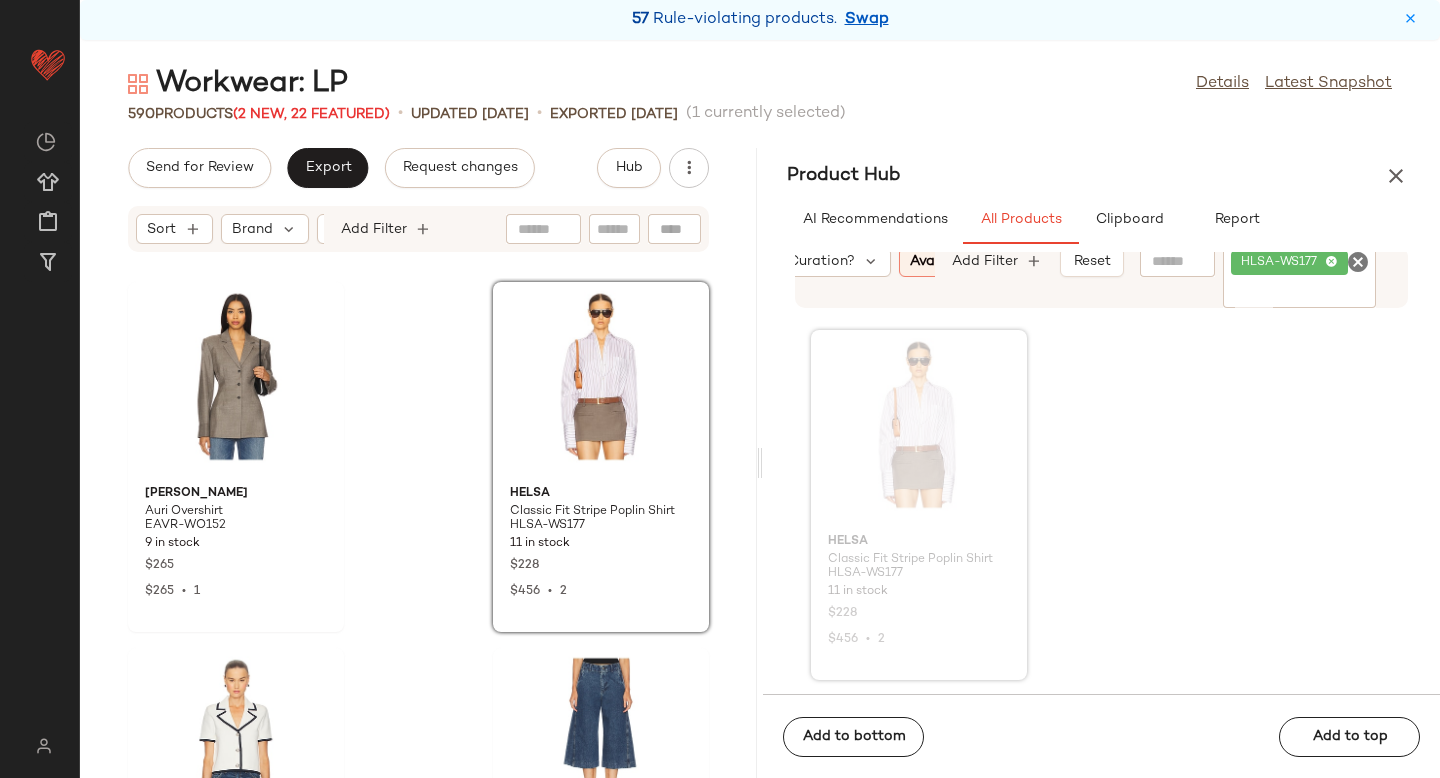click 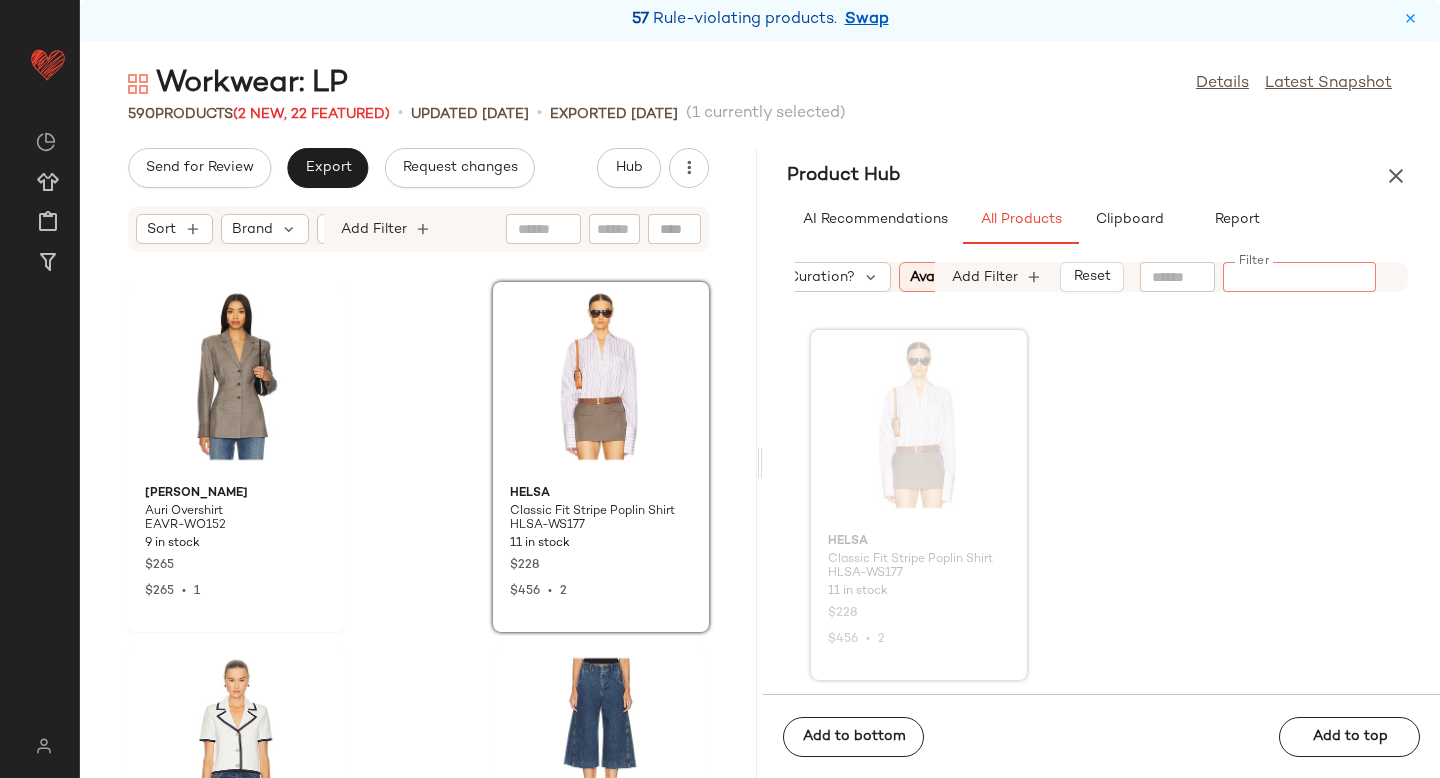 paste on "********" 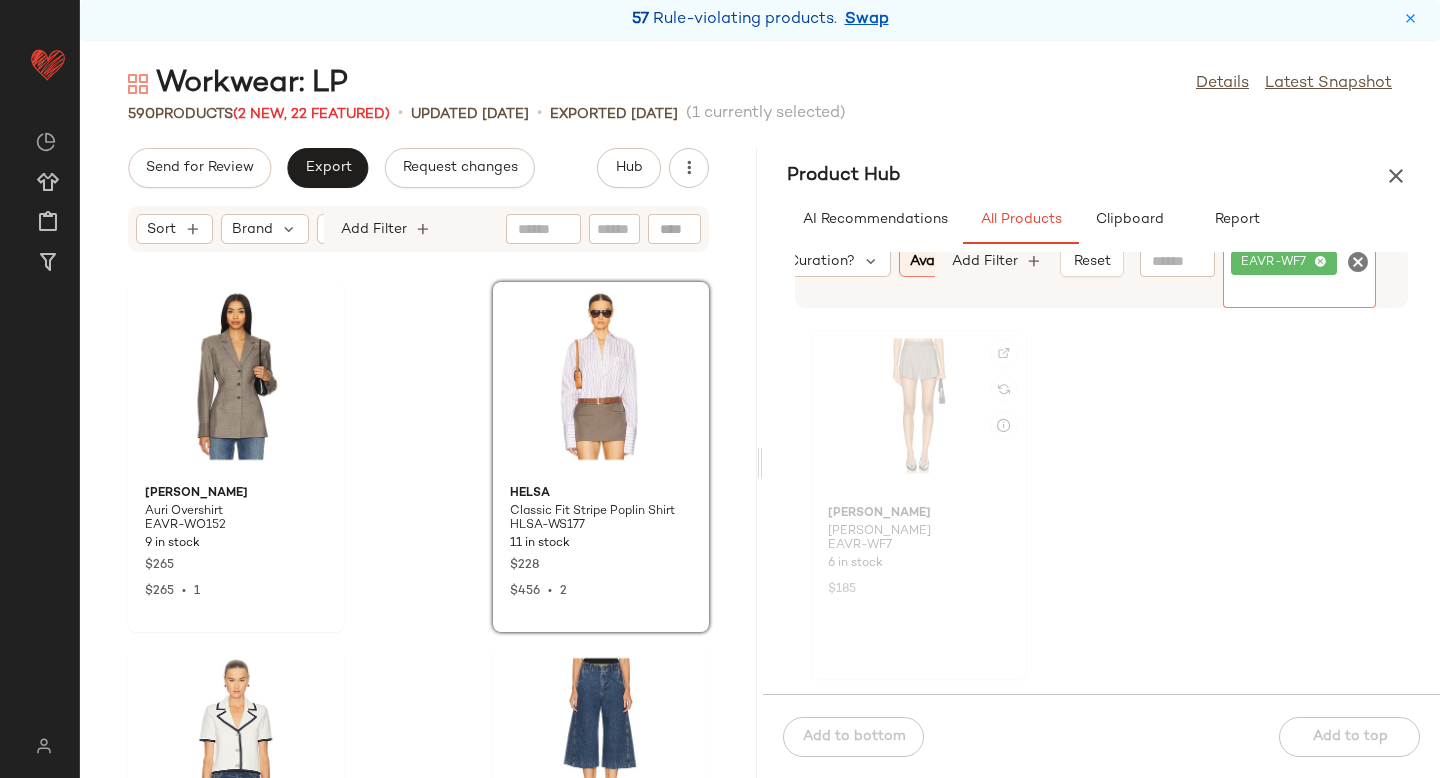click 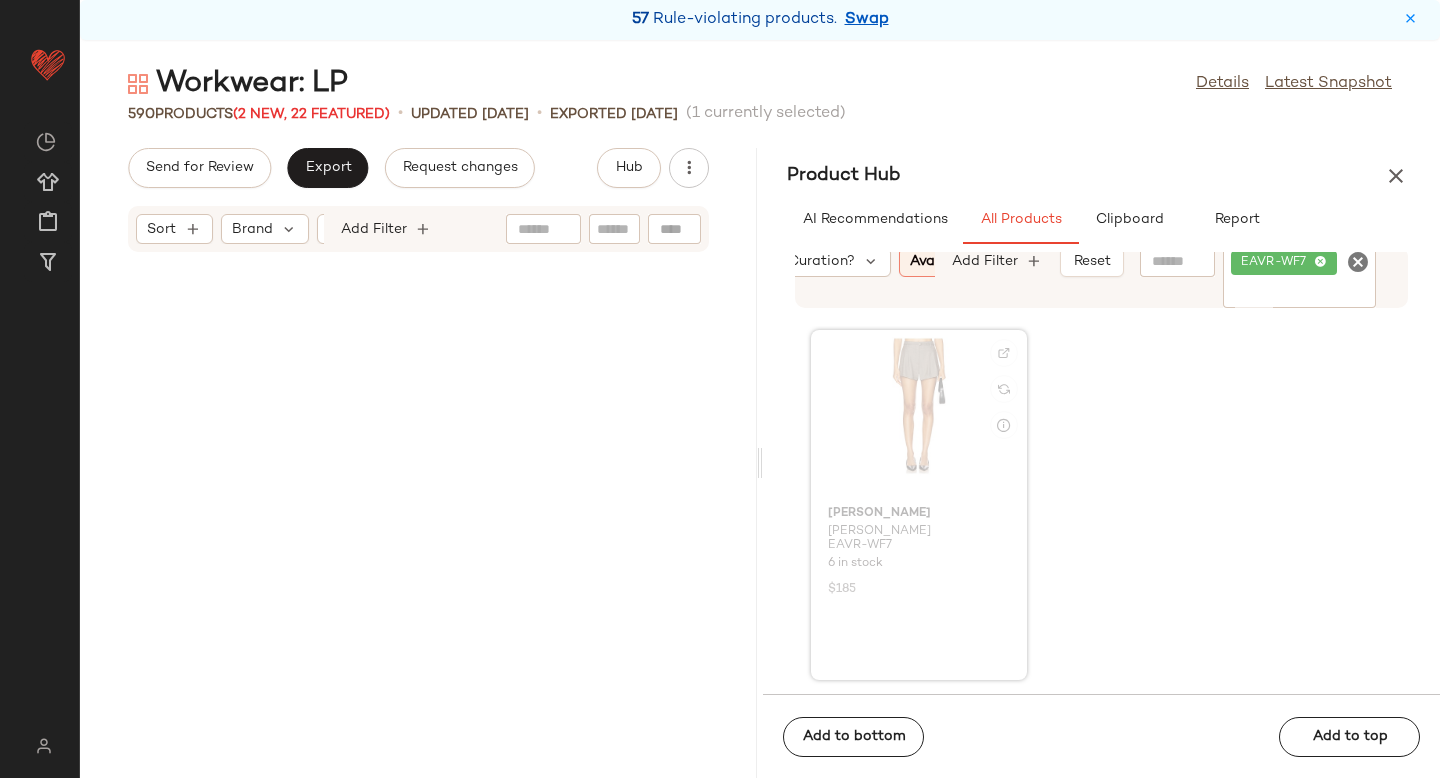 scroll, scrollTop: 14640, scrollLeft: 0, axis: vertical 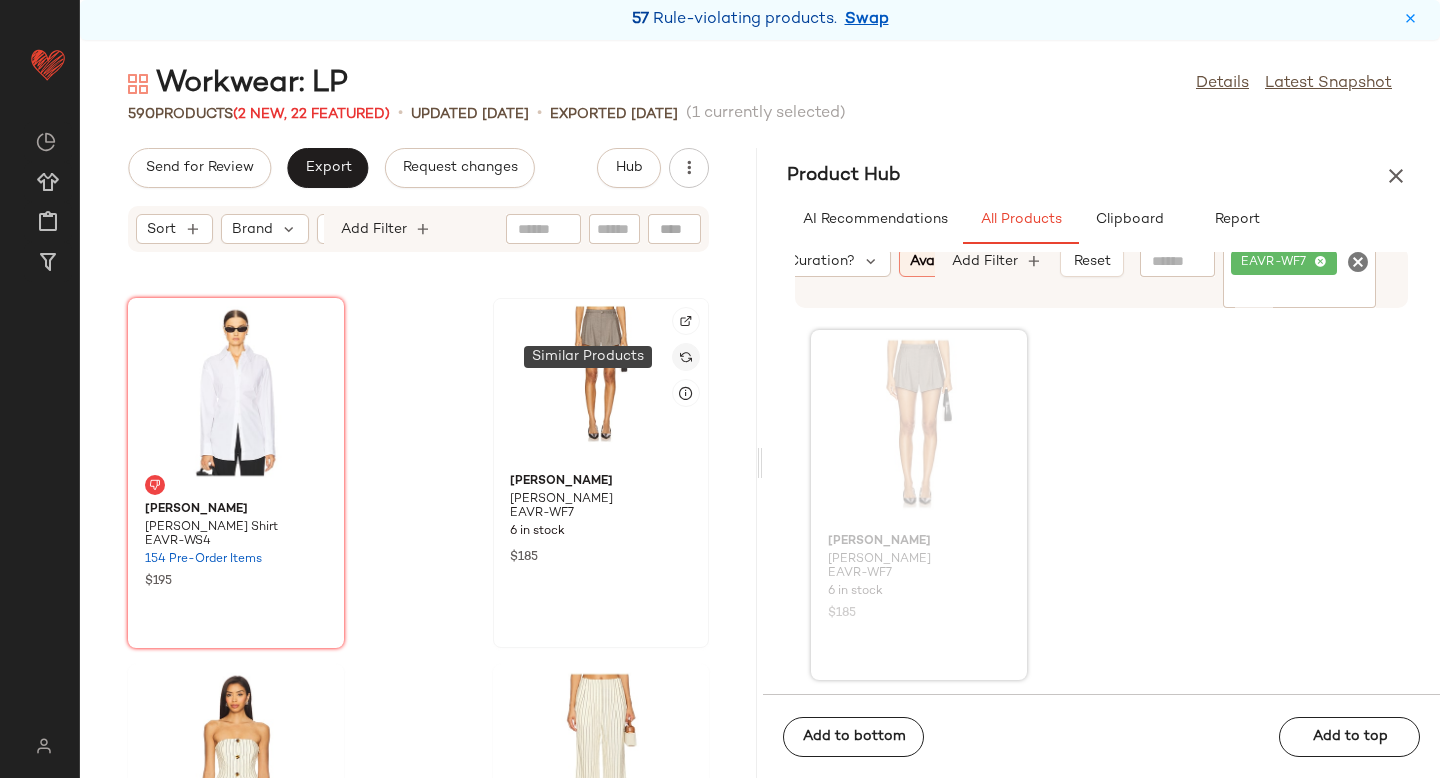 click 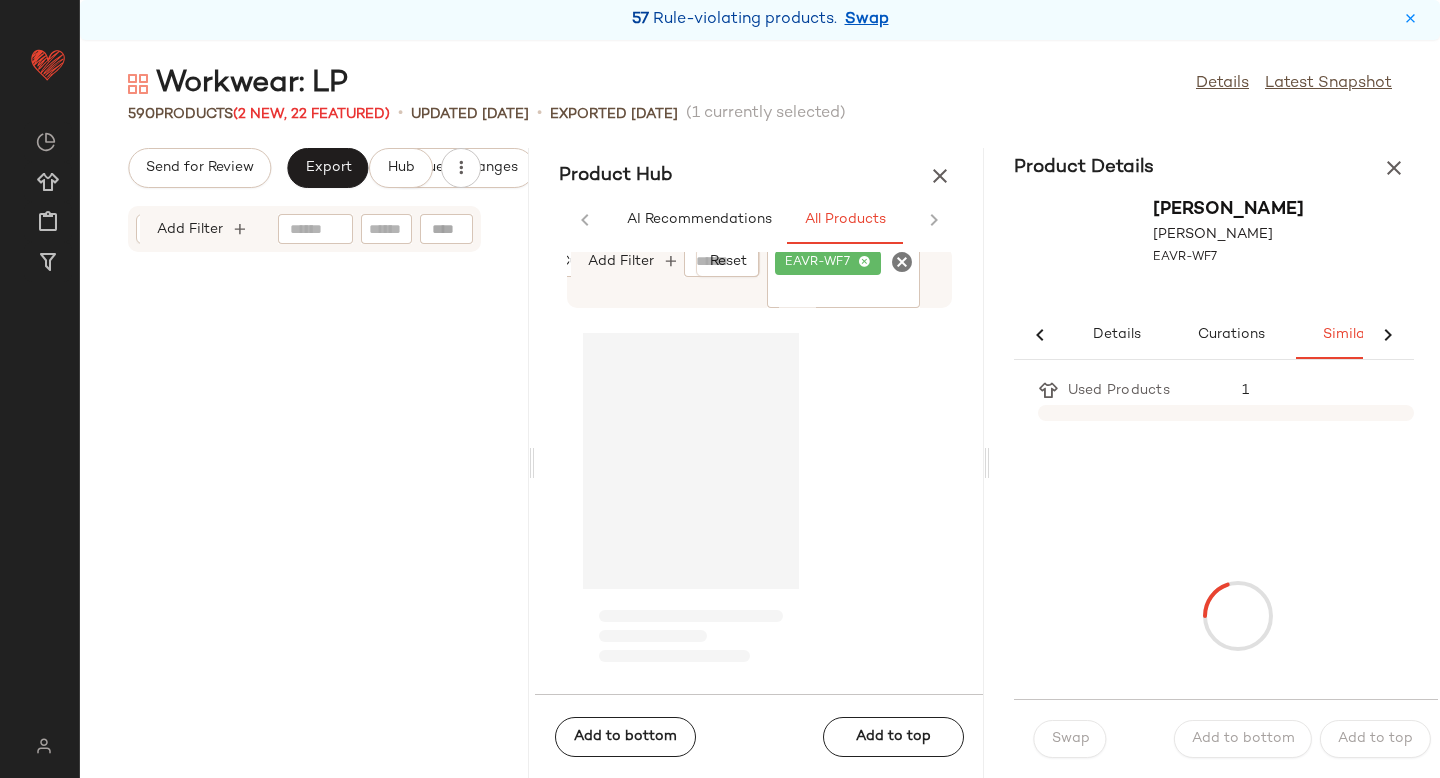 scroll, scrollTop: 0, scrollLeft: 33, axis: horizontal 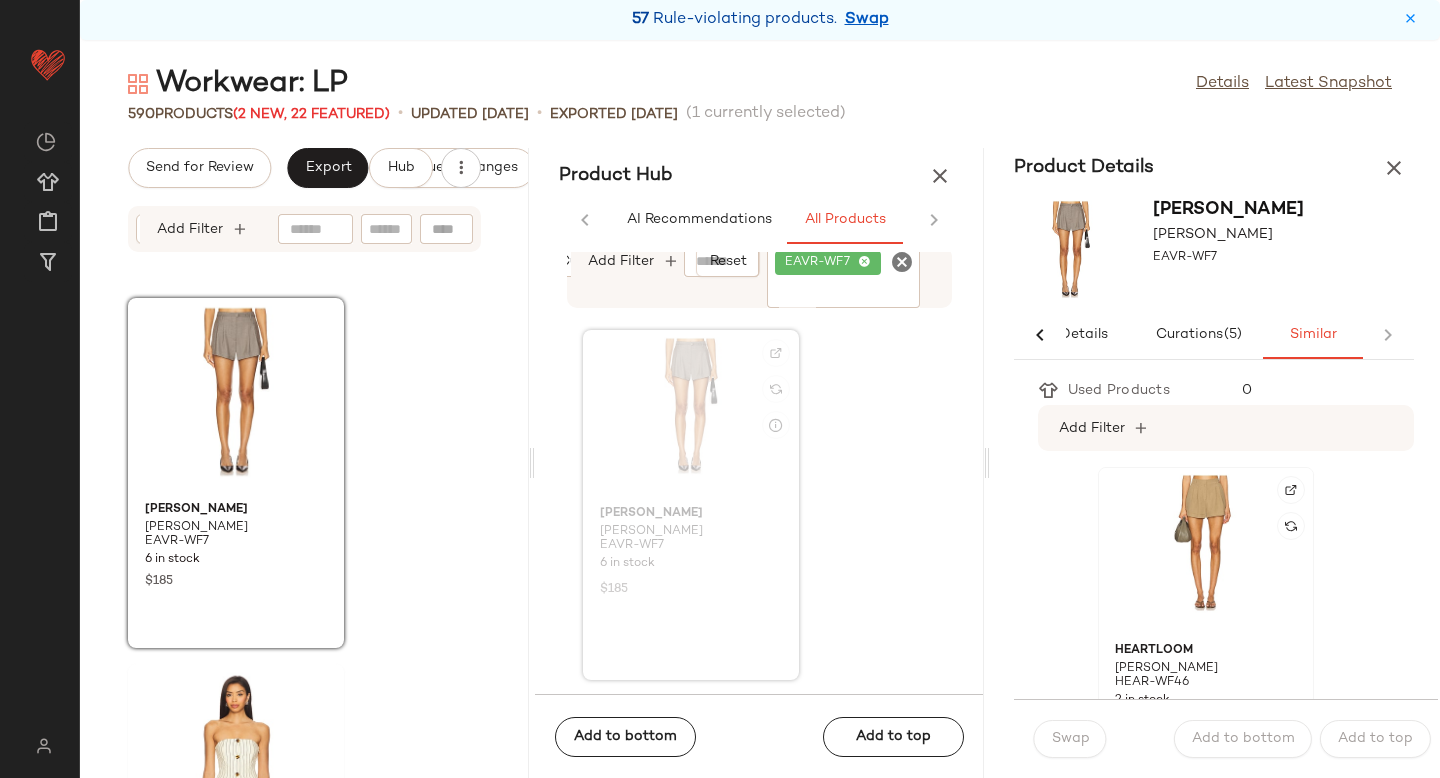 click 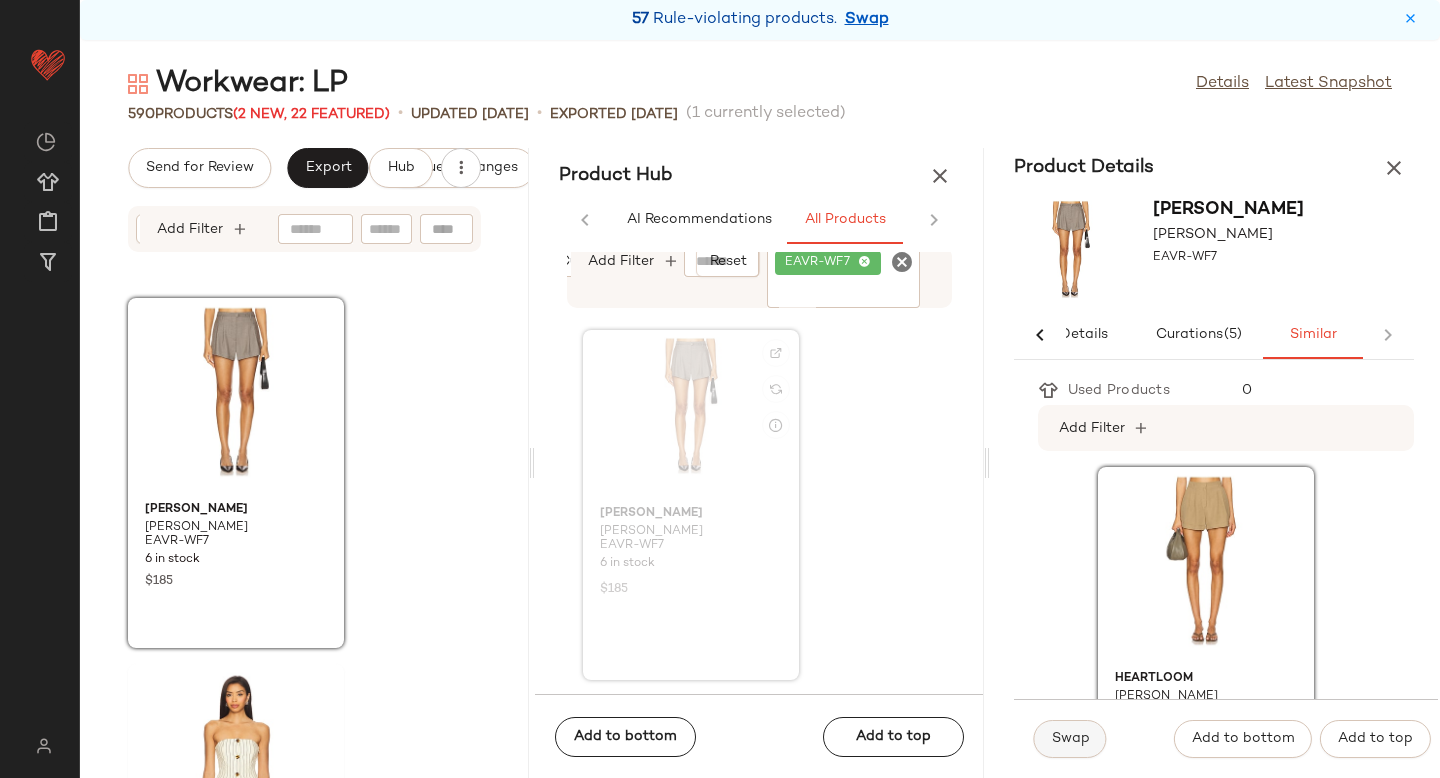 click on "Swap" at bounding box center (1070, 739) 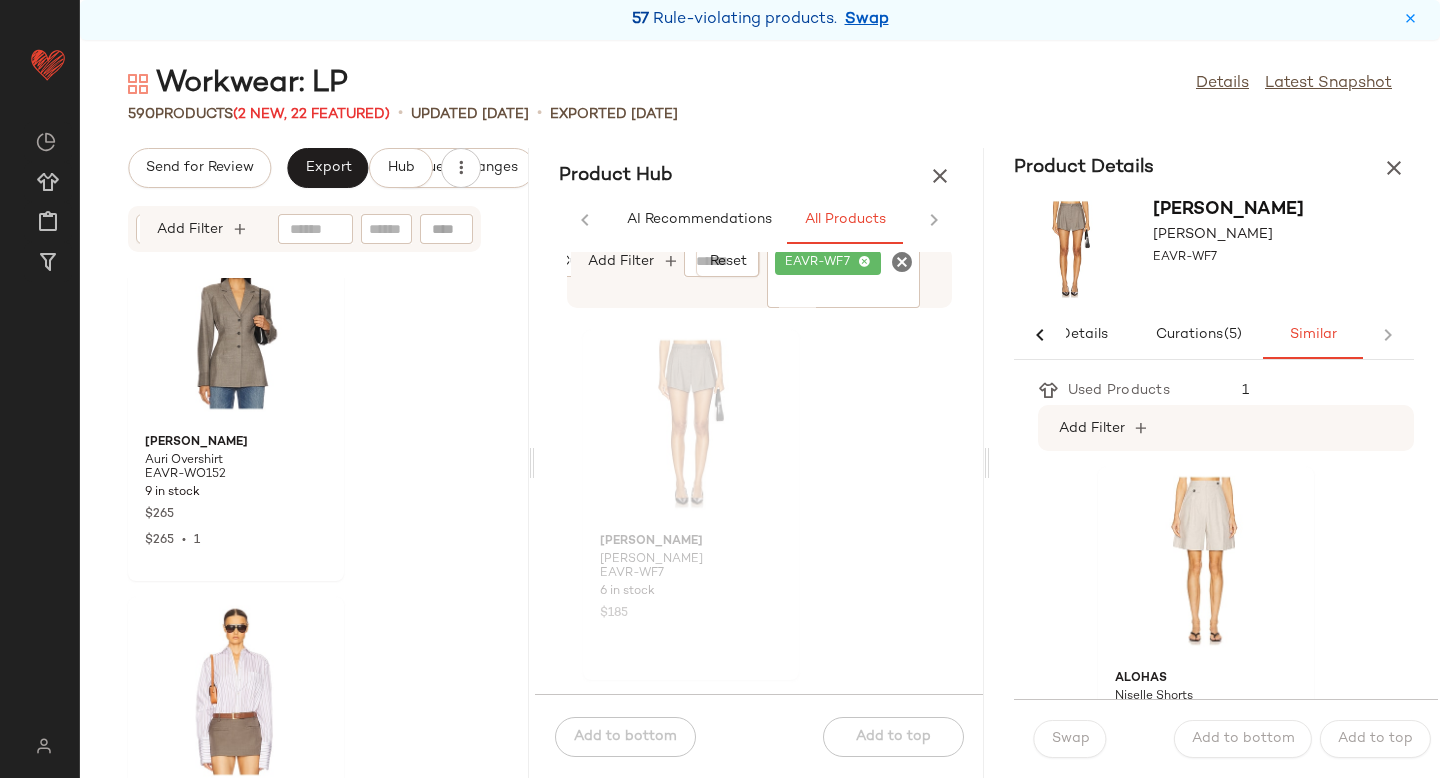 scroll, scrollTop: 28, scrollLeft: 0, axis: vertical 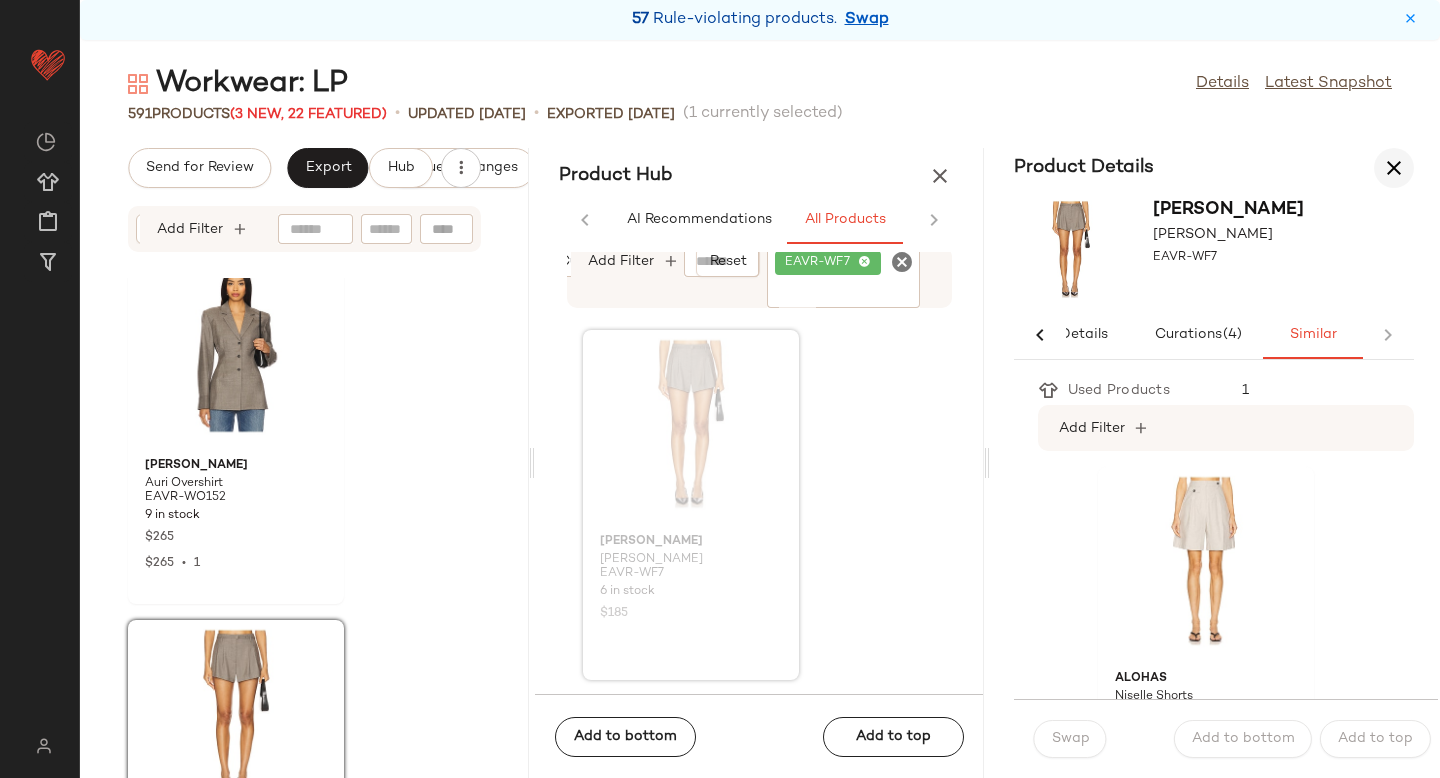 click at bounding box center [1394, 168] 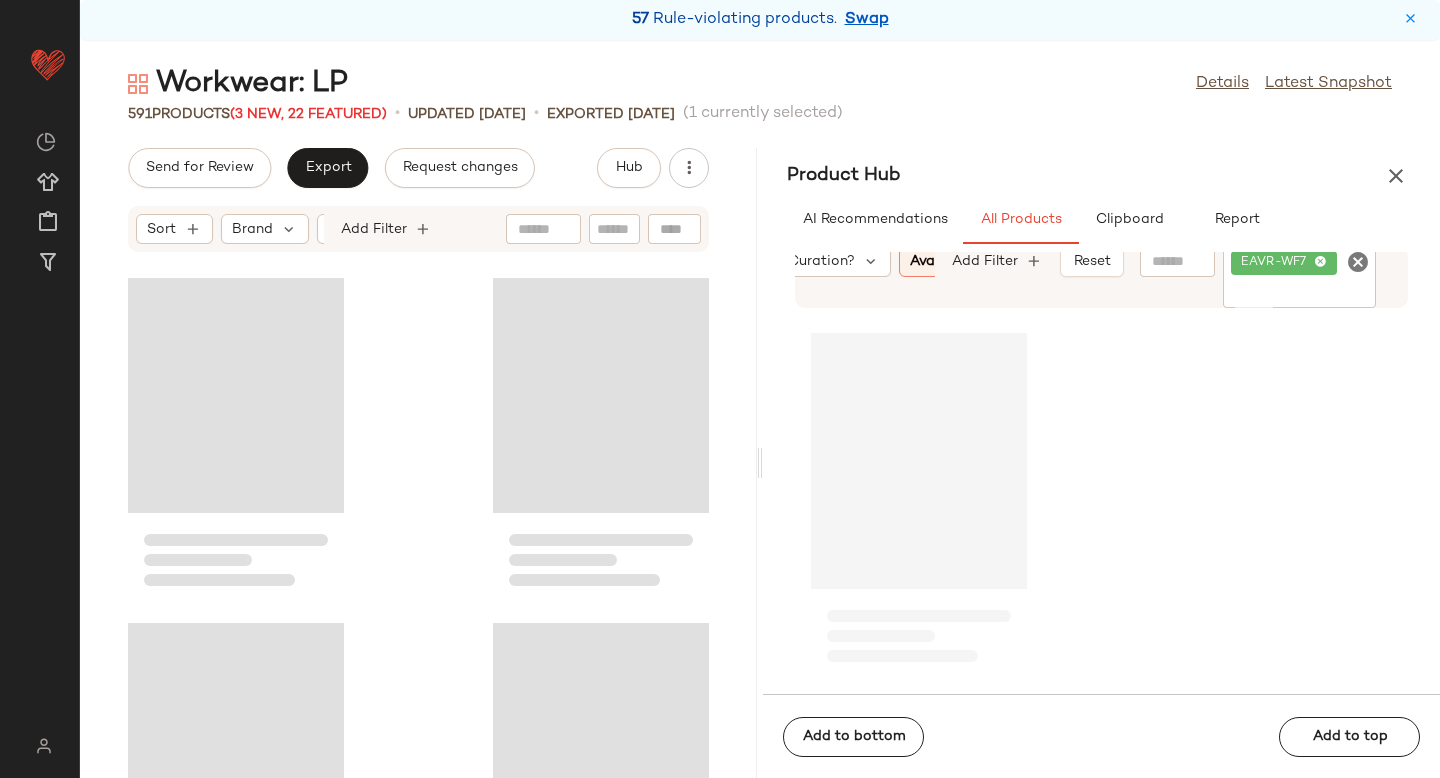 scroll, scrollTop: 0, scrollLeft: 0, axis: both 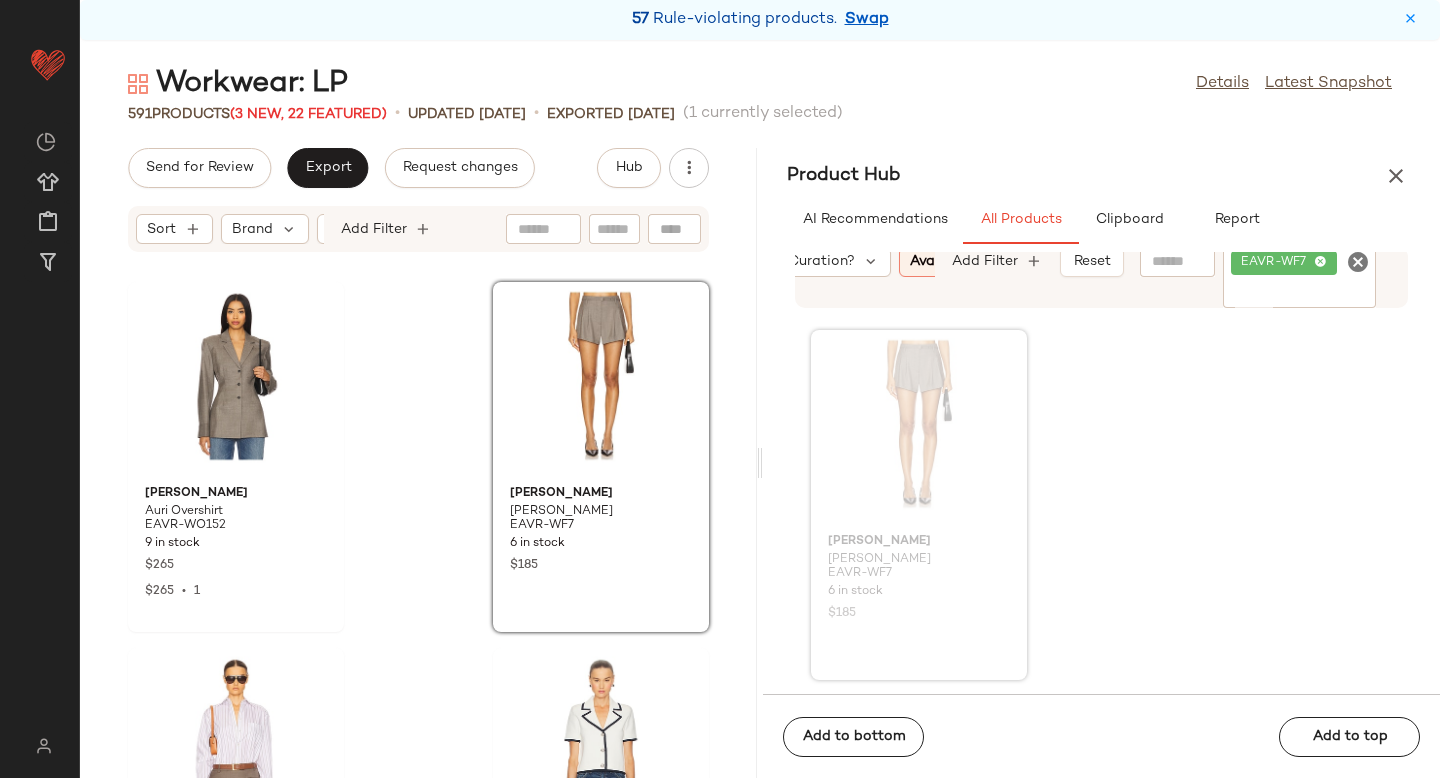 click 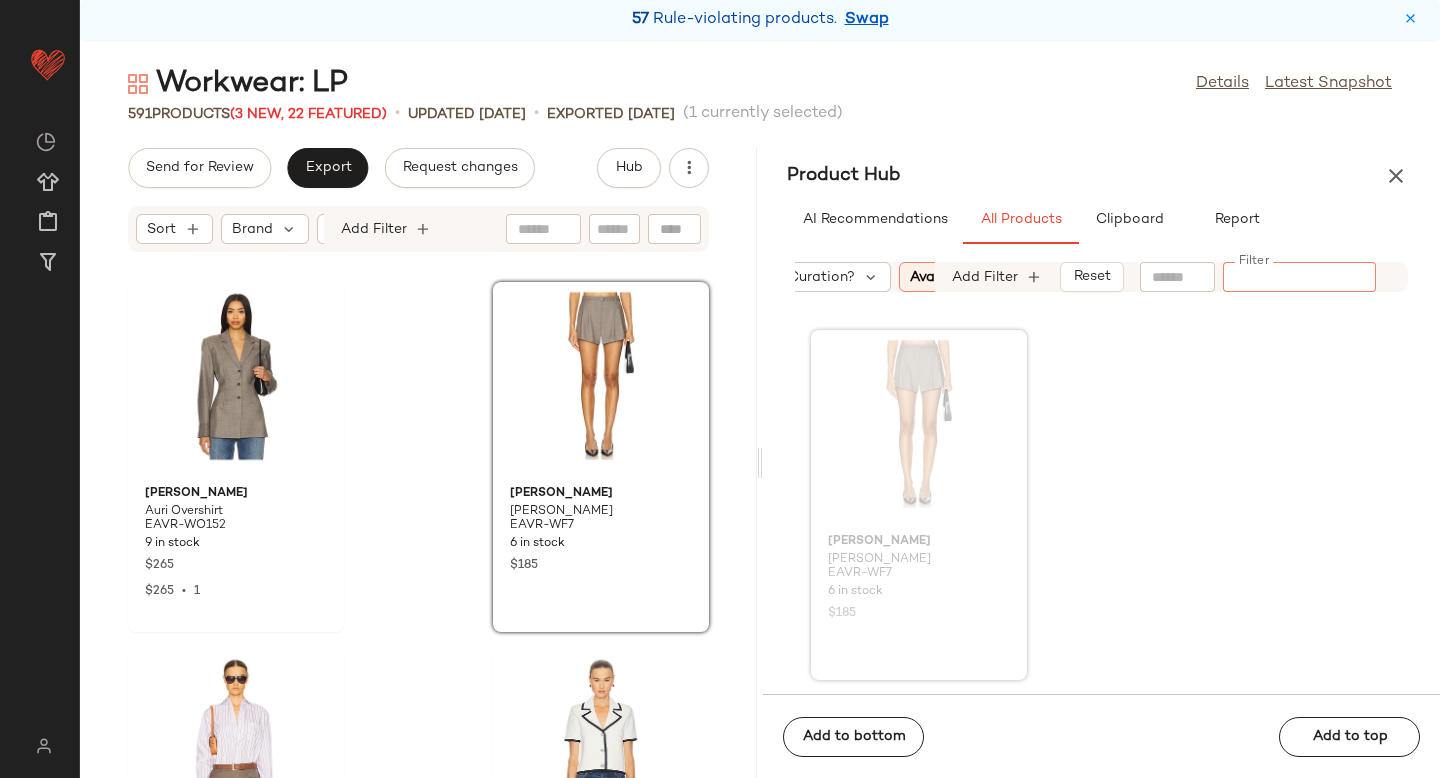 paste on "**********" 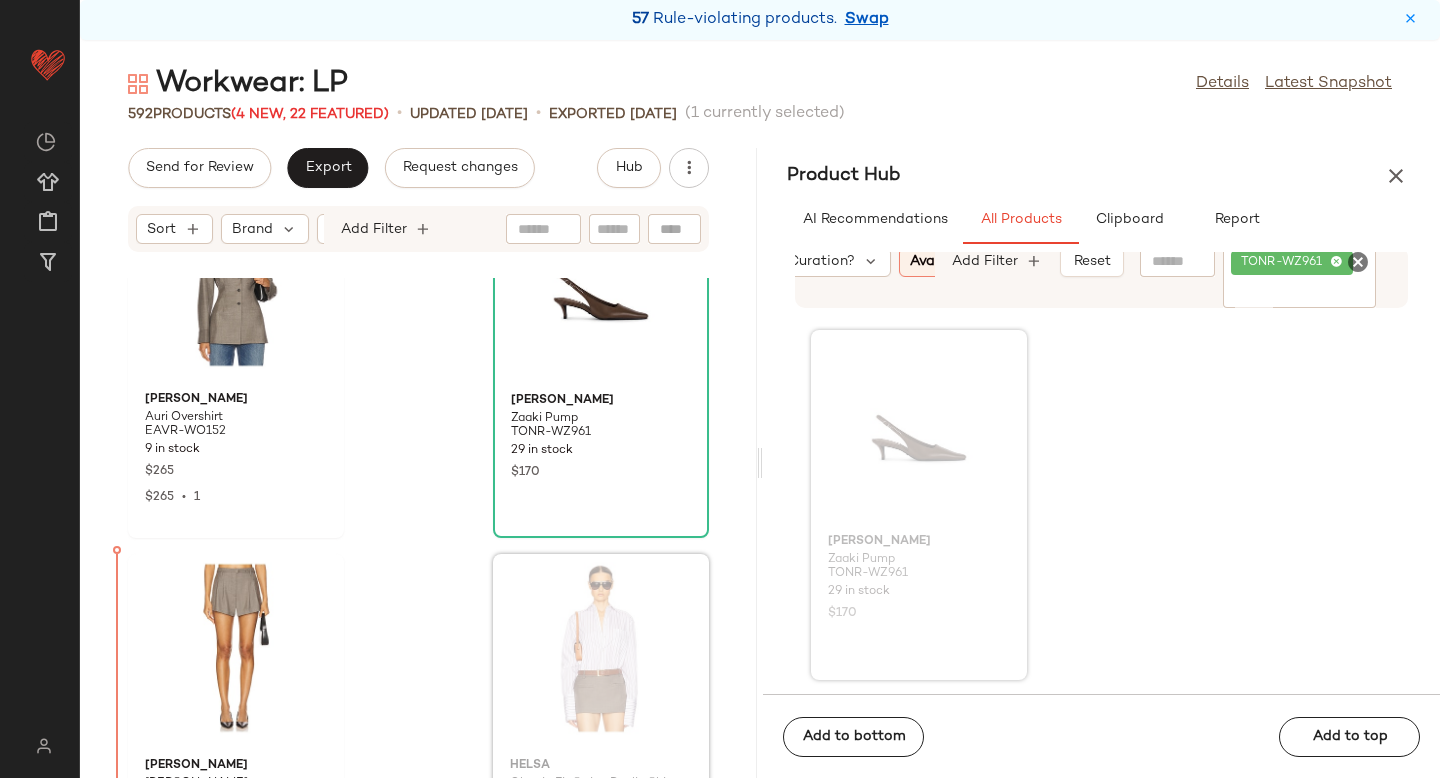 drag, startPoint x: 582, startPoint y: 674, endPoint x: 570, endPoint y: 674, distance: 12 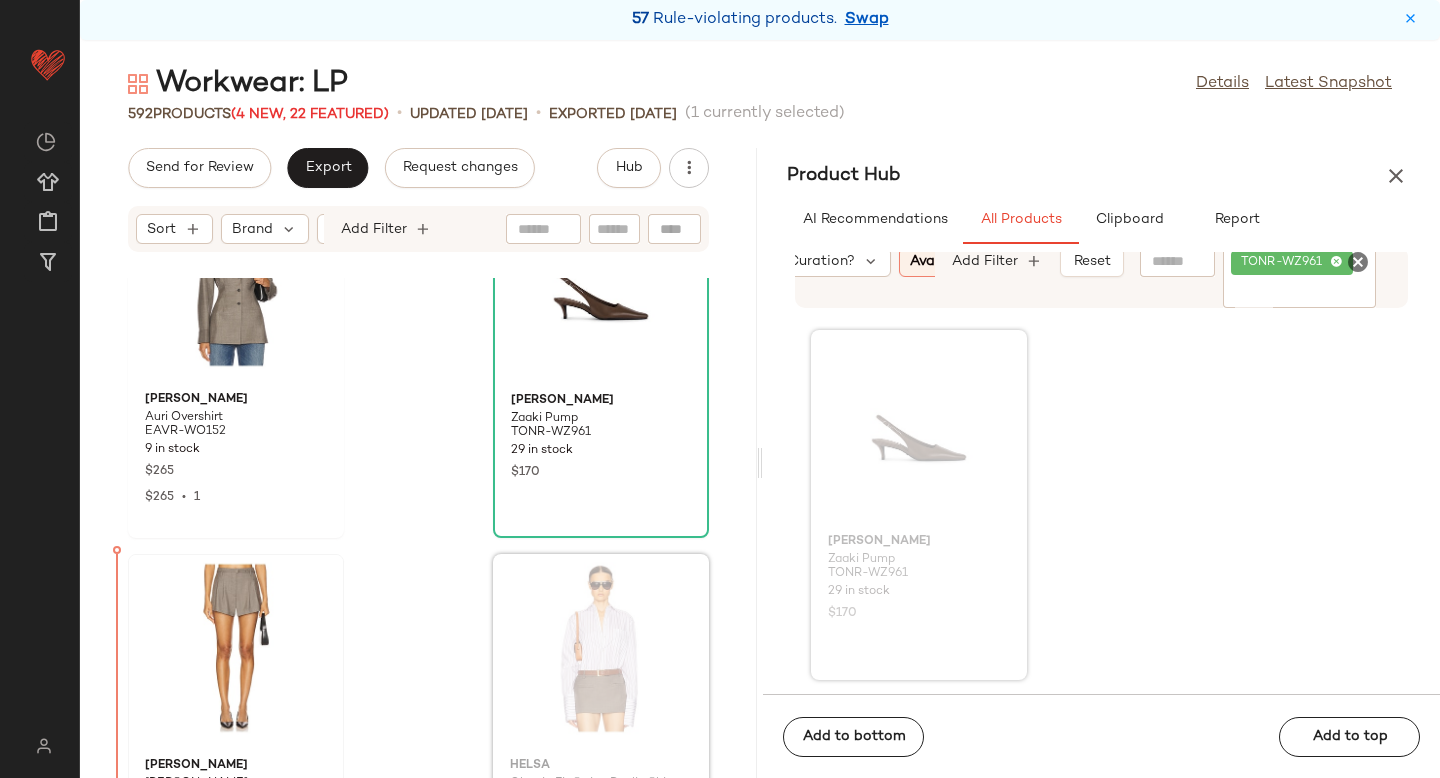scroll, scrollTop: 94, scrollLeft: 0, axis: vertical 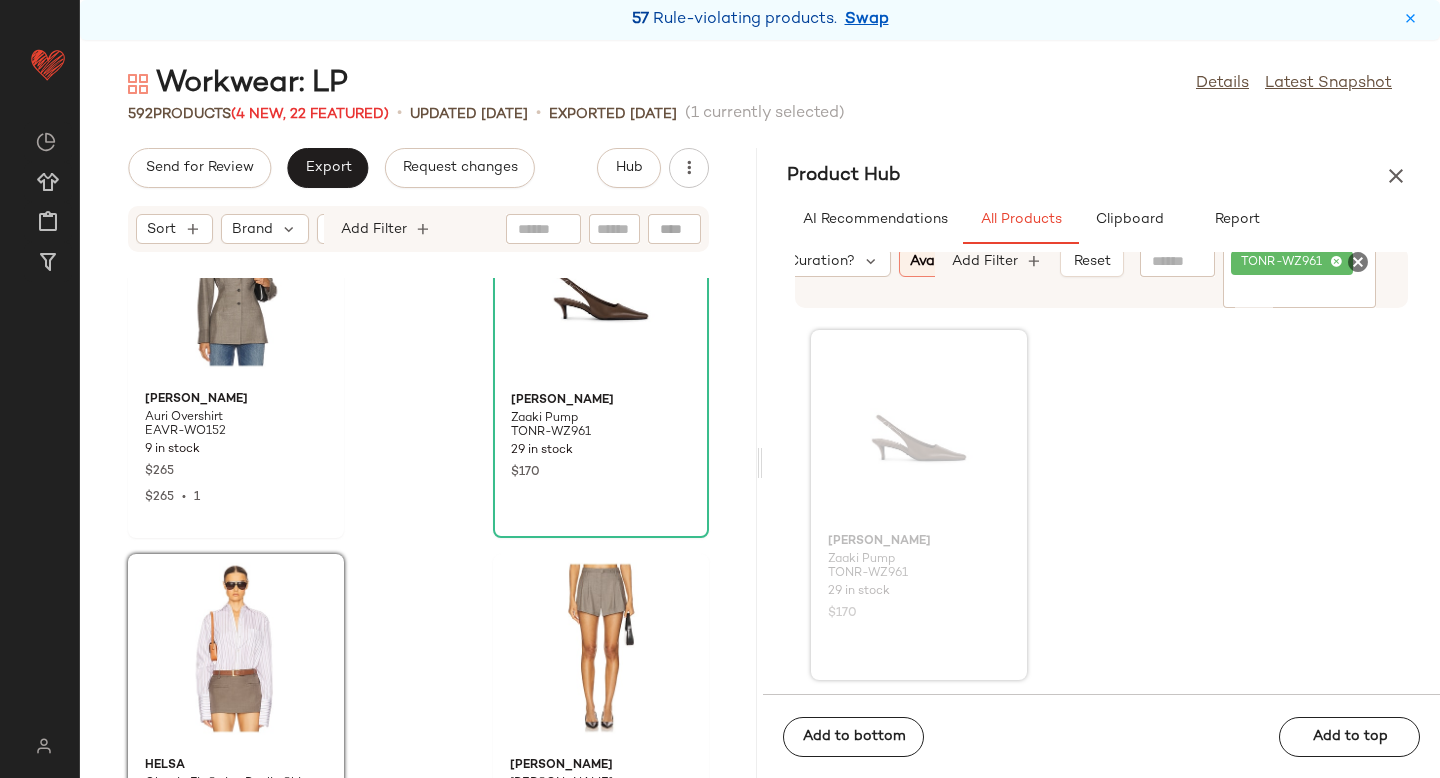 click 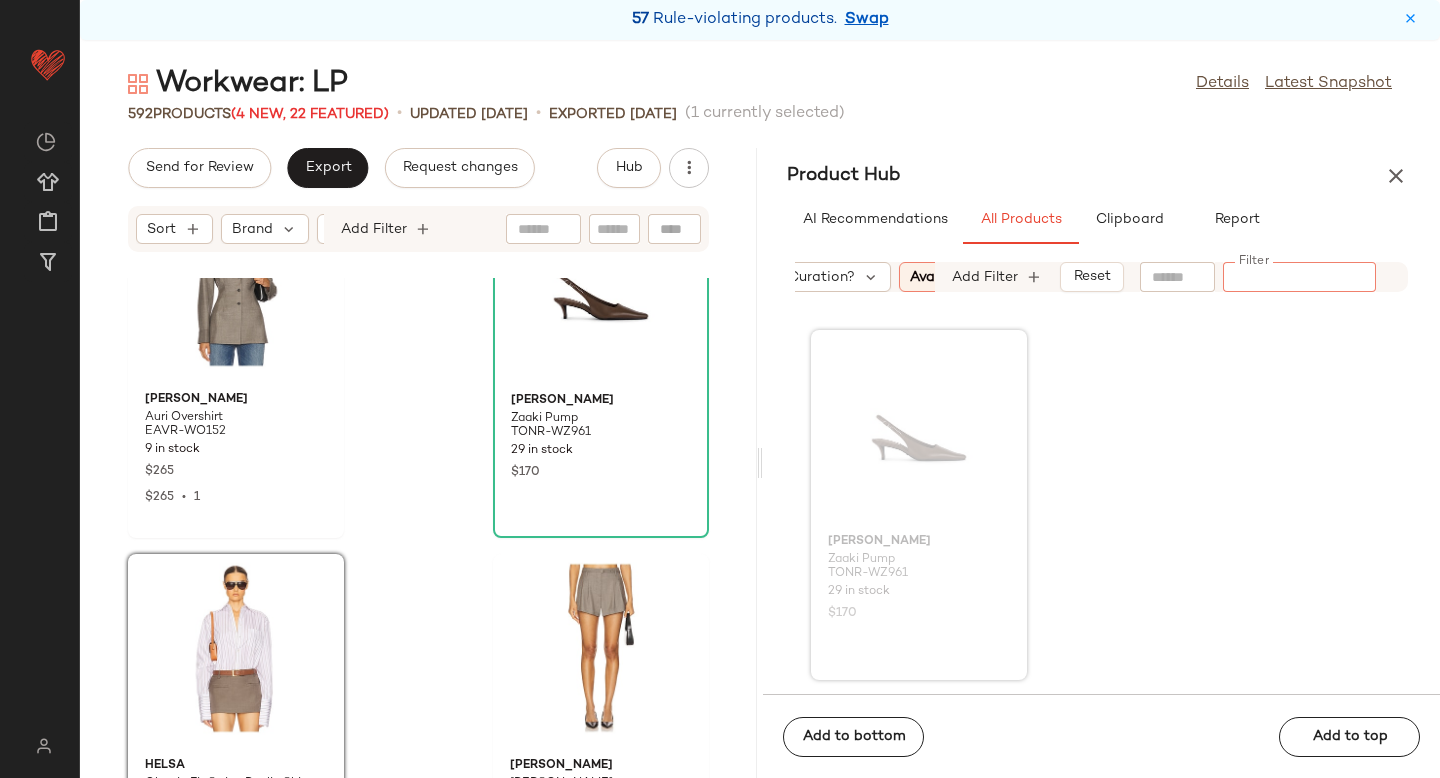 paste on "**********" 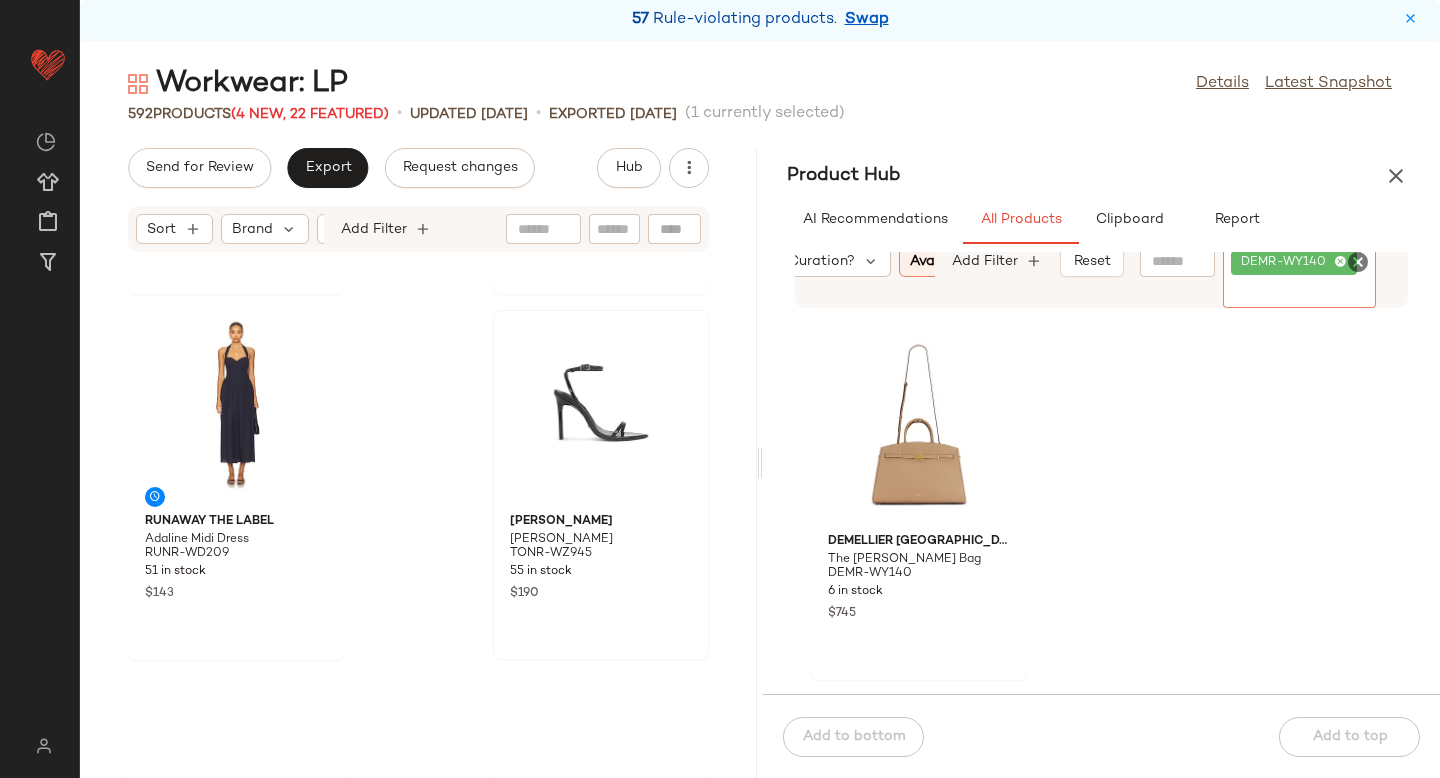 scroll, scrollTop: 1096, scrollLeft: 0, axis: vertical 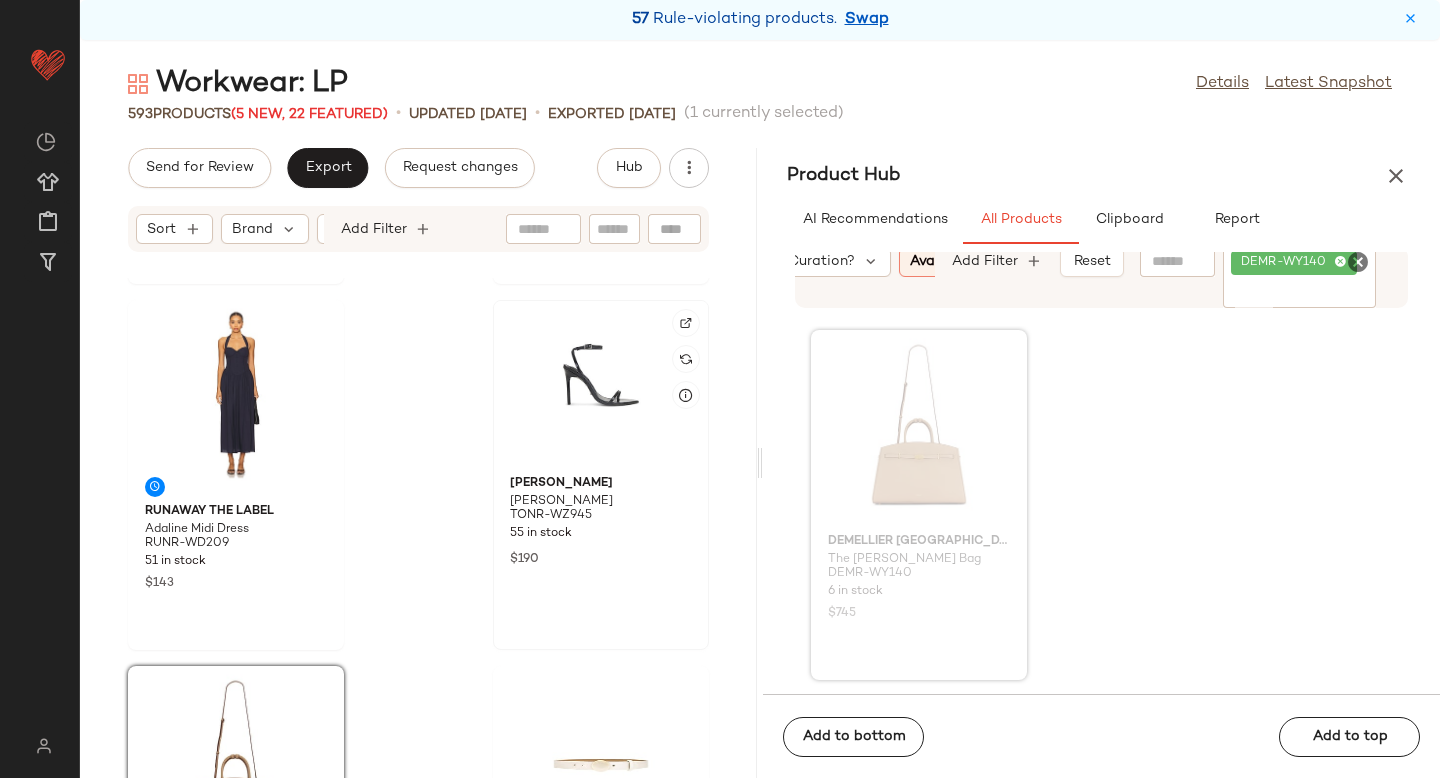 click 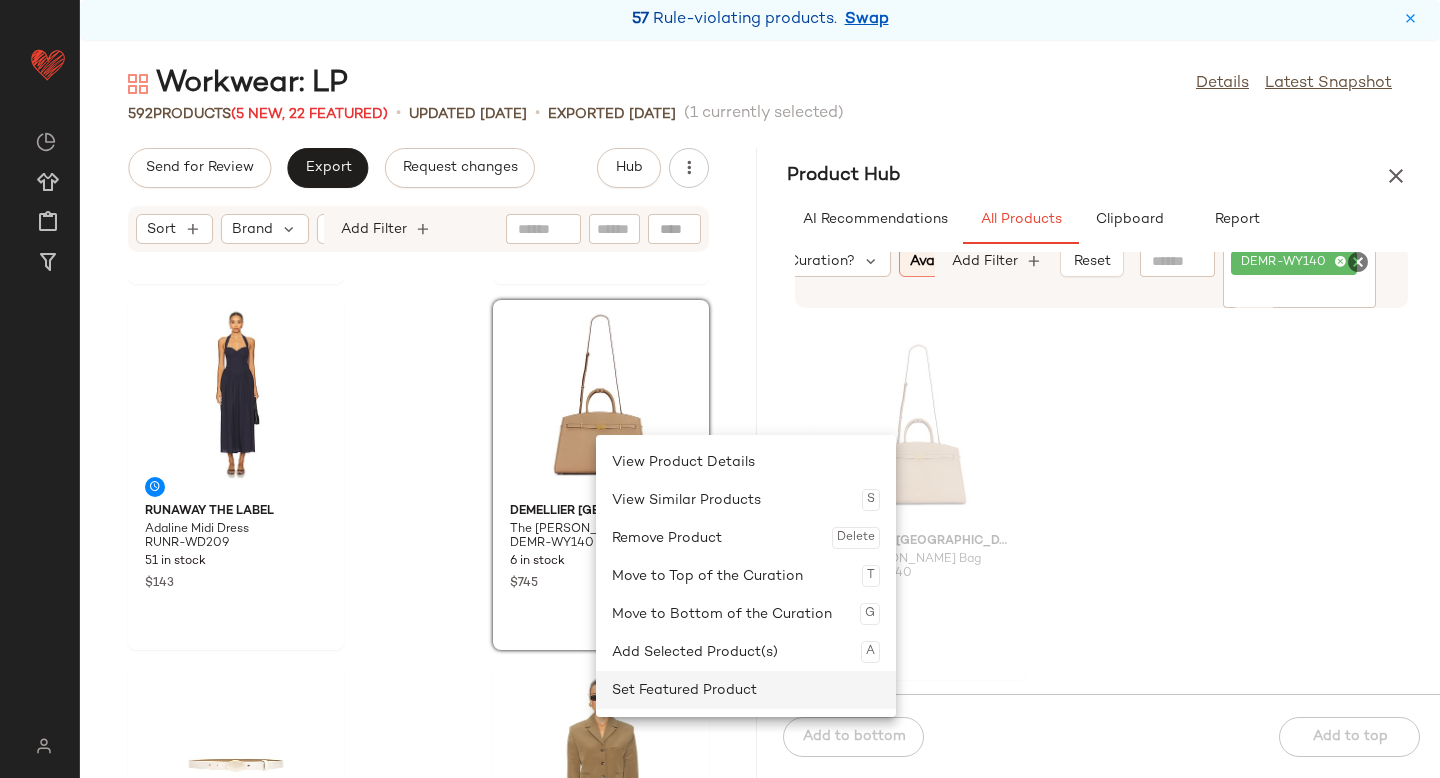 click on "Set Featured Product" 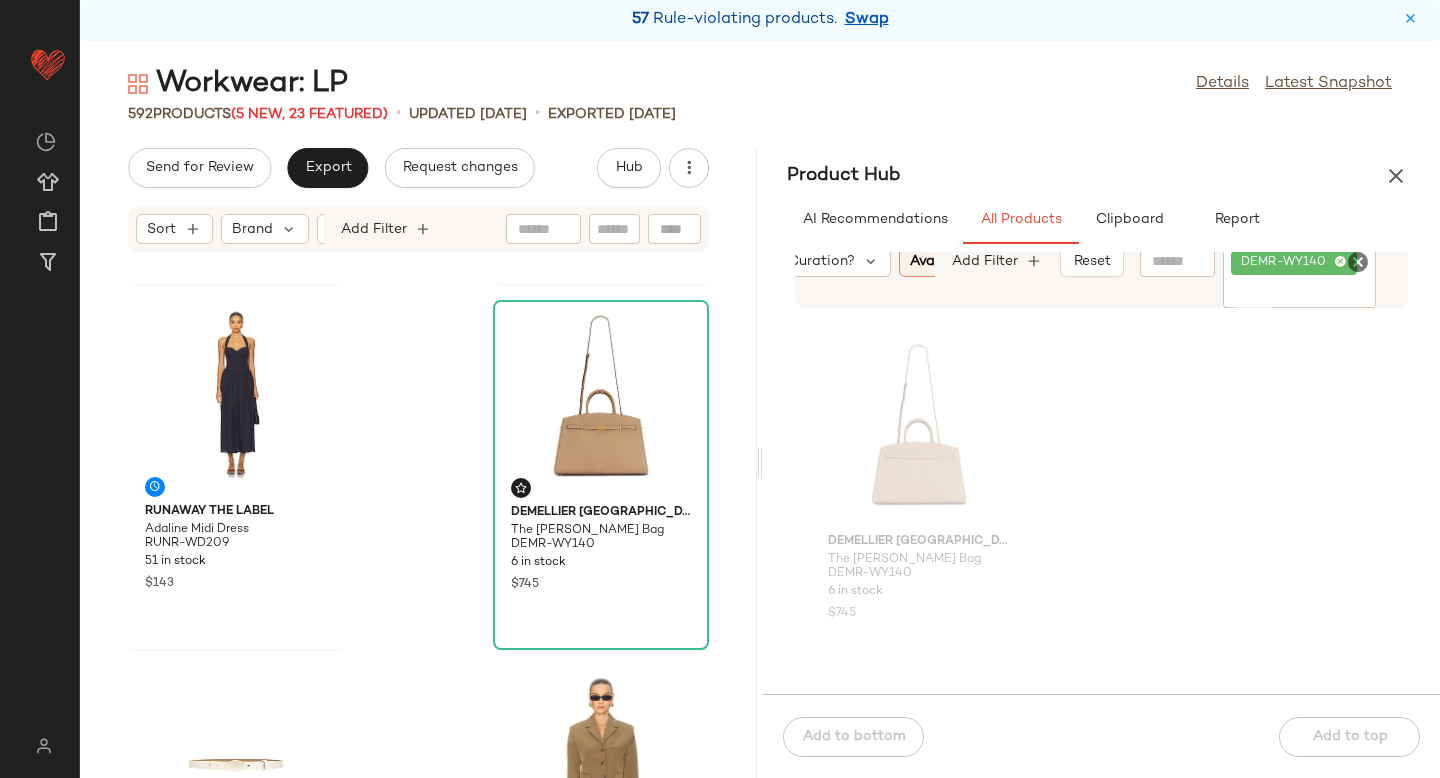 click 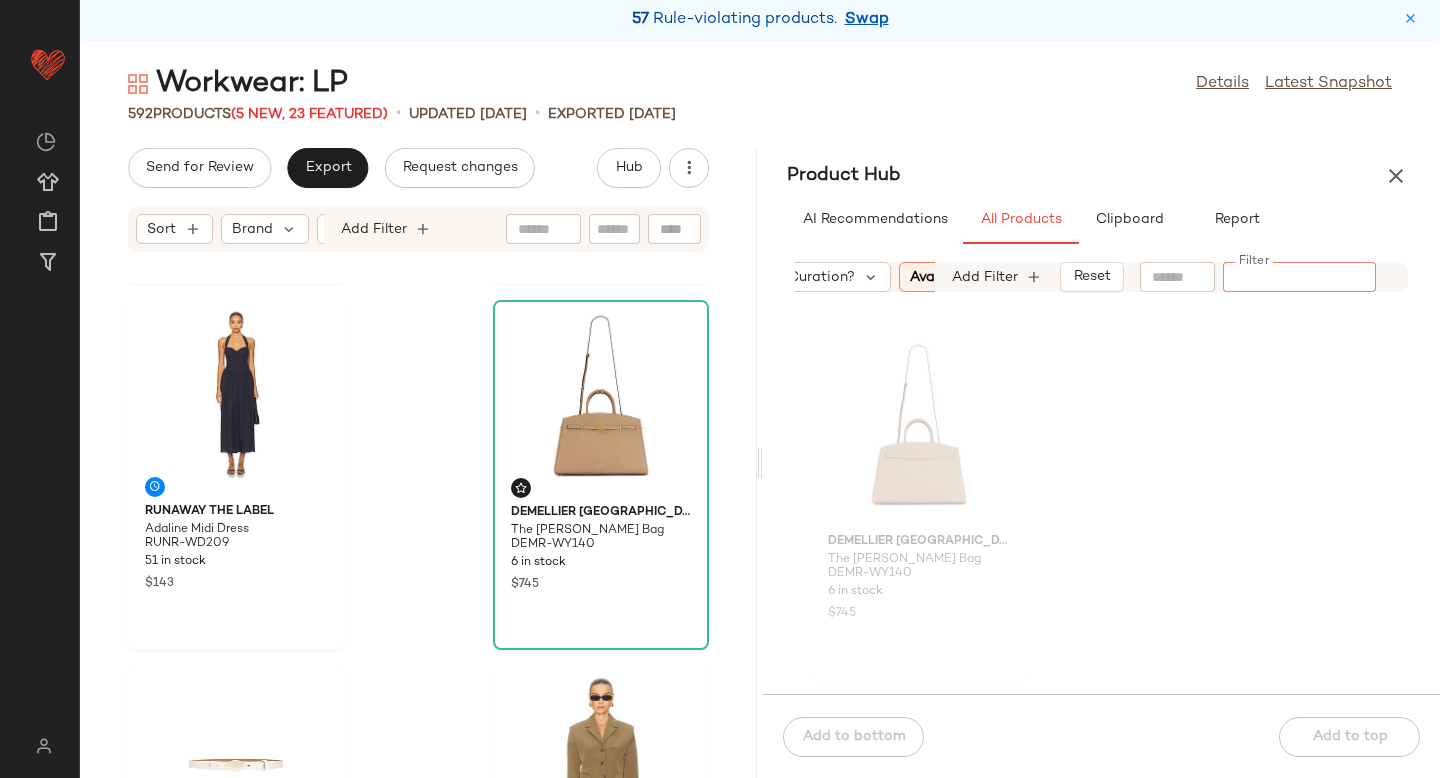 paste on "*********" 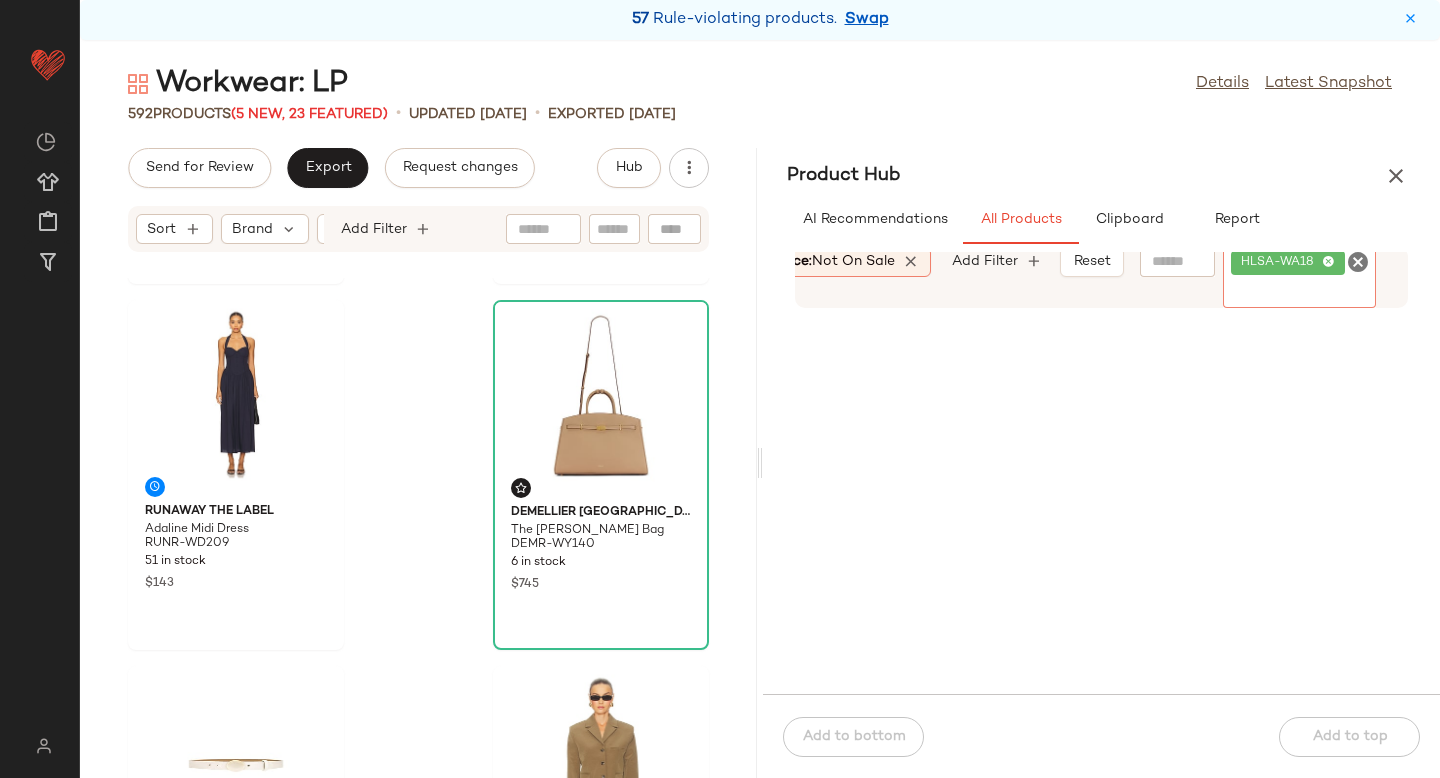 scroll, scrollTop: 0, scrollLeft: 663, axis: horizontal 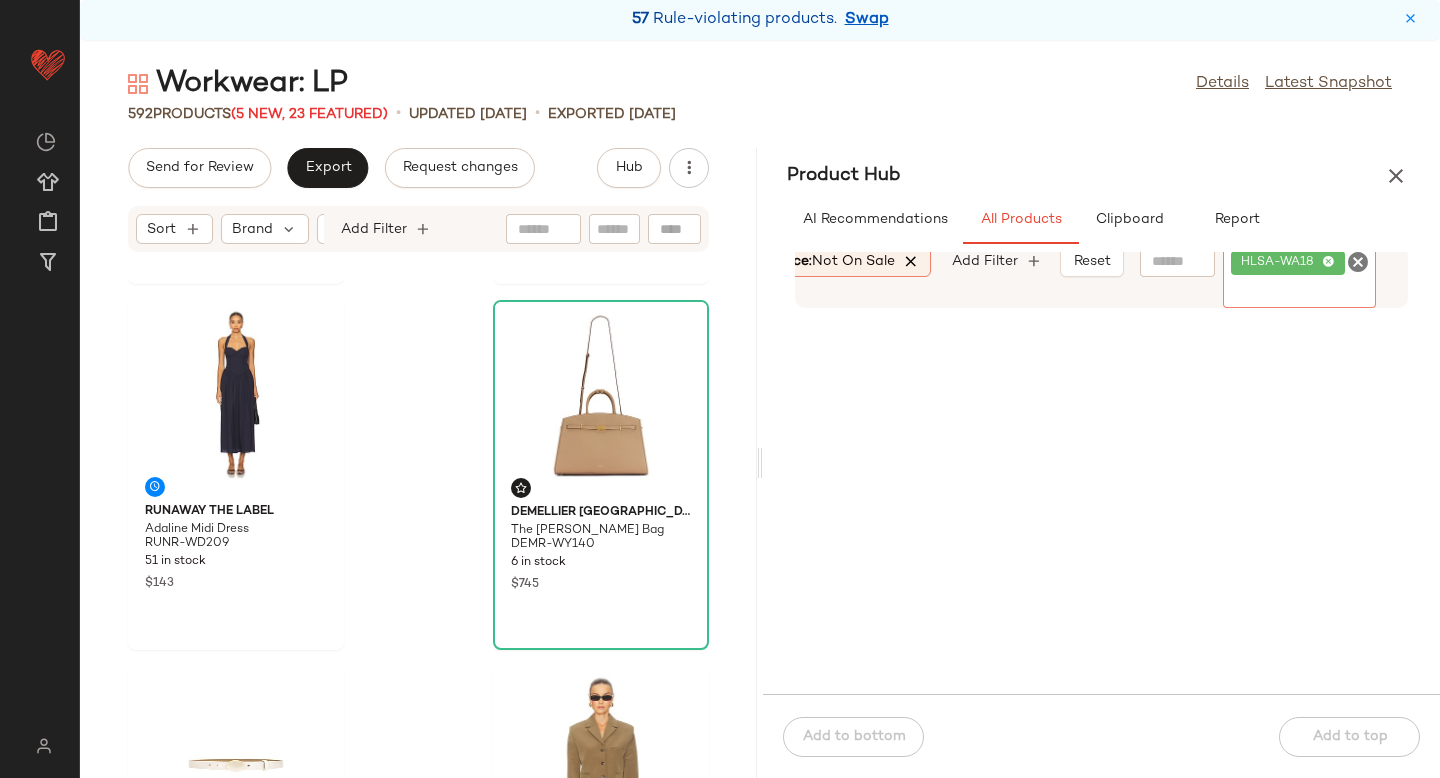 click at bounding box center (912, 262) 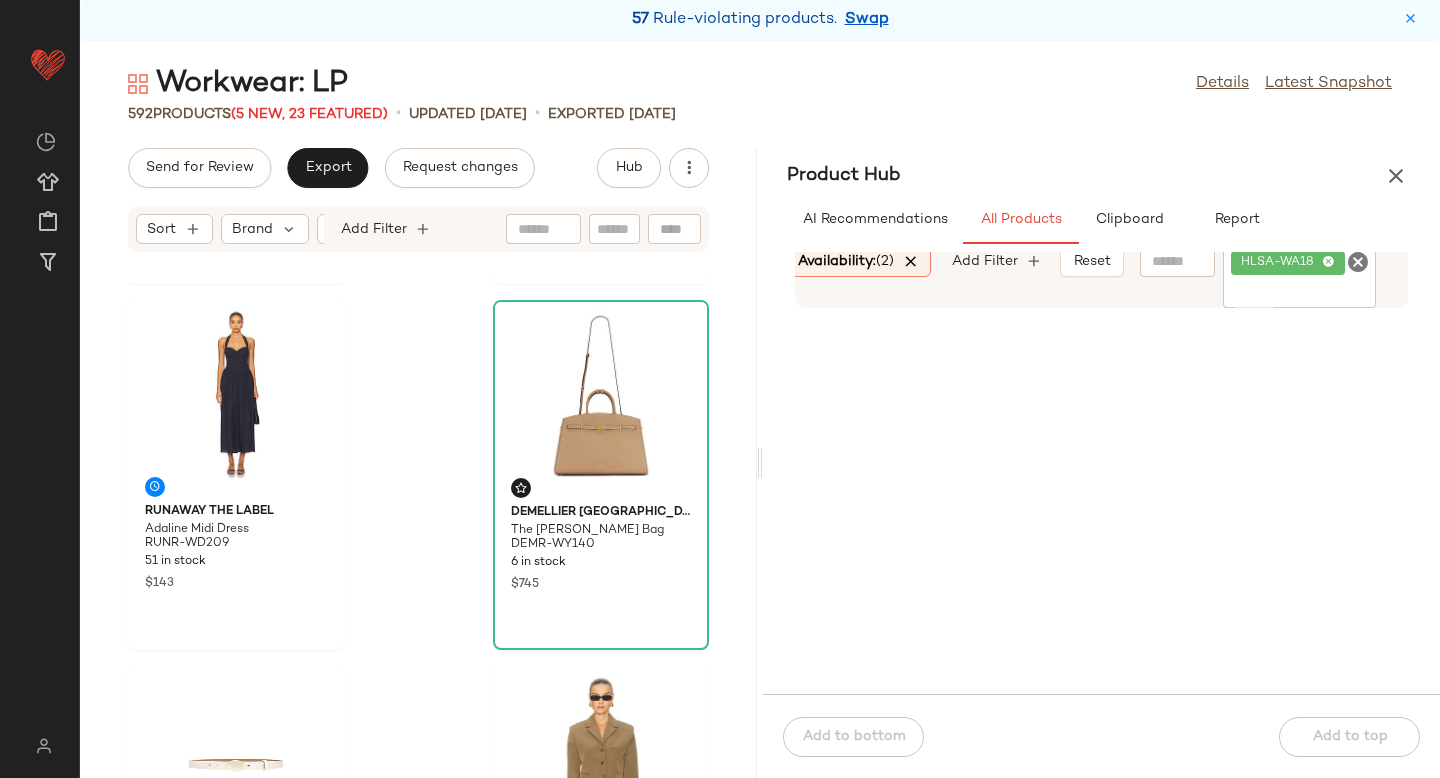 click at bounding box center (911, 262) 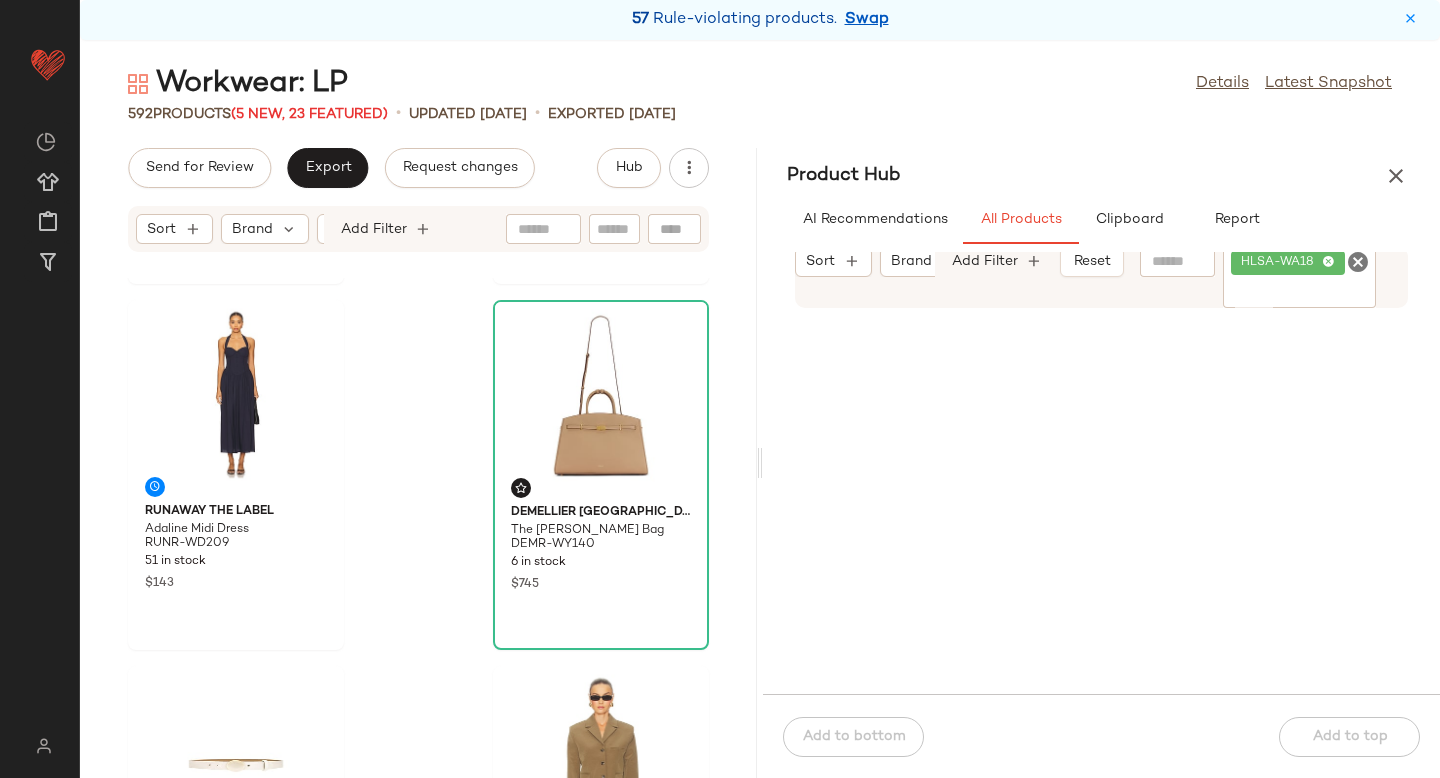 scroll, scrollTop: 0, scrollLeft: 291, axis: horizontal 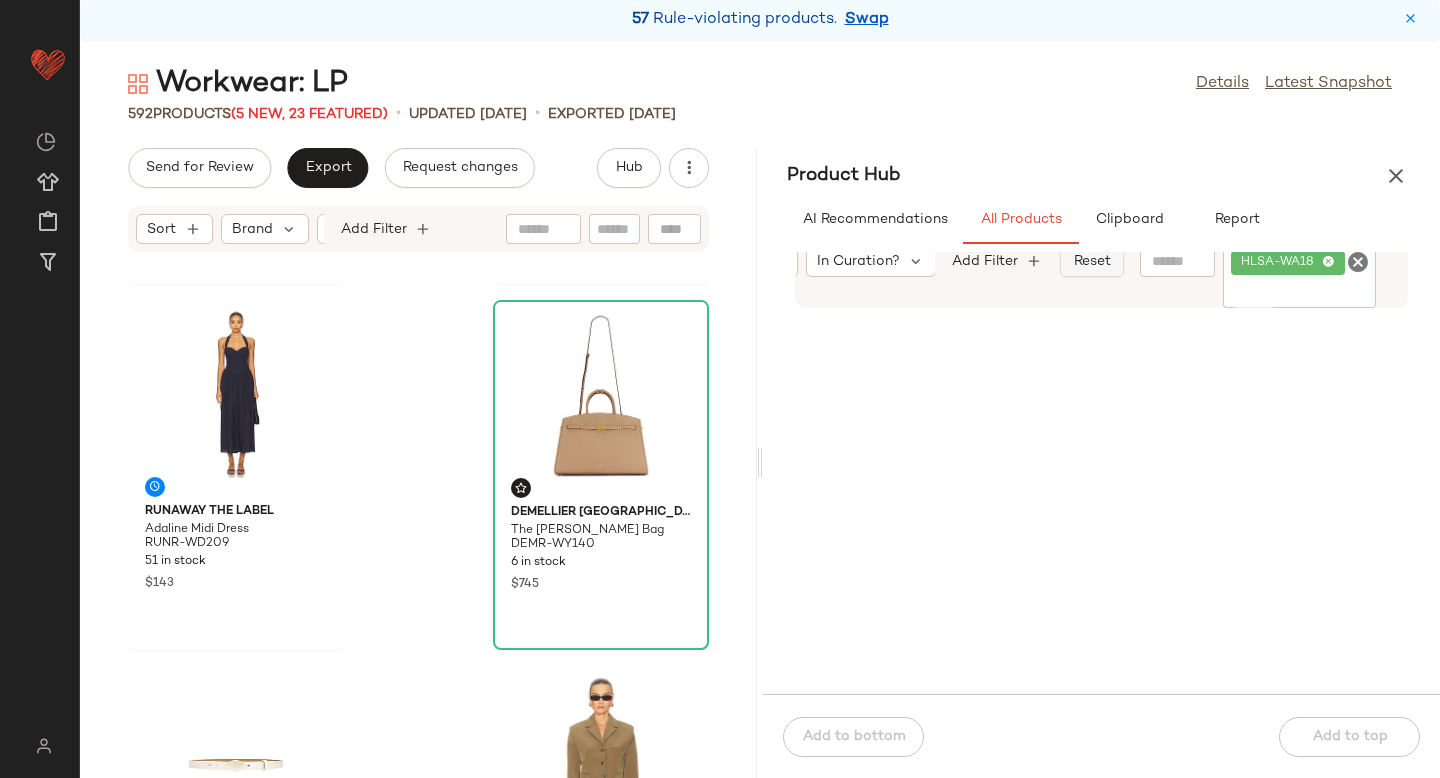 click on "Reset" 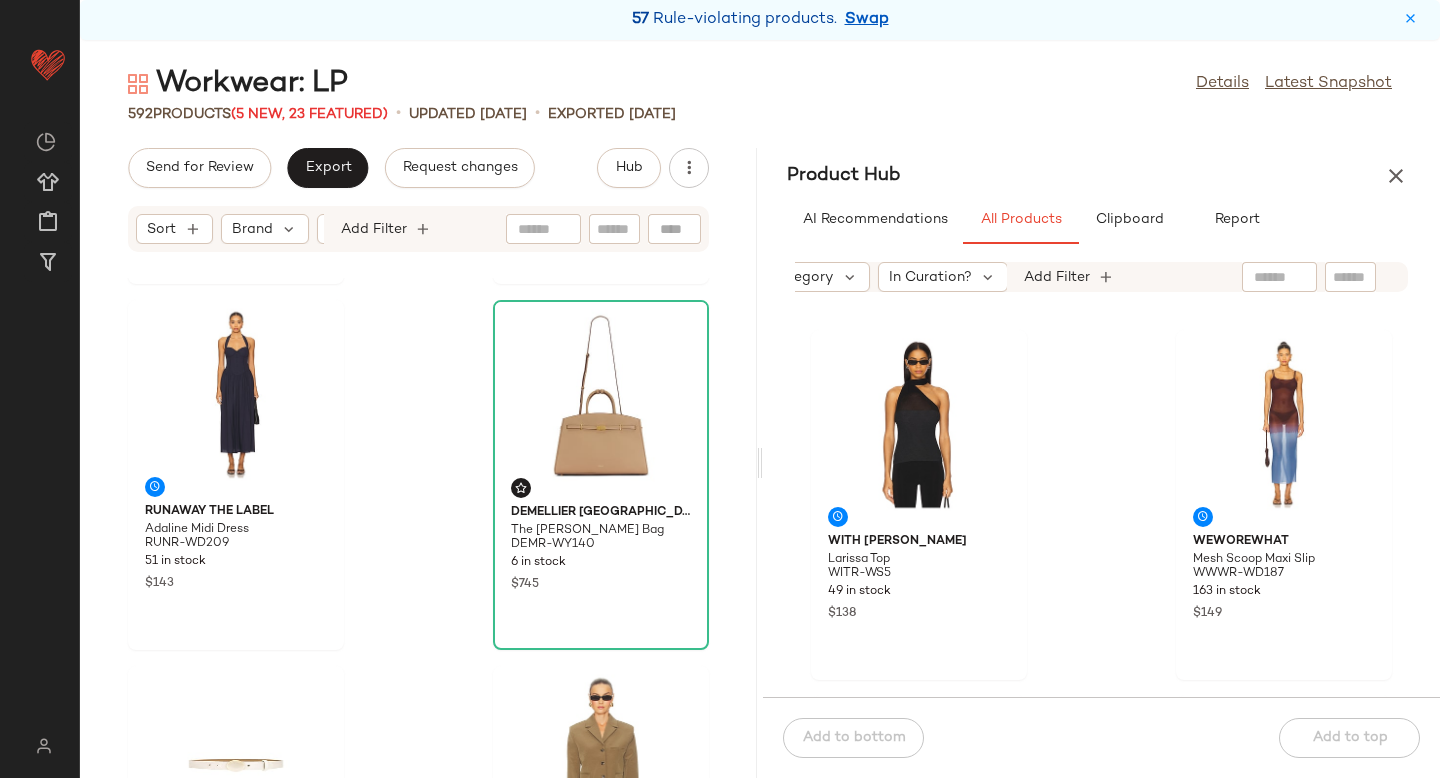 click 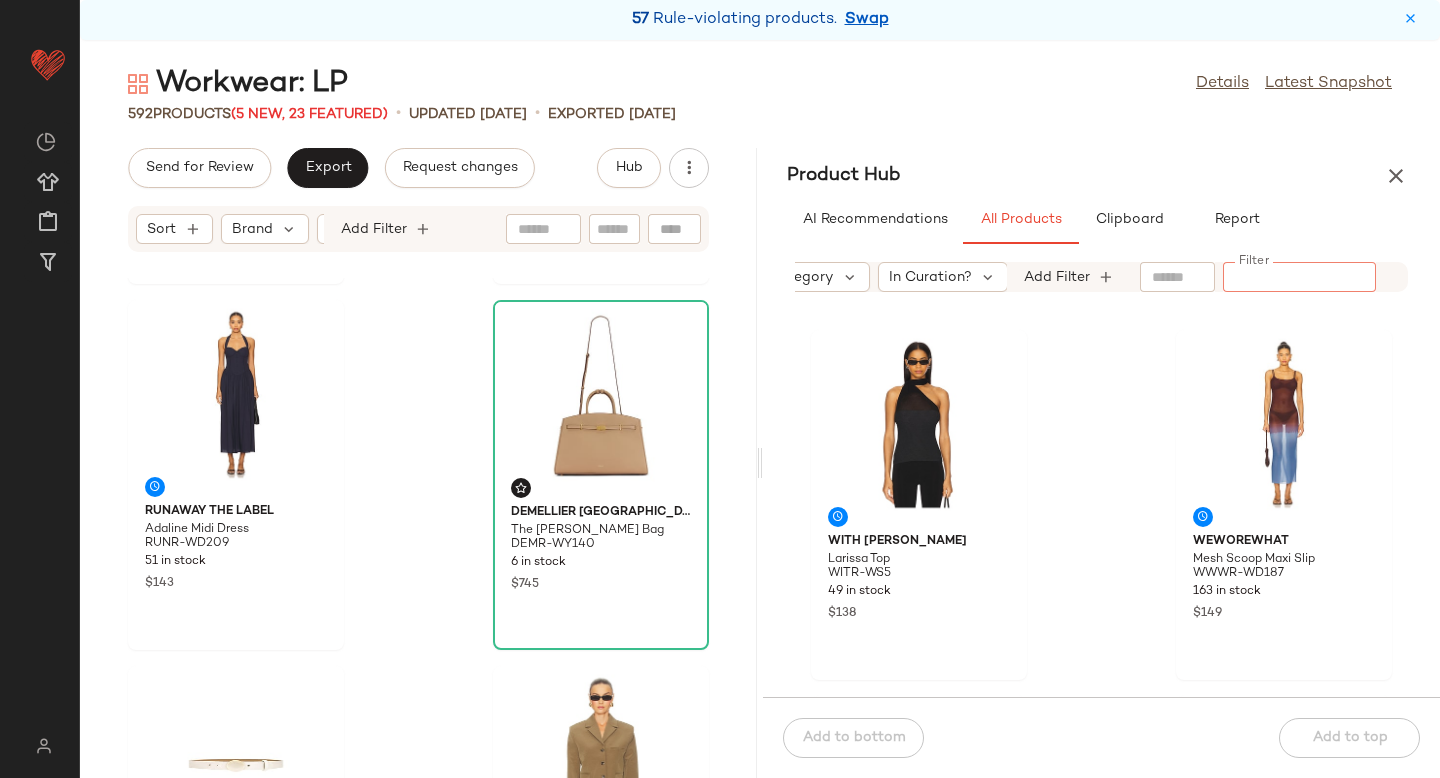 paste on "*********" 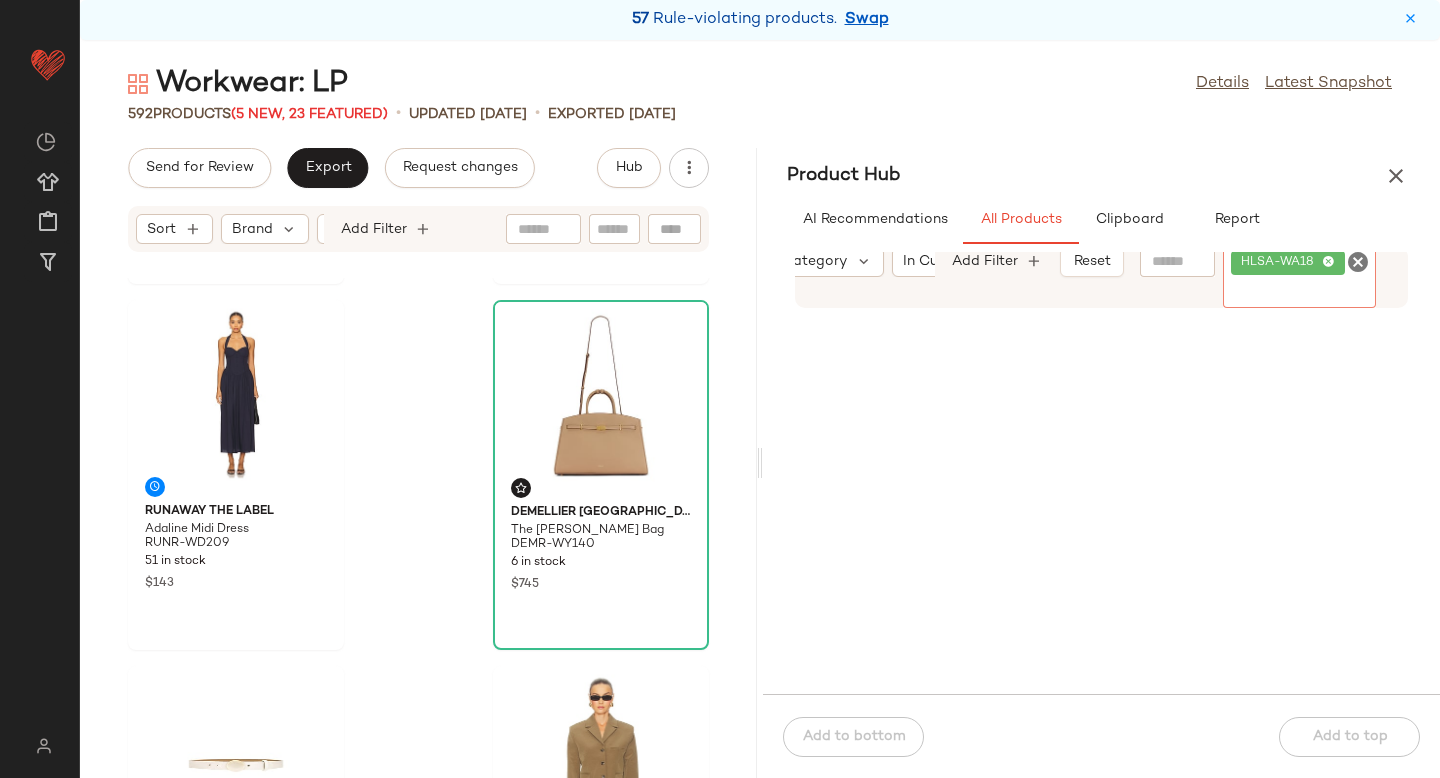 scroll, scrollTop: 0, scrollLeft: 291, axis: horizontal 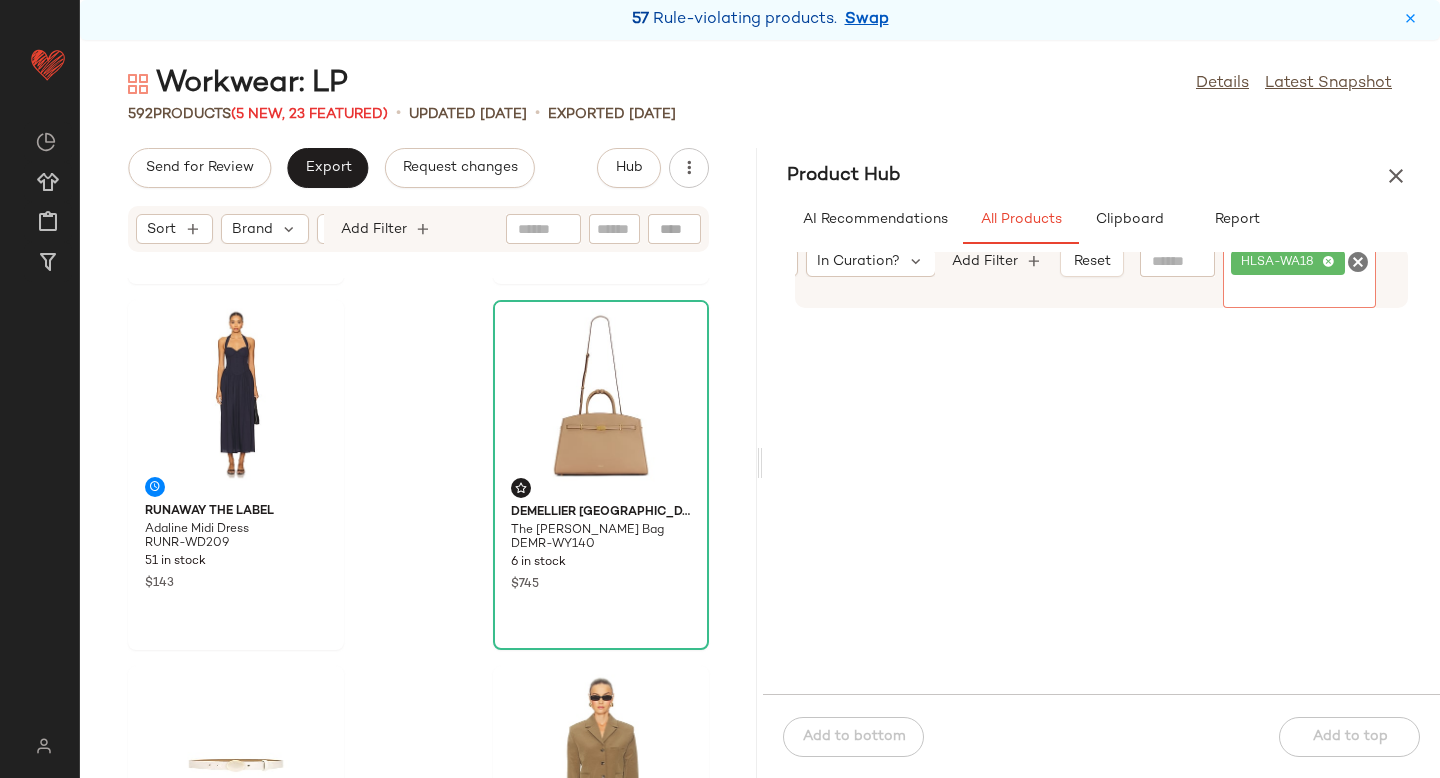 click 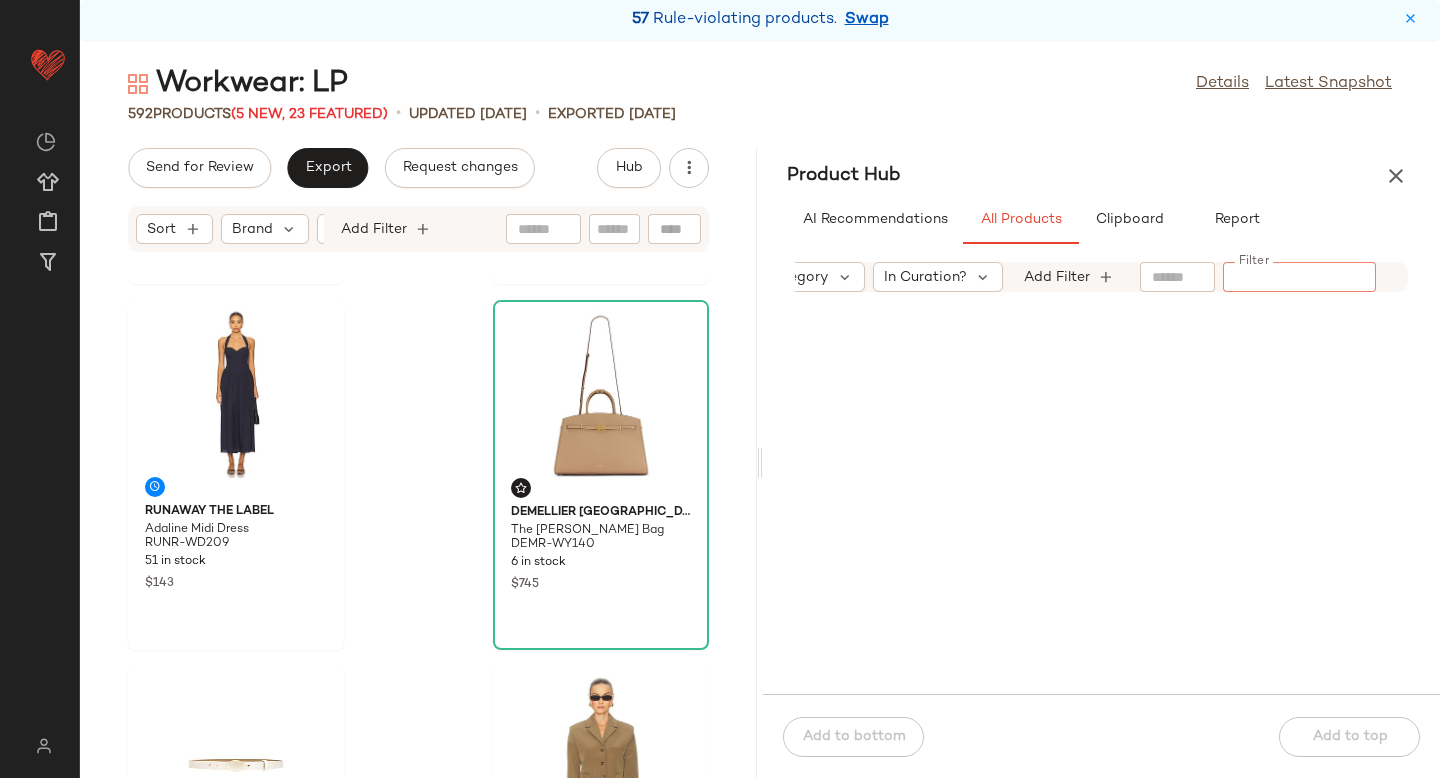 scroll, scrollTop: 0, scrollLeft: 219, axis: horizontal 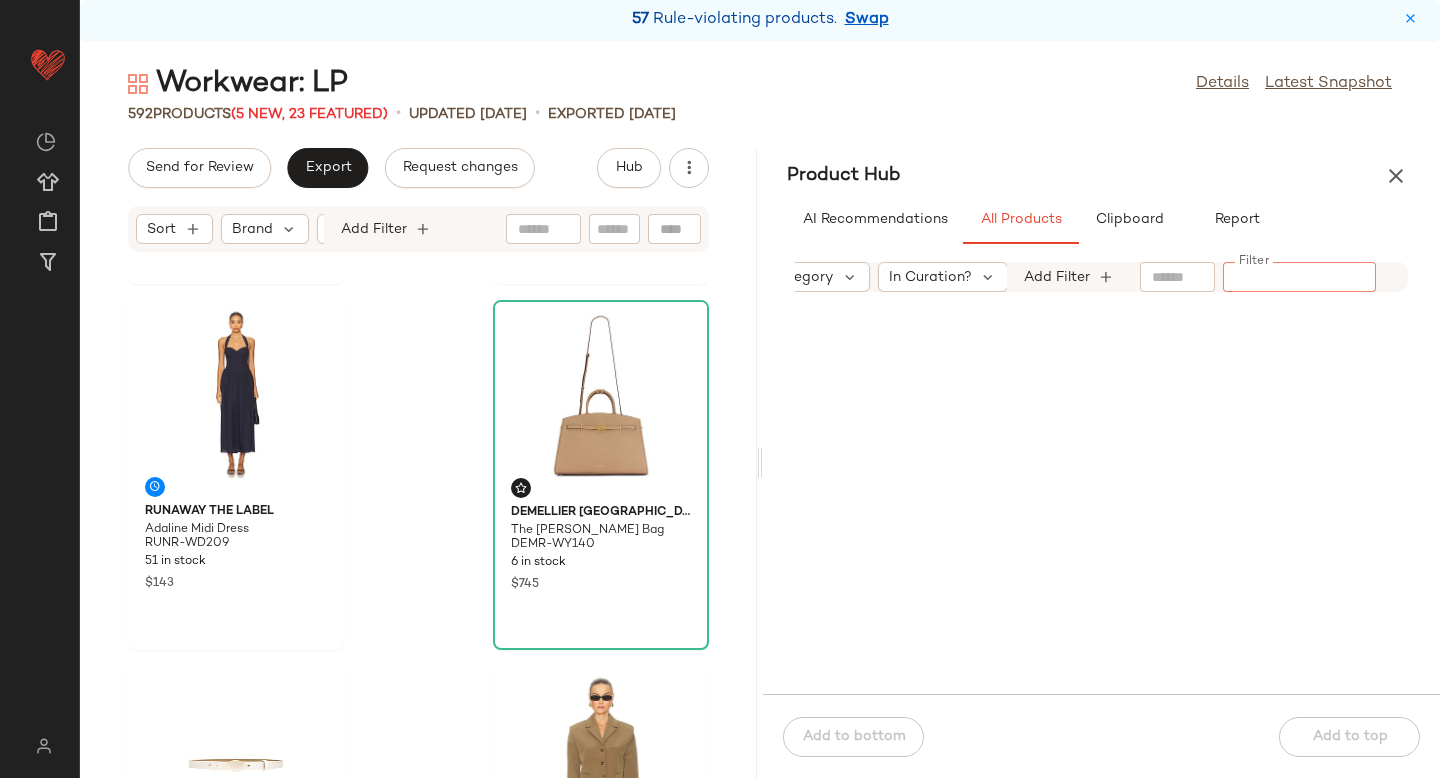 paste on "*********" 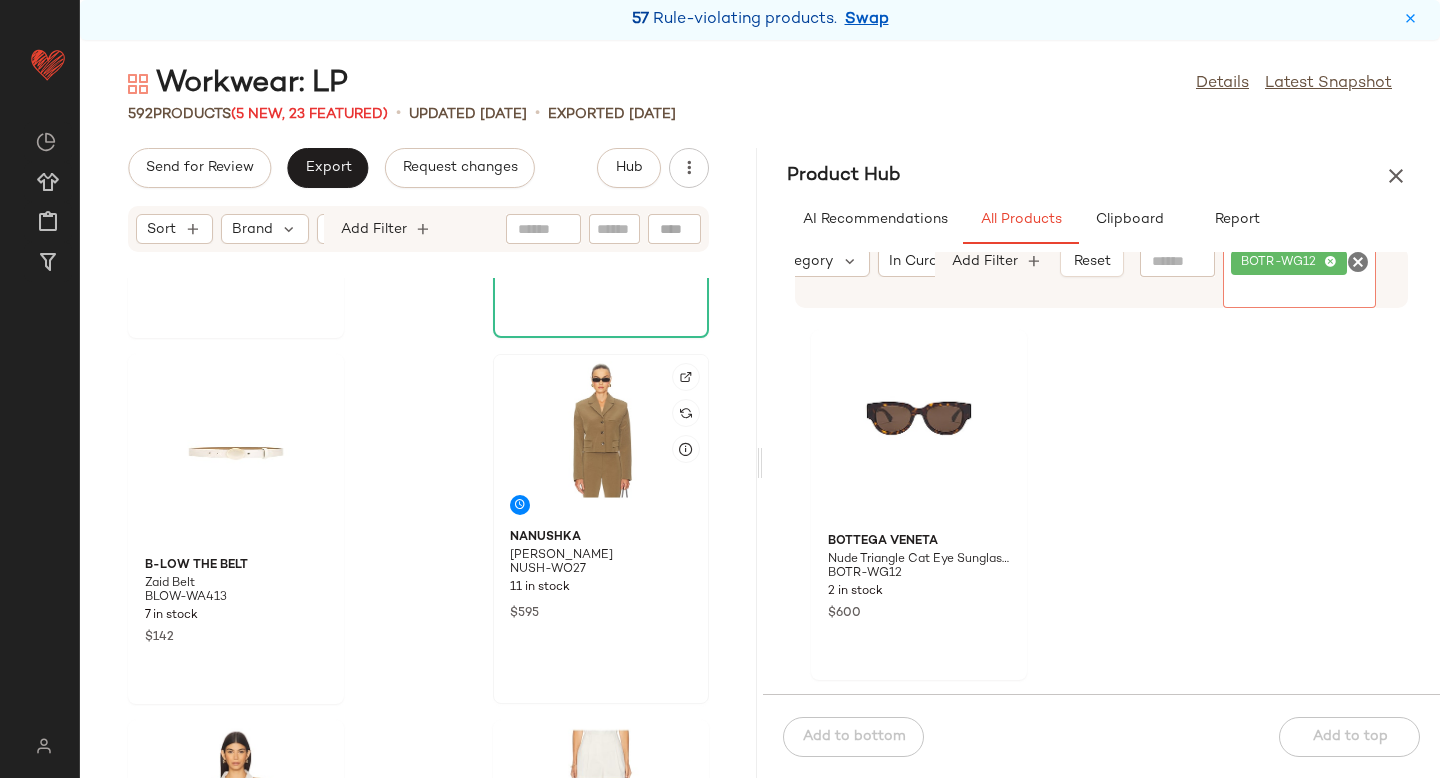 scroll, scrollTop: 1418, scrollLeft: 0, axis: vertical 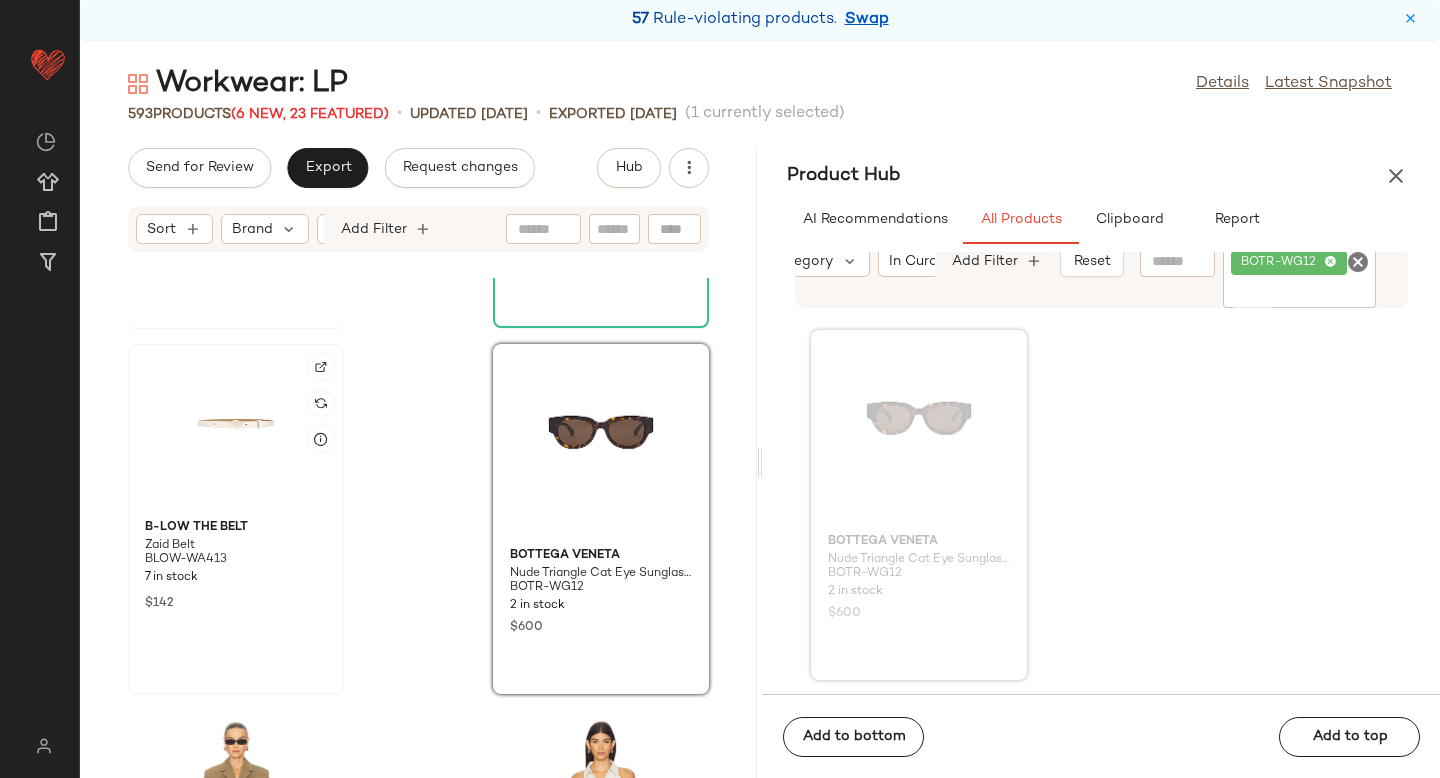 click 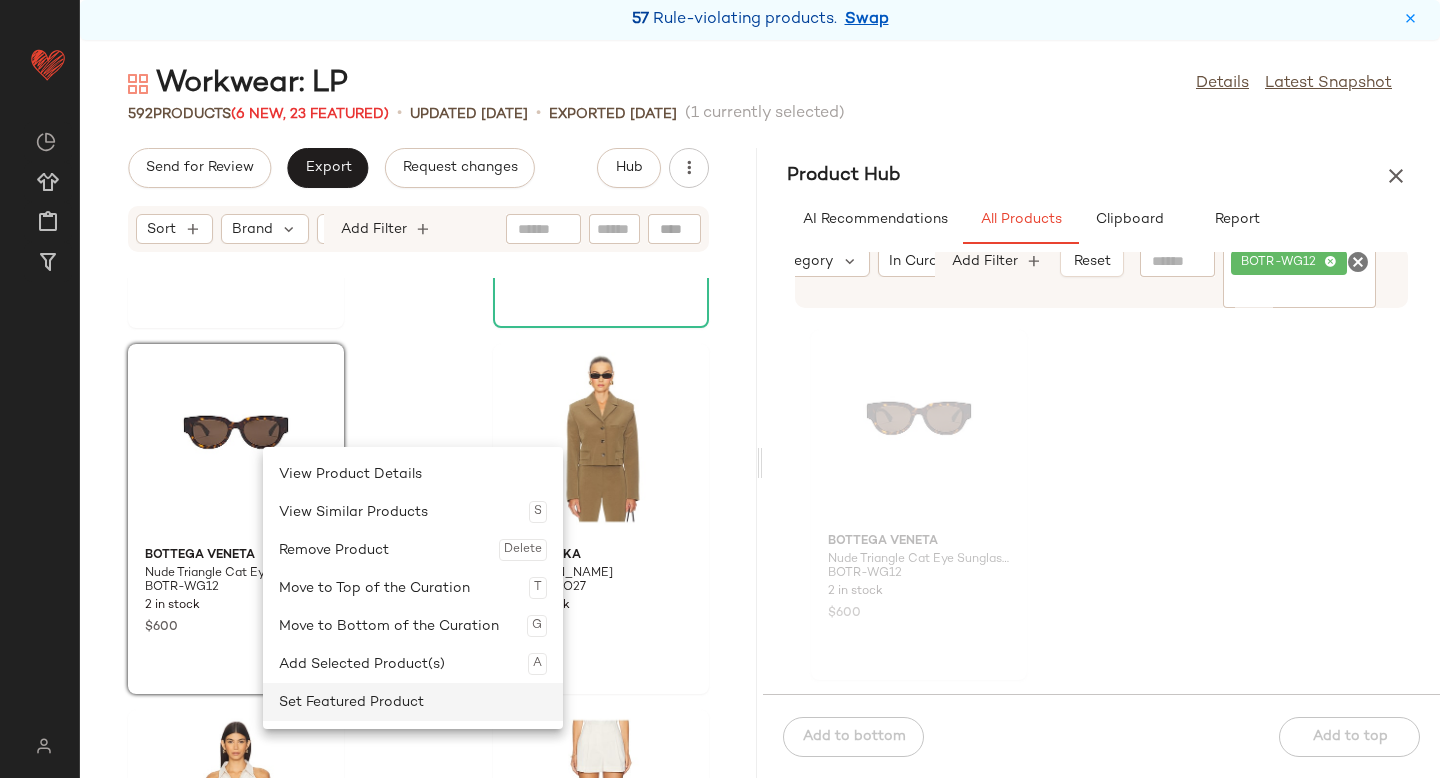 click on "Set Featured Product" 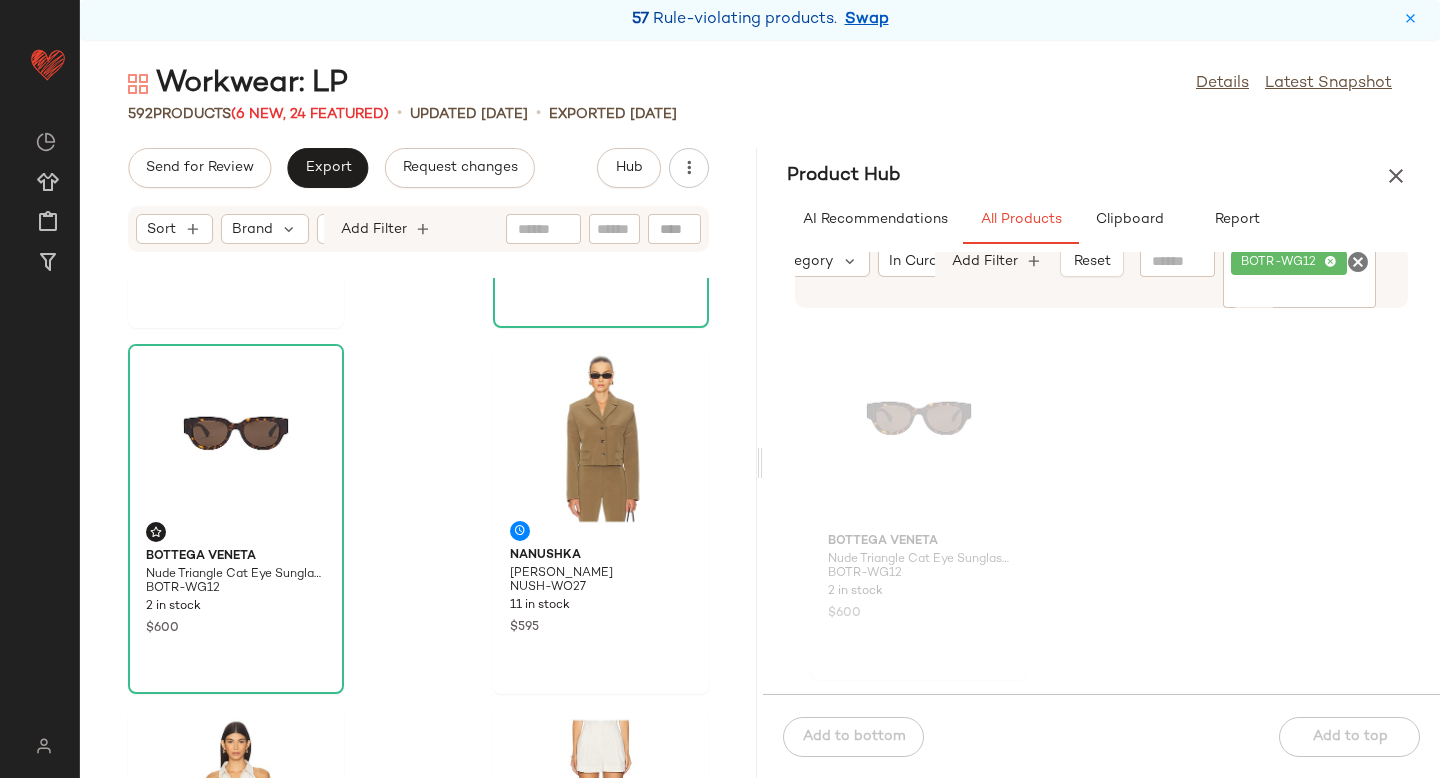 click 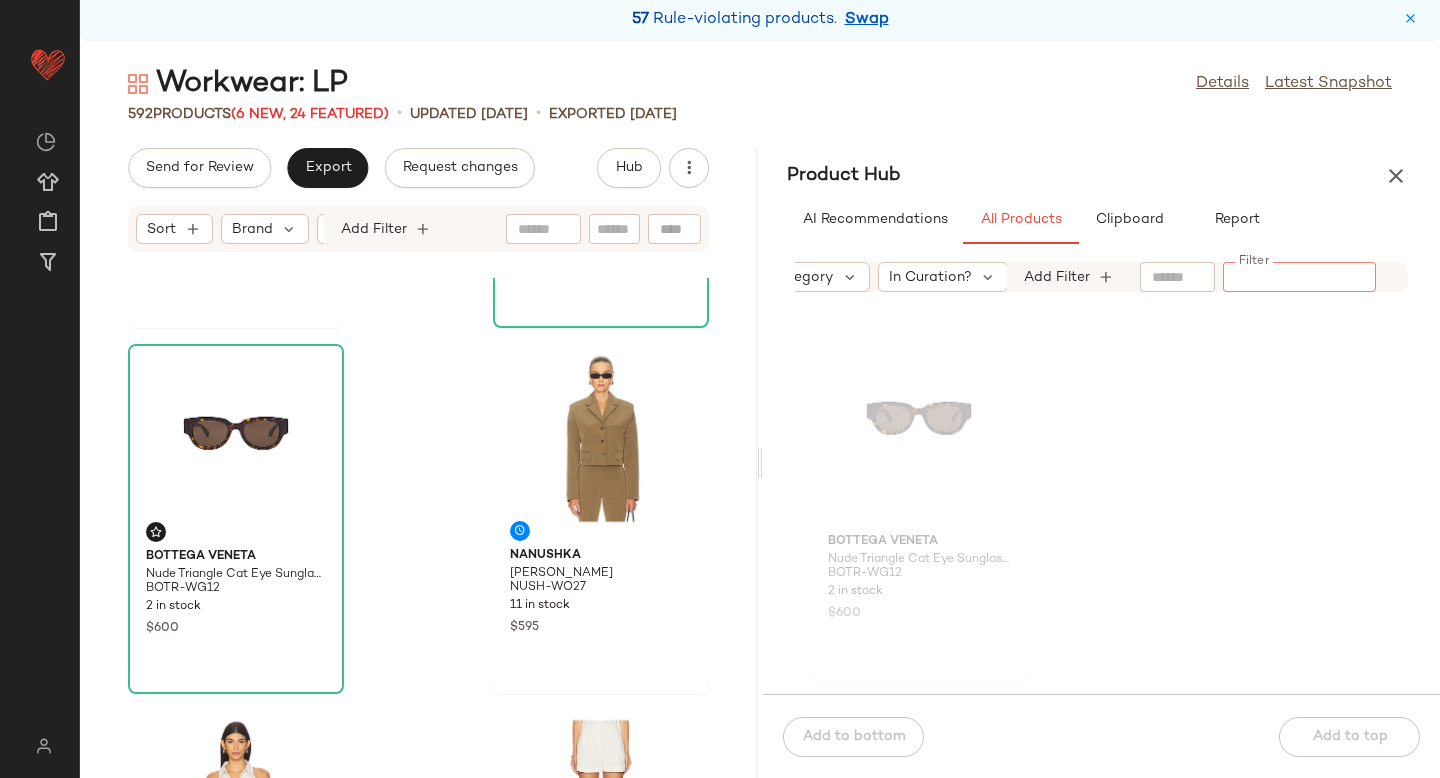 paste on "**********" 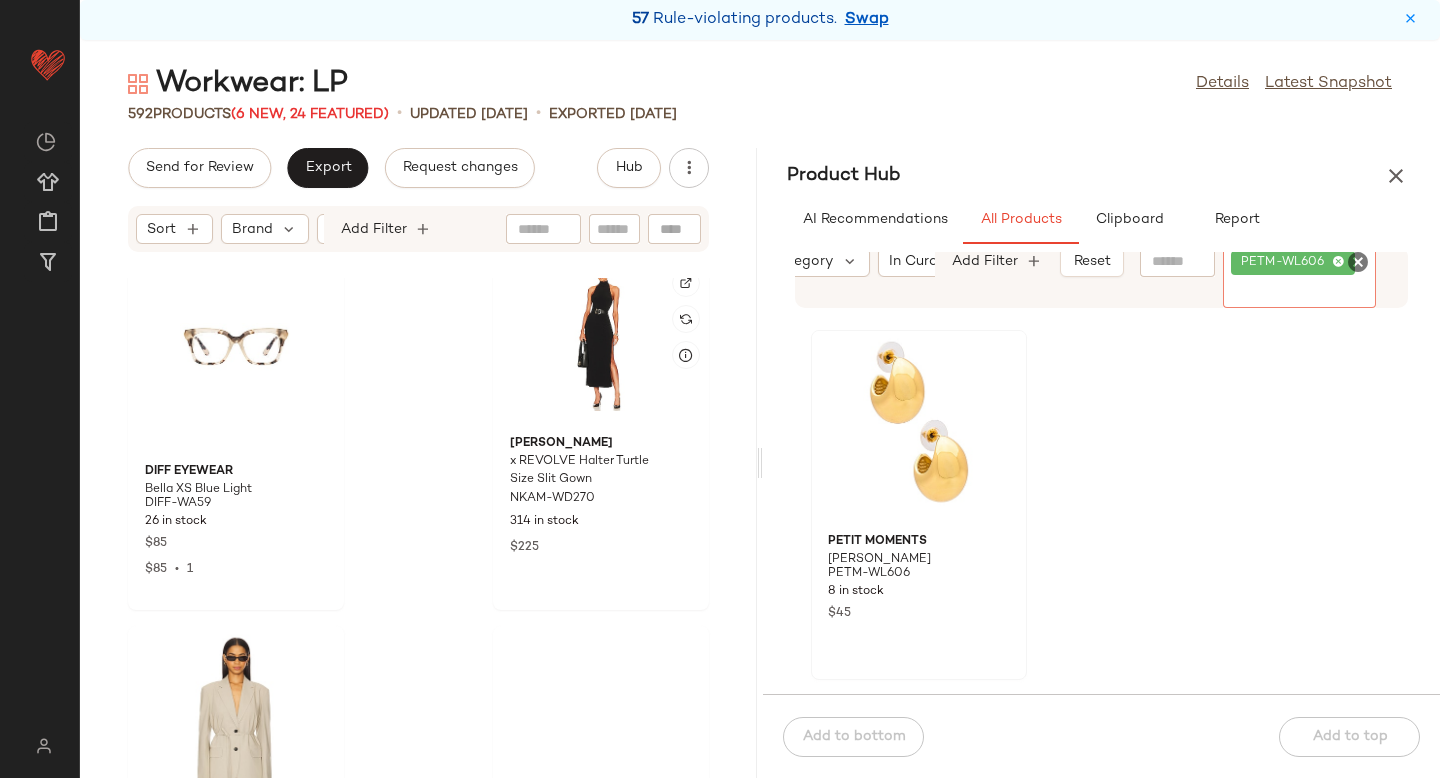 scroll, scrollTop: 2614, scrollLeft: 0, axis: vertical 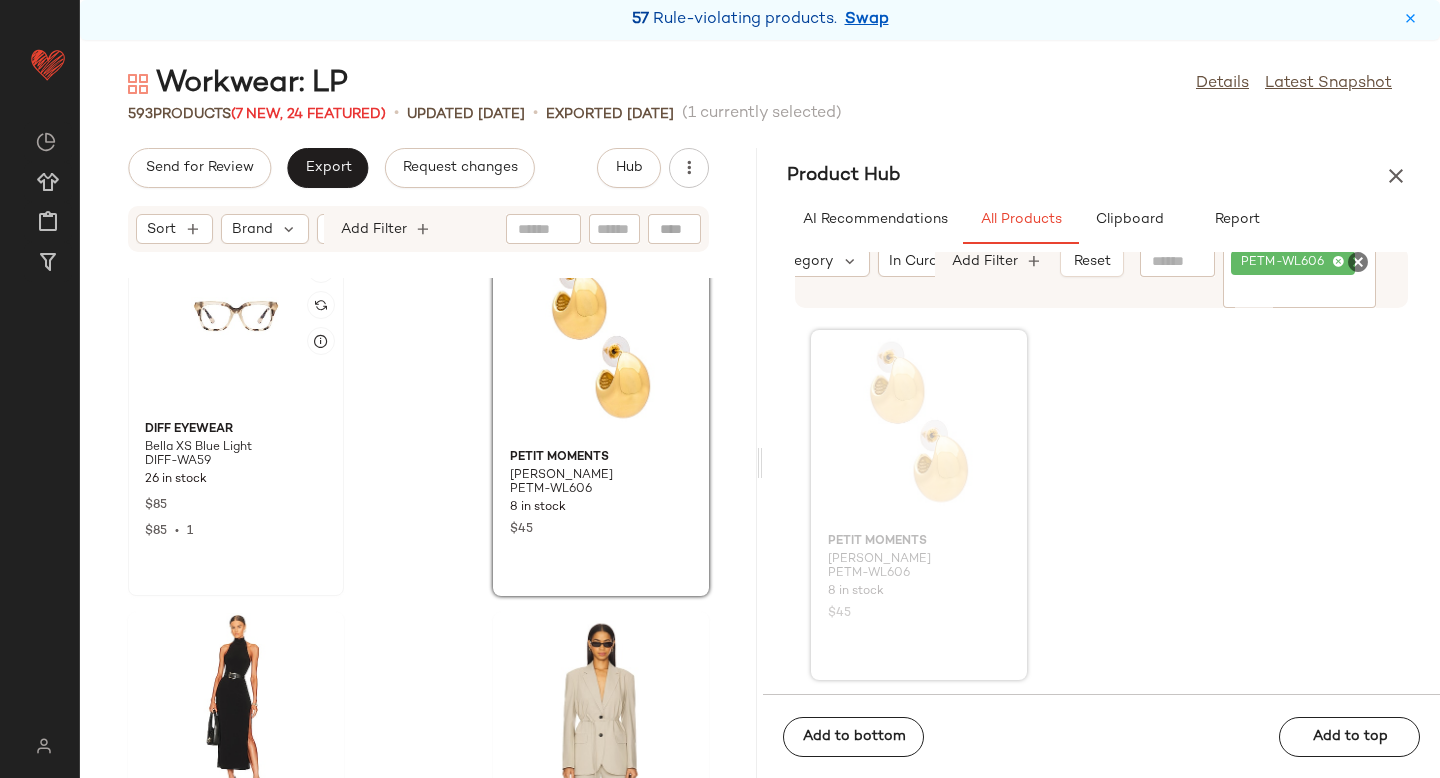 click 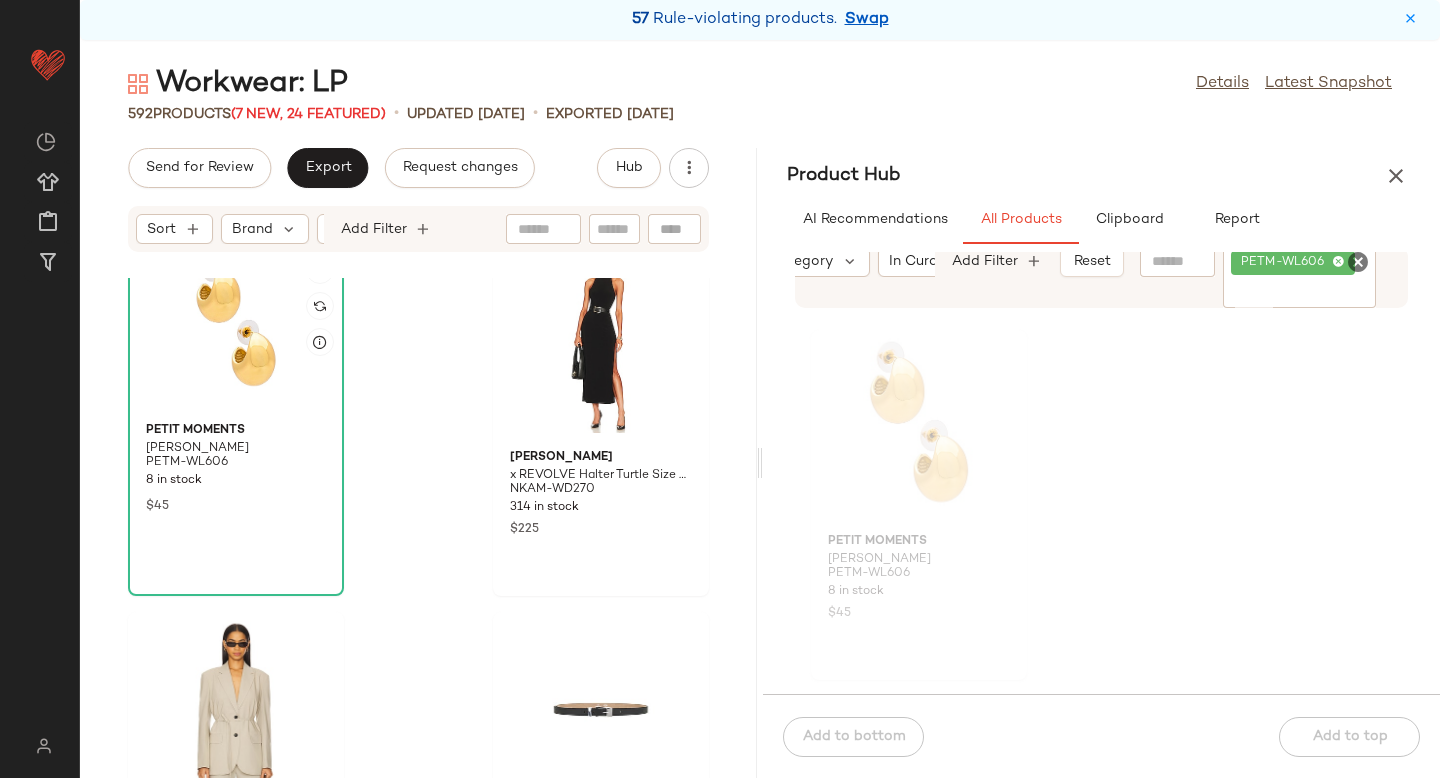 scroll, scrollTop: 2613, scrollLeft: 0, axis: vertical 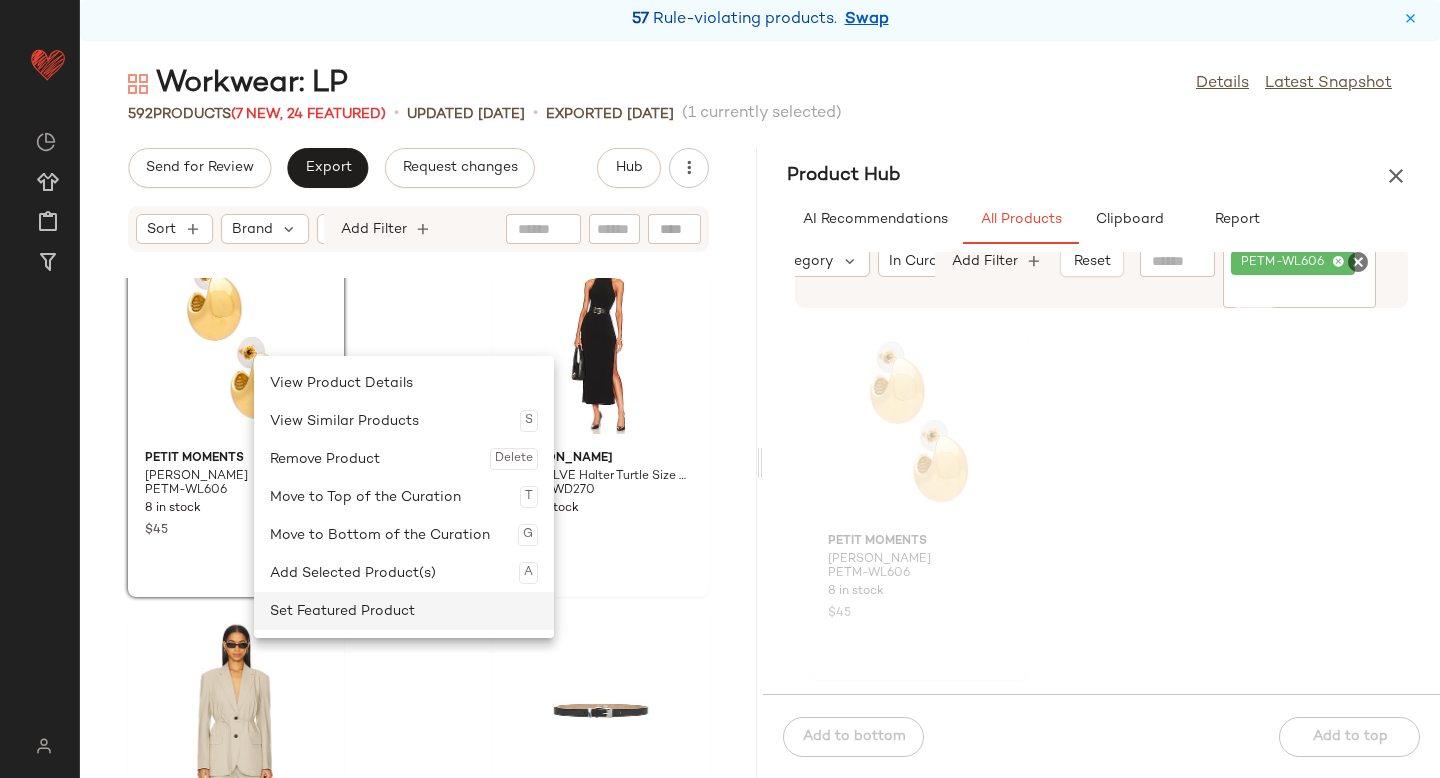 click on "Set Featured Product" 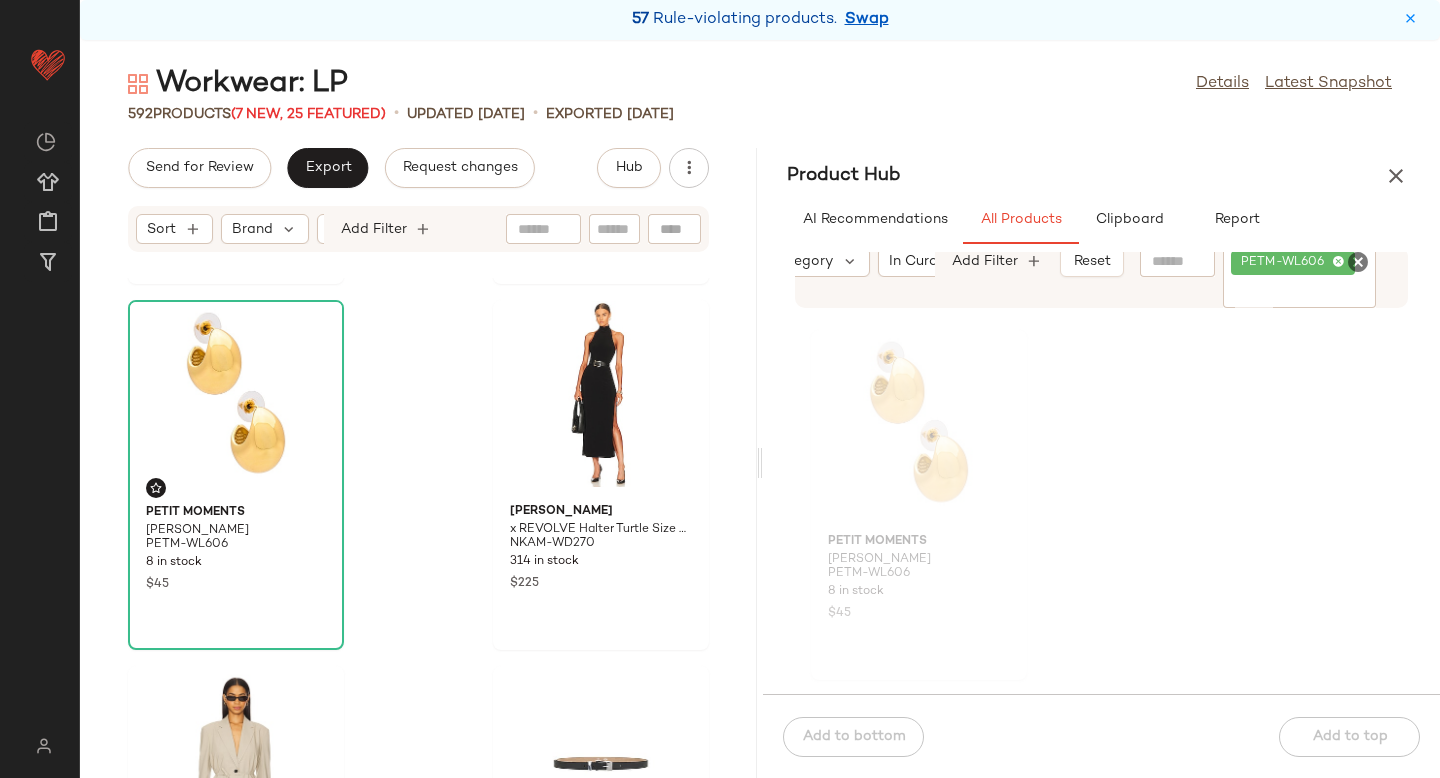 scroll, scrollTop: 2574, scrollLeft: 0, axis: vertical 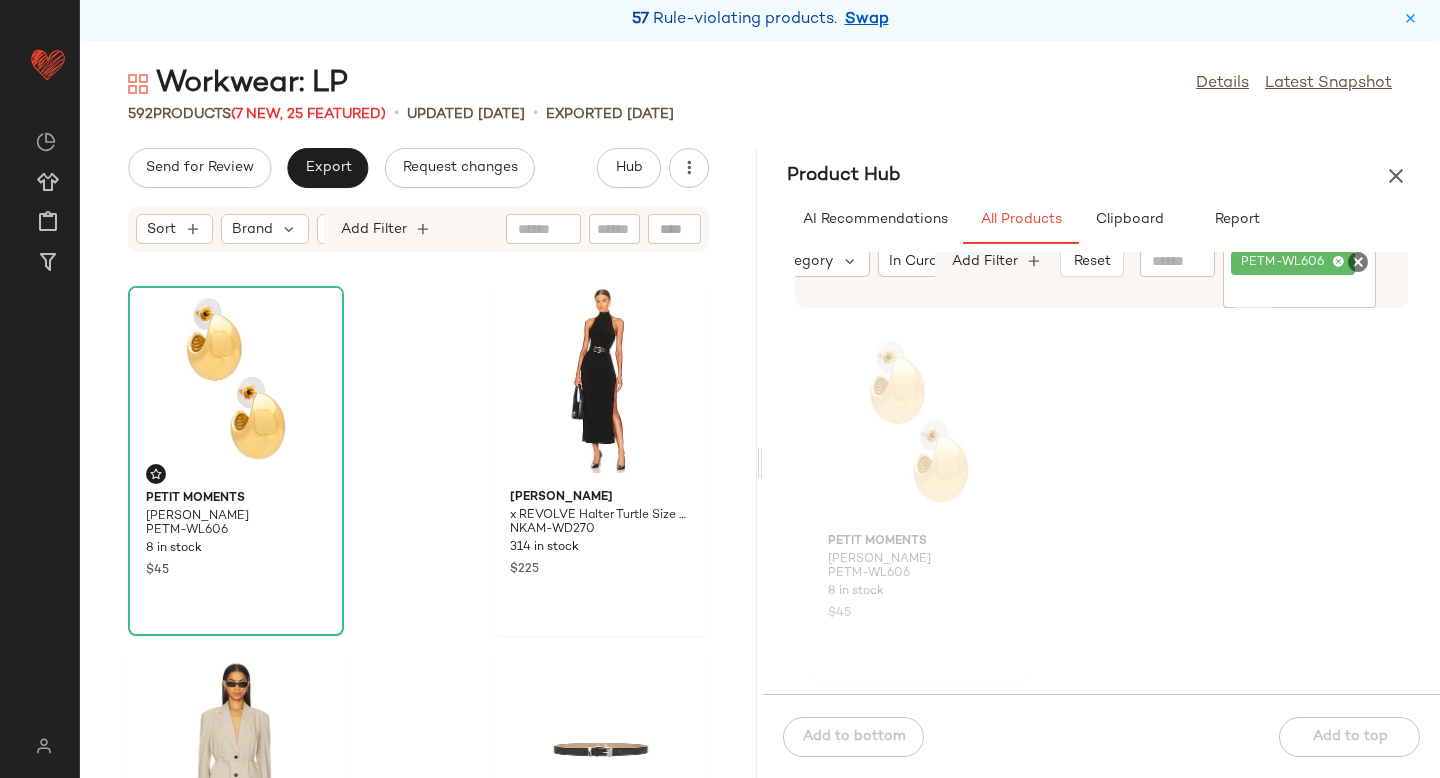 click 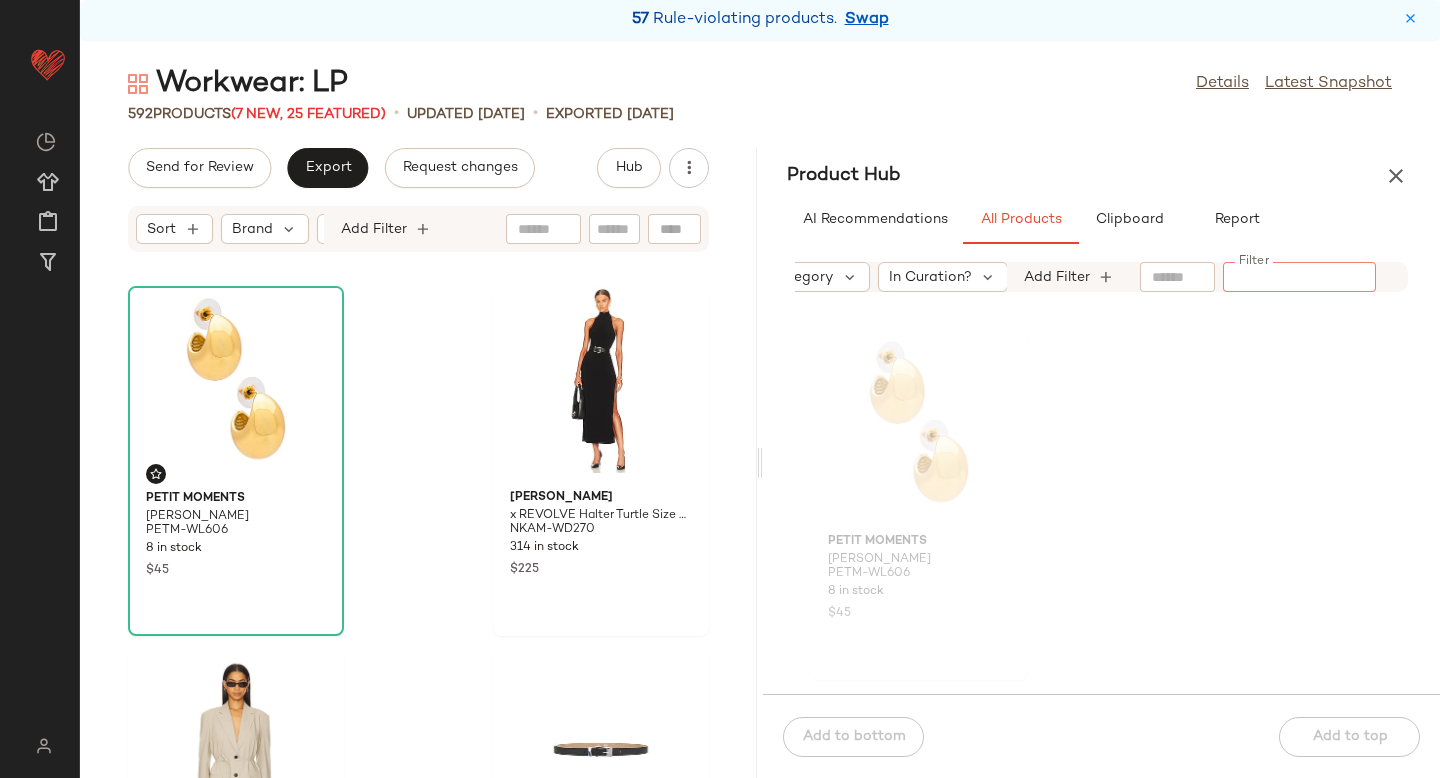 paste on "**********" 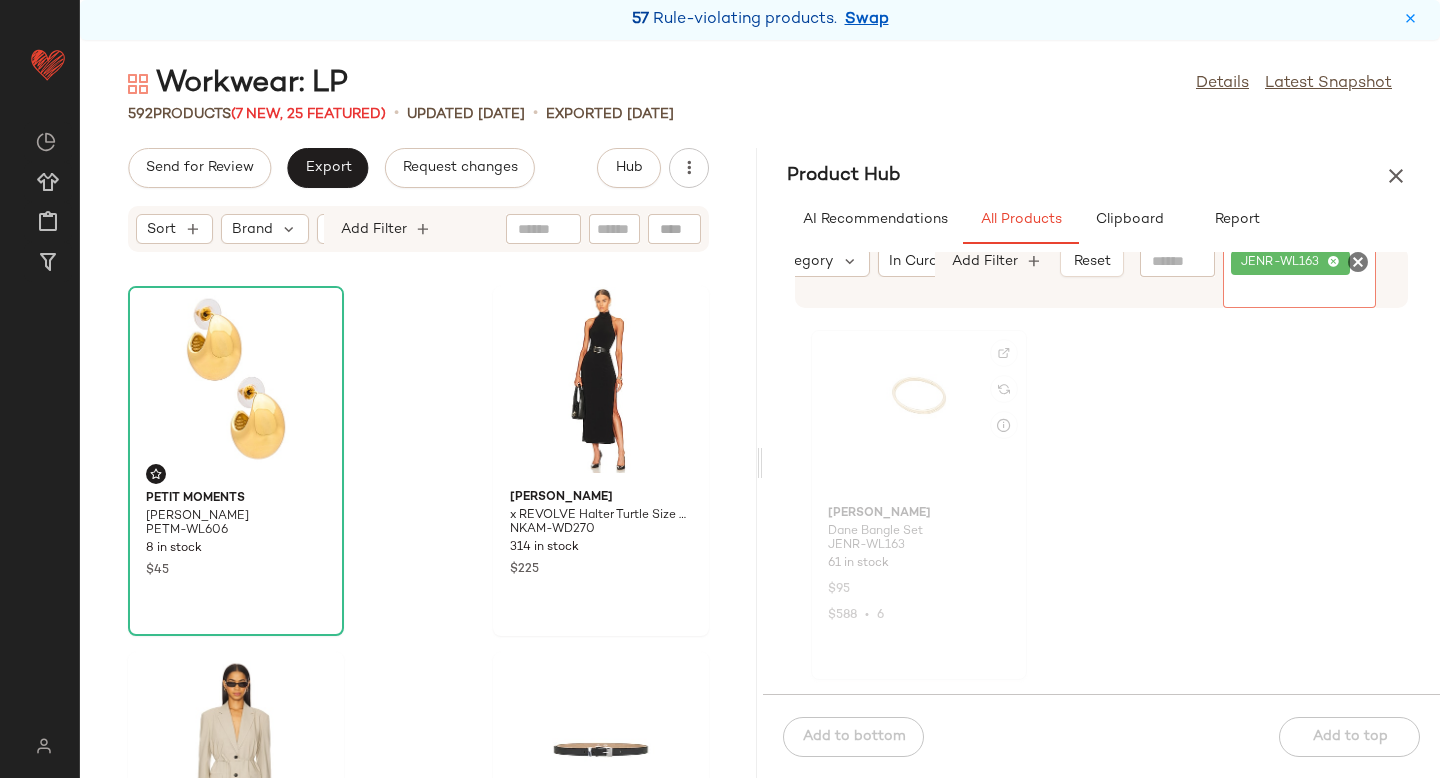 click 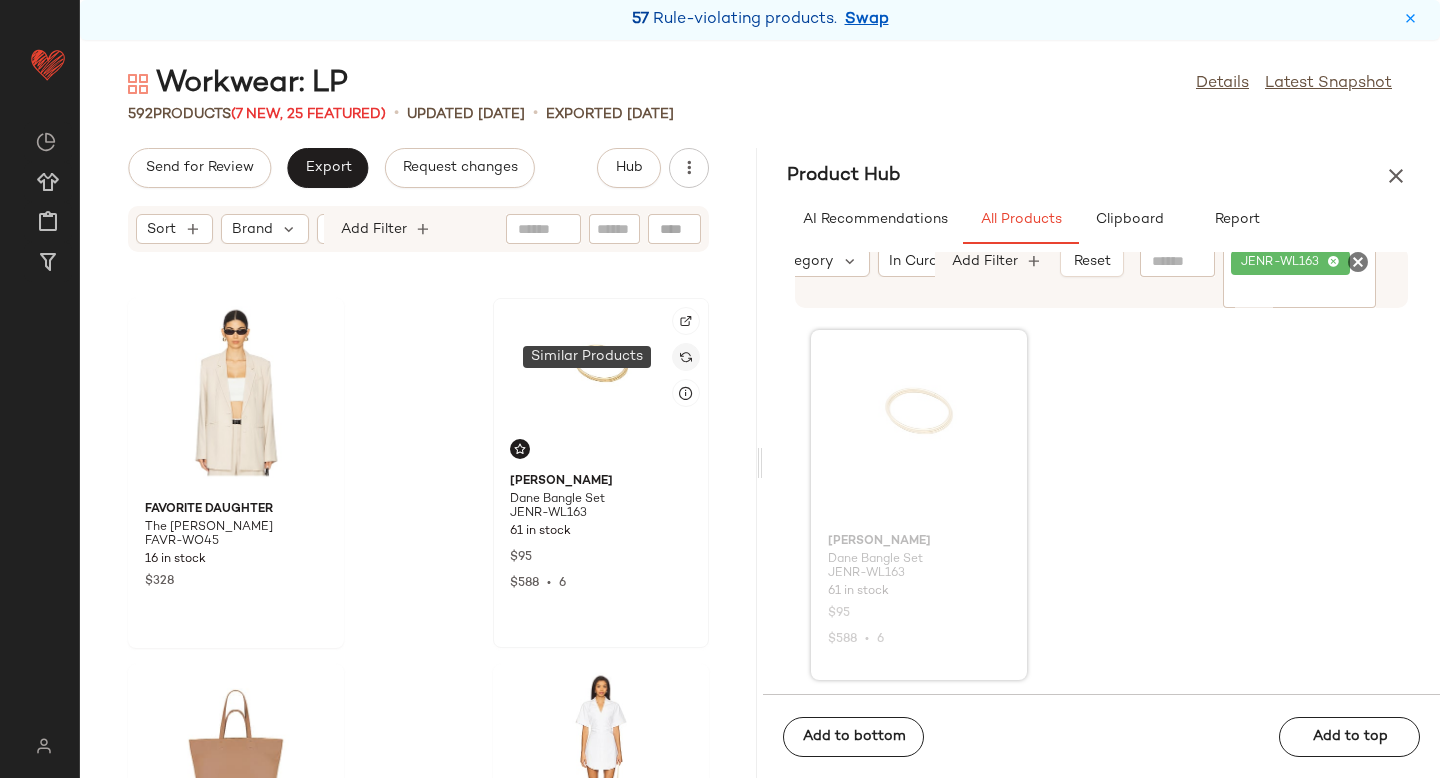 click 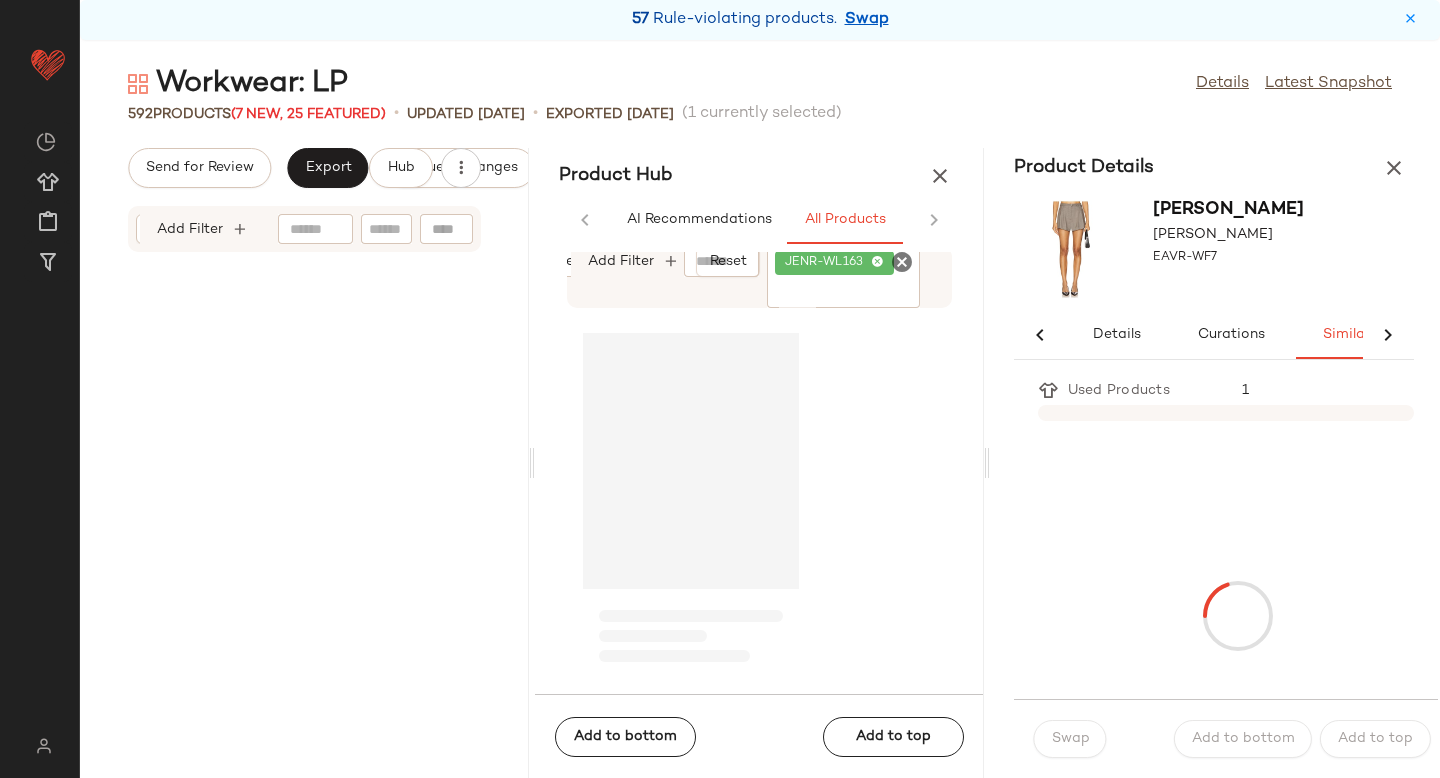 scroll, scrollTop: 0, scrollLeft: 33, axis: horizontal 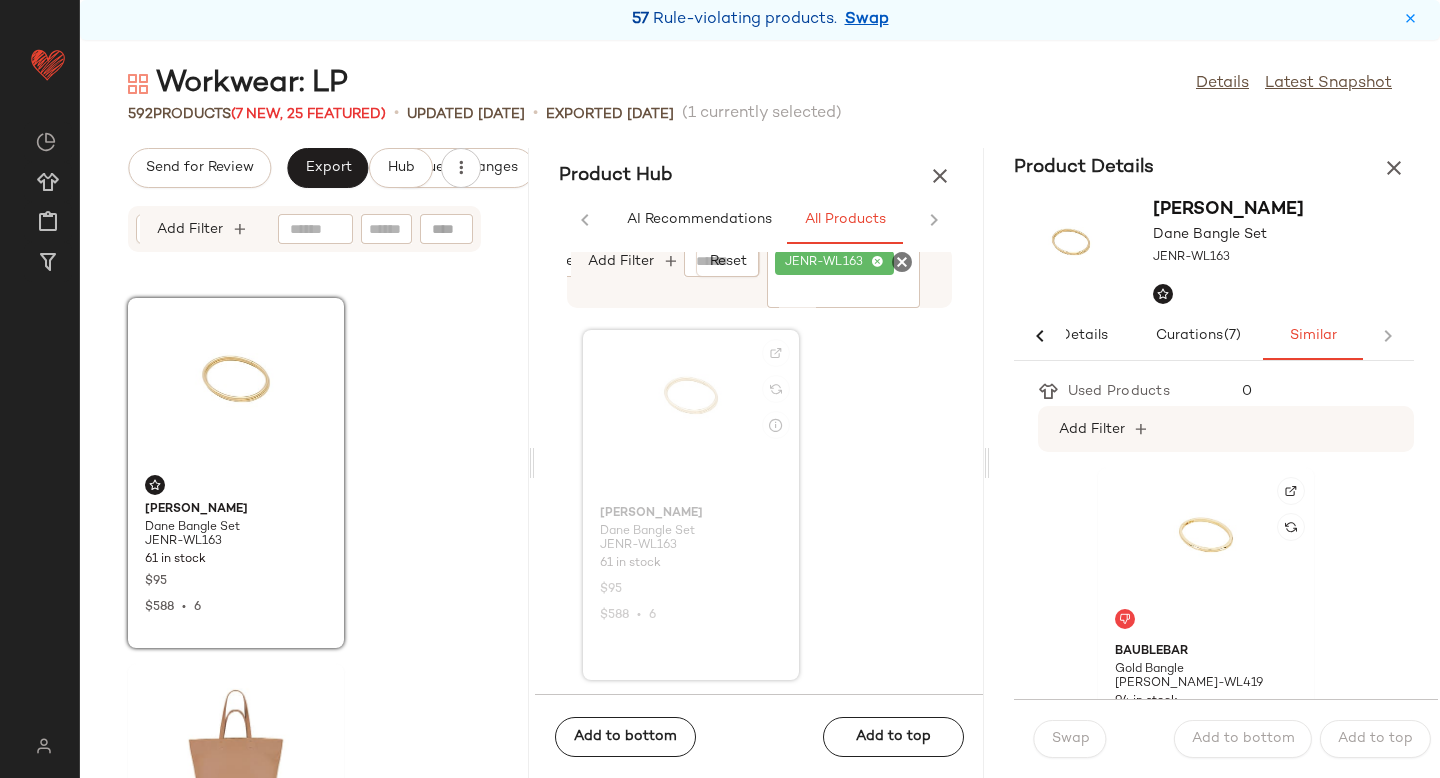 click 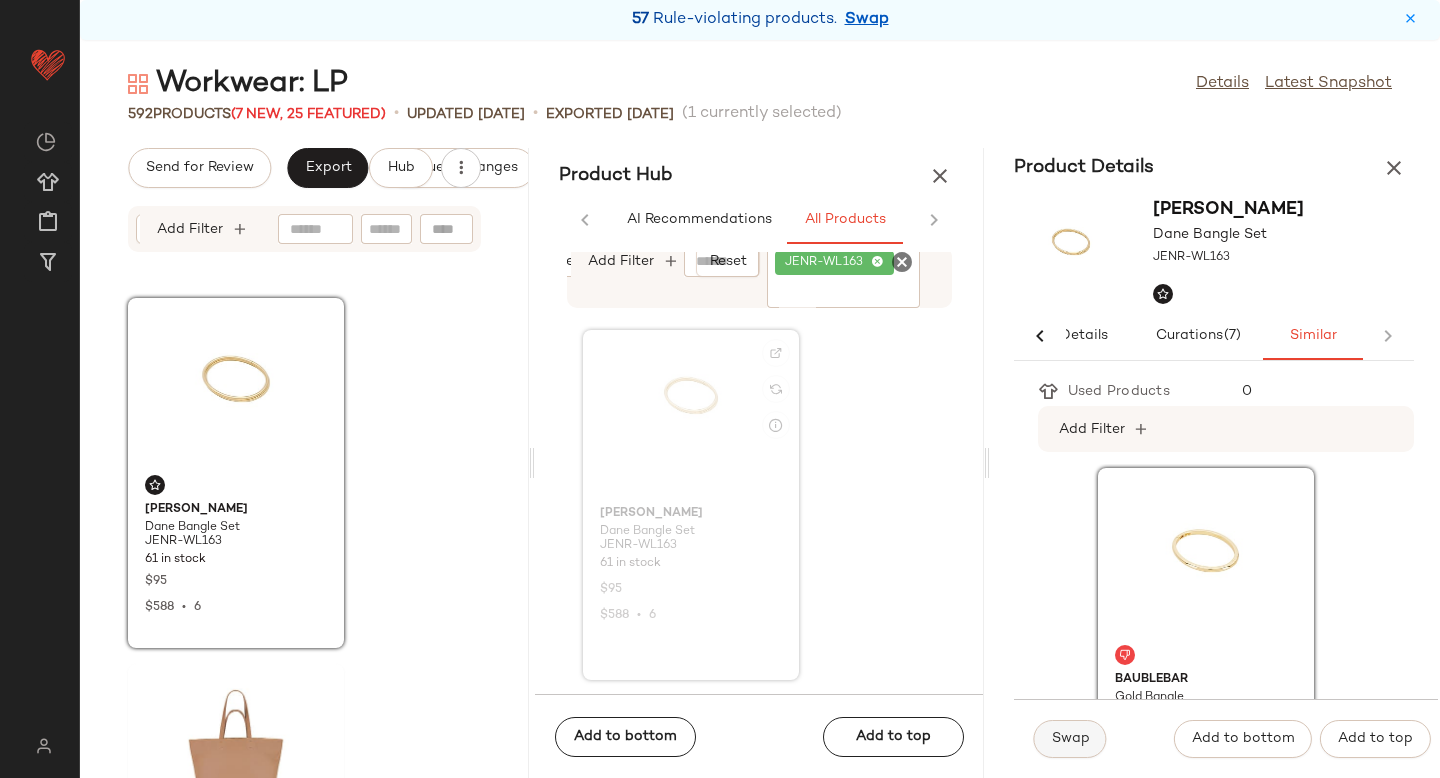 click on "Swap" 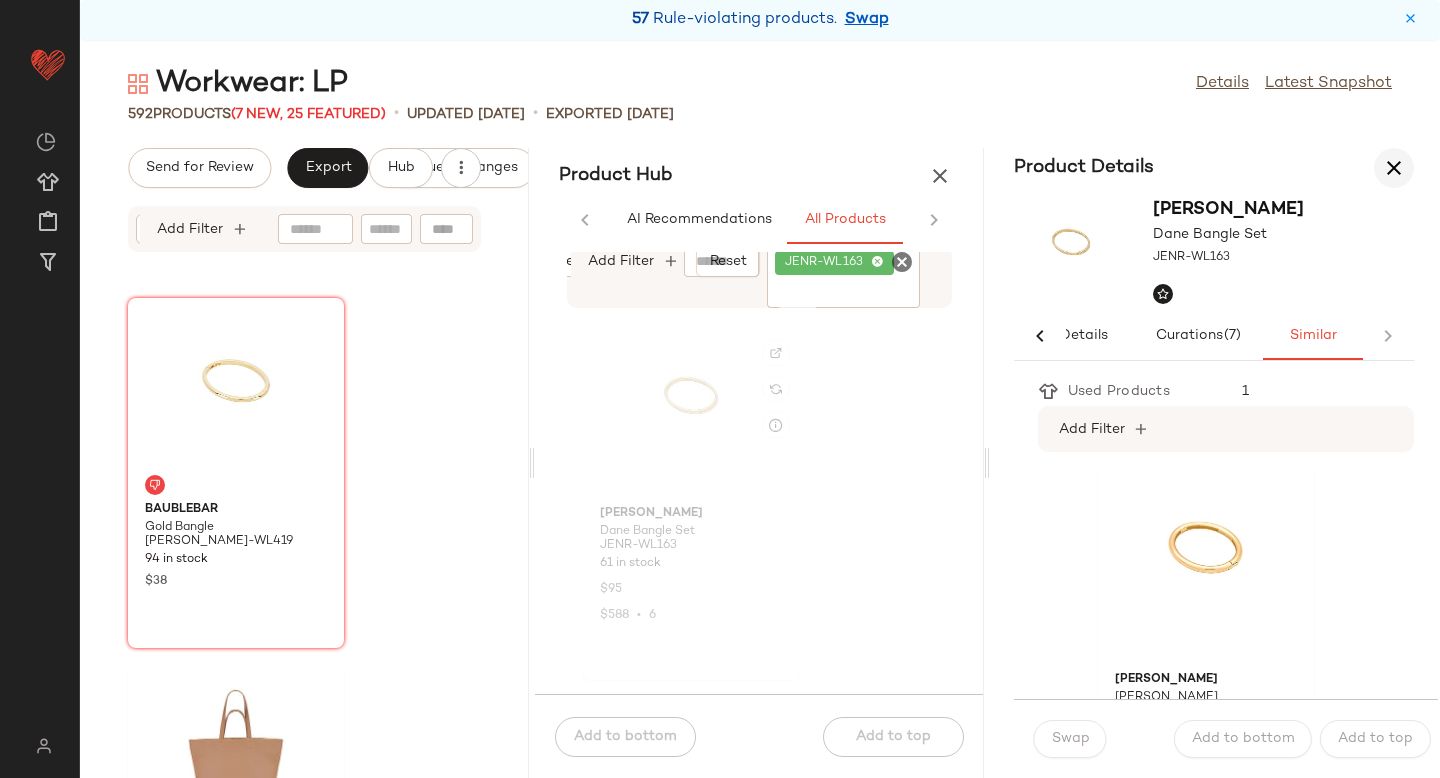 click at bounding box center (1394, 168) 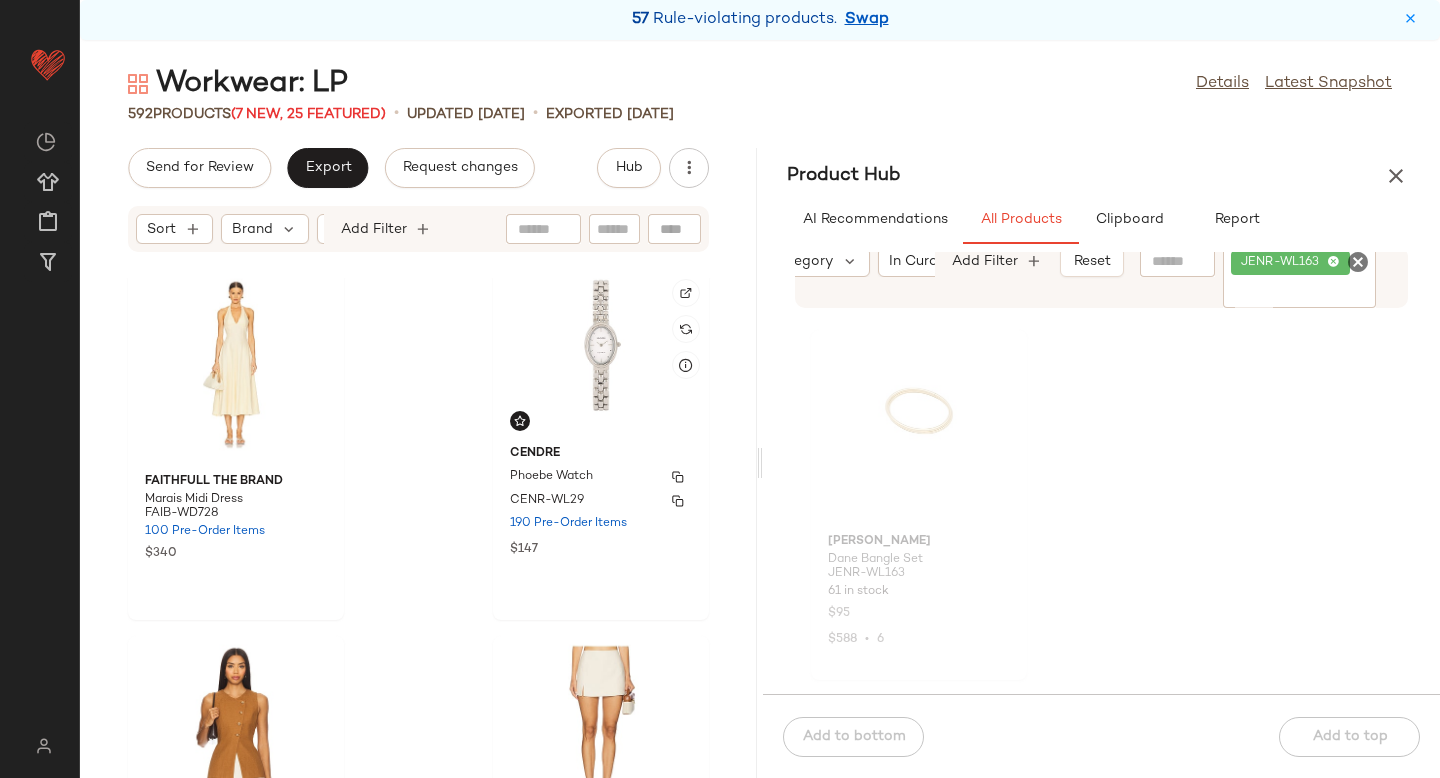 scroll, scrollTop: 5824, scrollLeft: 0, axis: vertical 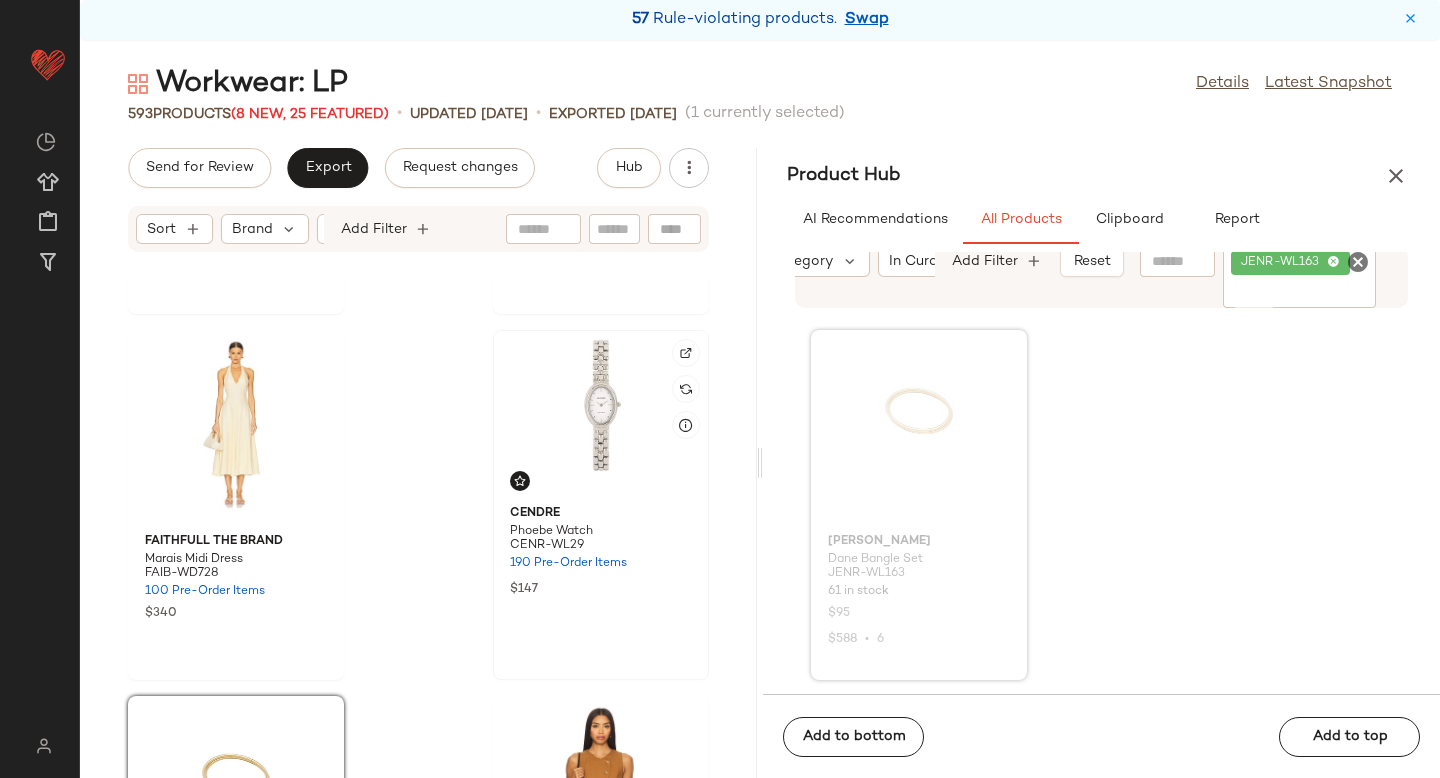 click 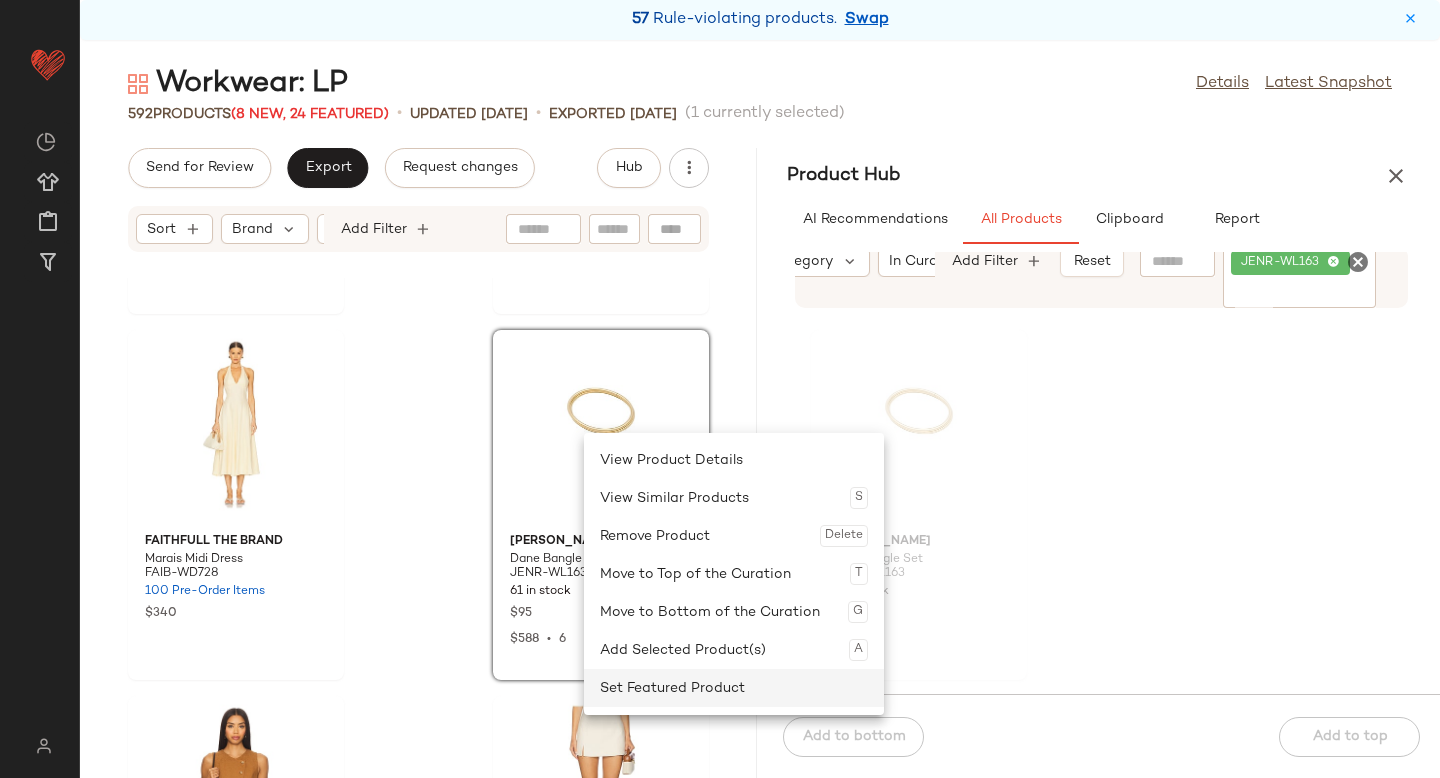 click on "Set Featured Product" 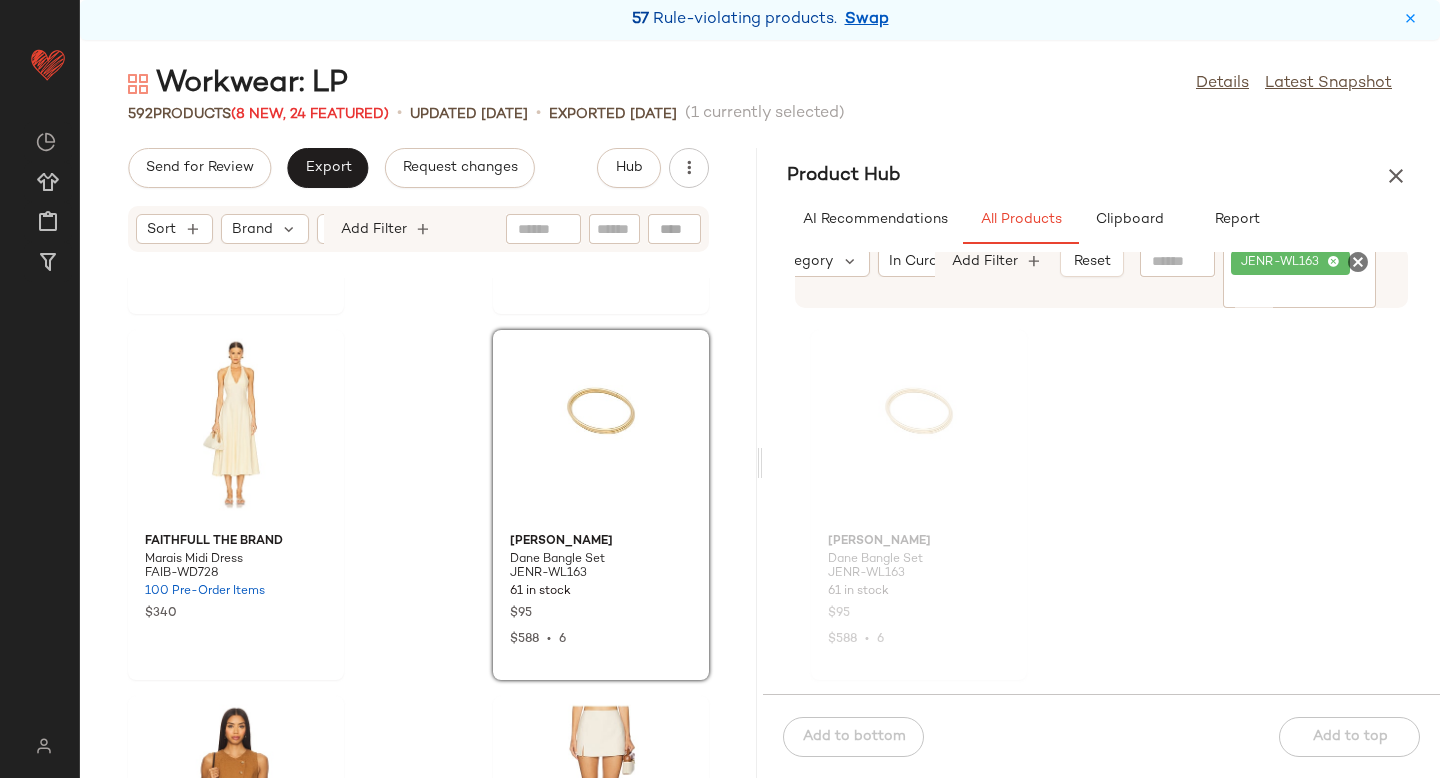 click 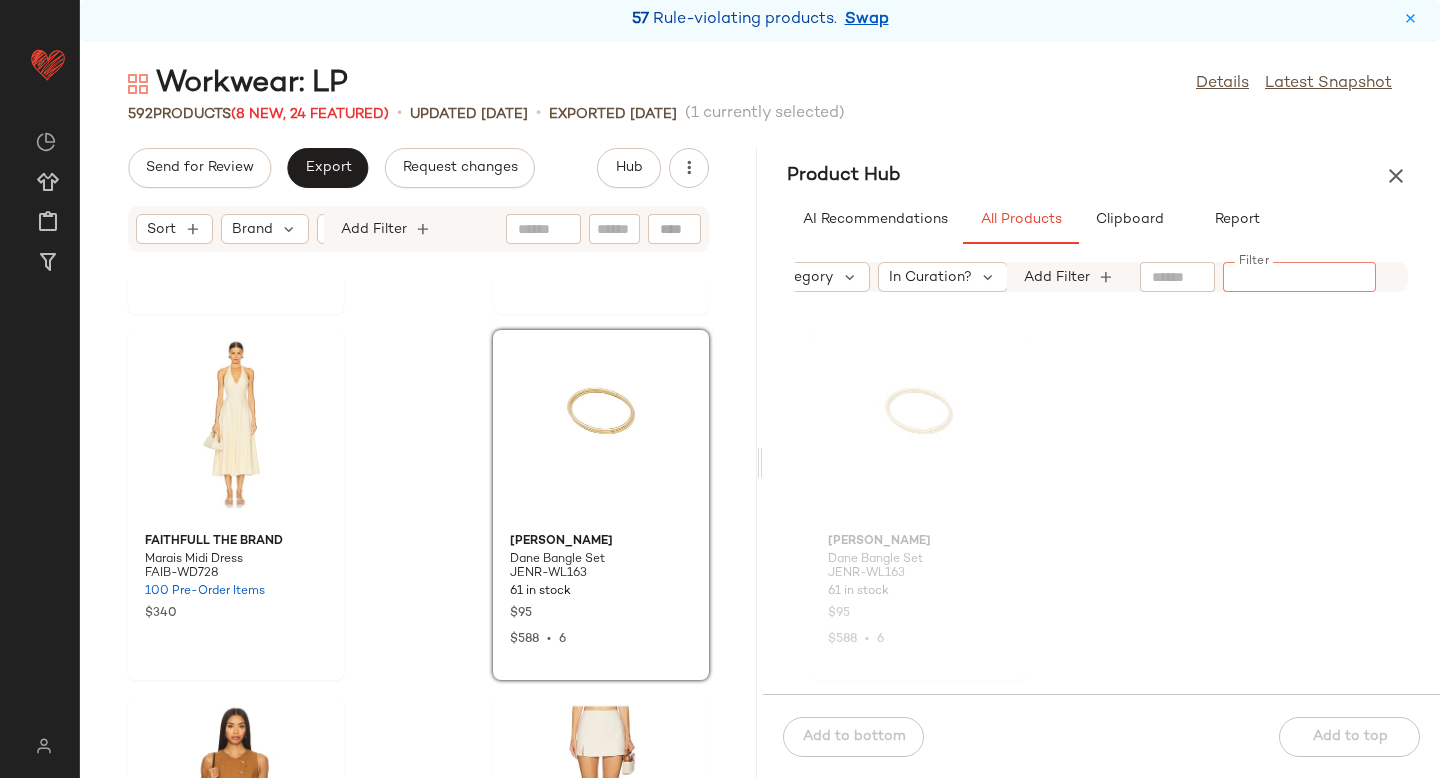 paste on "**********" 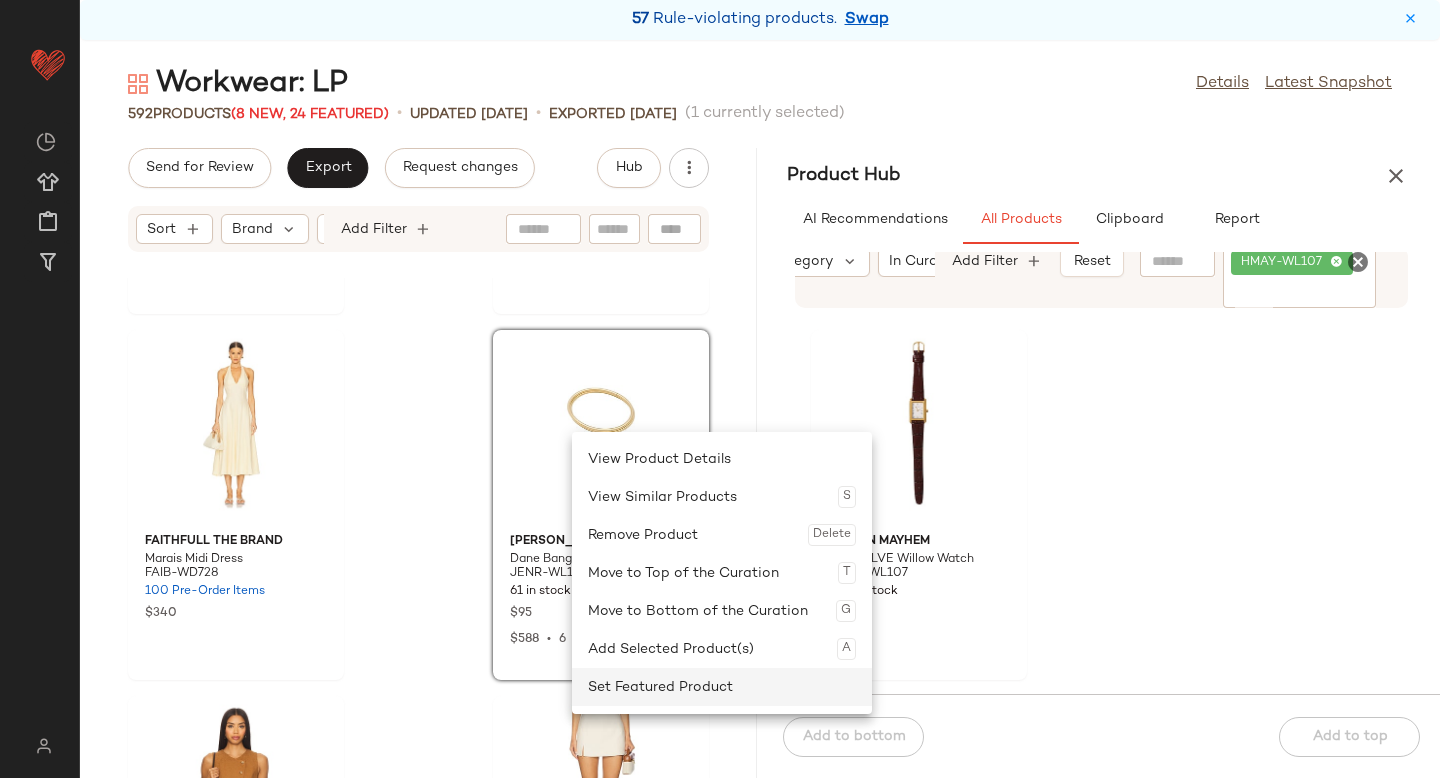 click on "Set Featured Product" 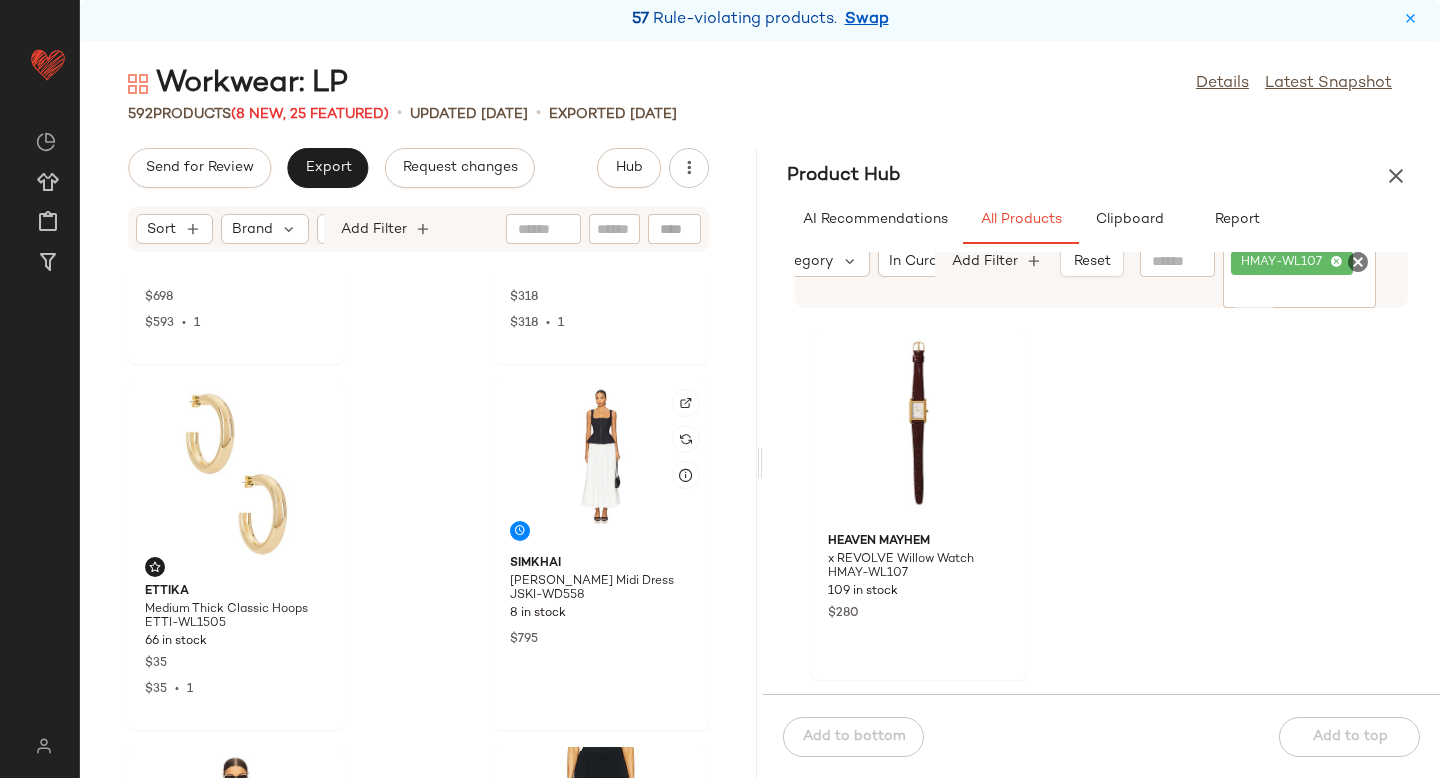 scroll, scrollTop: 4370, scrollLeft: 0, axis: vertical 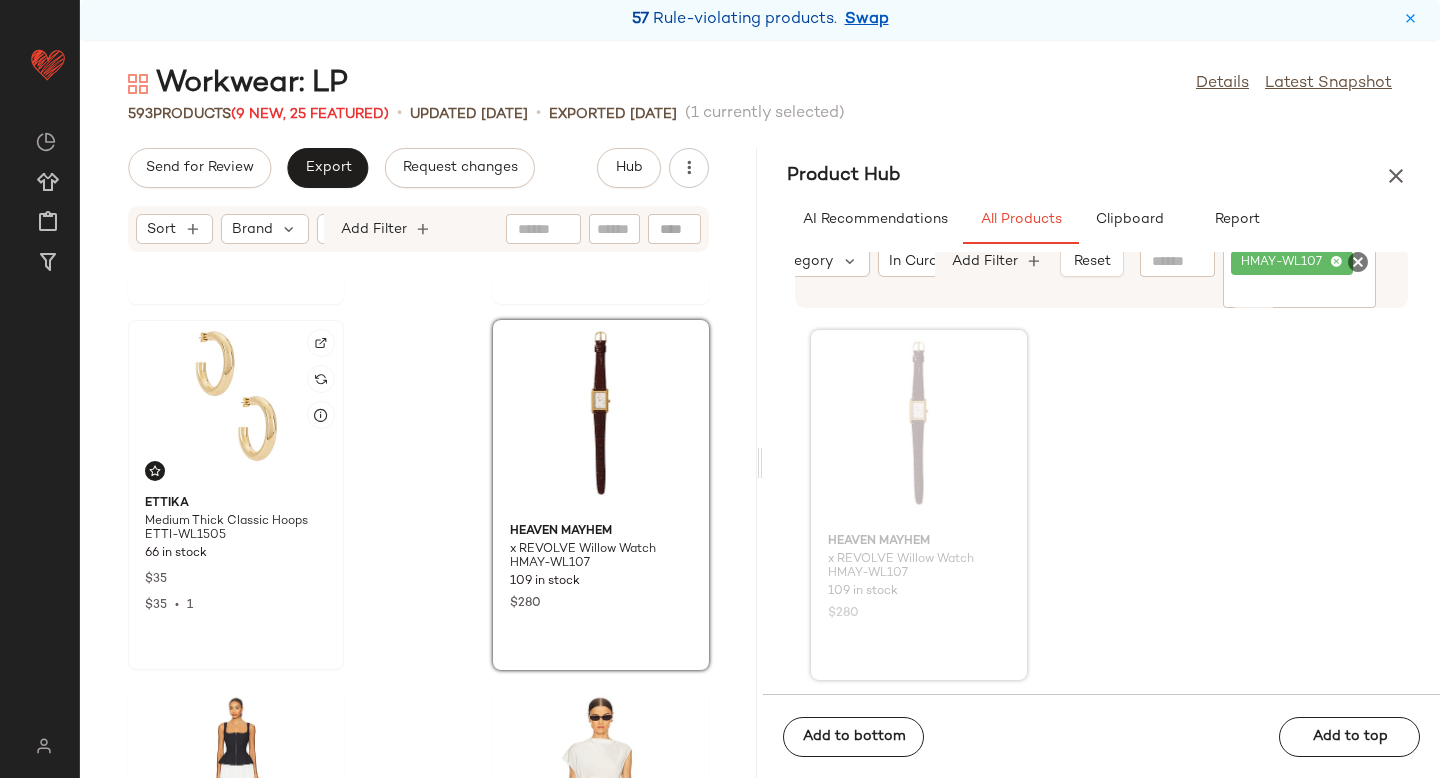 click 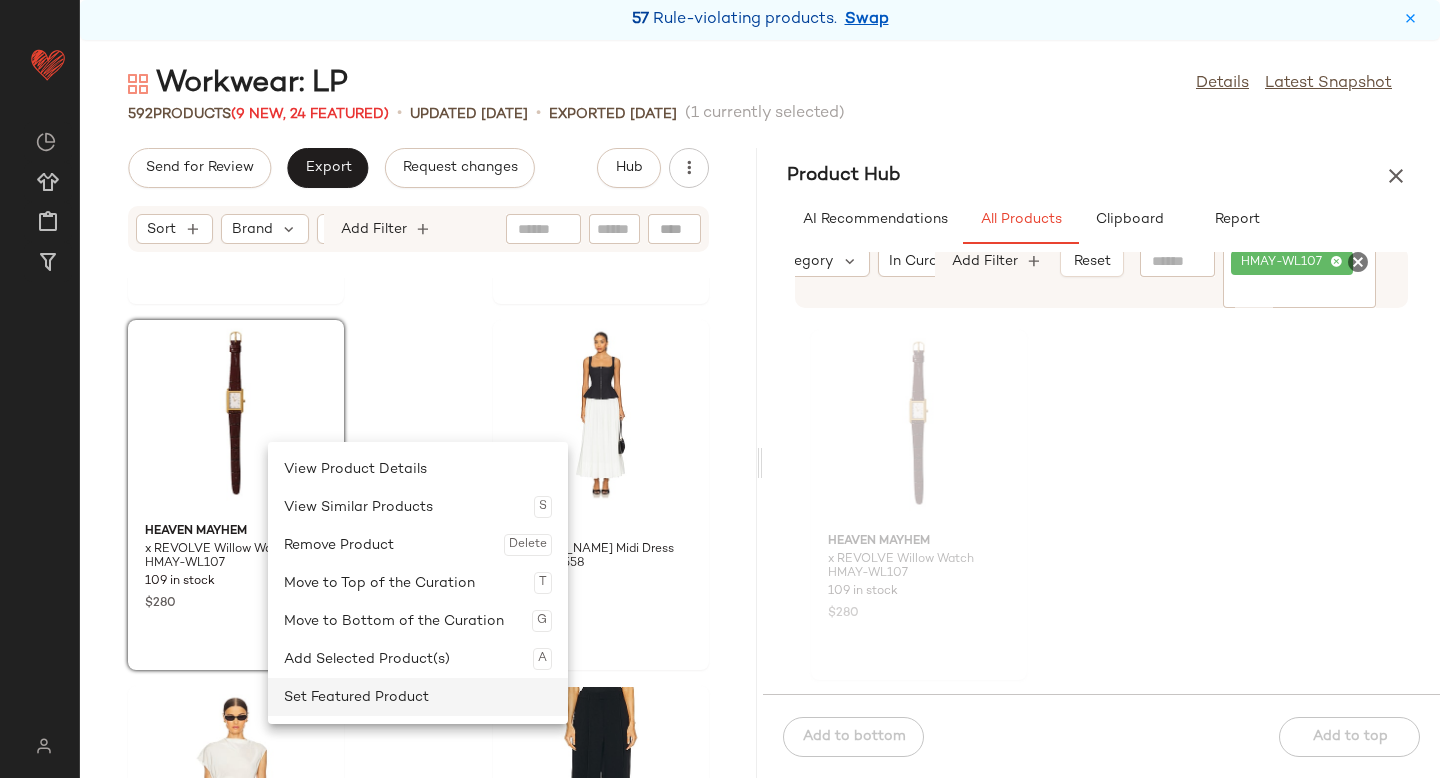 click on "Set Featured Product" 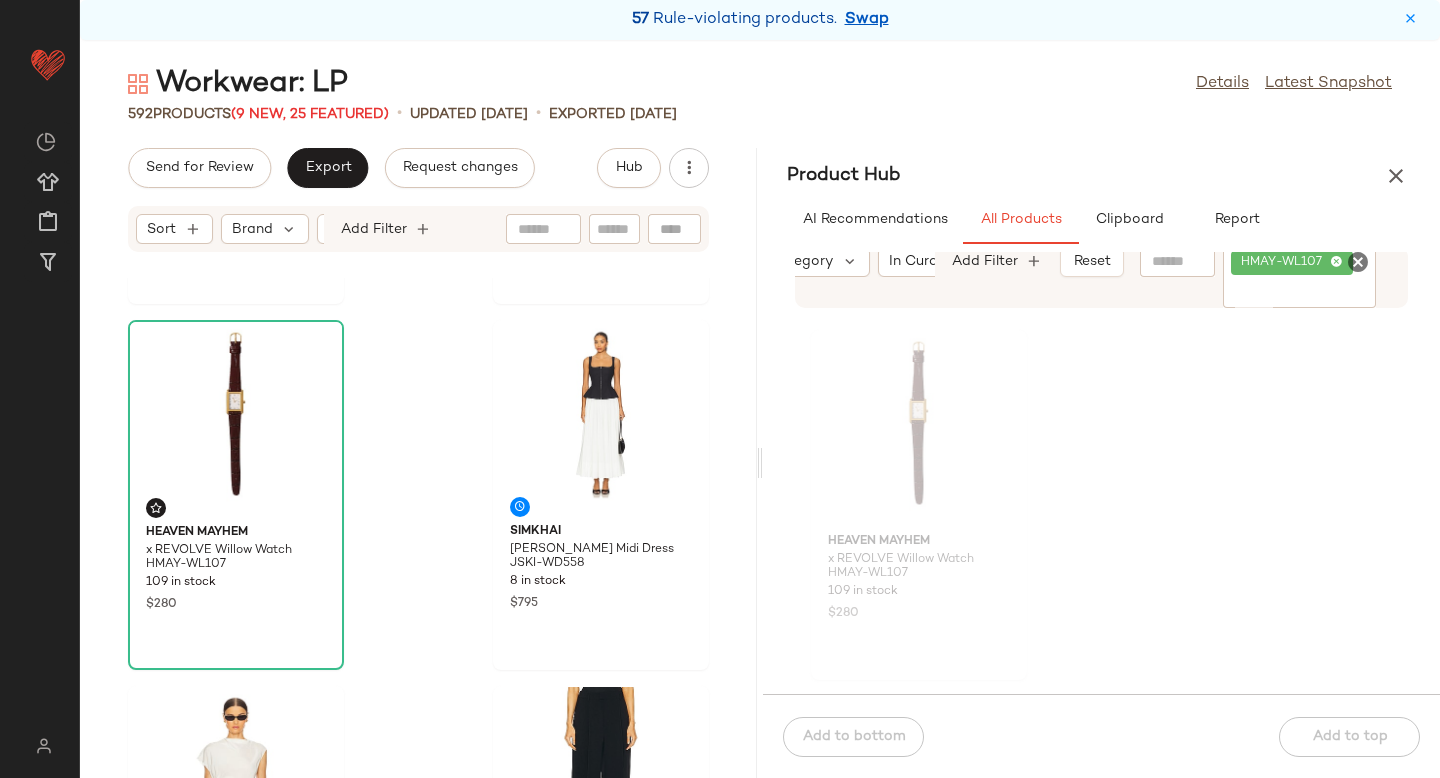 click 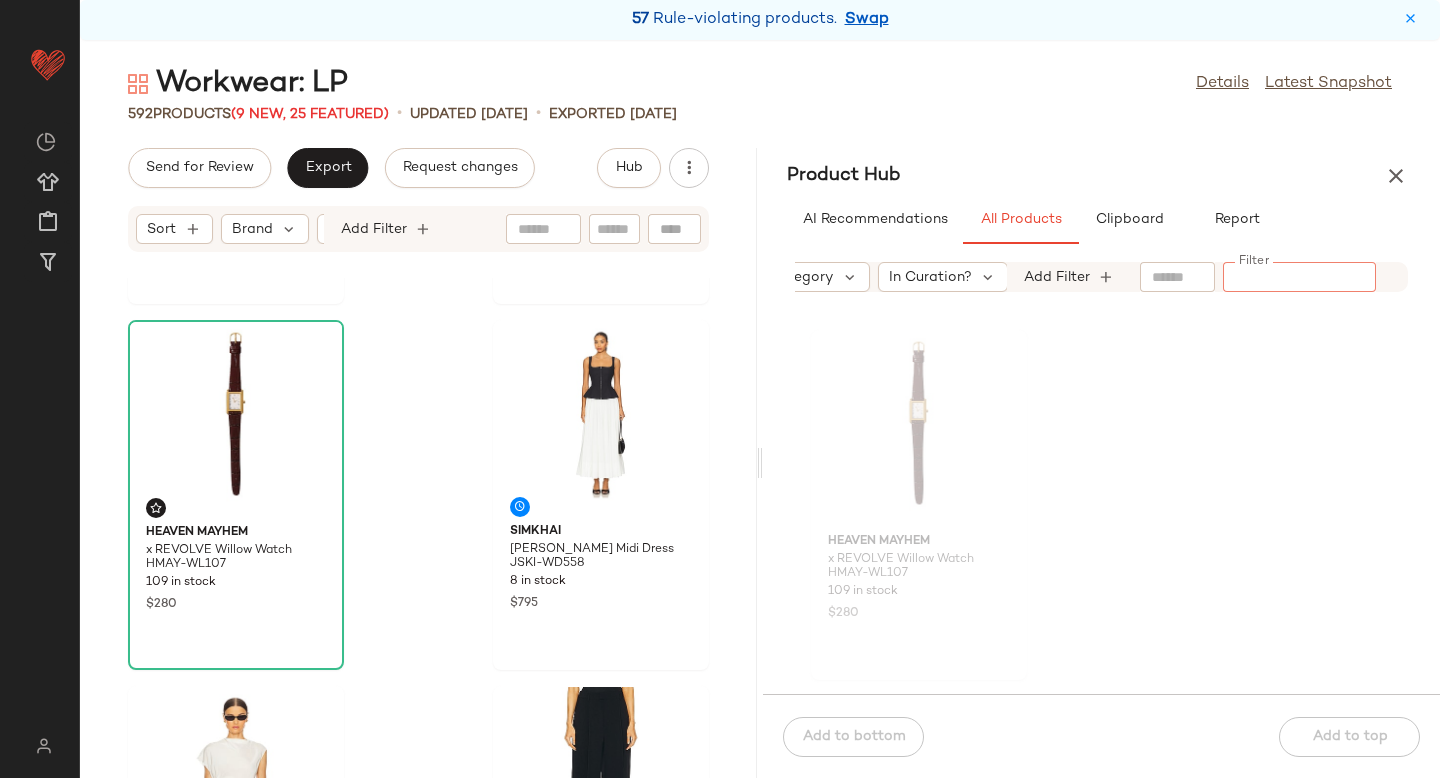 paste on "**********" 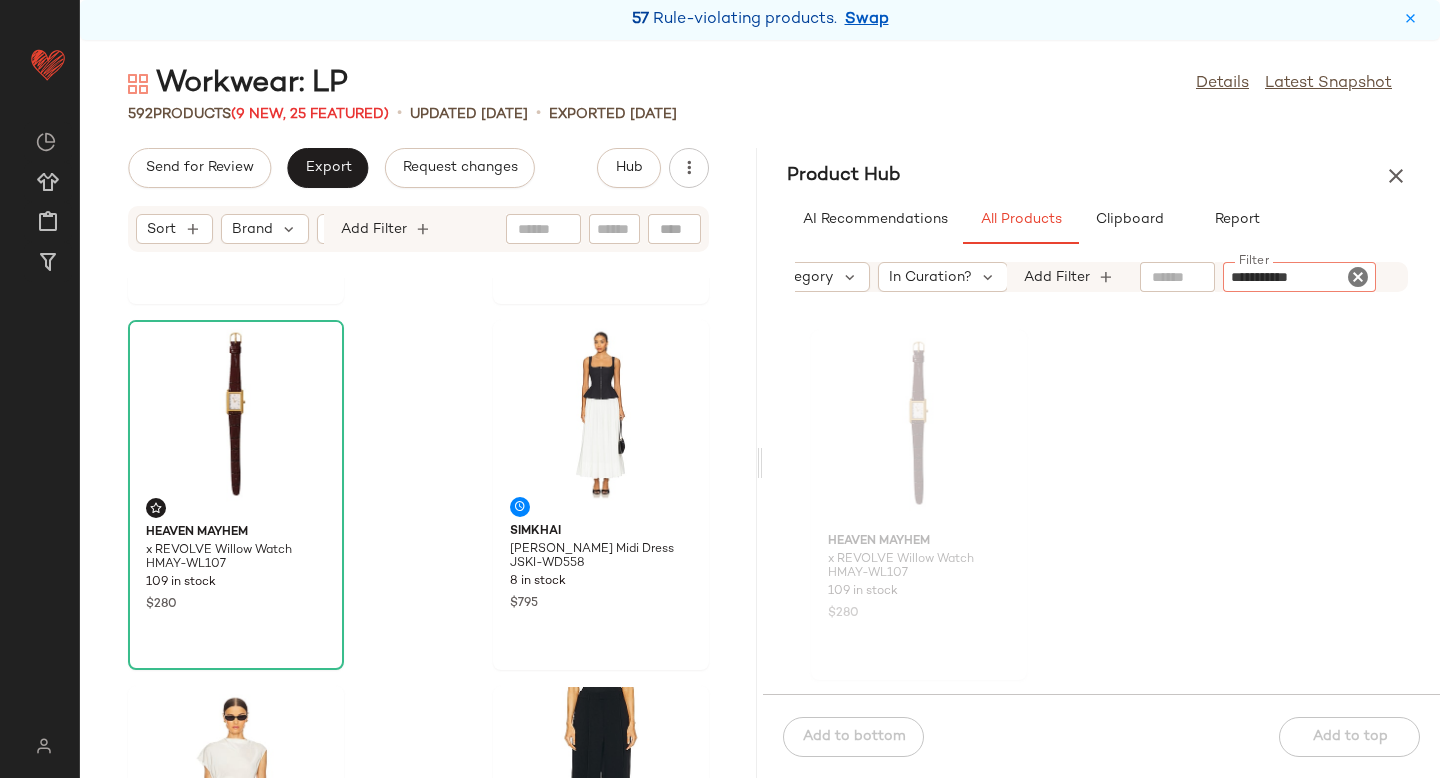type 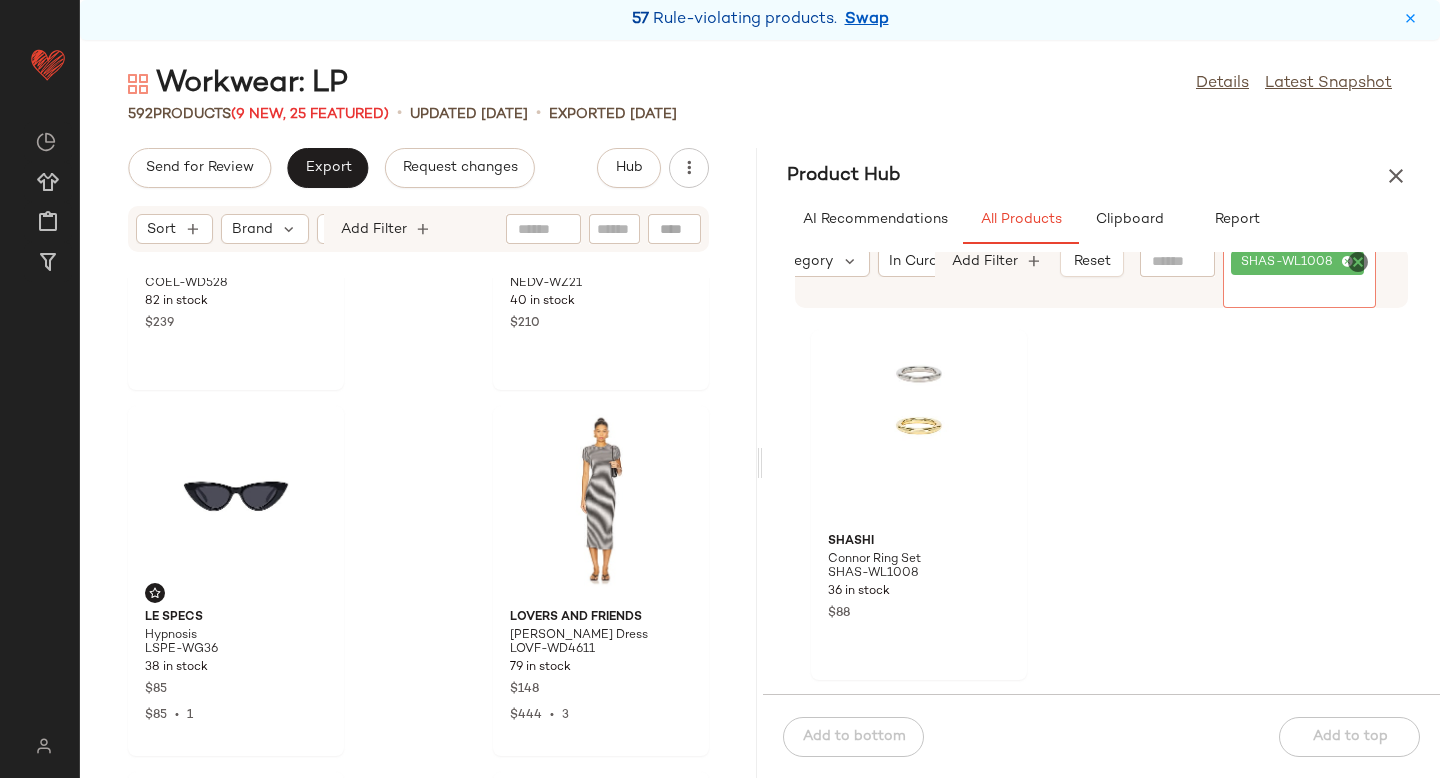 scroll, scrollTop: 7220, scrollLeft: 0, axis: vertical 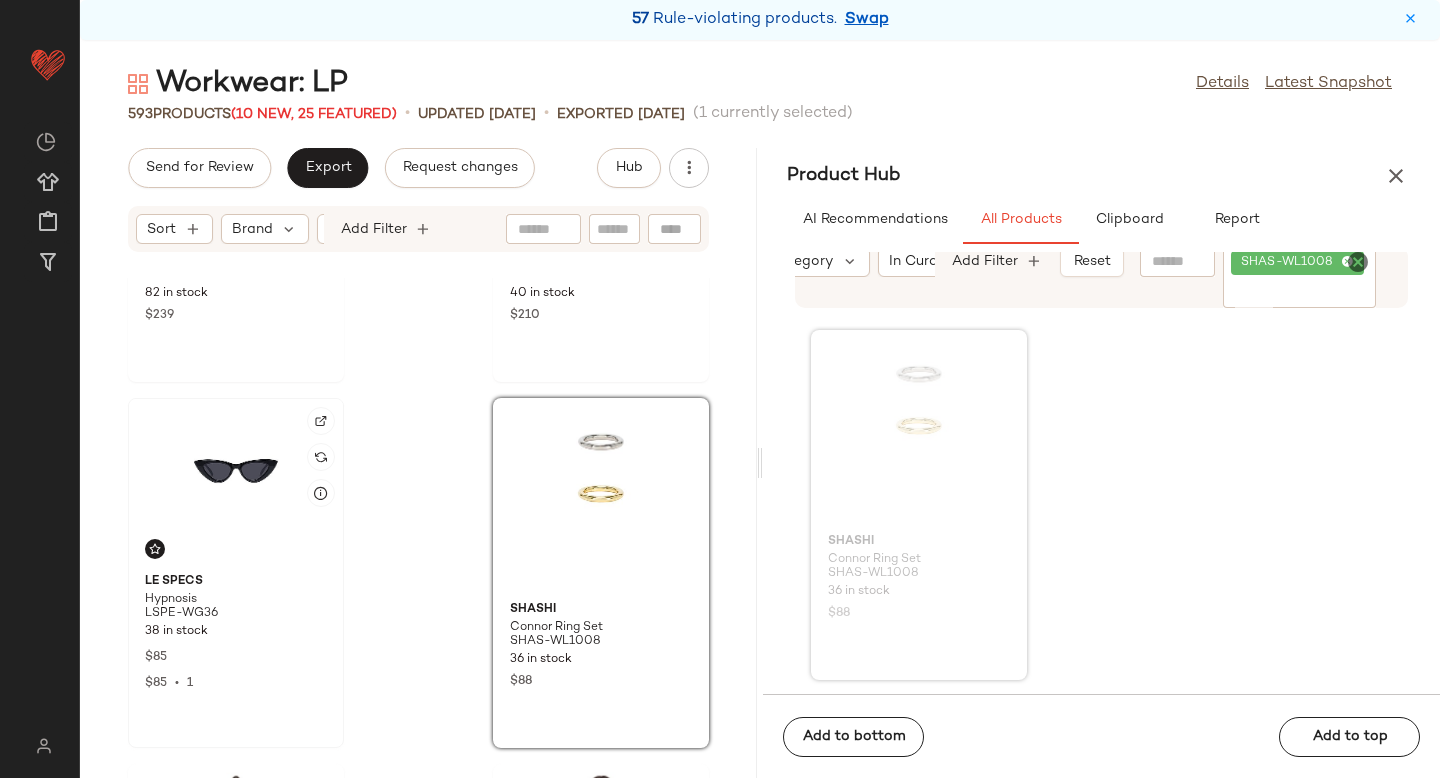 click 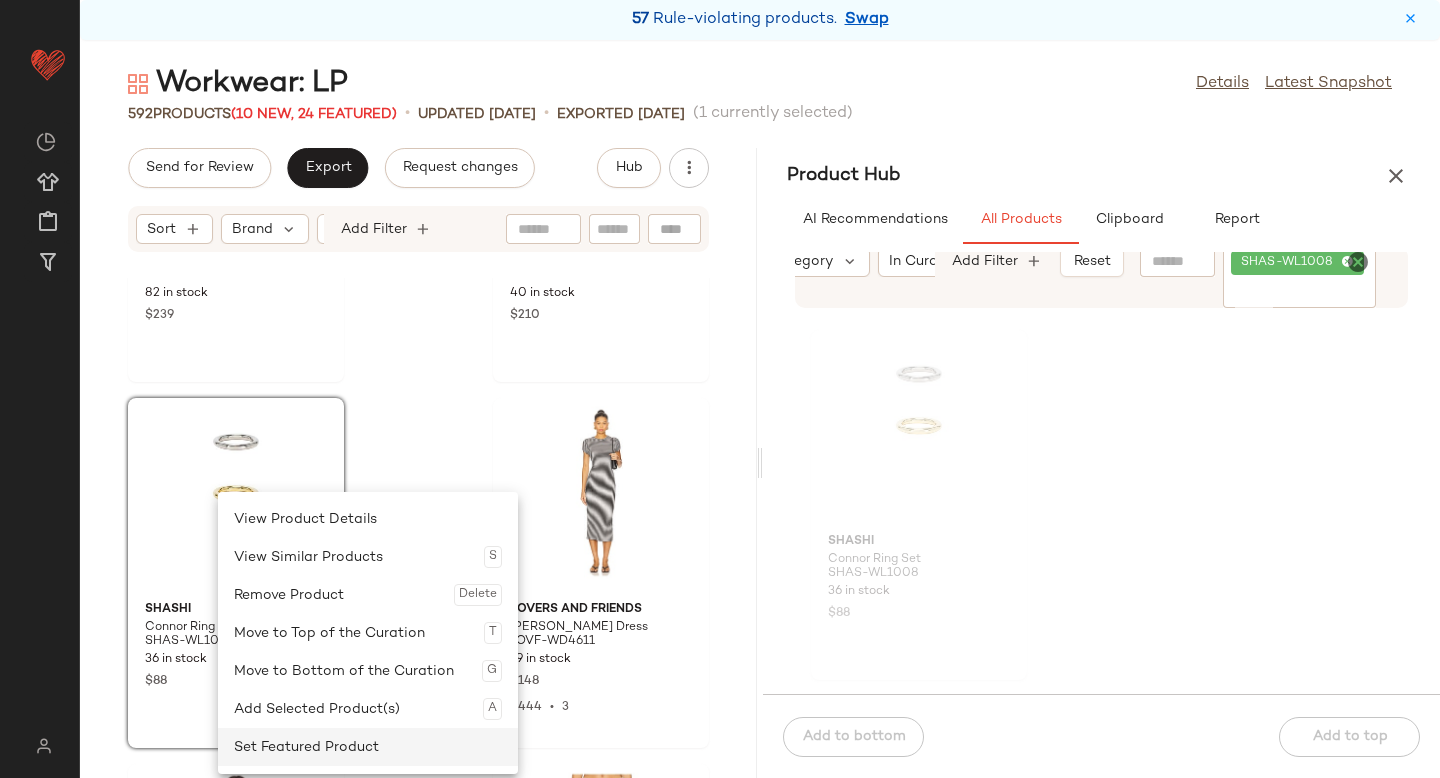 click on "Set Featured Product" 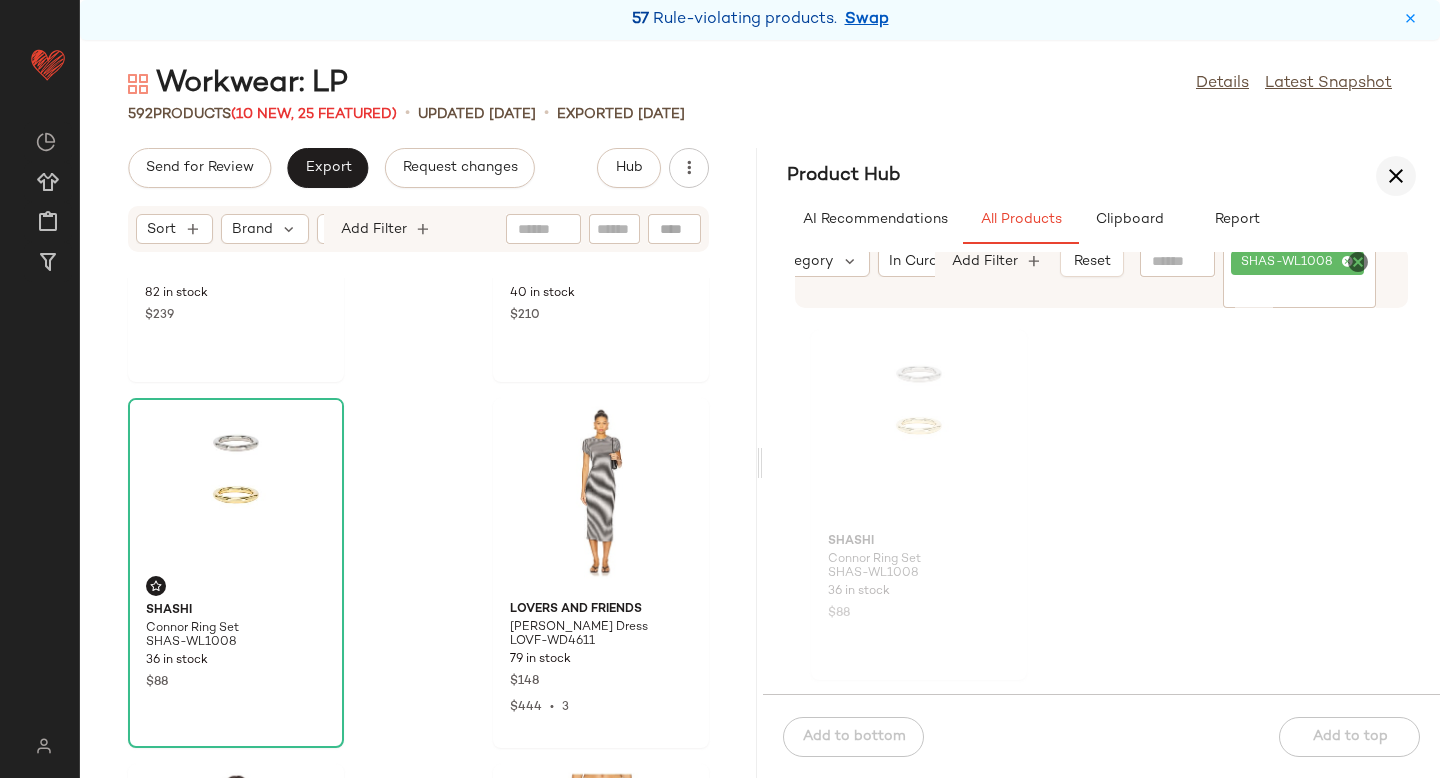 click at bounding box center (1396, 176) 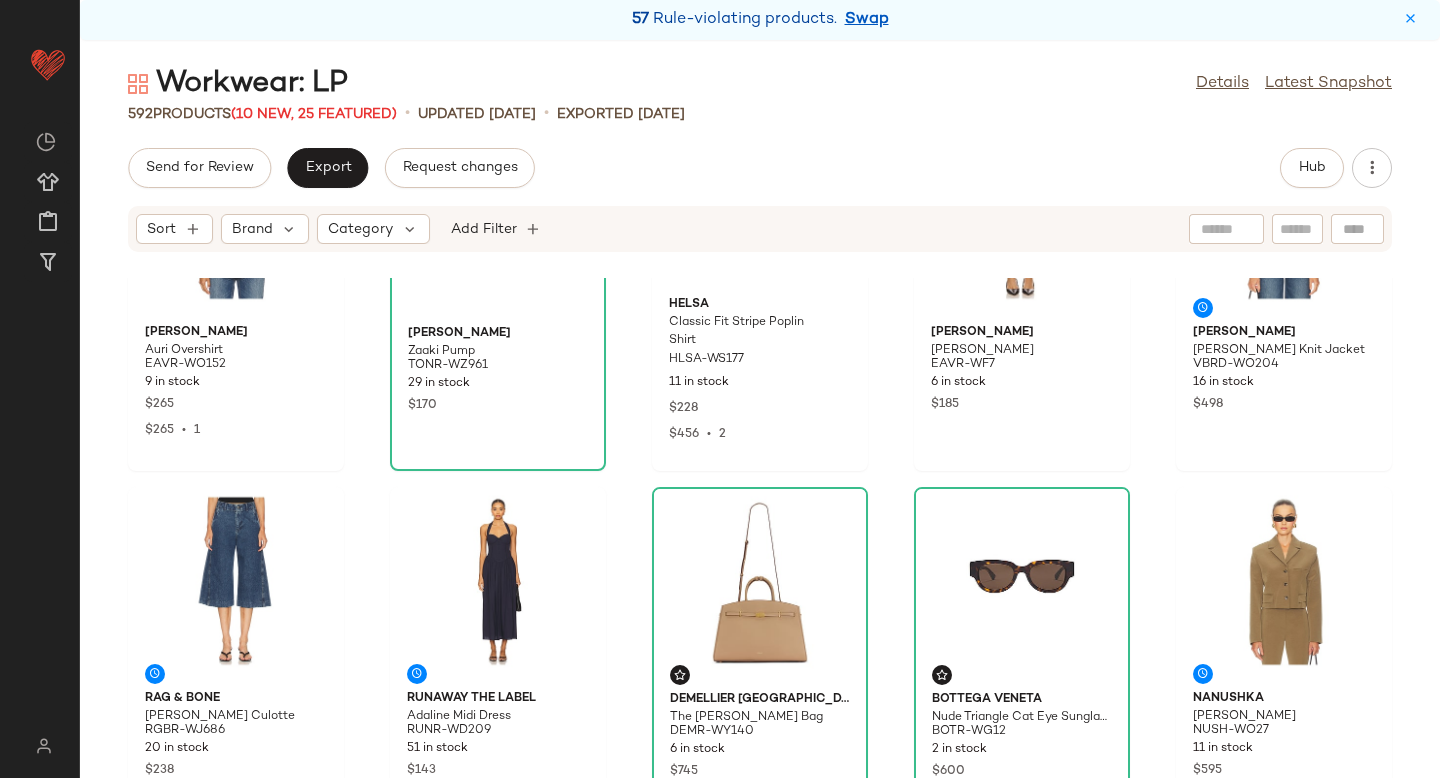 scroll, scrollTop: 0, scrollLeft: 0, axis: both 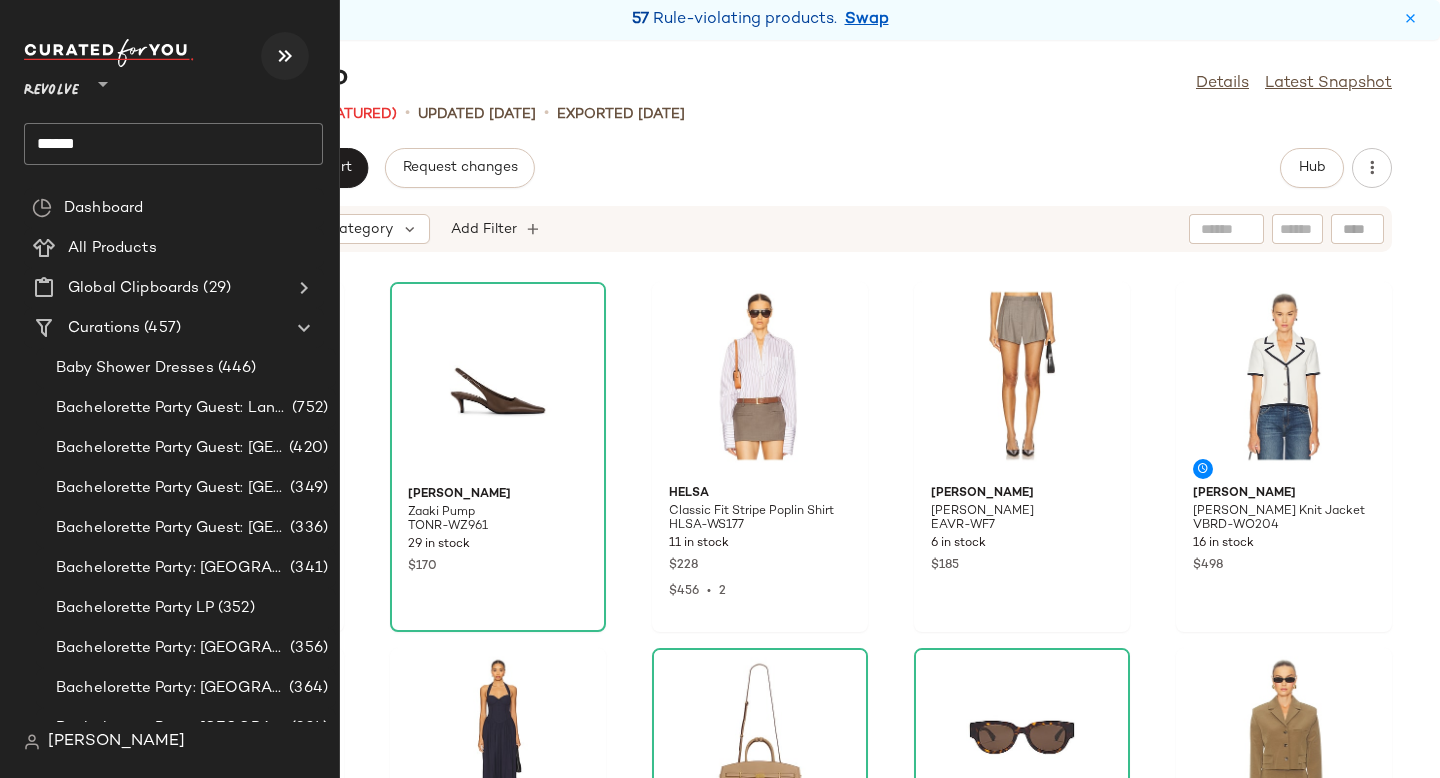 click at bounding box center (285, 56) 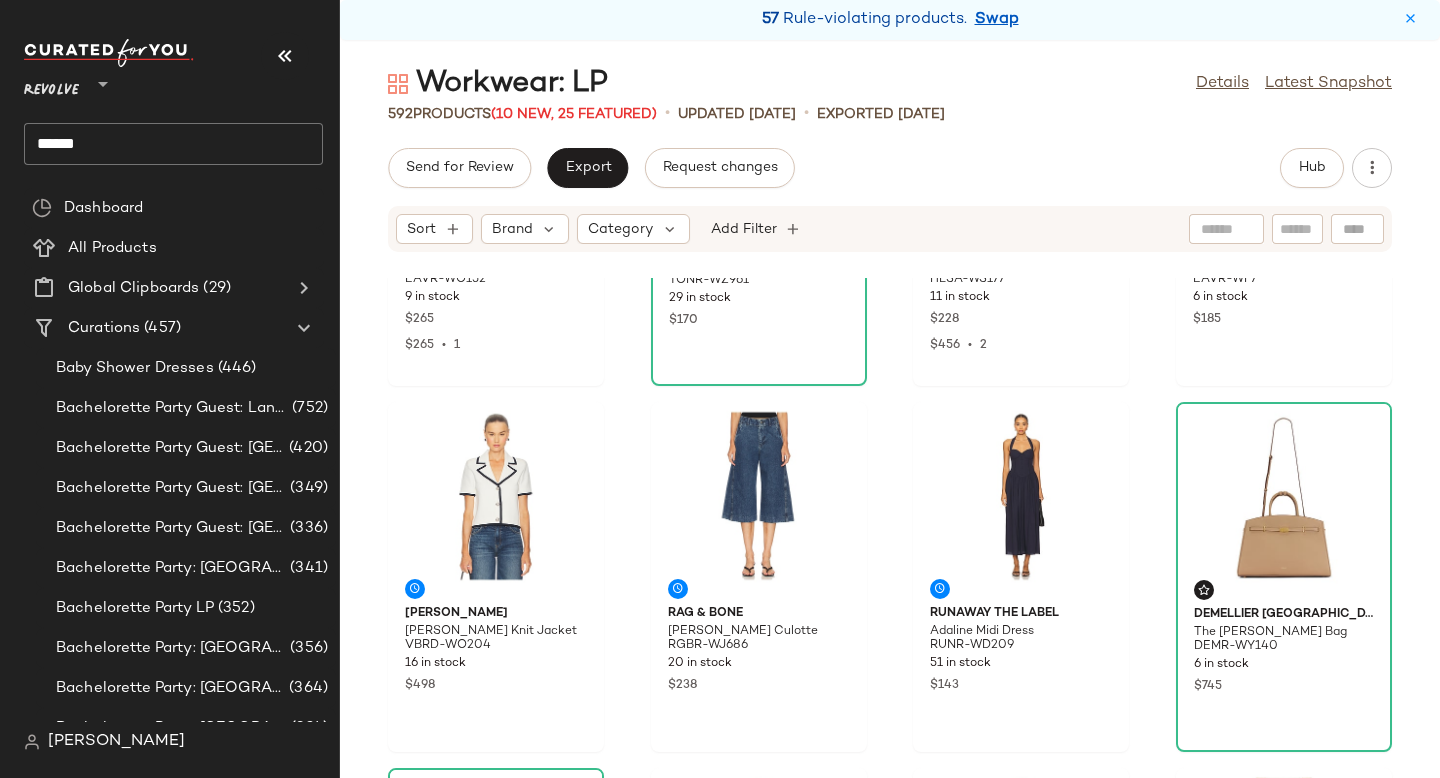 scroll, scrollTop: 0, scrollLeft: 0, axis: both 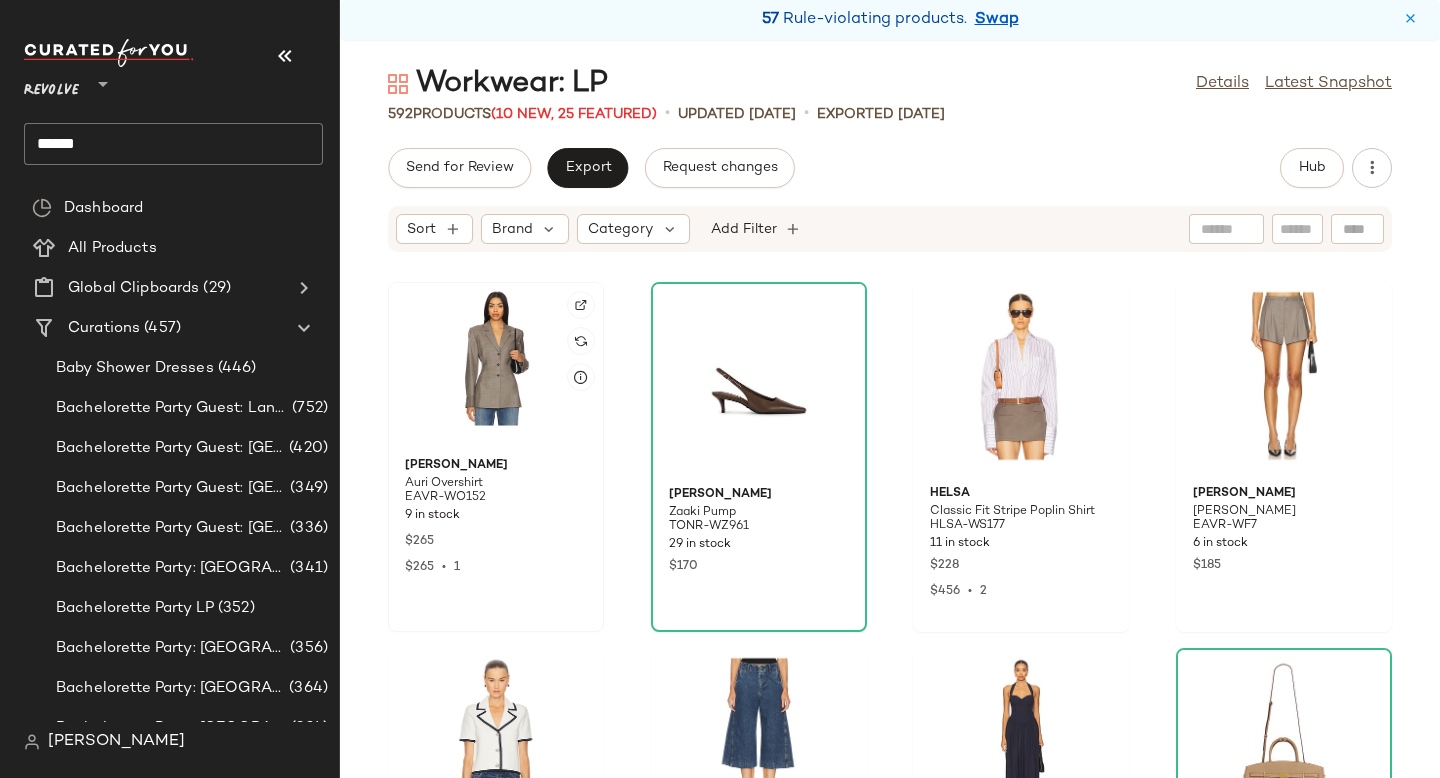 click 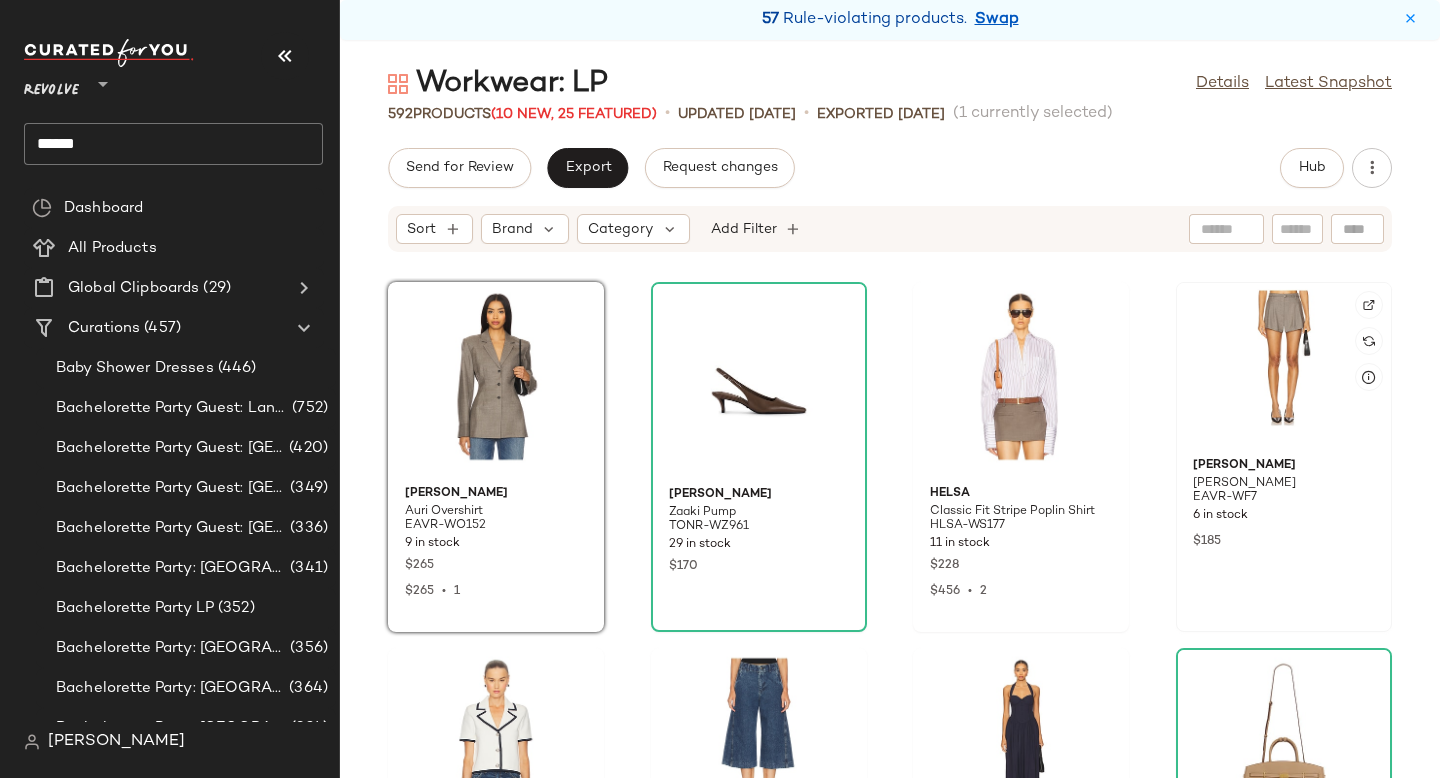 click 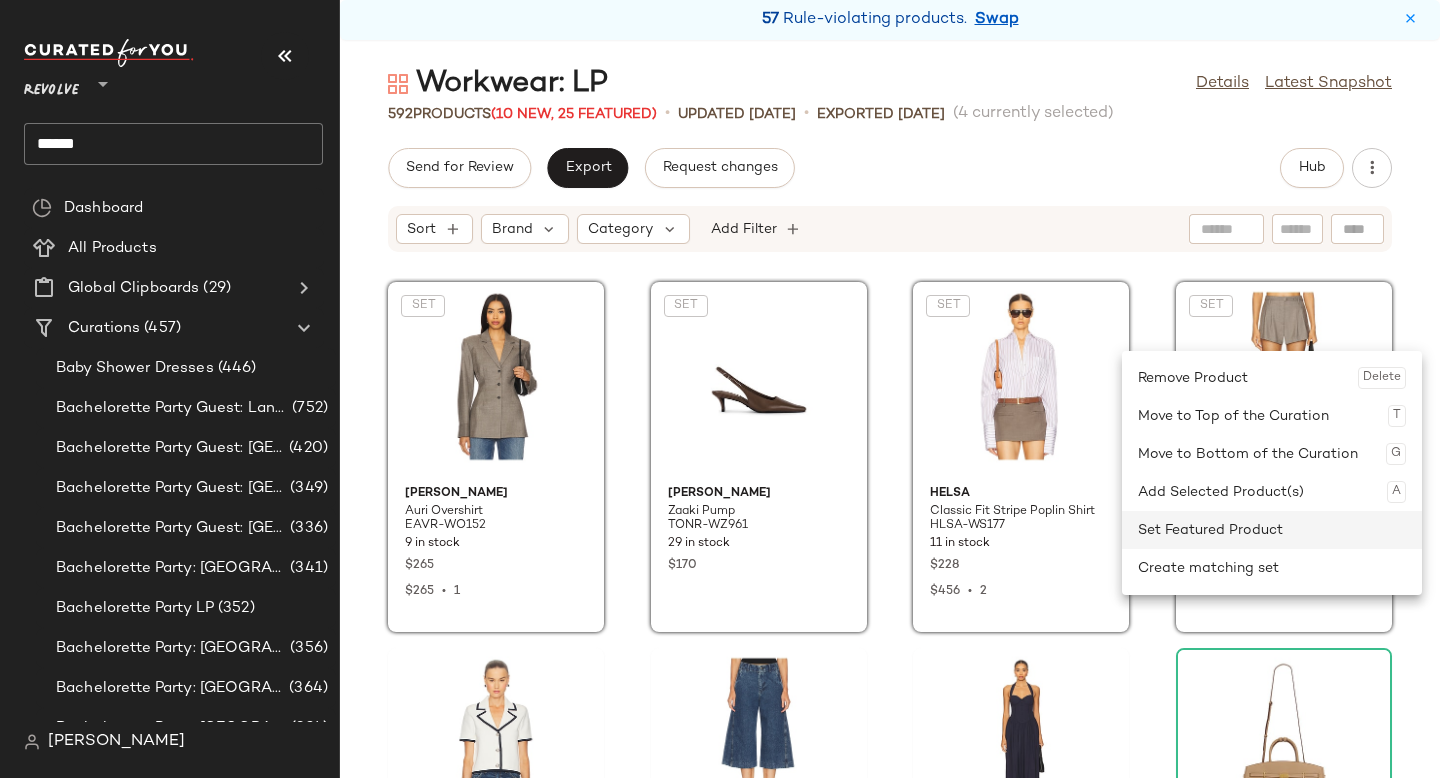click on "Set Featured Product" 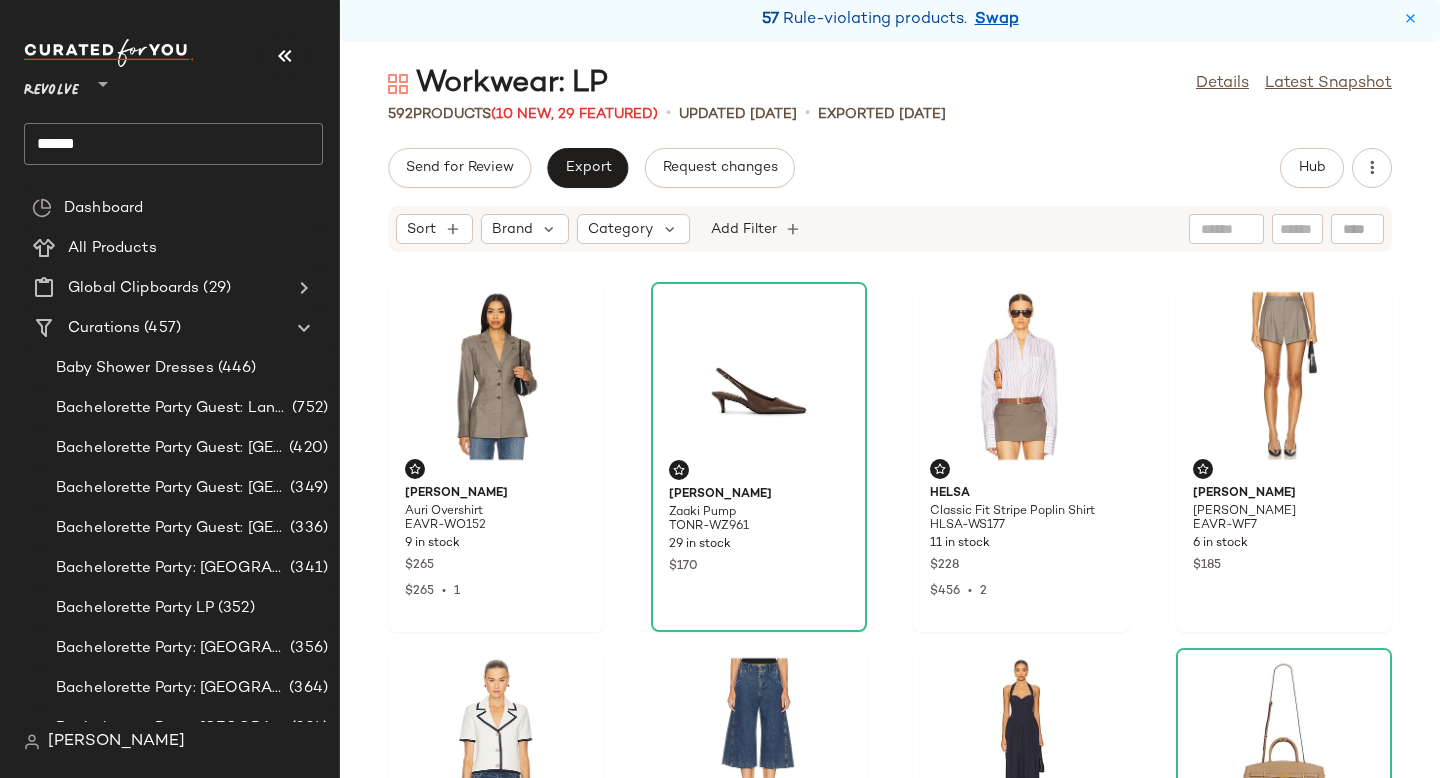 click on "[PERSON_NAME] Overshirt EAVR-WO152 9 in stock $265 $265  •  1 [PERSON_NAME] Zaaki Pump TONR-WZ961 29 in stock $170 Helsa Classic Fit Stripe Poplin Shirt HLSA-WS177 11 in stock $228 $456  •  2 [PERSON_NAME] Short EAVR-WF7 6 in stock $185 [PERSON_NAME] Knit Jacket VBRD-WO204 16 in stock $498 Rag & [PERSON_NAME] Tailored Culotte RGBR-WJ686 20 in stock $238 Runaway The Label Adaline Midi Dress RUNR-WD209 51 in stock $143 DeMellier London The [PERSON_NAME] Bag DEMR-WY140 6 in stock $745 Bottega Veneta Nude Triangle Cat Eye Sunglasses BOTR-WG12 2 in stock $600 Nanushka [PERSON_NAME] [PERSON_NAME]-WO27 11 in stock $595 L'Academie by [PERSON_NAME] Top LCDE-WS1144 115 in stock $159 L'Academie by [PERSON_NAME] Short LCDE-WF149 120 in stock $169 L'Academie by [PERSON_NAME] Top LCDE-WS1110 10 in stock $178 $178  •  1 L'Academie by [PERSON_NAME] LCDE-WP338 15 in stock $198 petit moments [PERSON_NAME] PETM-WL606 8 in stock $45 [PERSON_NAME] x REVOLVE Halter Turtle Size Slit Gown NKAM-WD270 314 in stock $225" 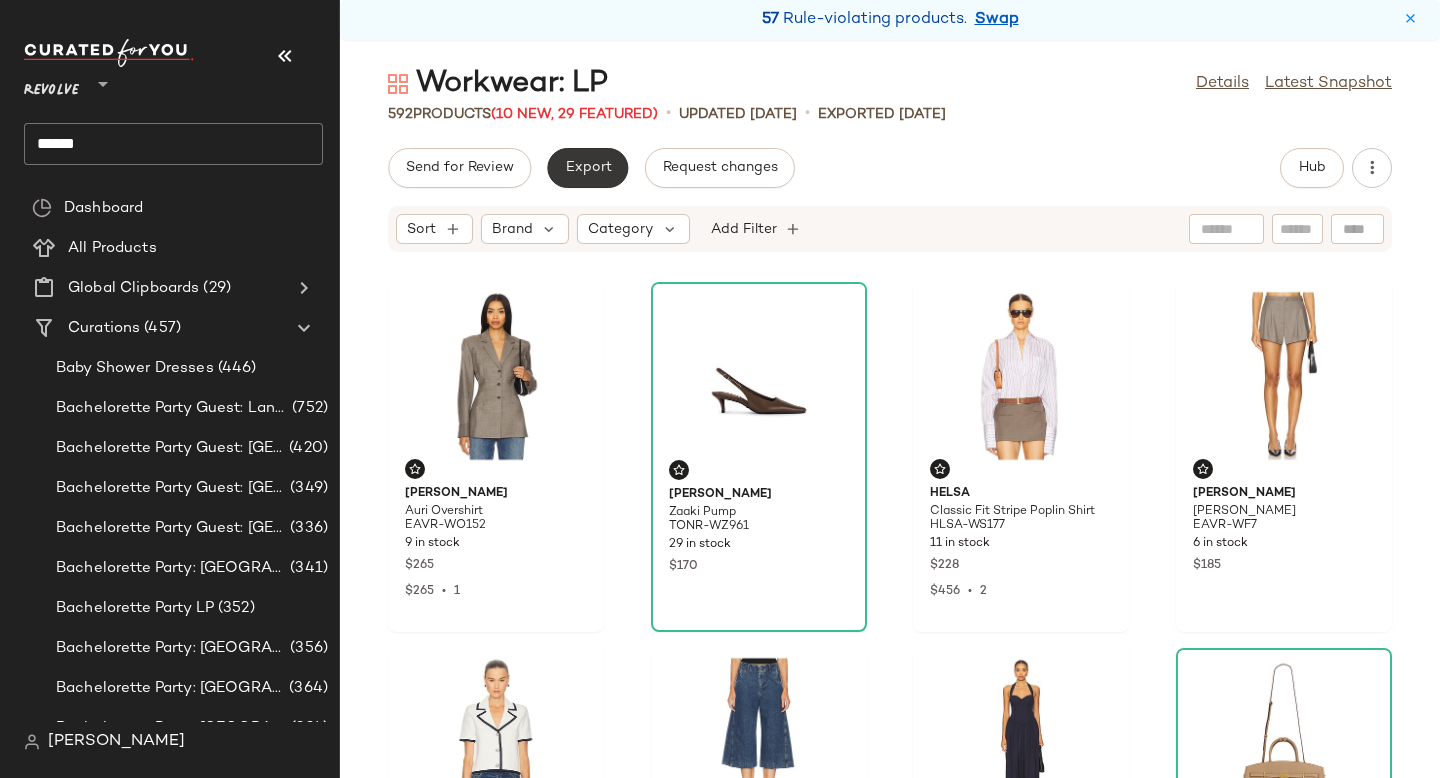 click on "Export" 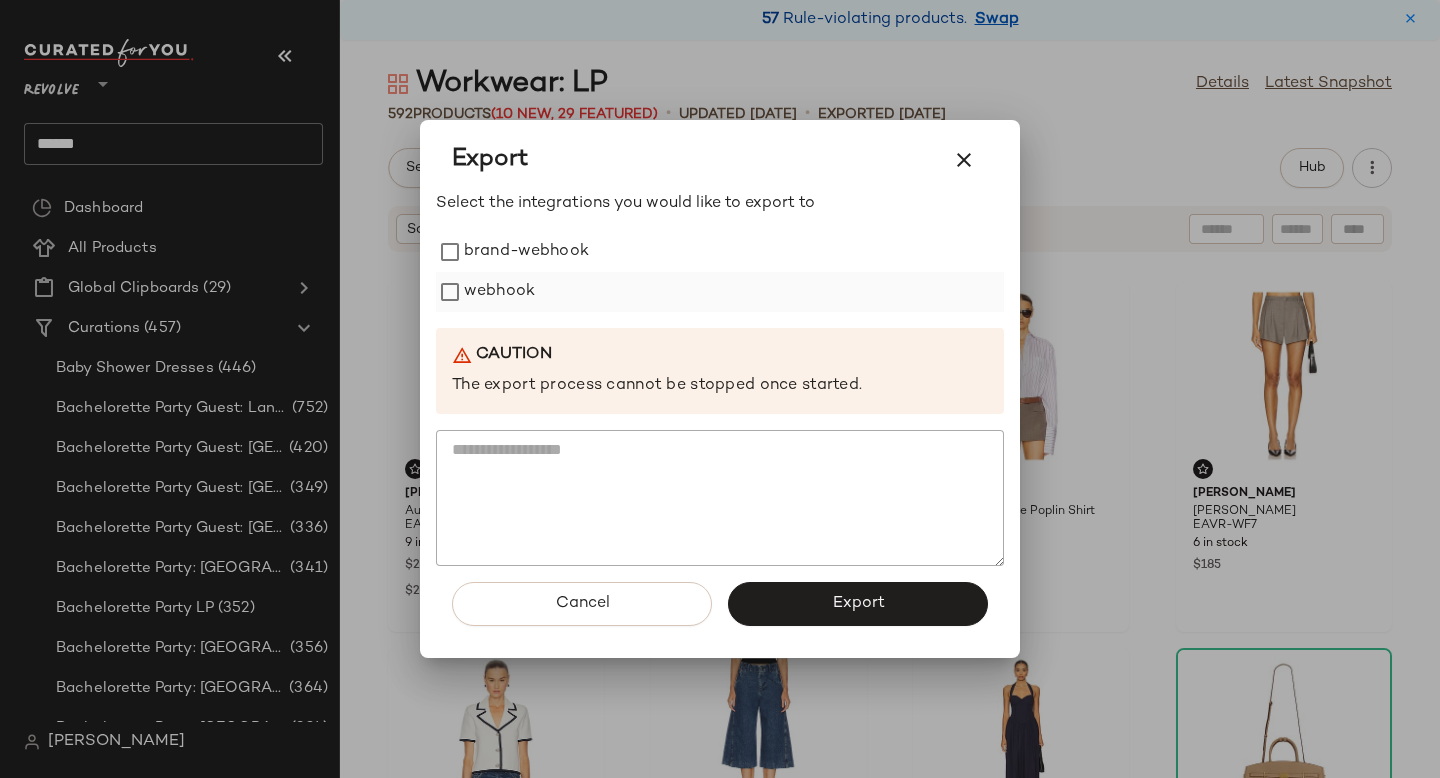click on "webhook" at bounding box center (499, 292) 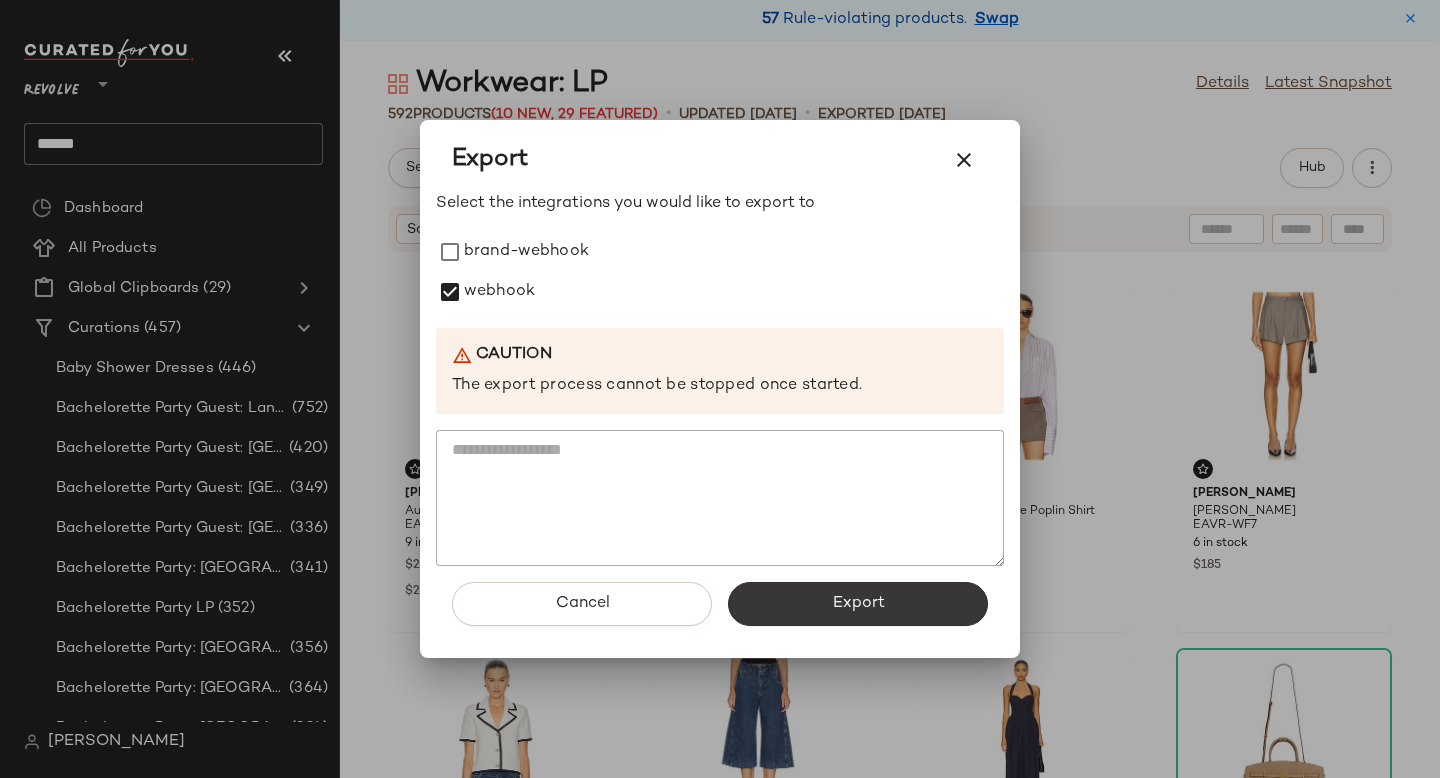 click on "Export" at bounding box center (858, 604) 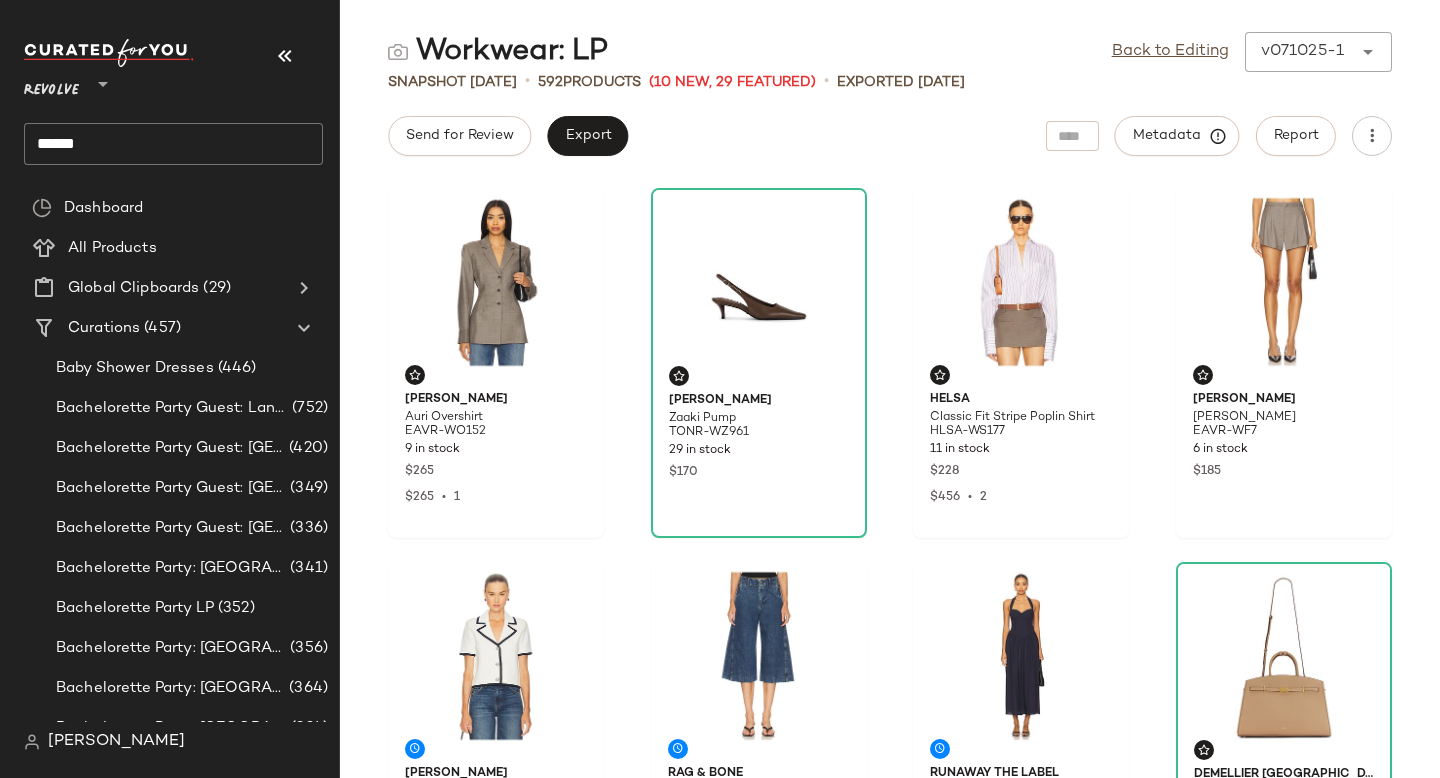 click on "******" 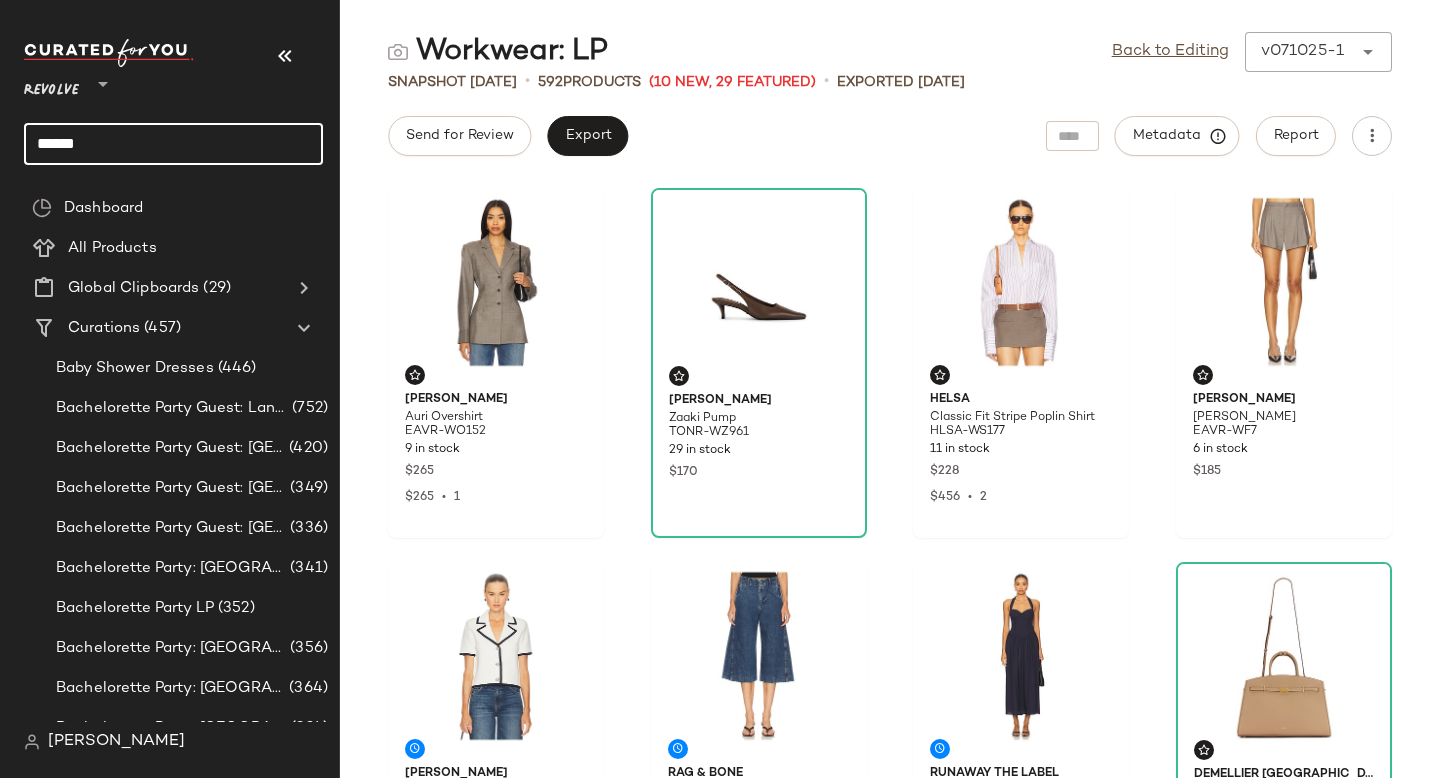 click on "******" 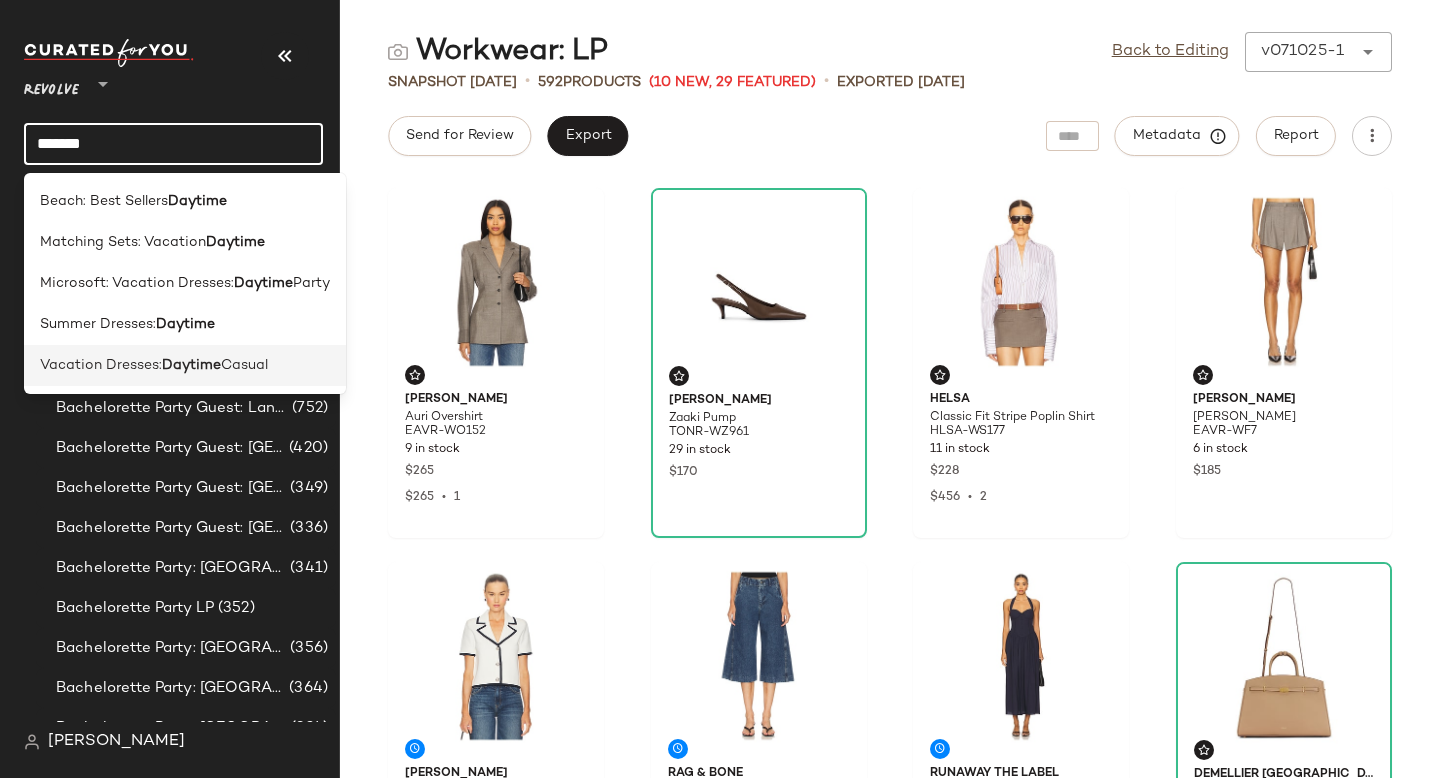 type on "*******" 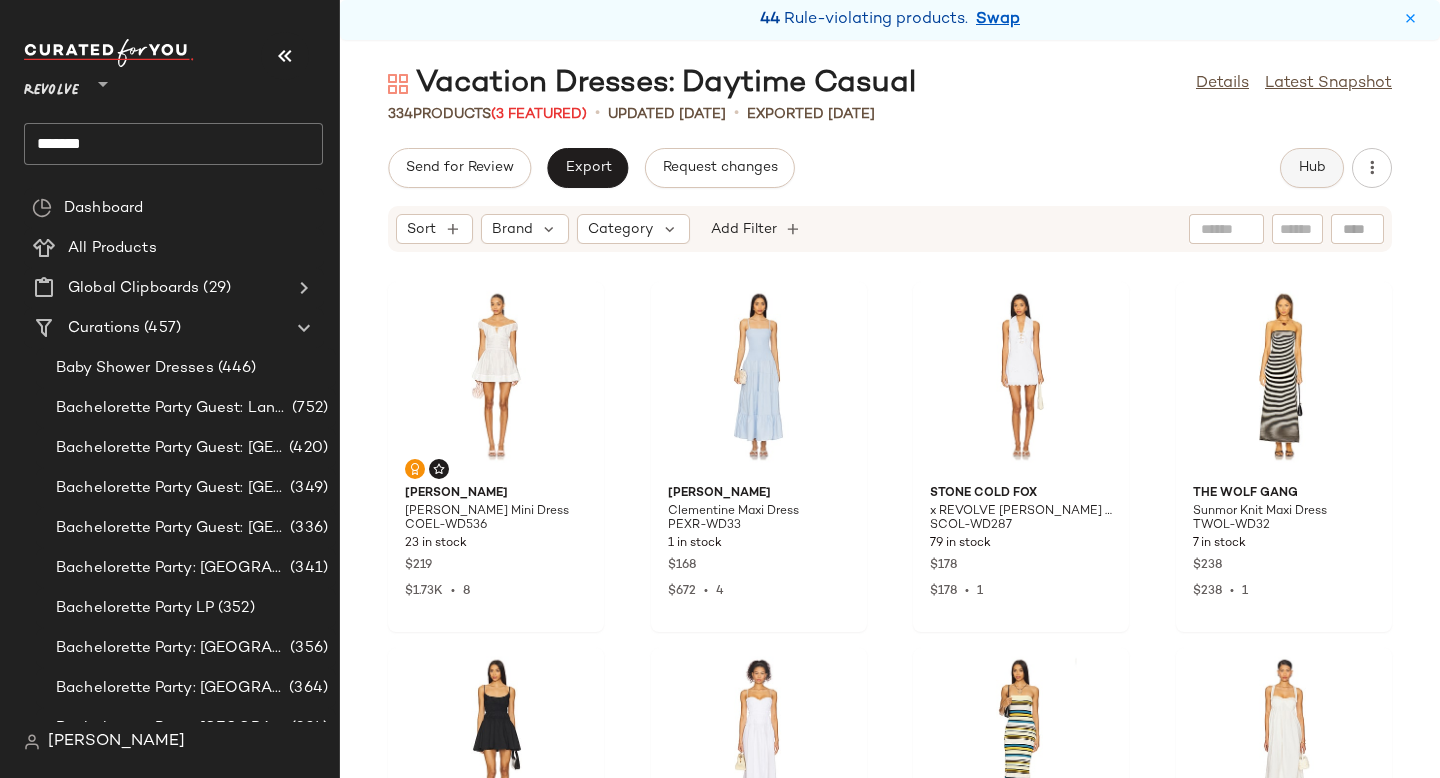 click on "Hub" 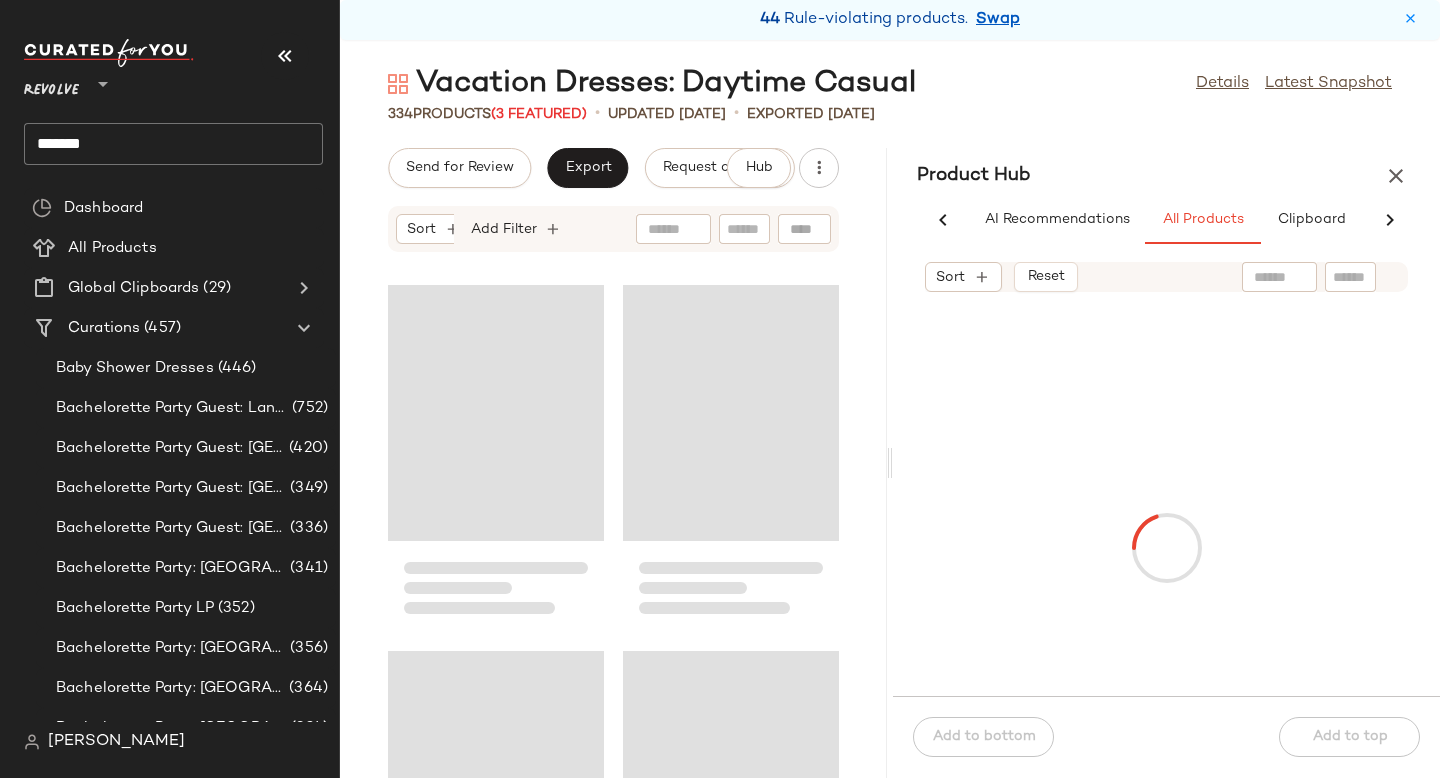 scroll, scrollTop: 0, scrollLeft: 91, axis: horizontal 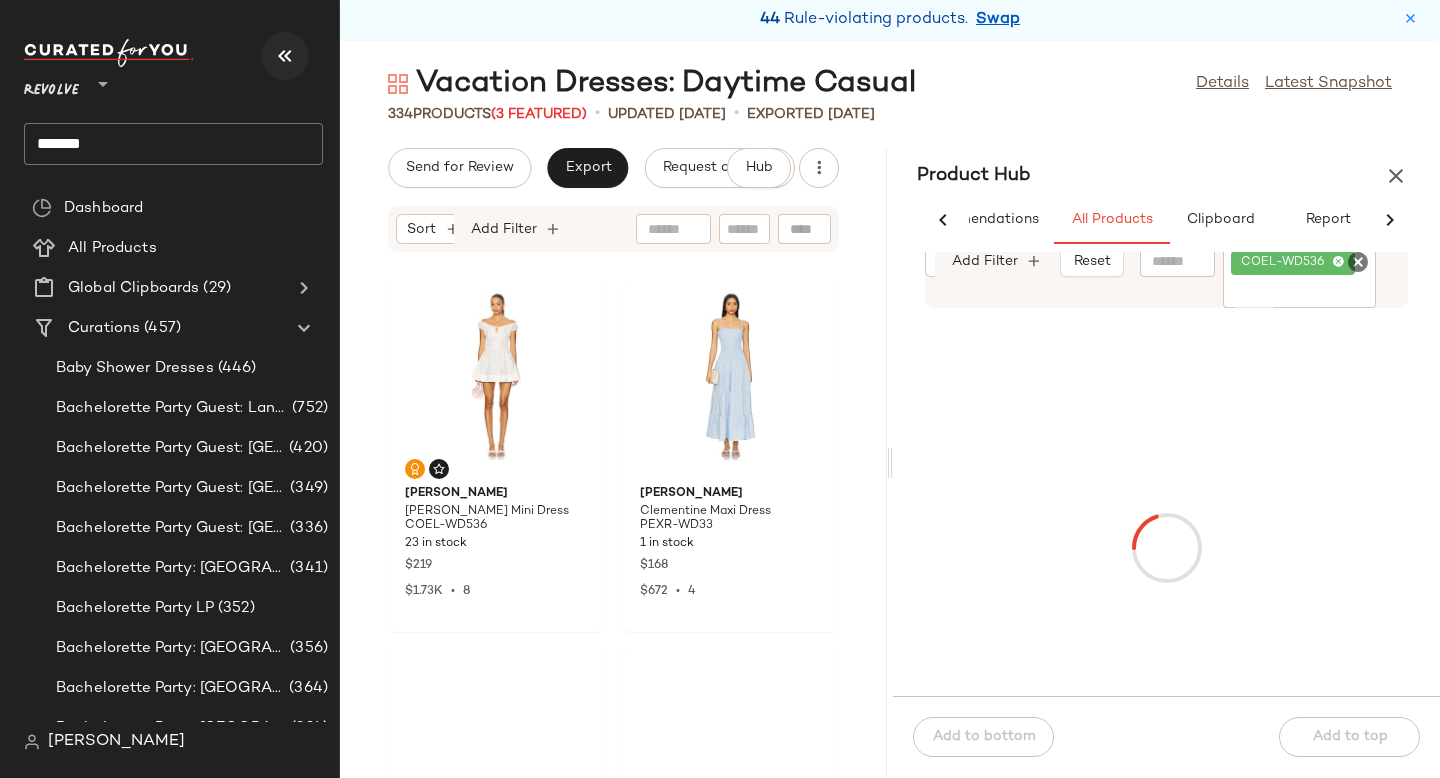 click at bounding box center (285, 56) 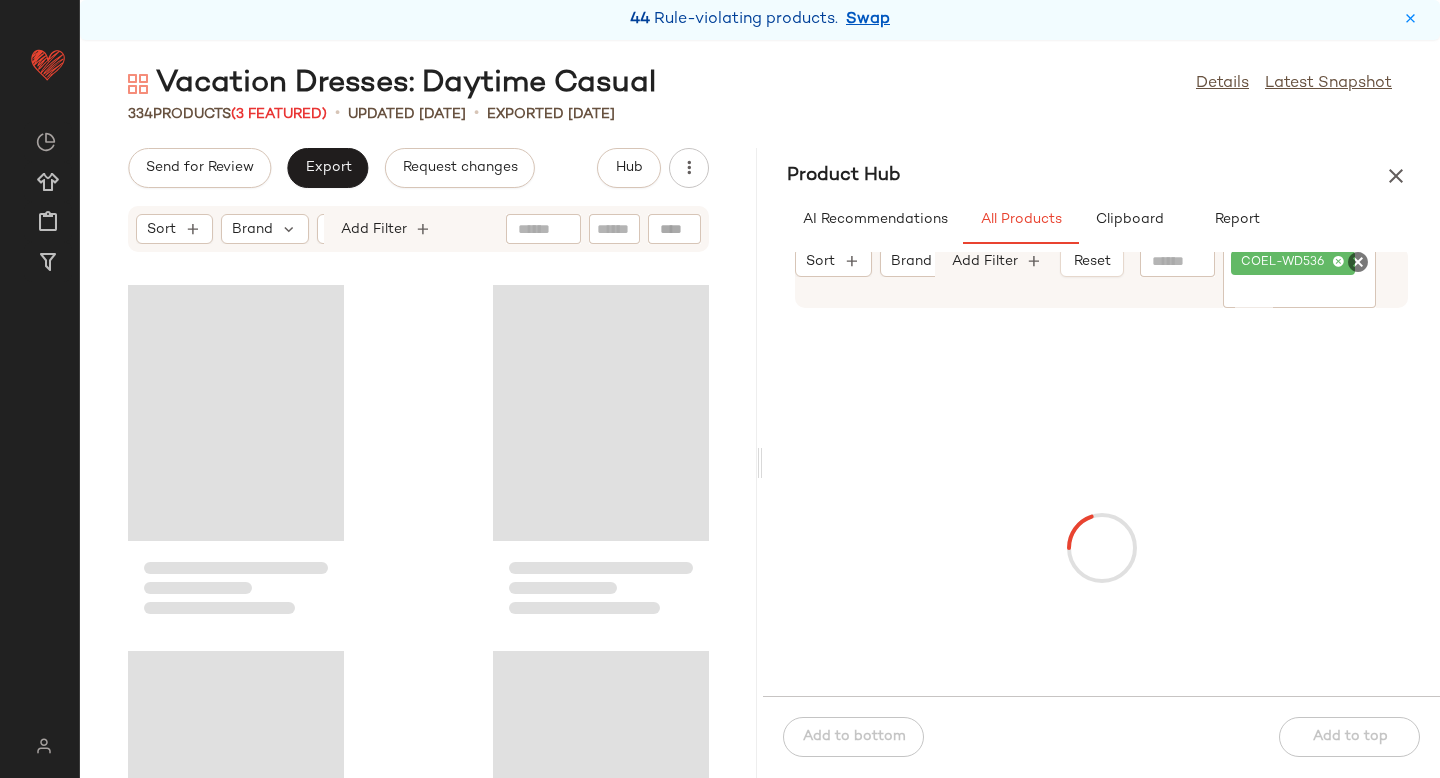 scroll, scrollTop: 0, scrollLeft: 0, axis: both 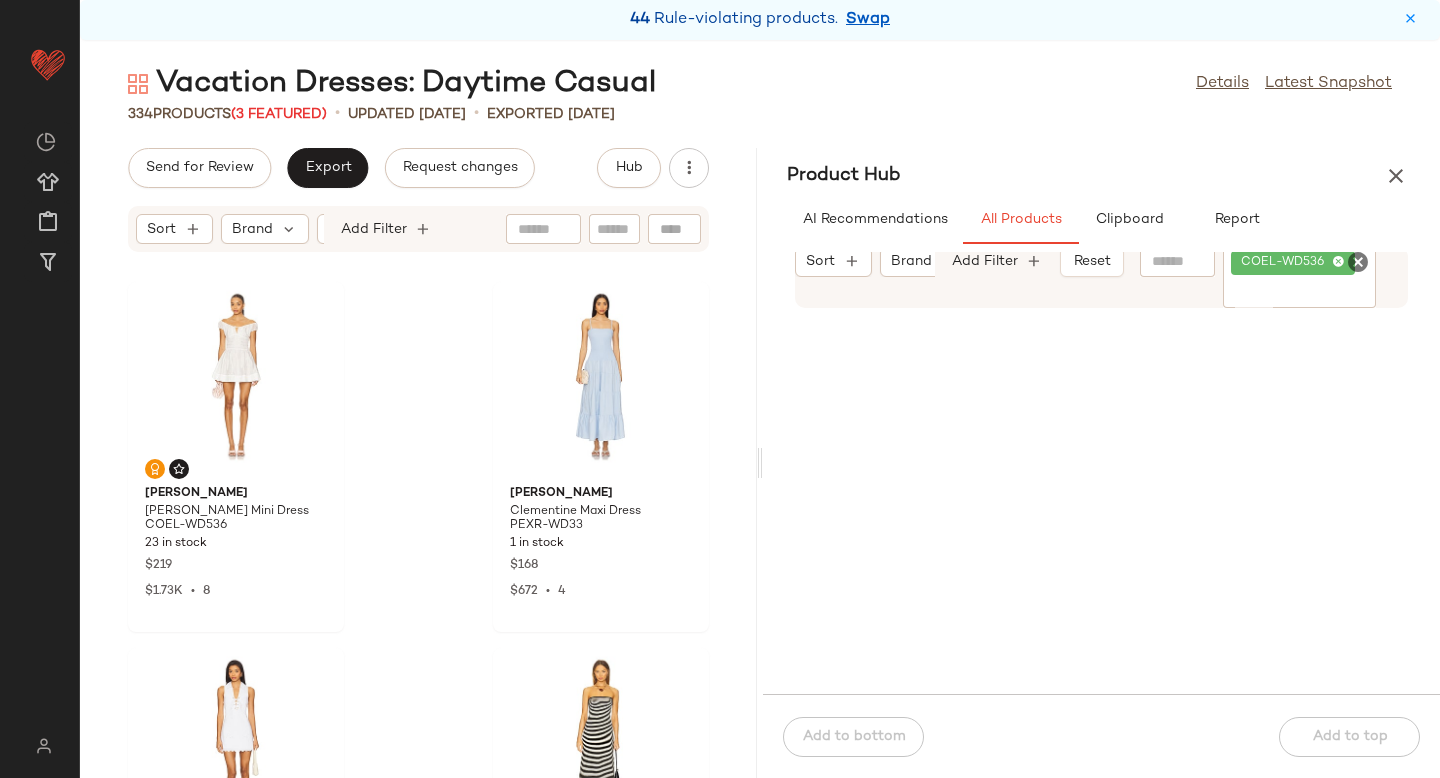 click 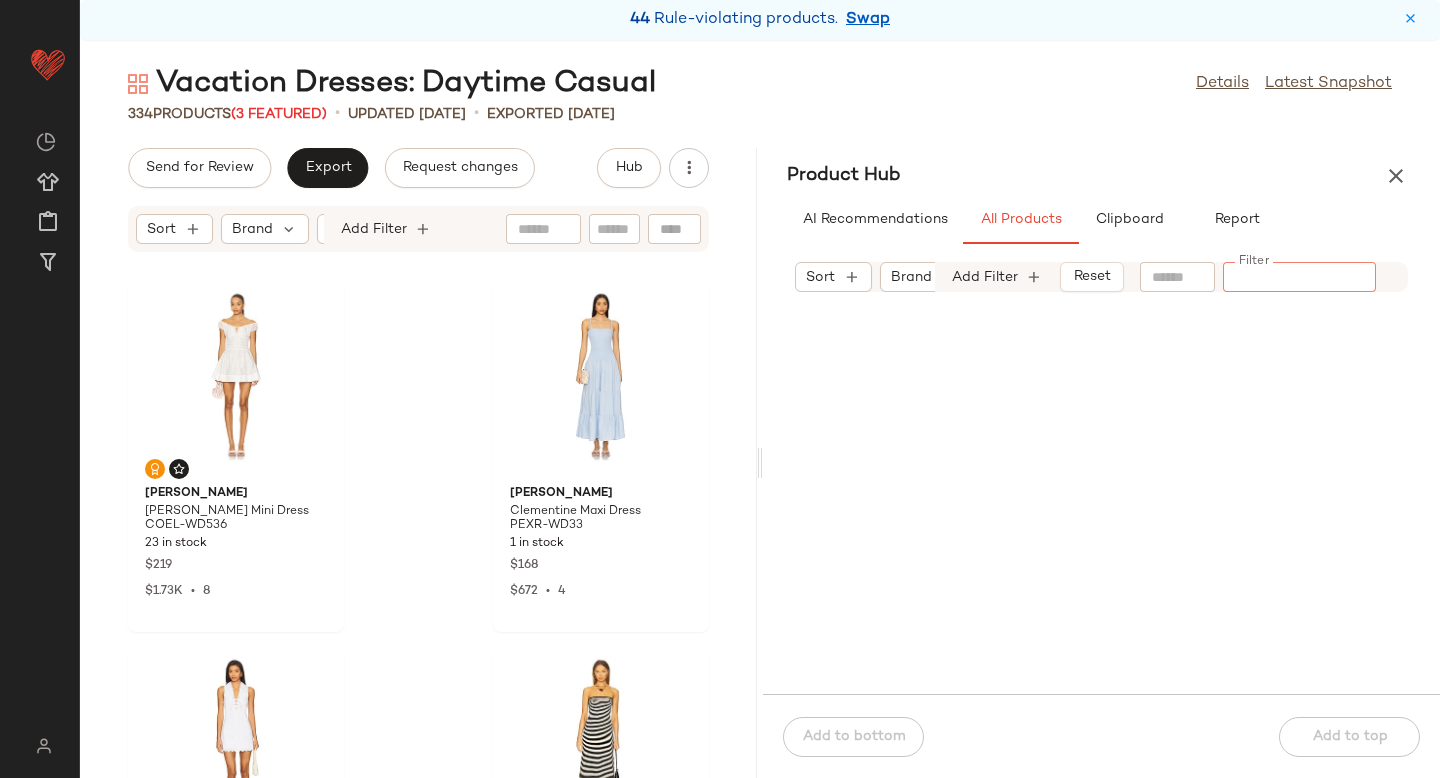 paste on "**********" 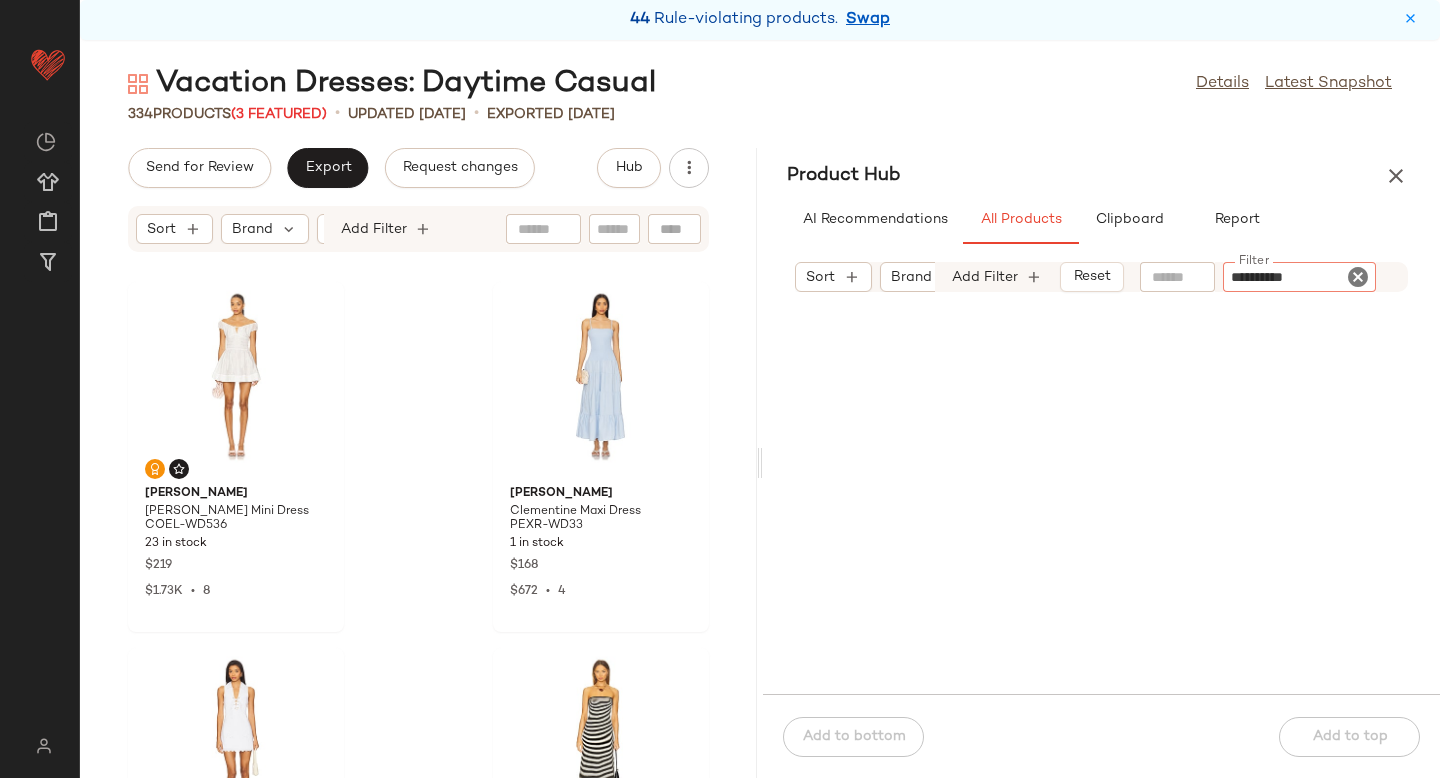 type 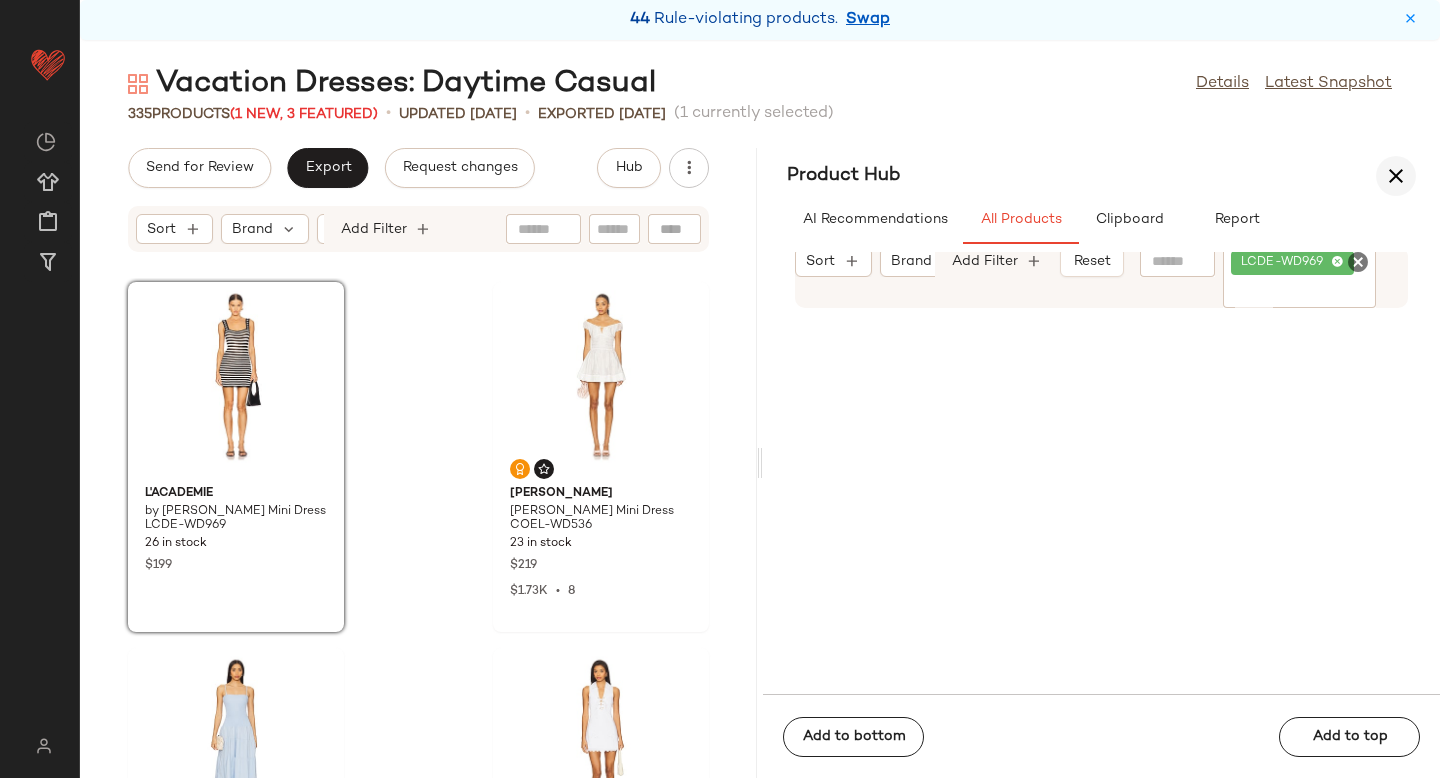 click at bounding box center (1396, 176) 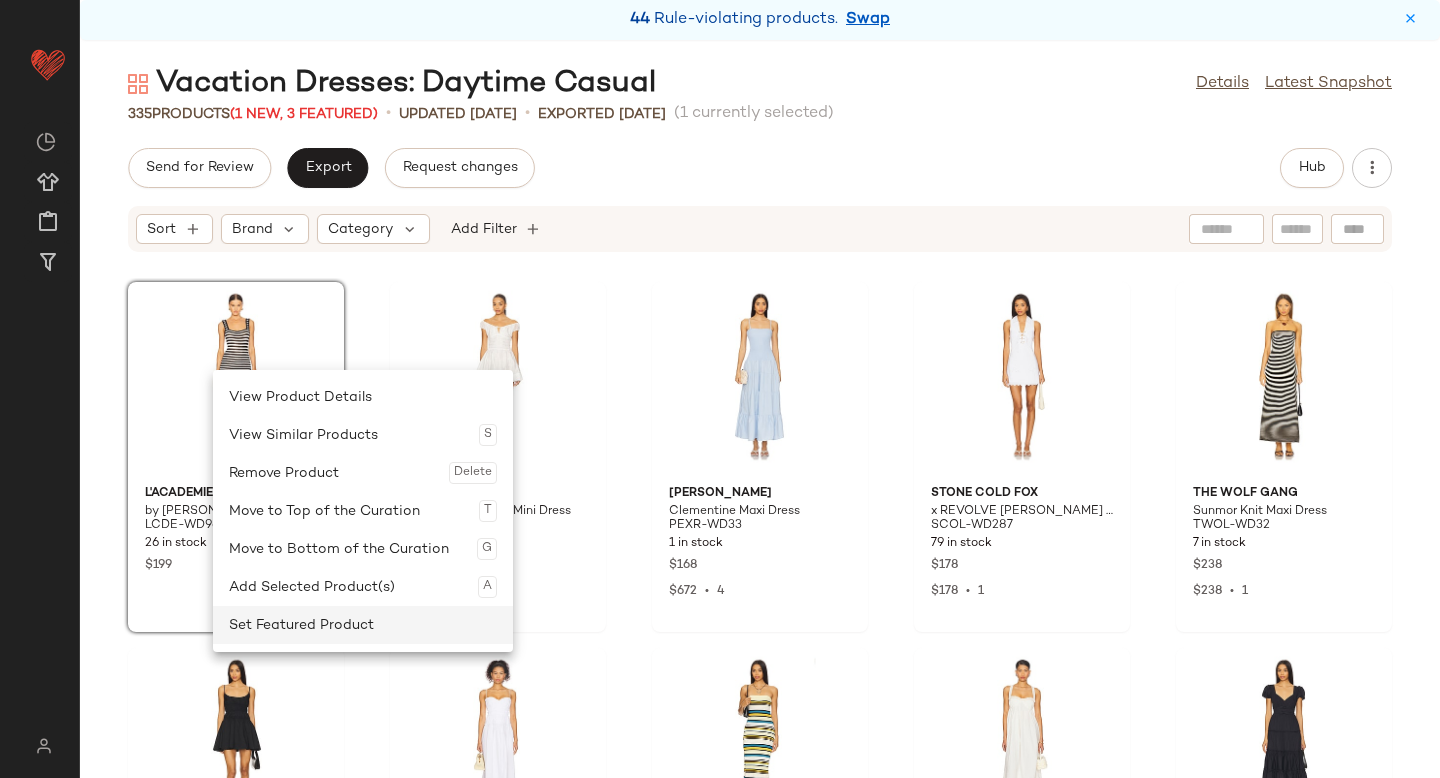 click on "Set Featured Product" 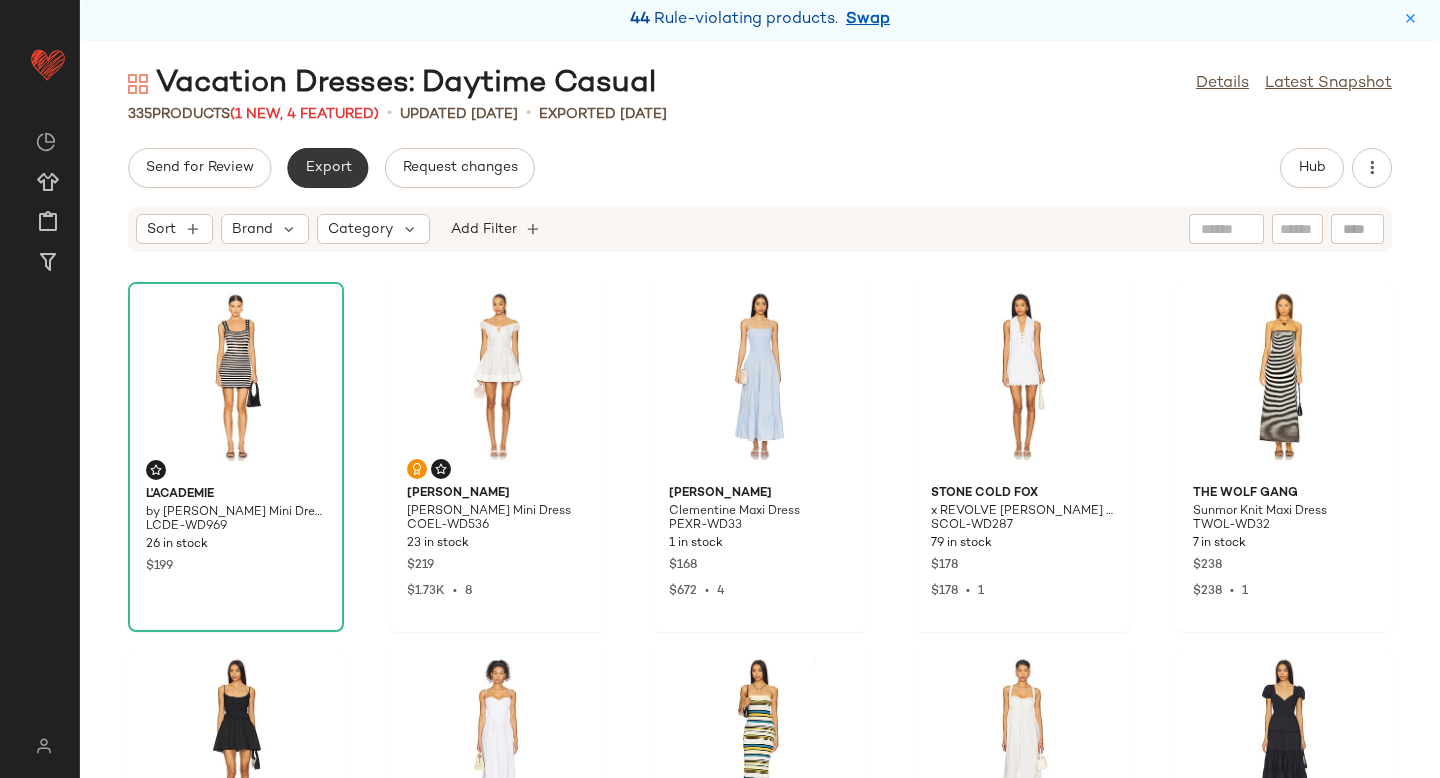 click on "Export" 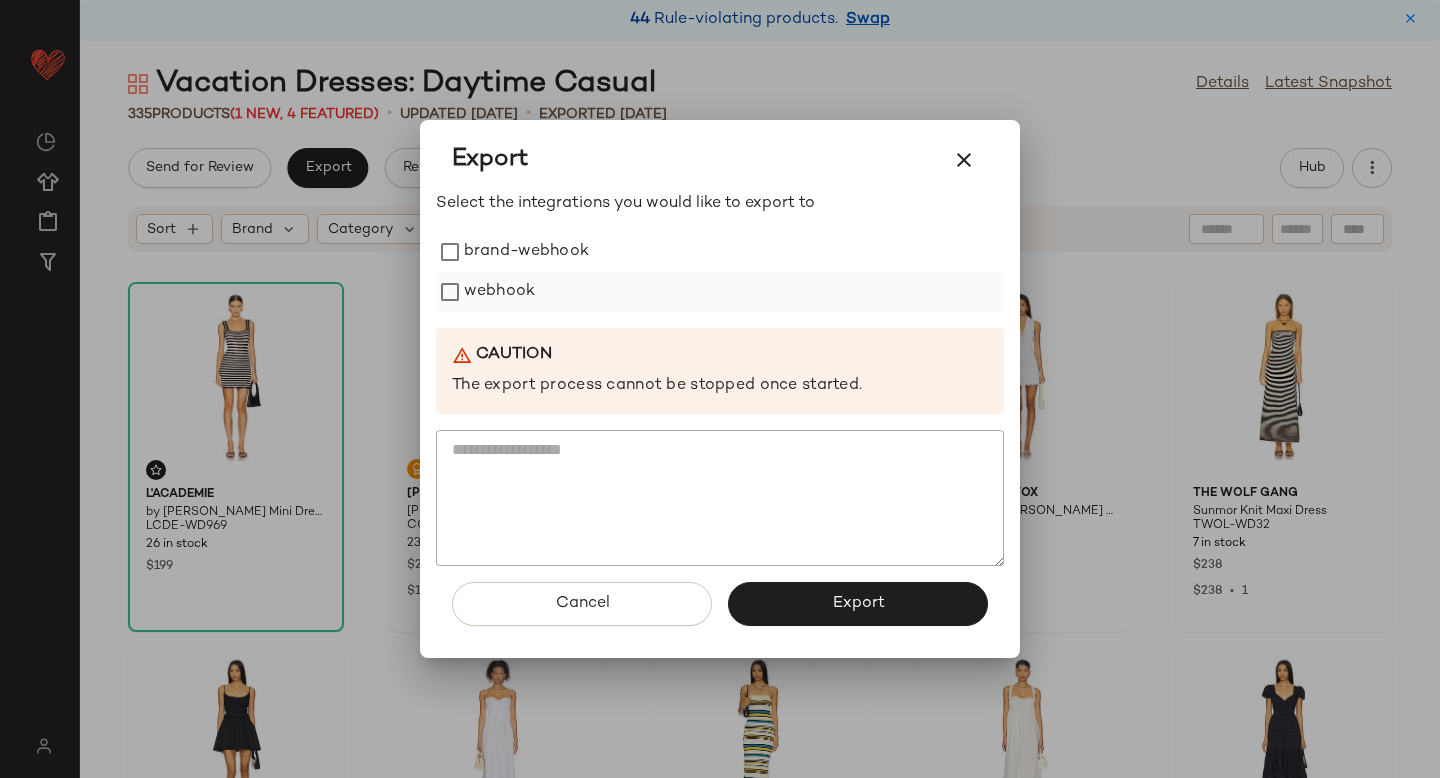 click on "webhook" at bounding box center (499, 292) 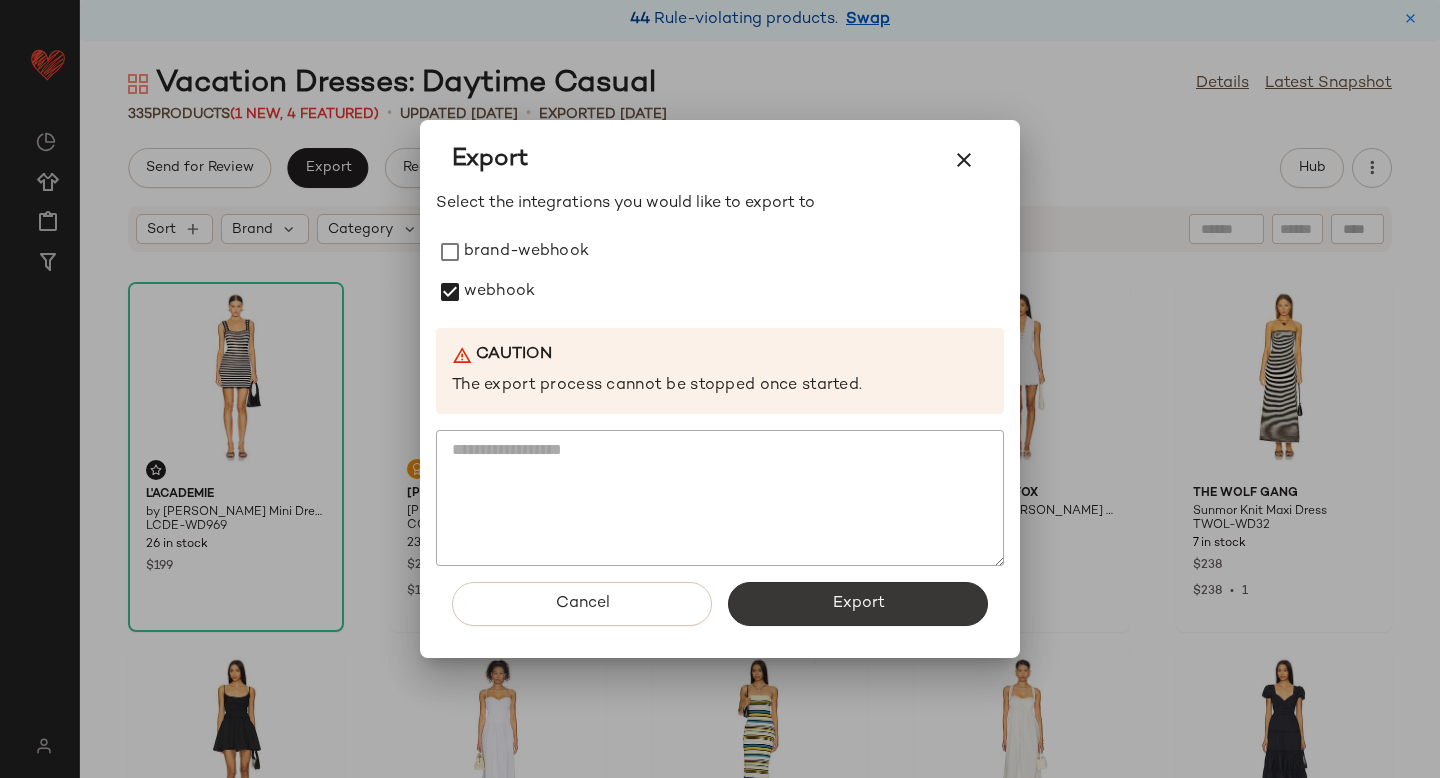 click on "Export" at bounding box center (858, 604) 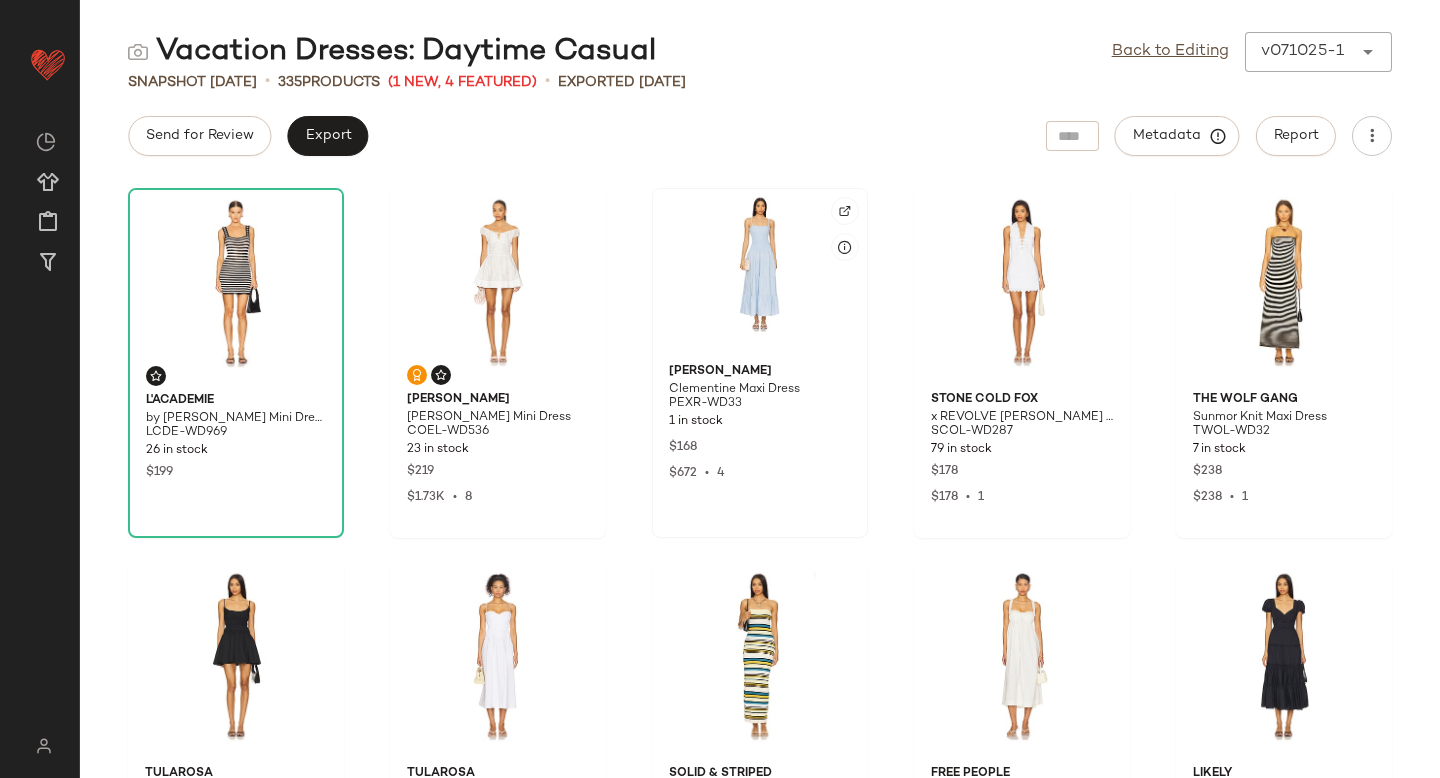 click 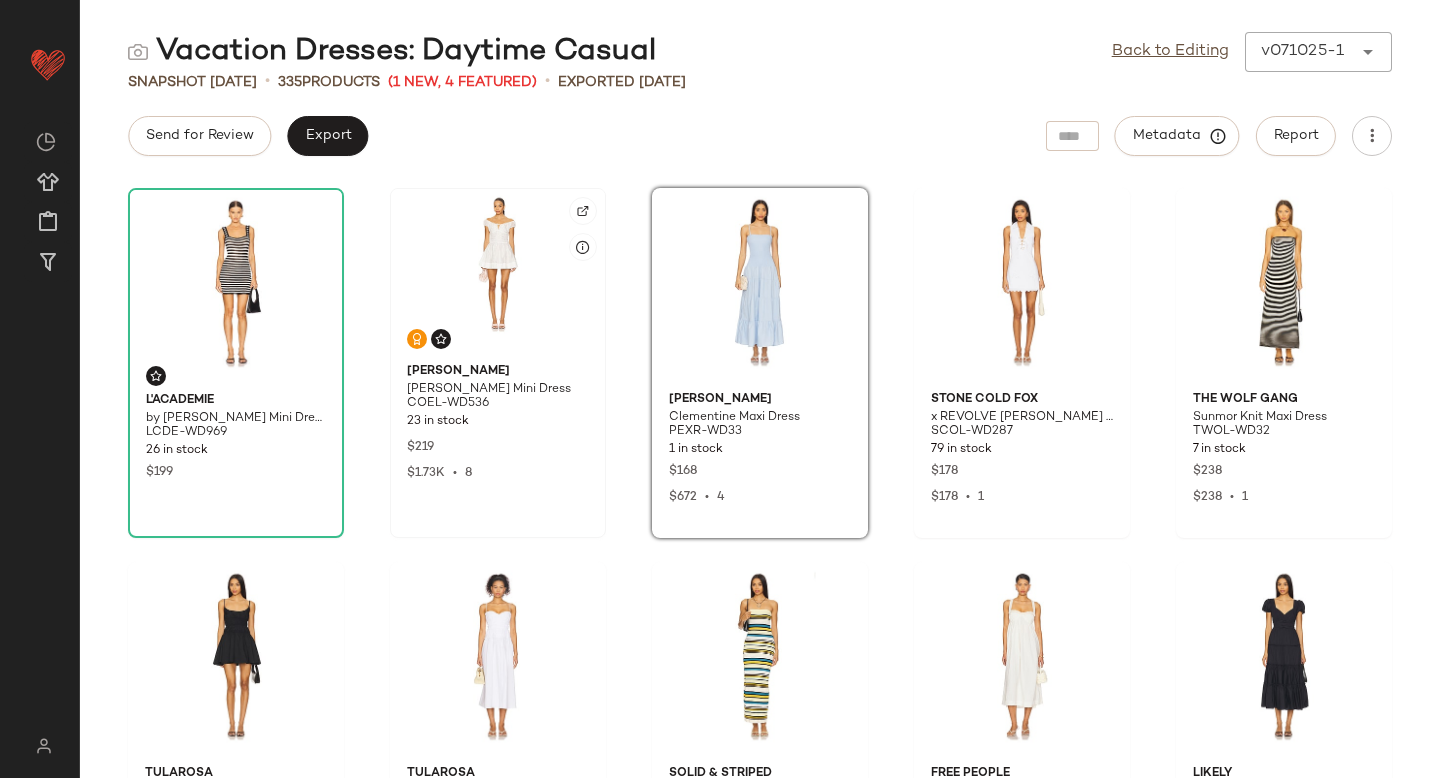 click 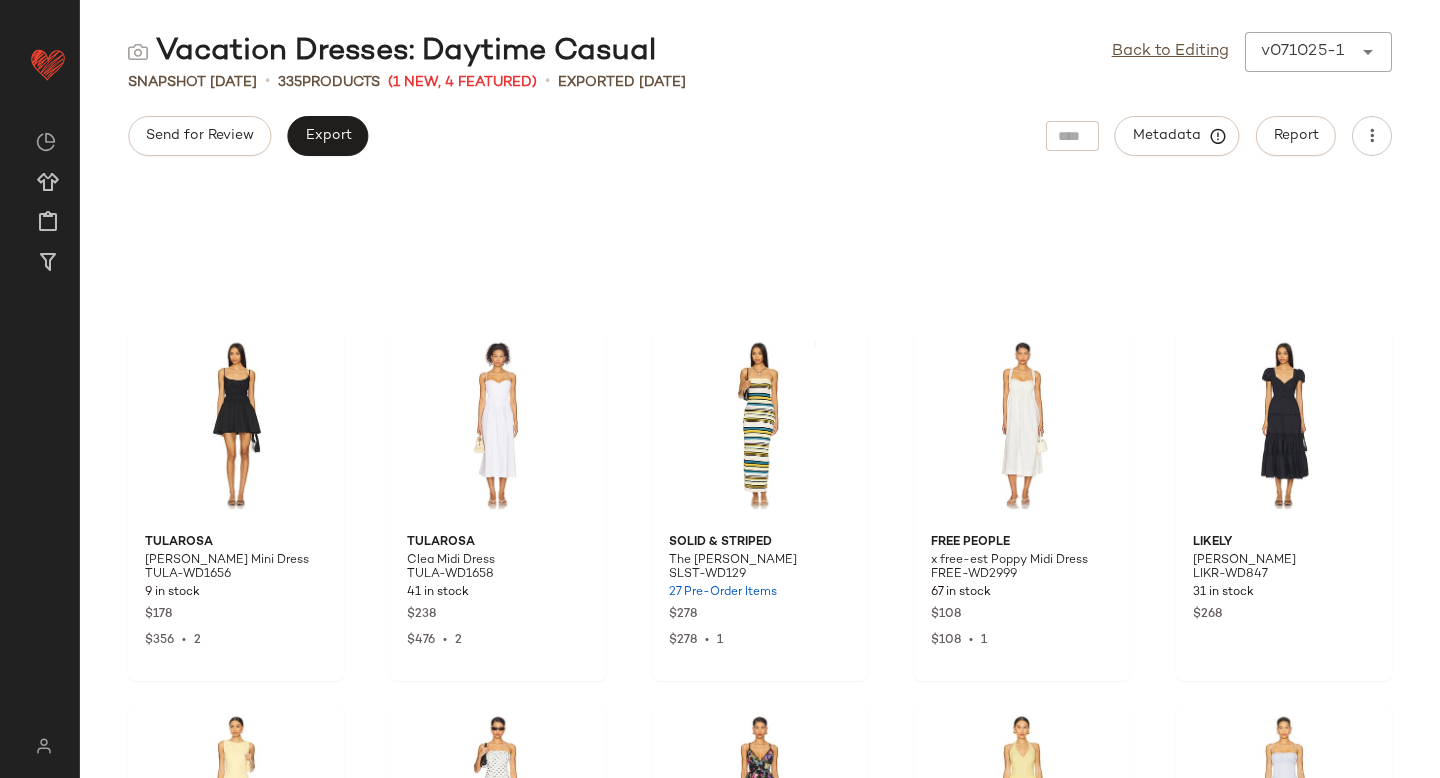 scroll, scrollTop: 0, scrollLeft: 0, axis: both 